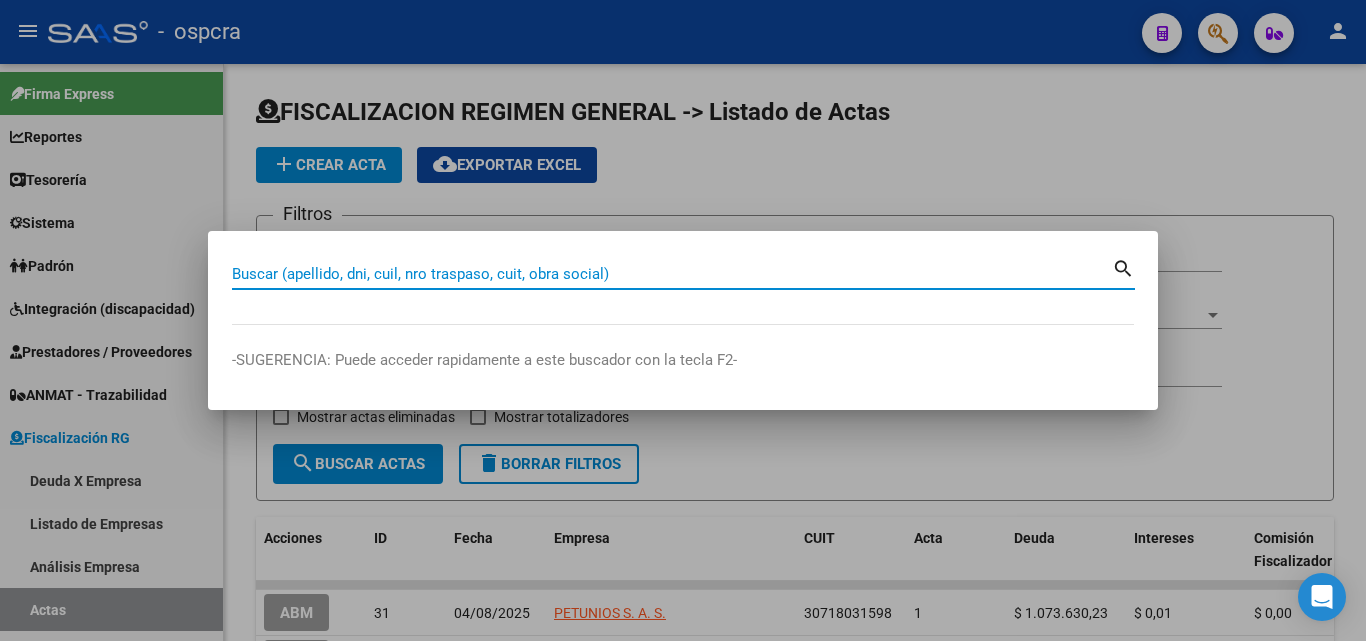 scroll, scrollTop: 0, scrollLeft: 0, axis: both 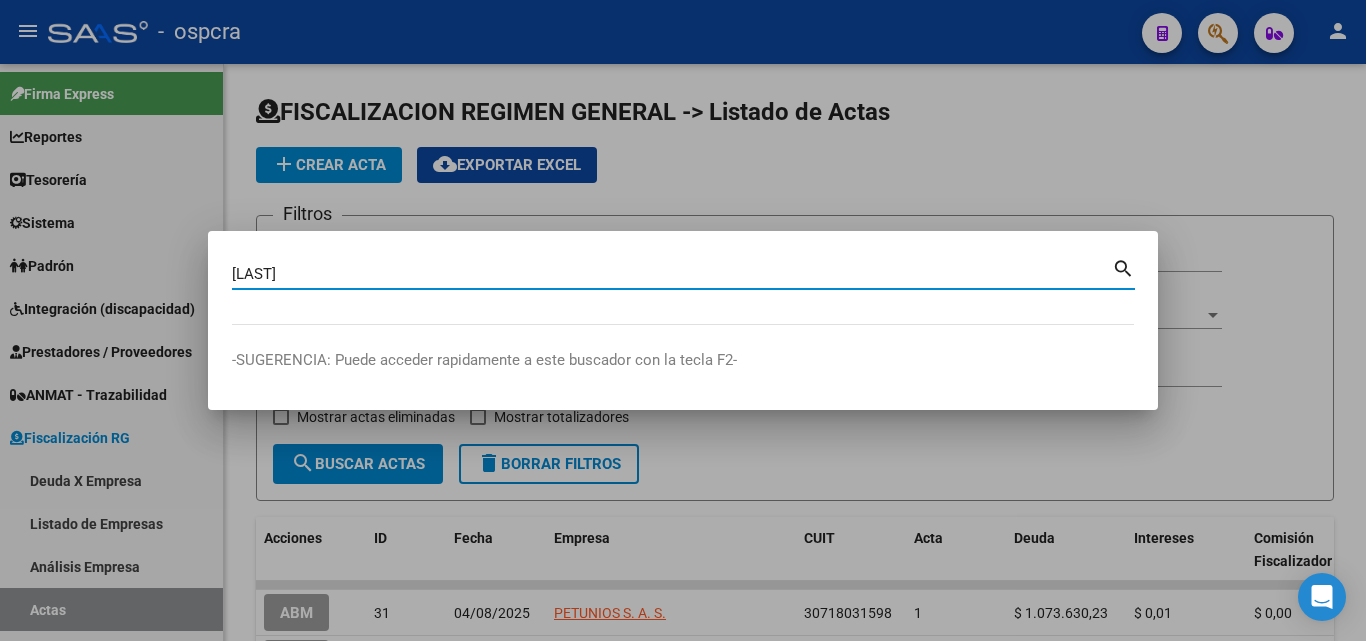 type on "mesonero" 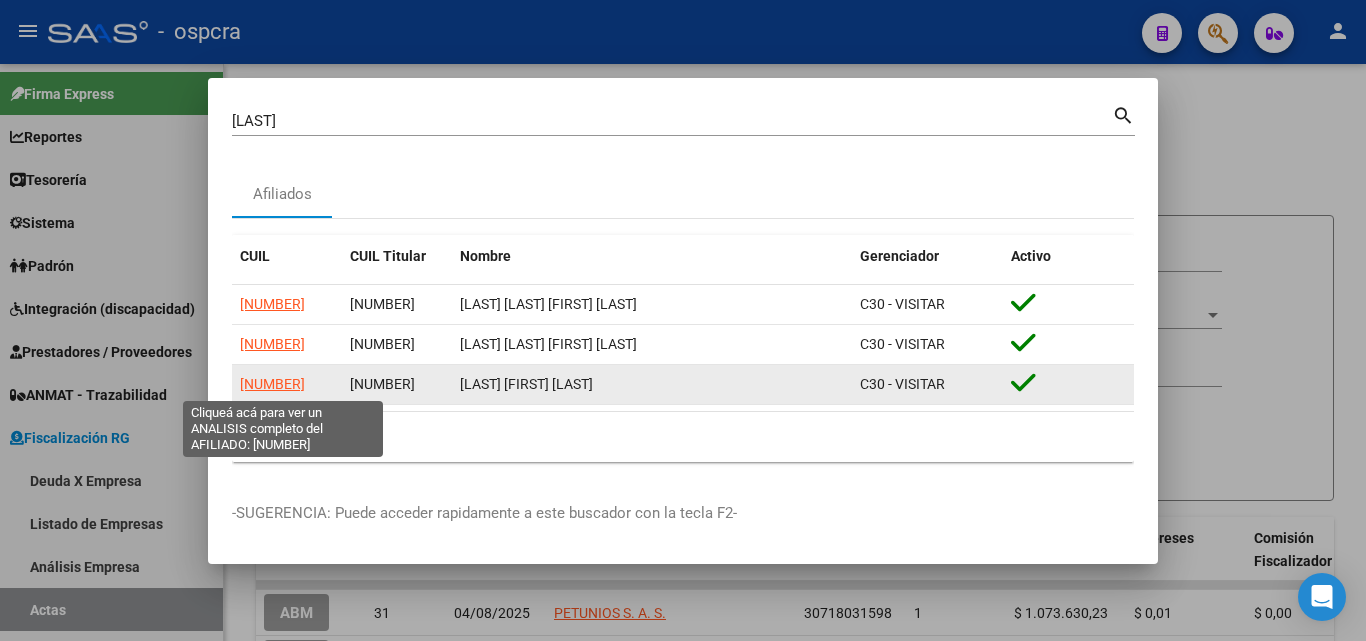 click on "20233487202" 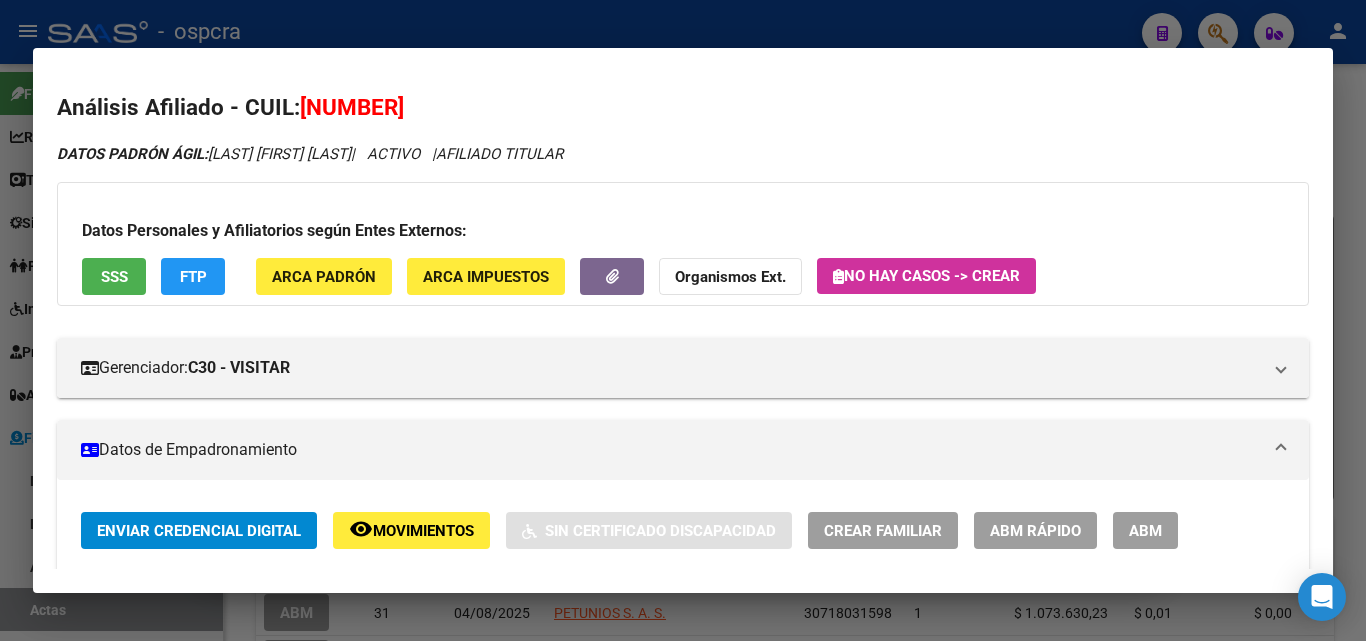click on "ABM" at bounding box center (1145, 531) 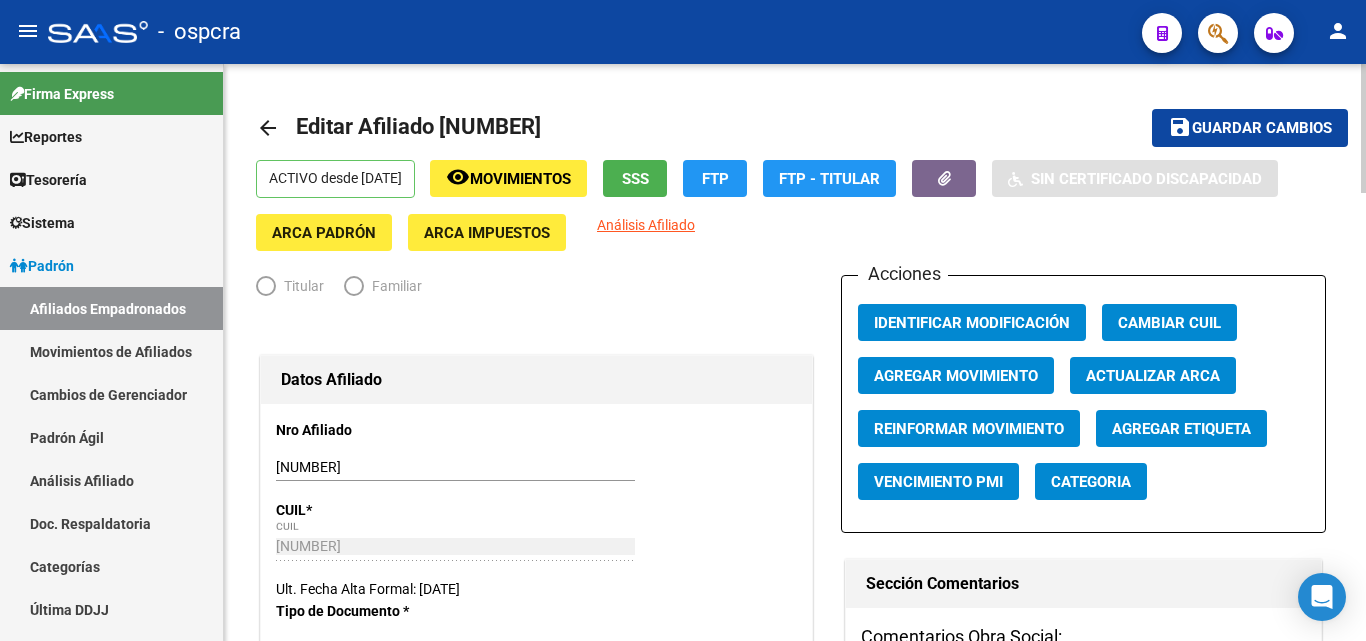 radio on "true" 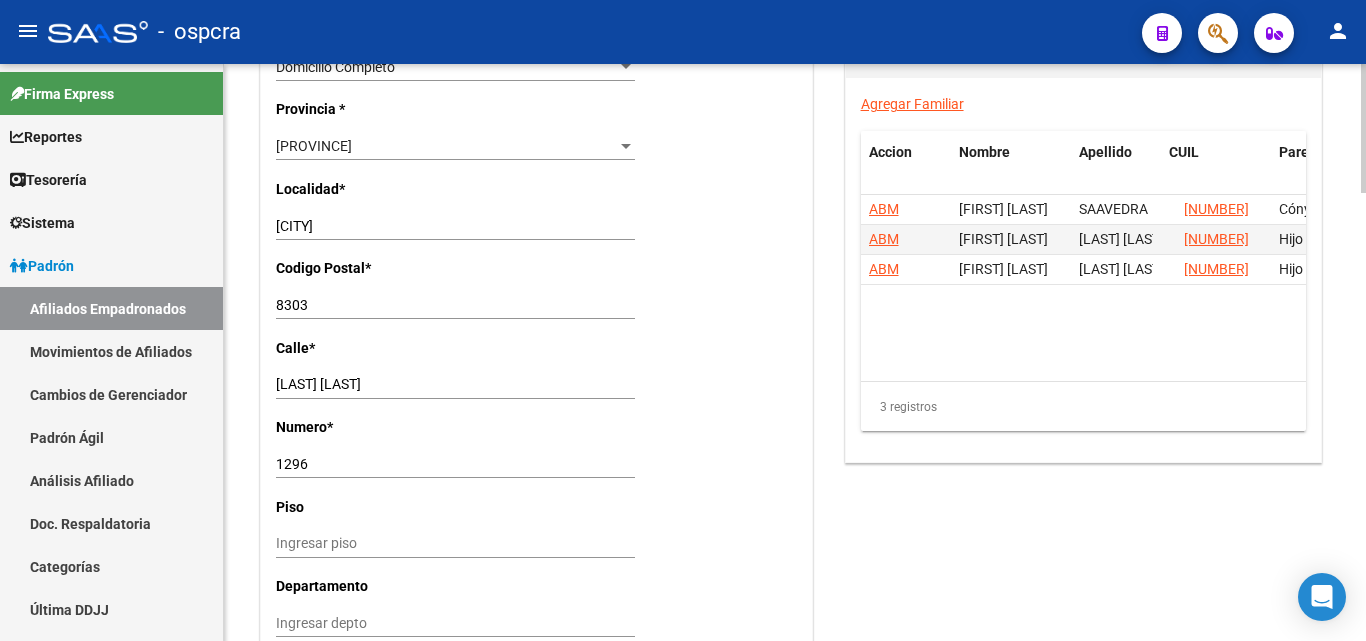 scroll, scrollTop: 1500, scrollLeft: 0, axis: vertical 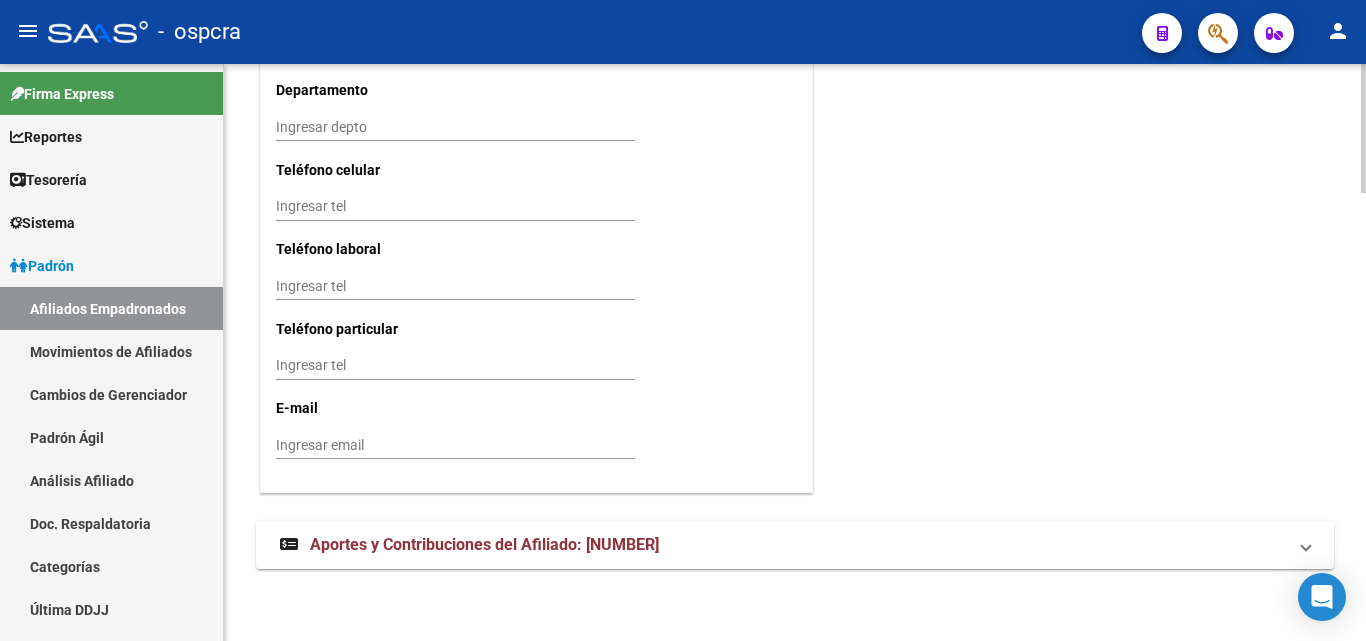 click on "Ingresar email" at bounding box center [455, 445] 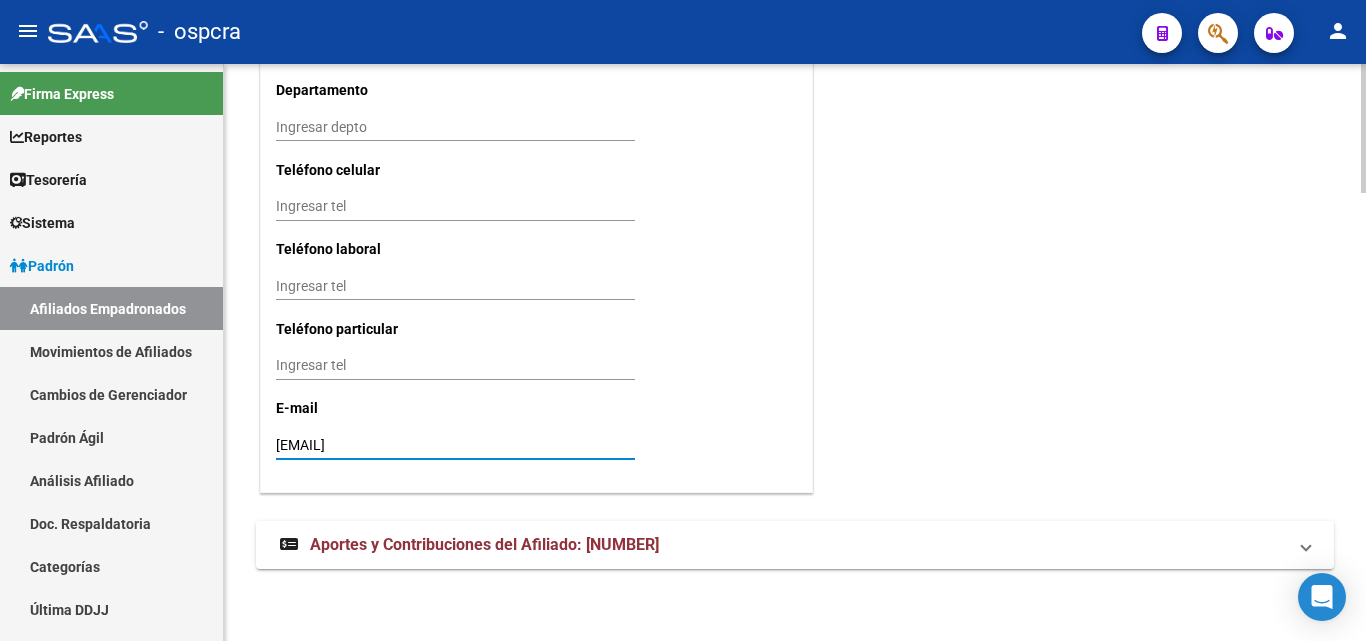 type on "javiermesonero@hotmail.com" 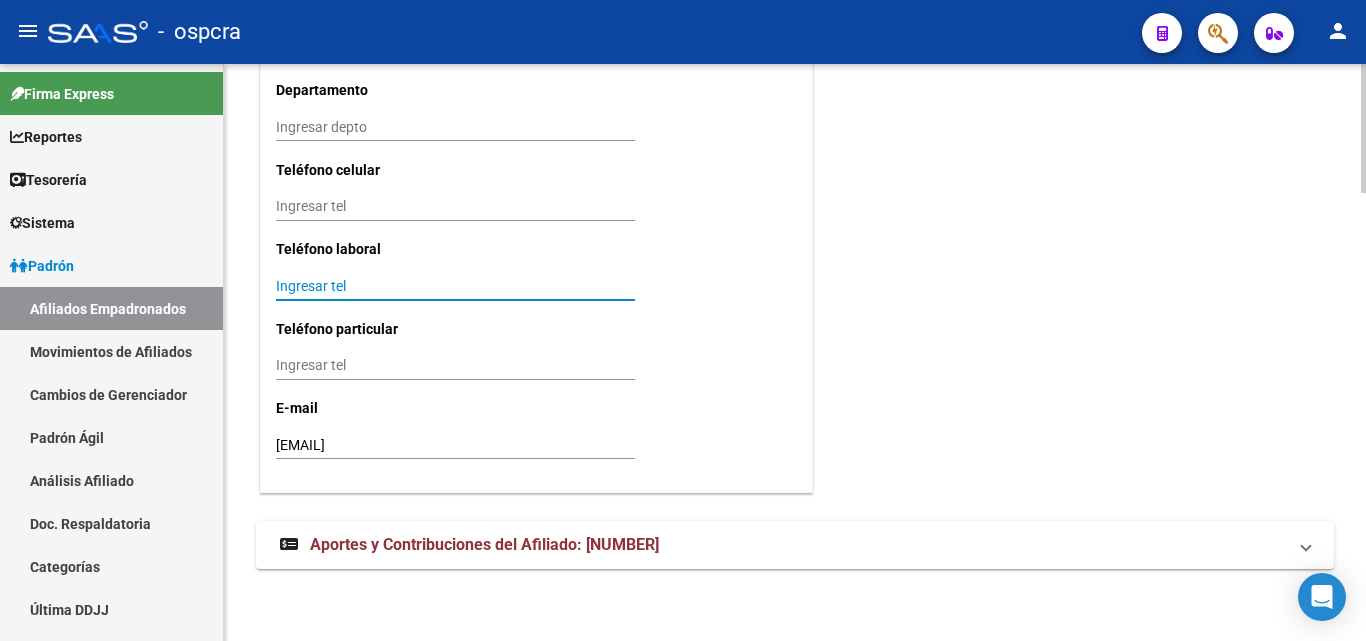 click on "Ingresar tel" at bounding box center (455, 286) 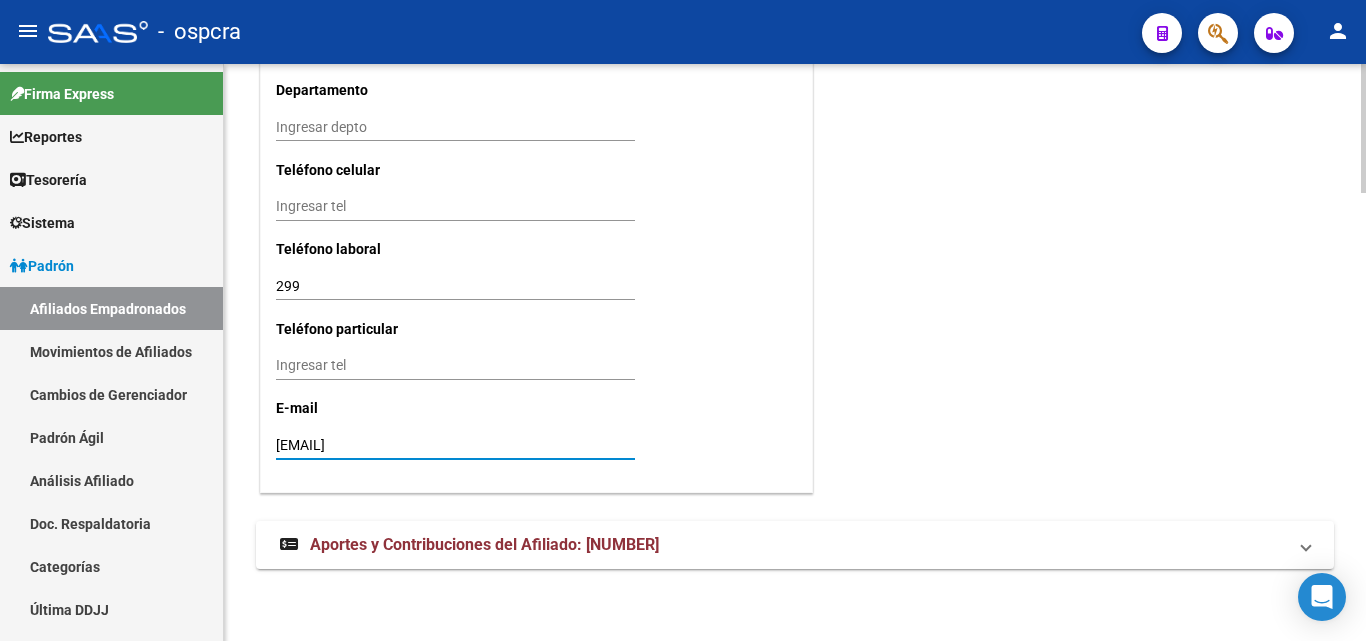 click on "javiermesonero@hotmail.com" at bounding box center (455, 445) 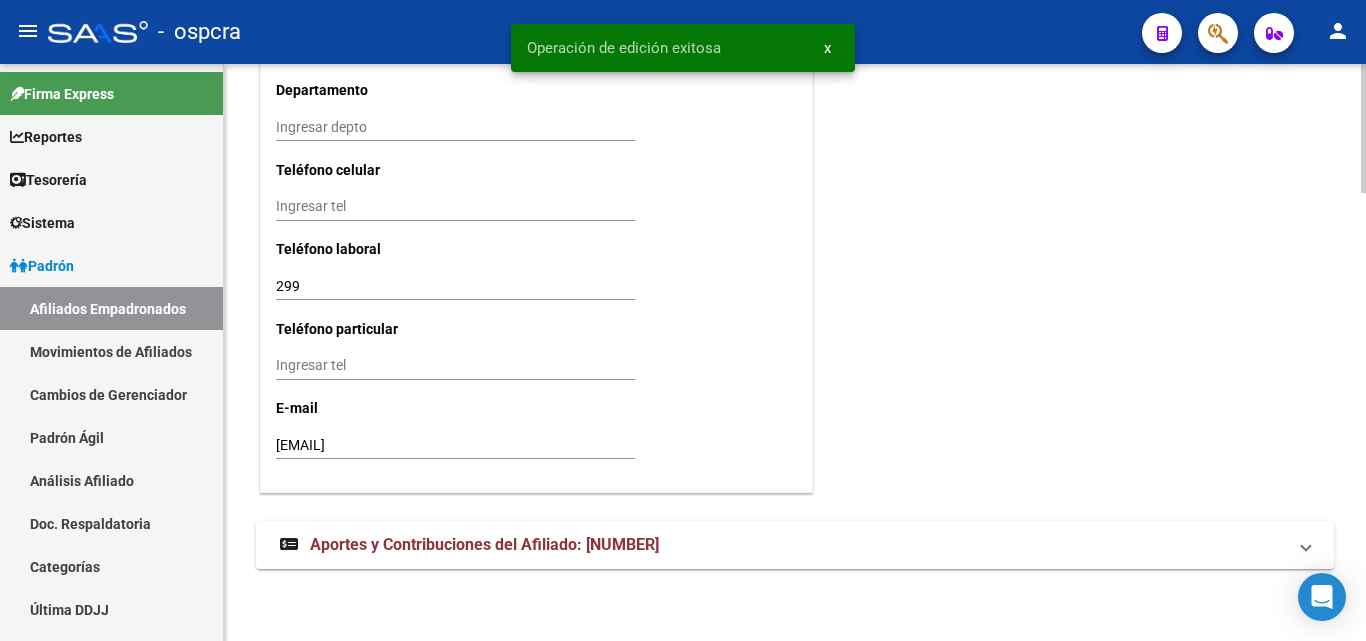 click on "299 Ingresar tel" 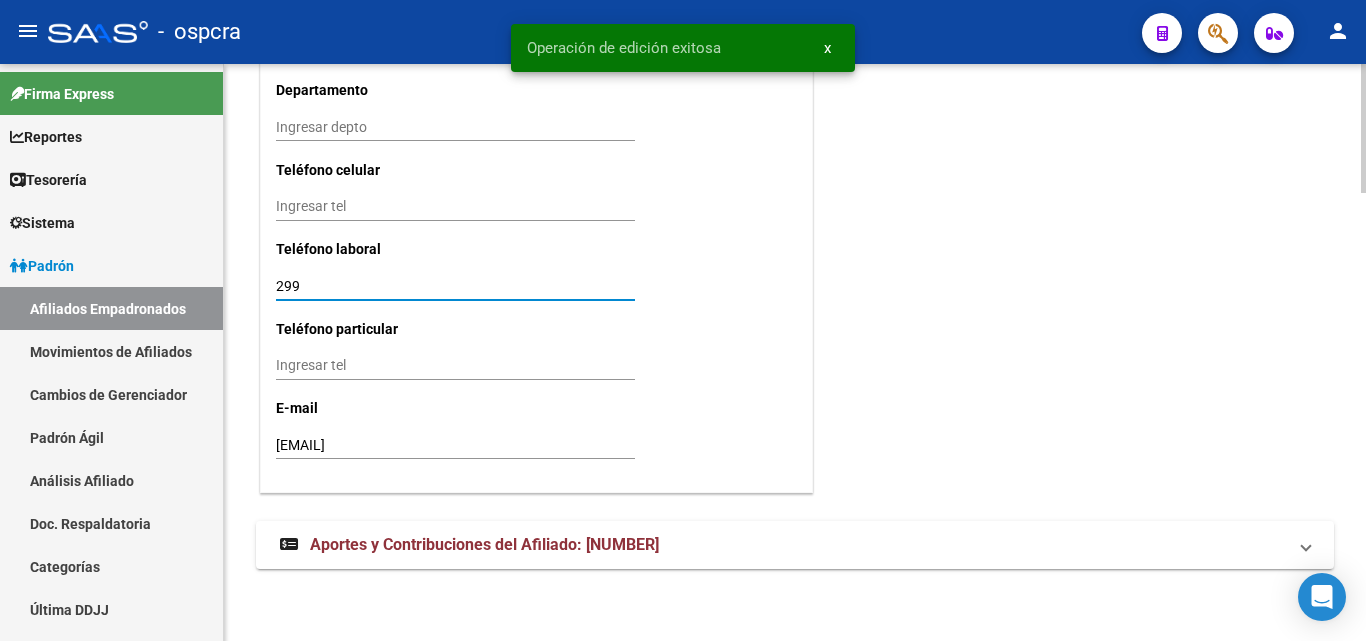 click on "299" at bounding box center (455, 286) 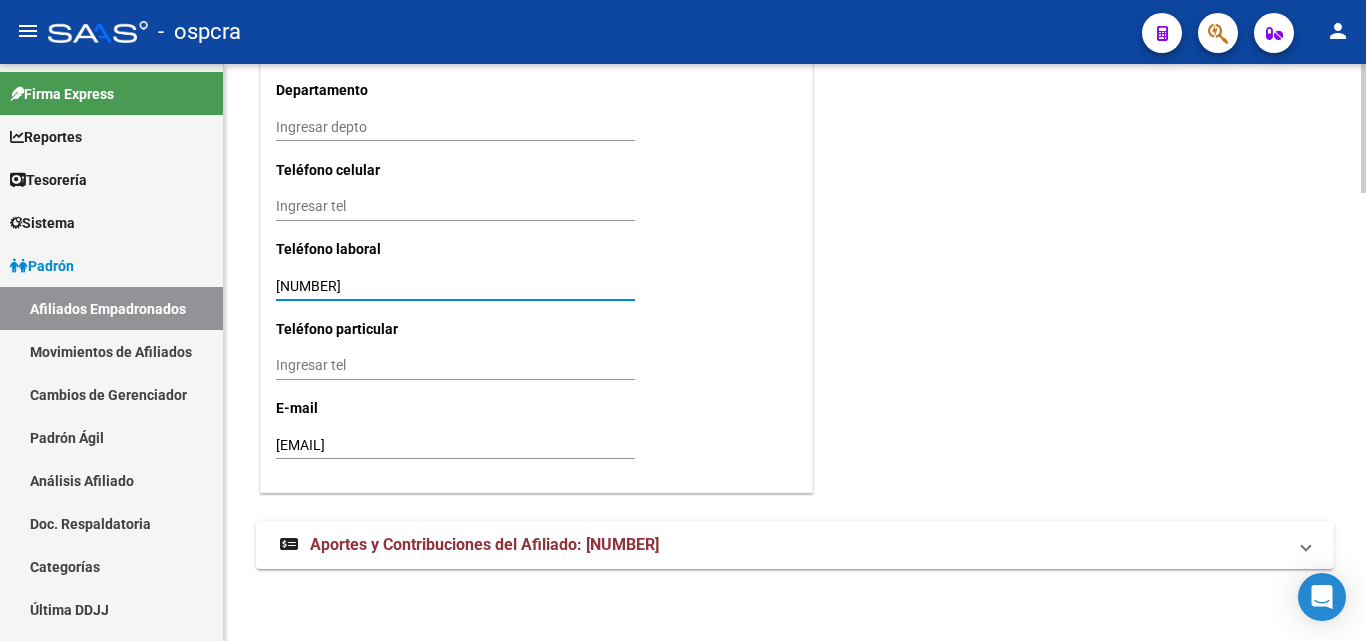 type on "2994980185" 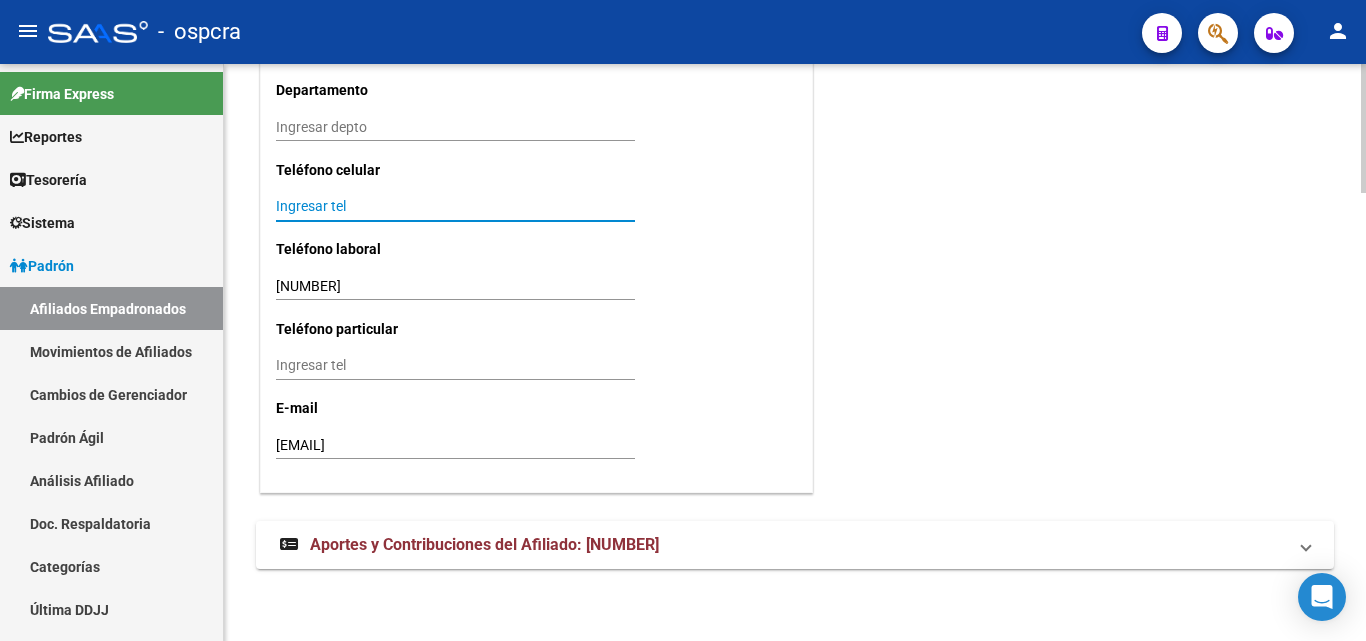 click on "Ingresar tel" at bounding box center (455, 206) 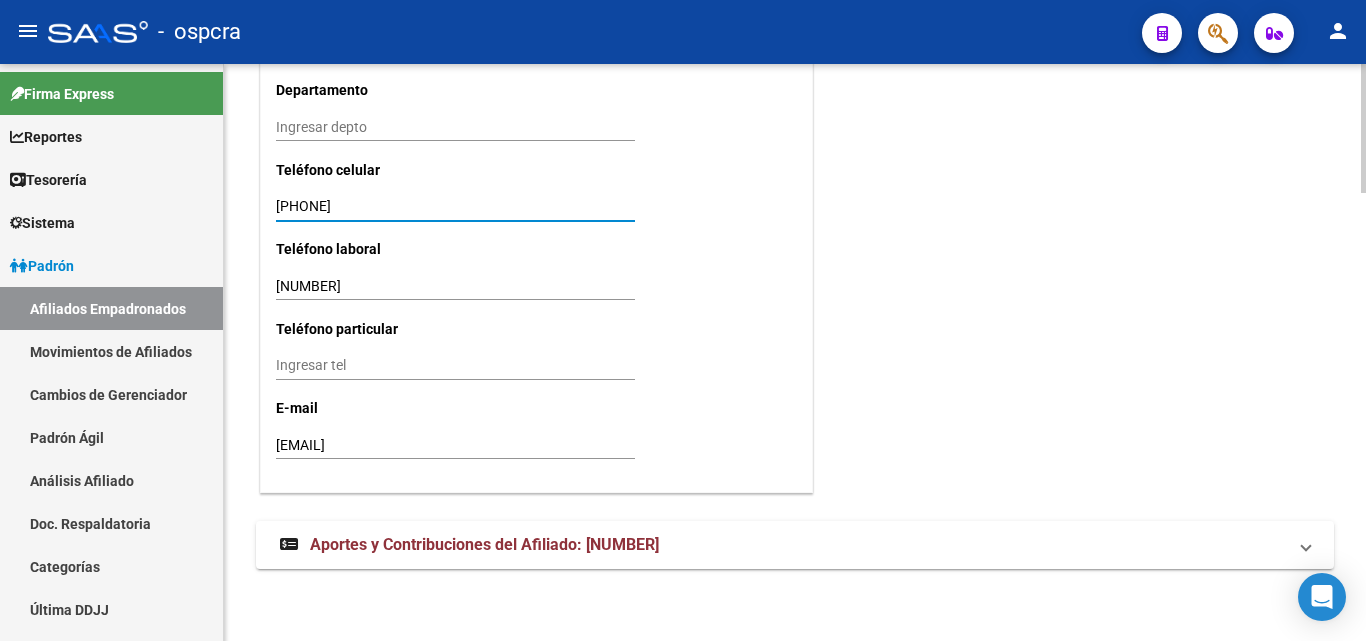 type on "2995750255" 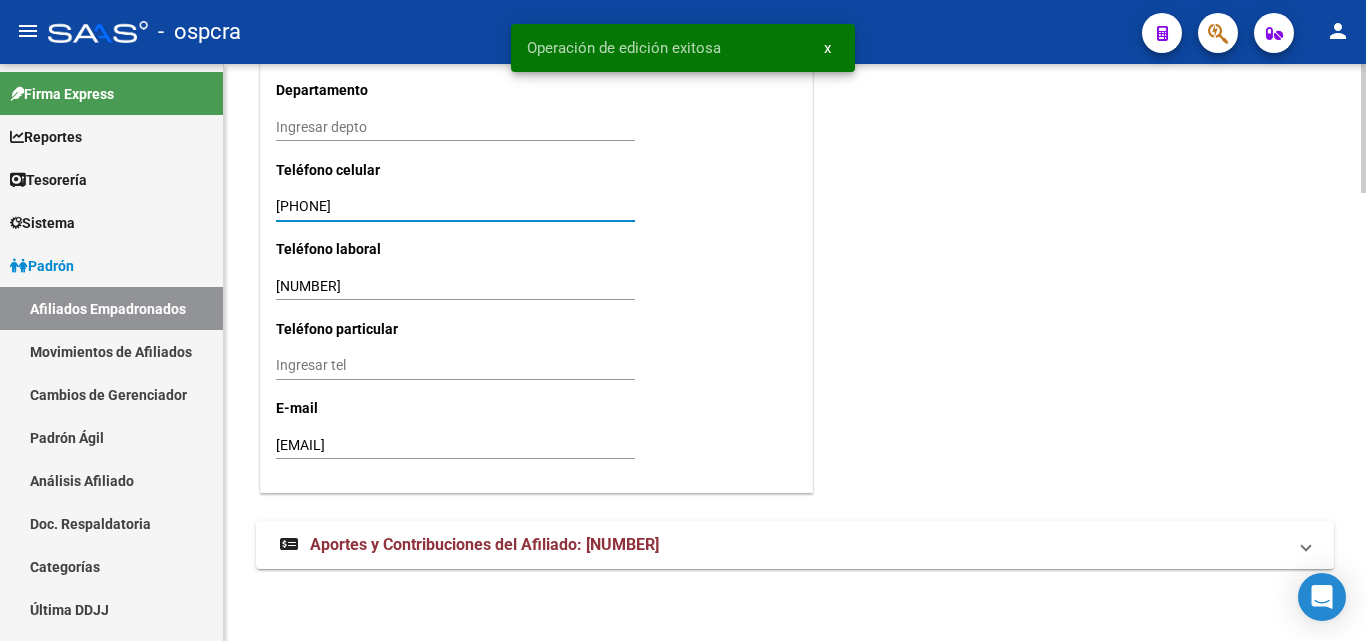 click on "2994980185 Ingresar tel" 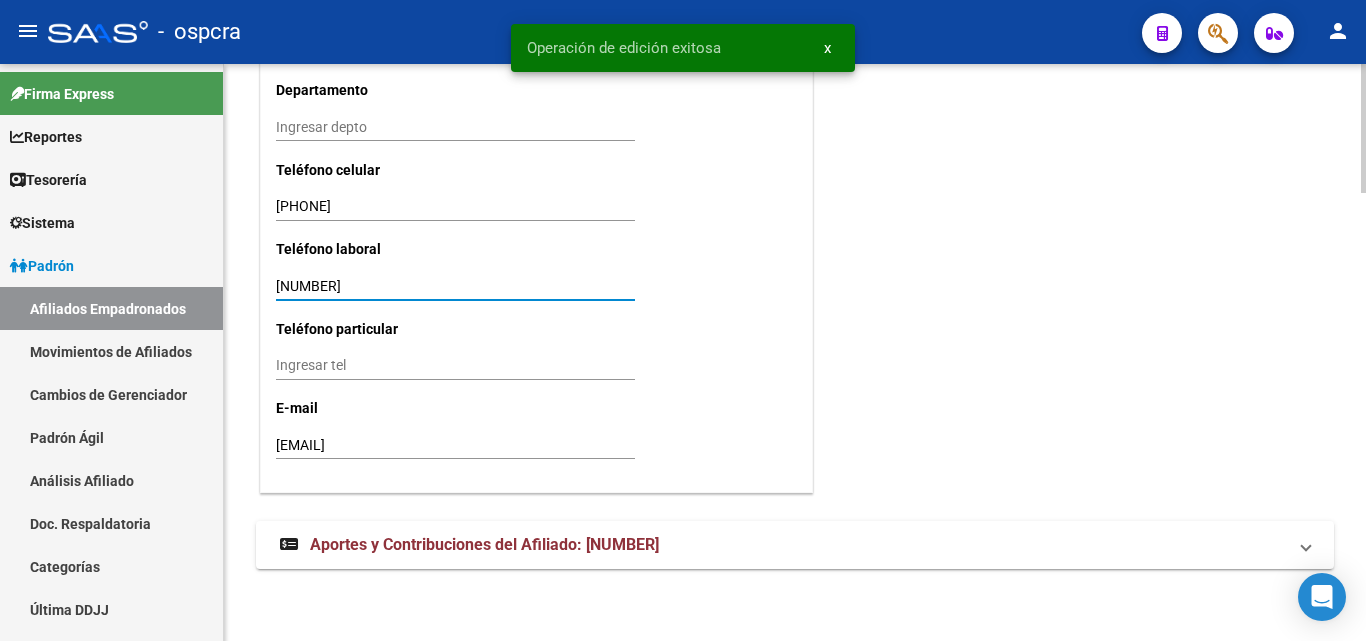 click on "save Guardar cambios" 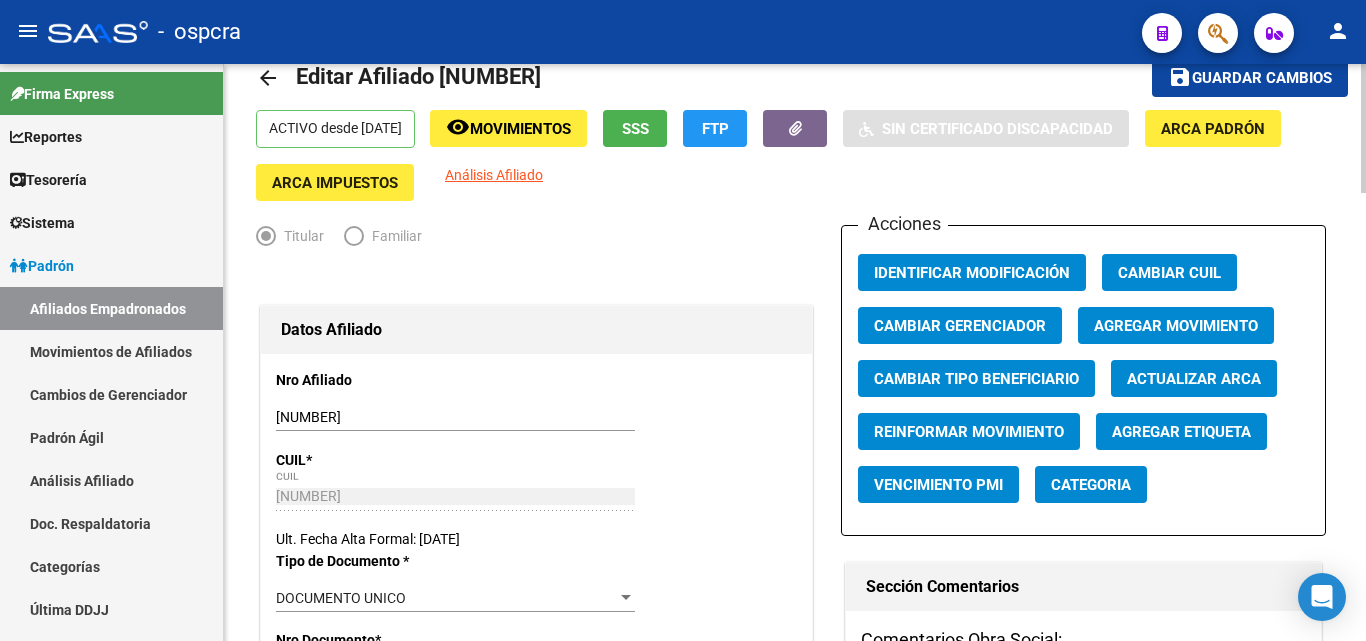 scroll, scrollTop: 0, scrollLeft: 0, axis: both 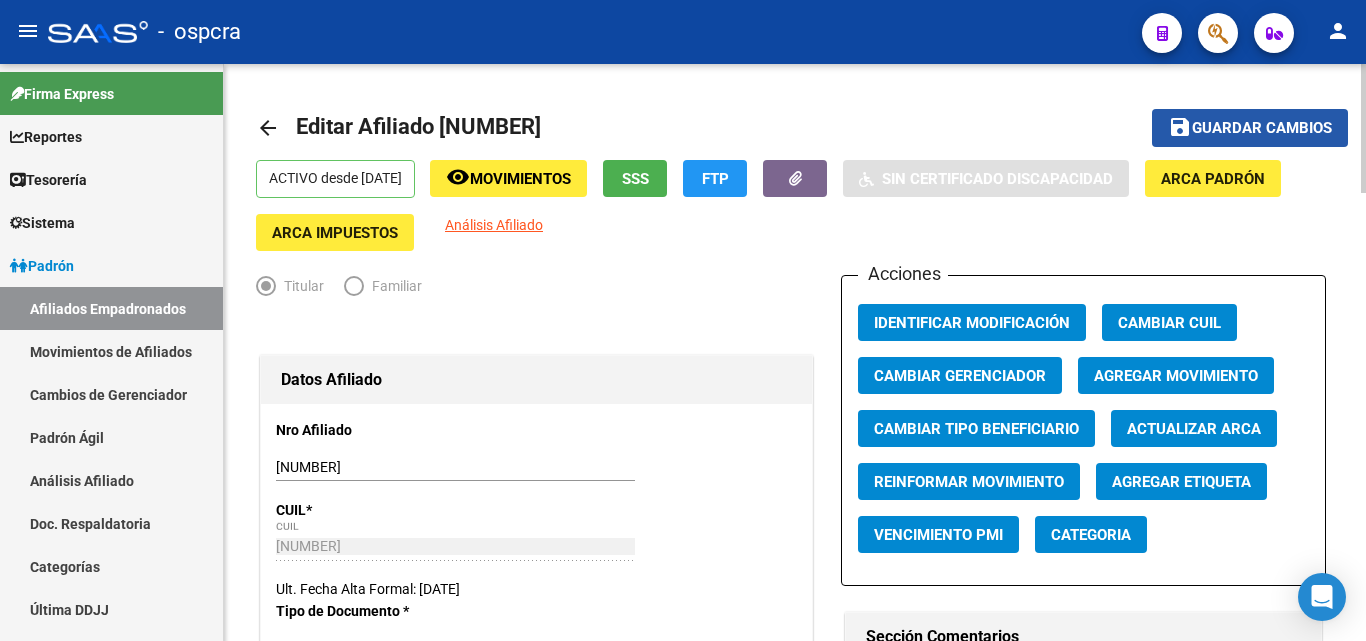 click on "save Guardar cambios" 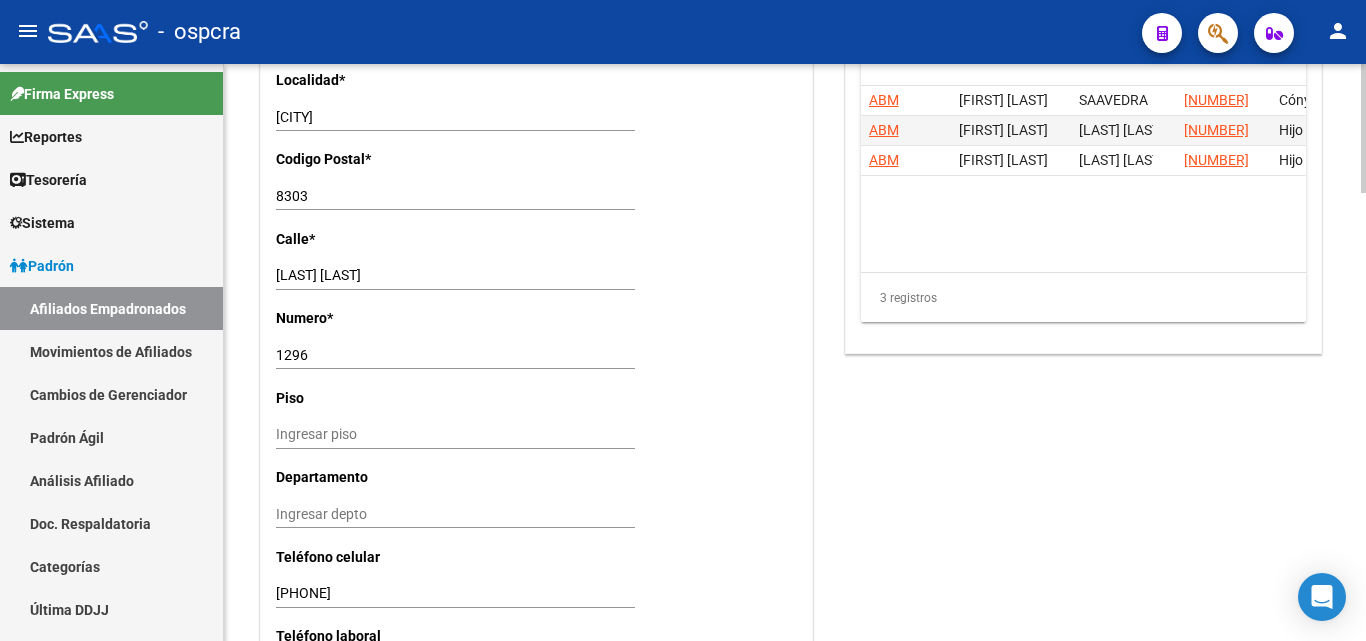 scroll, scrollTop: 1997, scrollLeft: 0, axis: vertical 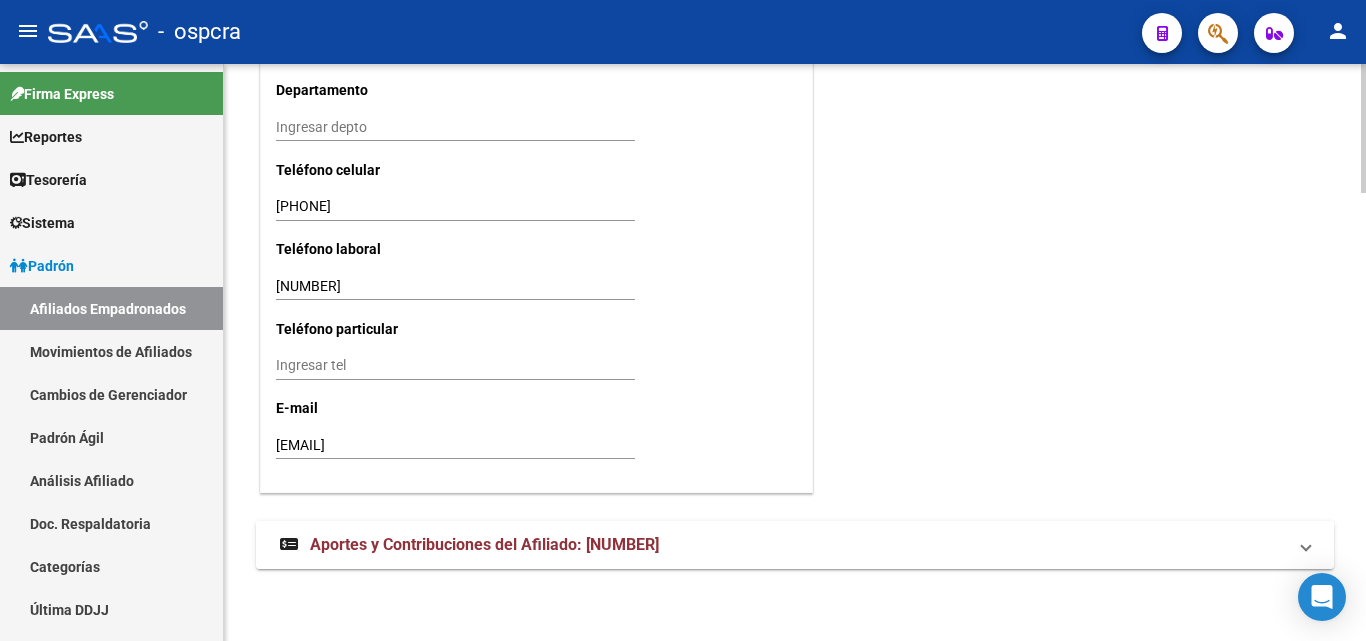 click on "Aportes y Contribuciones del Afiliado: 20233487202" at bounding box center (484, 544) 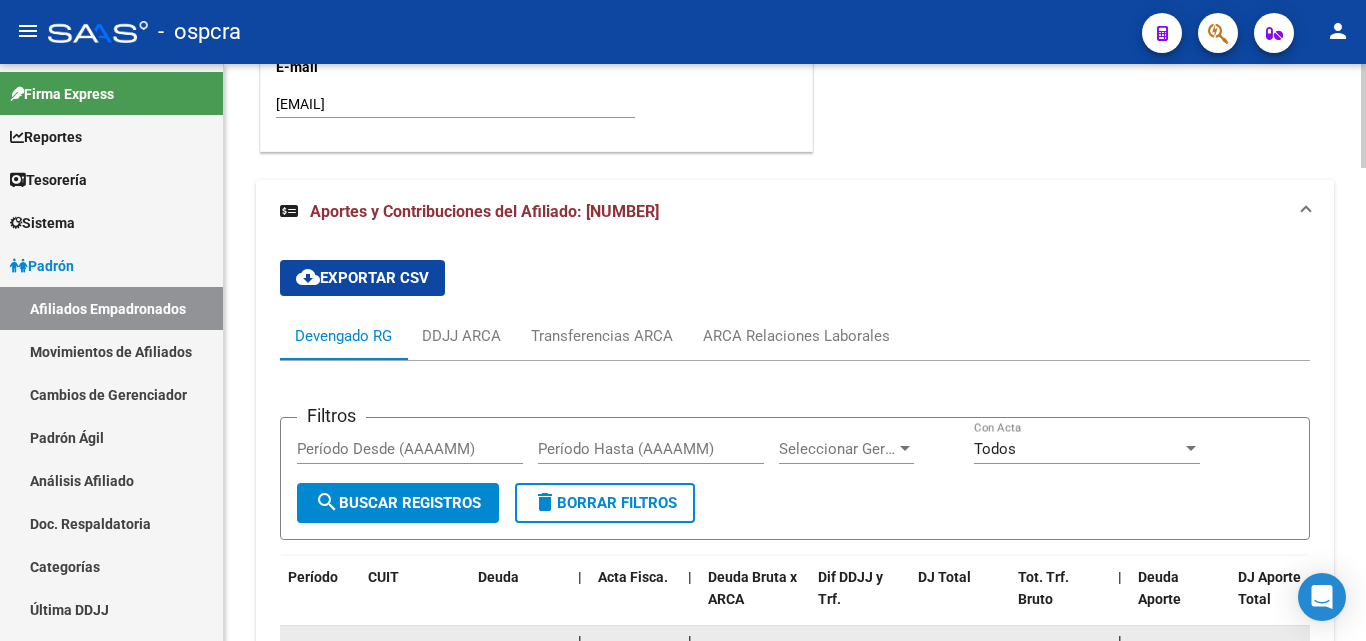 scroll, scrollTop: 2497, scrollLeft: 0, axis: vertical 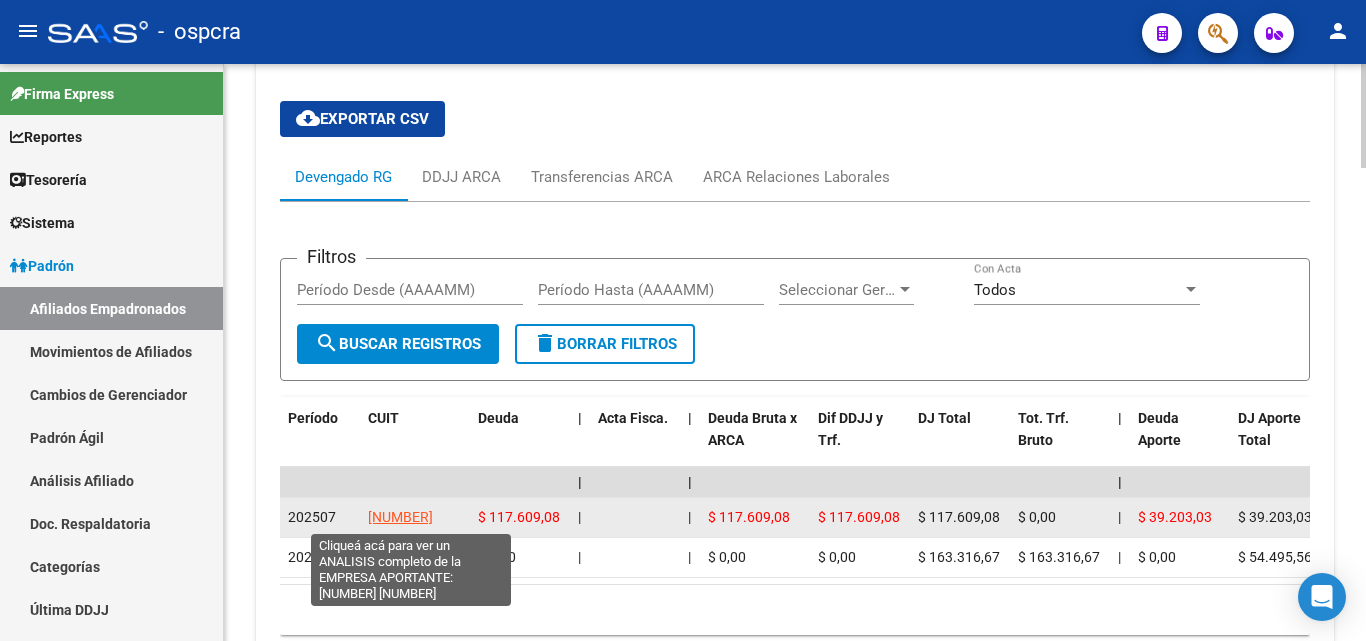 click on "33710999959" 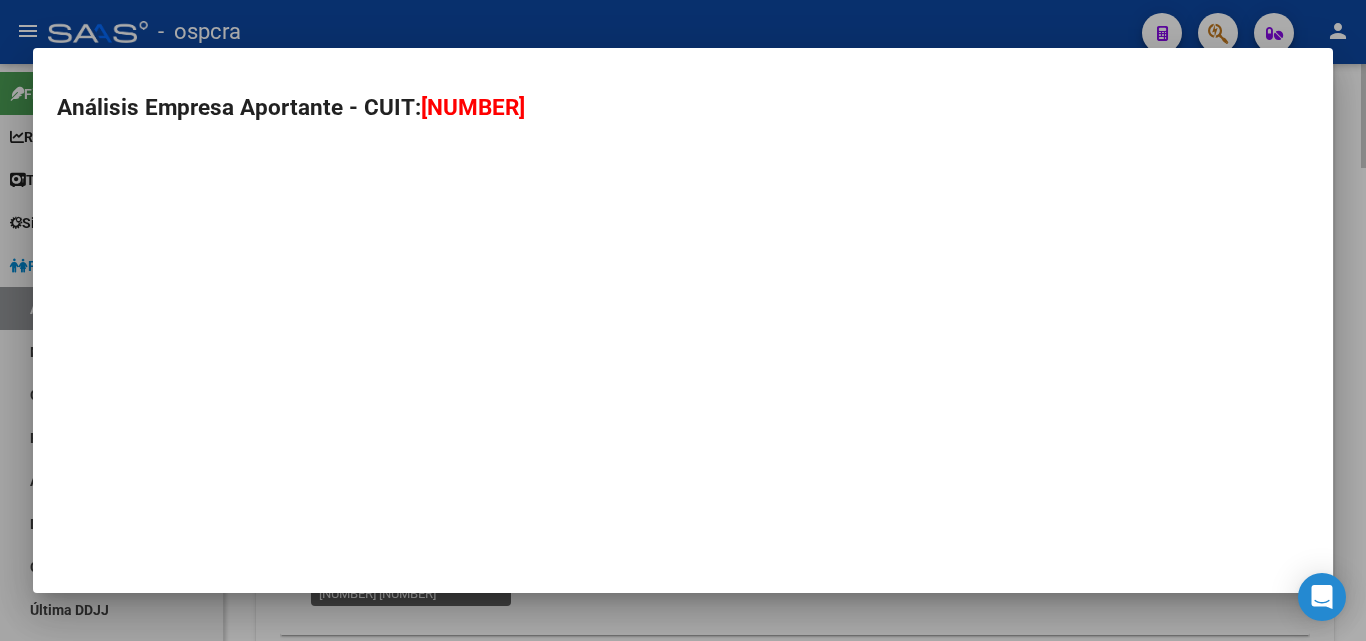 type on "33710999959" 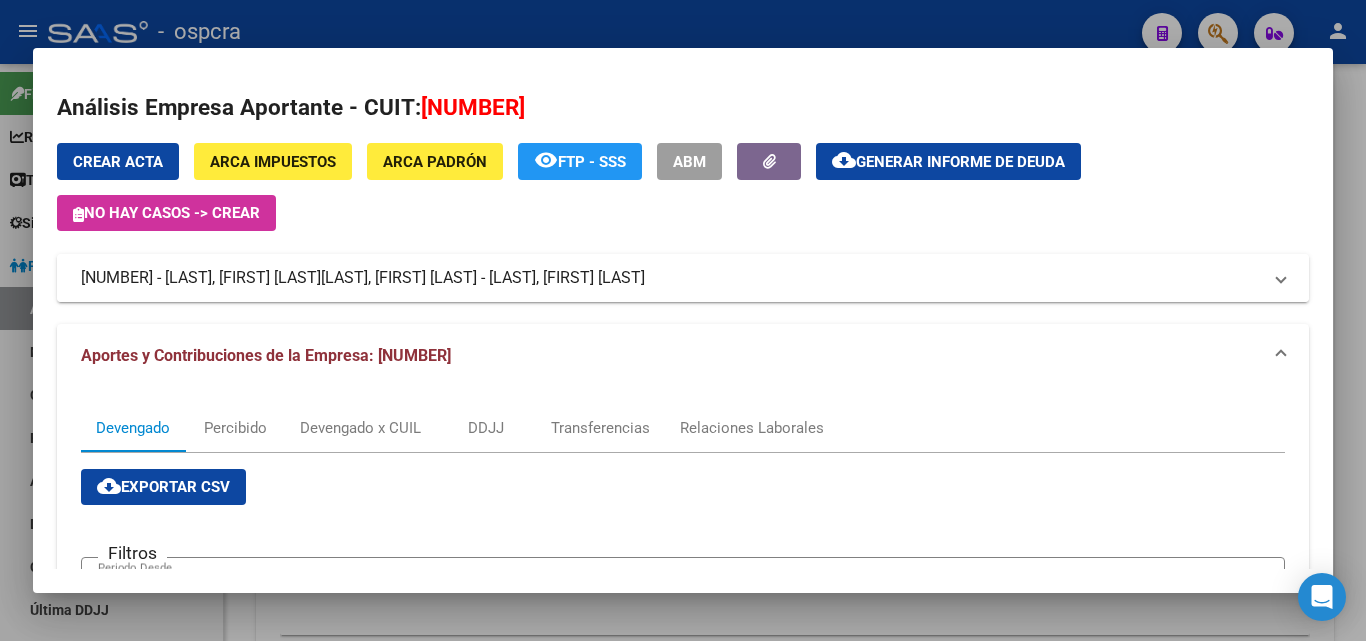 click on "CORRES, NICOLAS M. - CORRES, GRACIELA E. R. S.H." at bounding box center (483, 278) 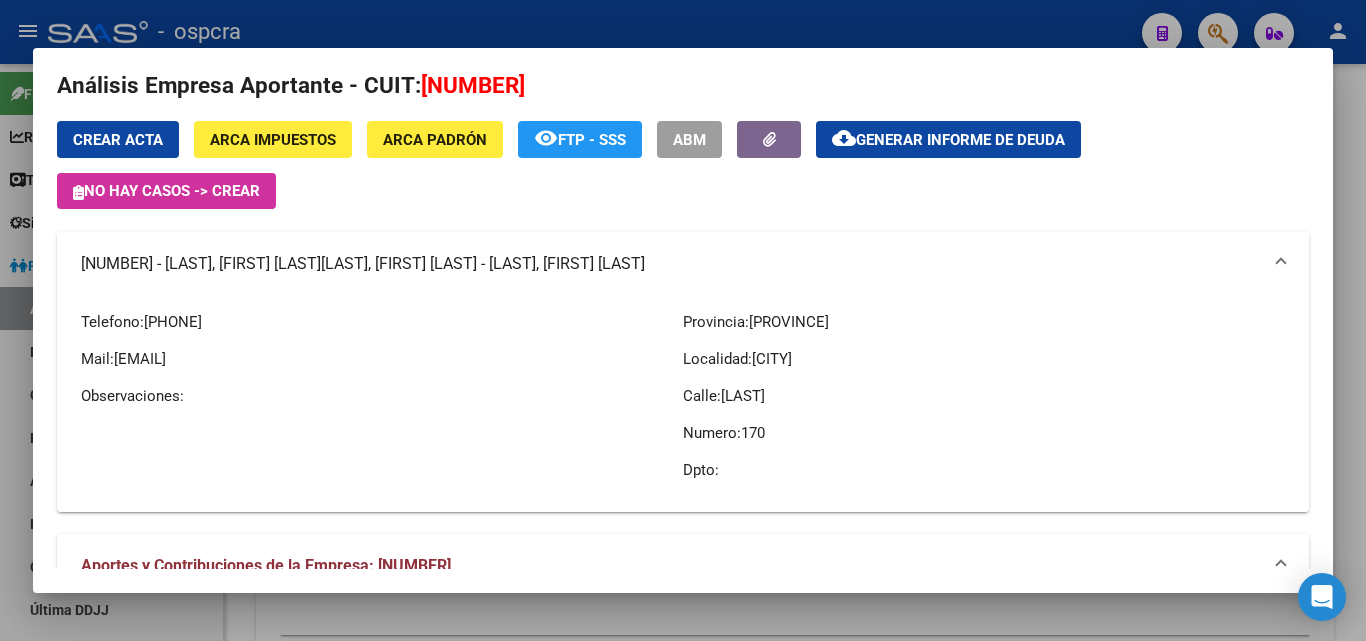 scroll, scrollTop: 0, scrollLeft: 0, axis: both 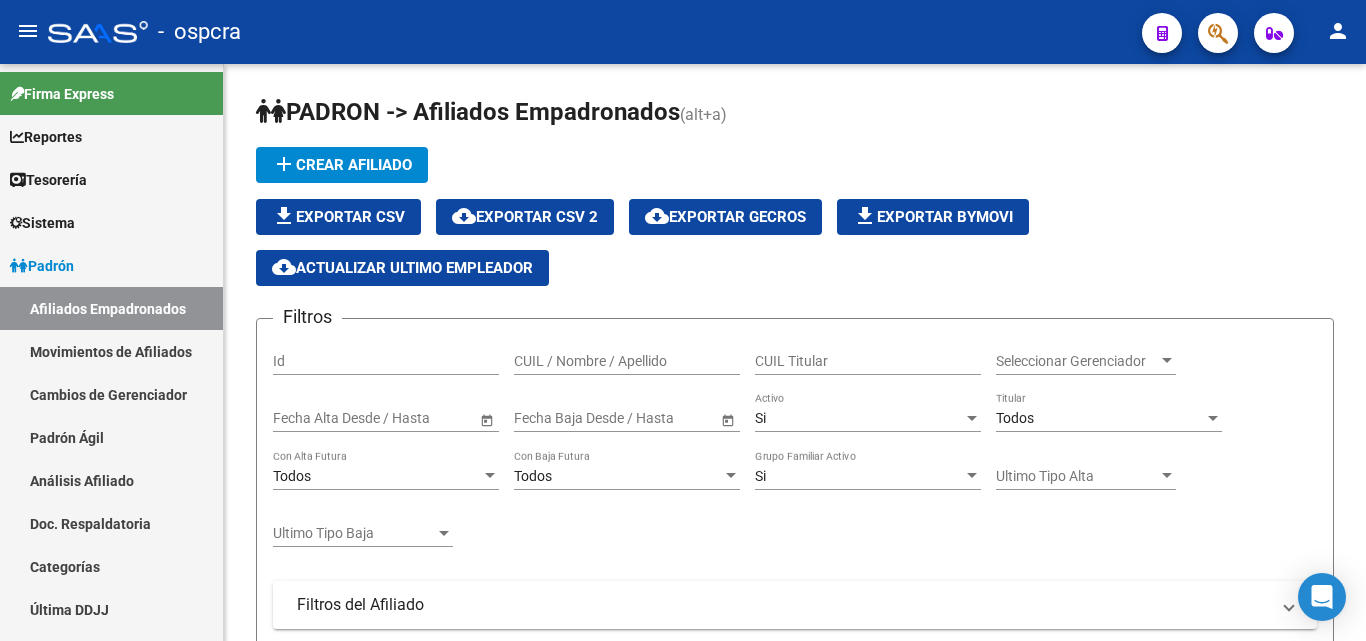 click 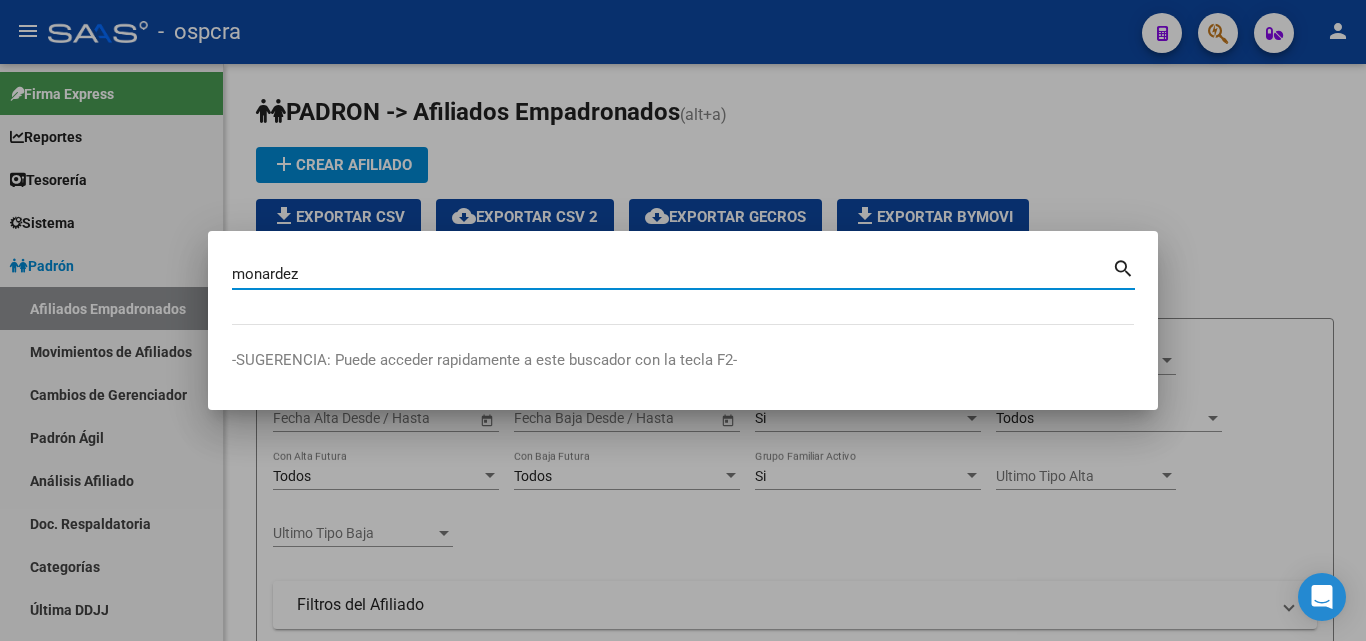 type on "monardez" 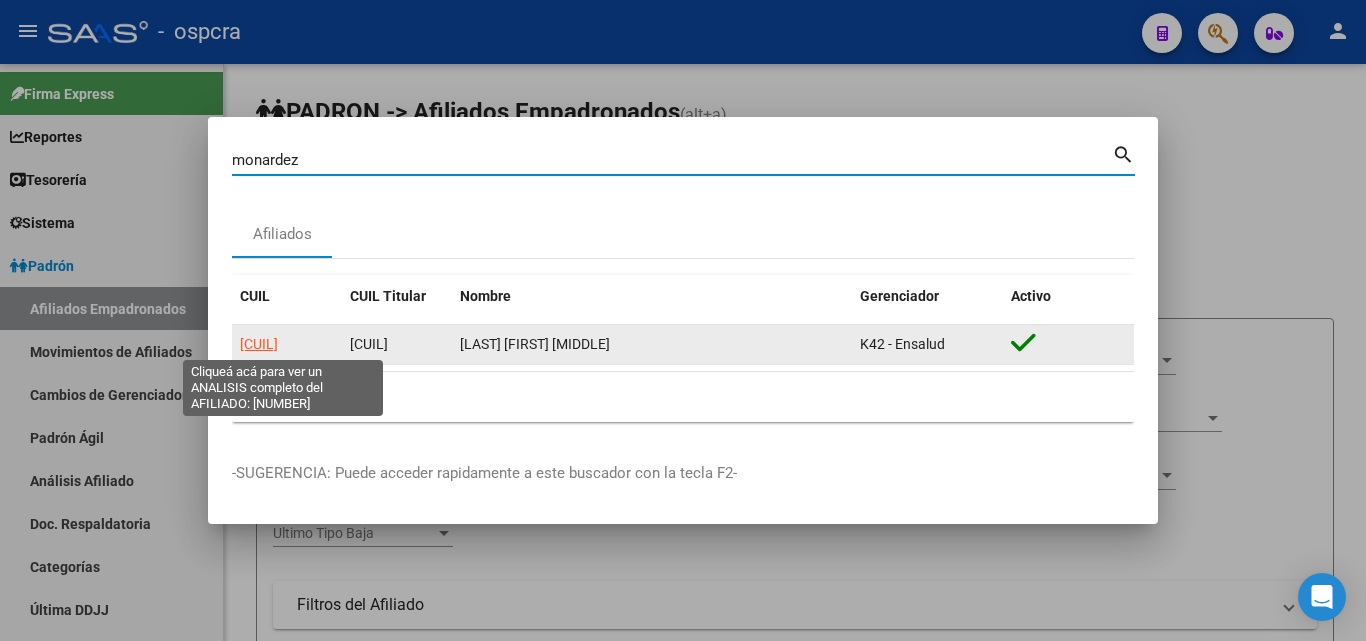 click on "[CUIL]" 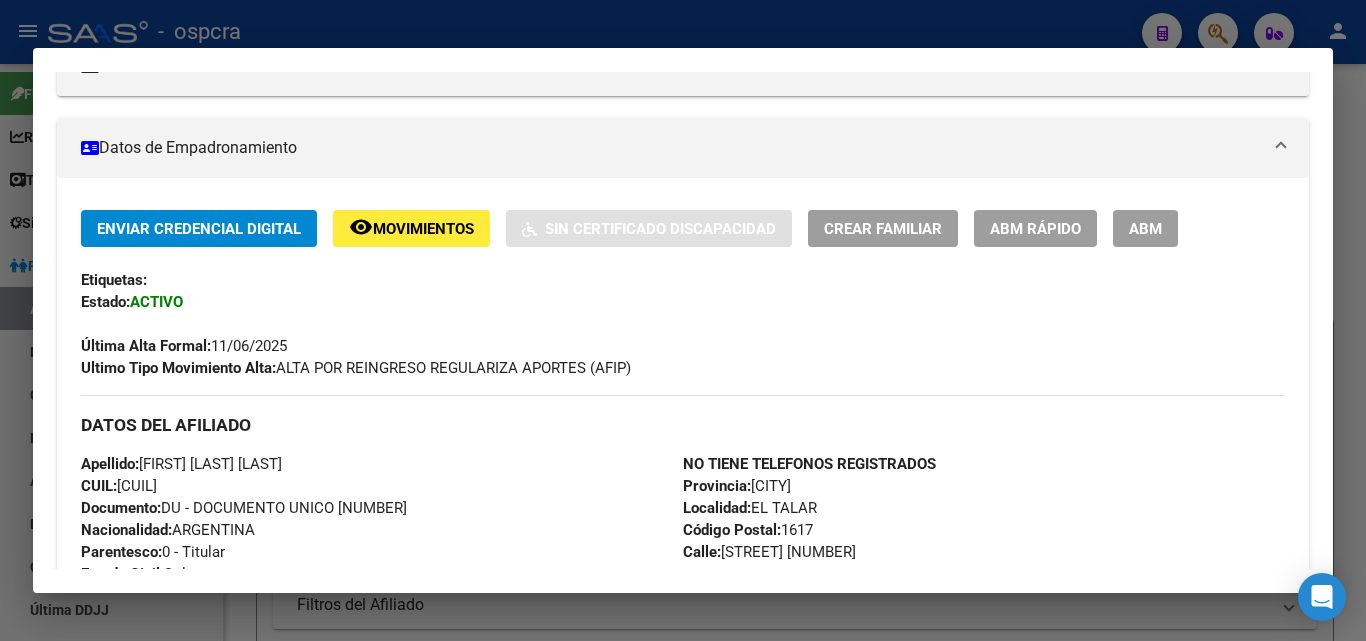 scroll, scrollTop: 300, scrollLeft: 0, axis: vertical 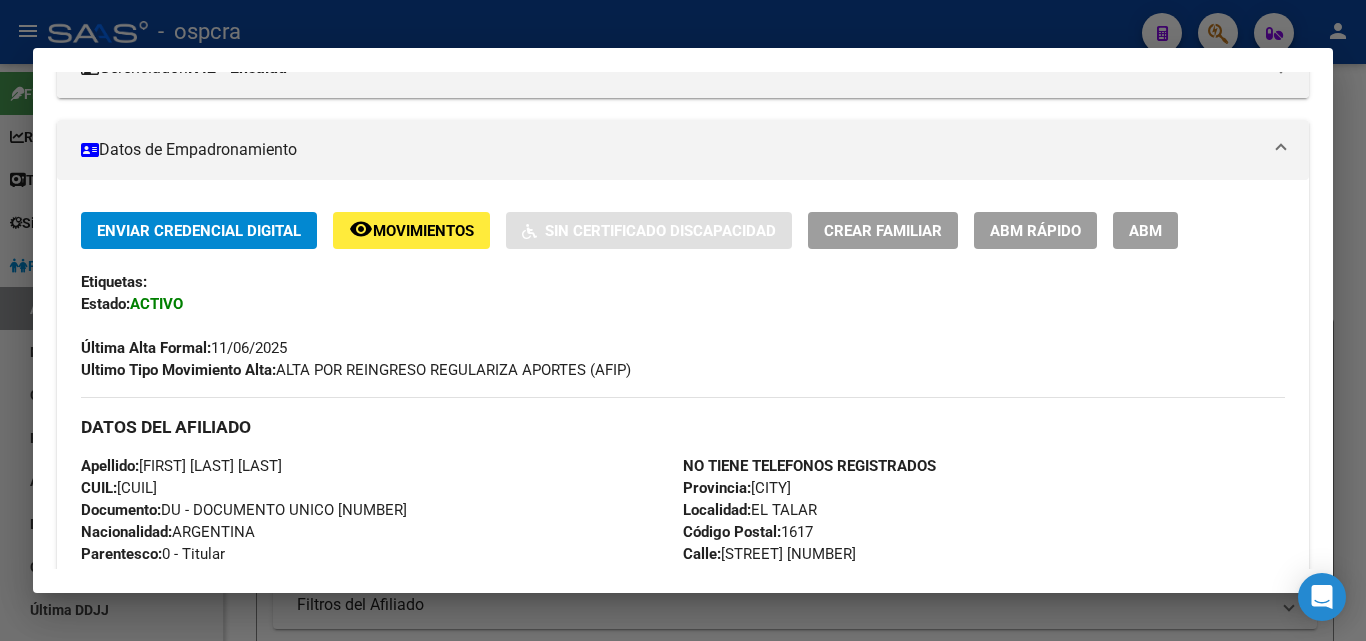click on "Movimientos" 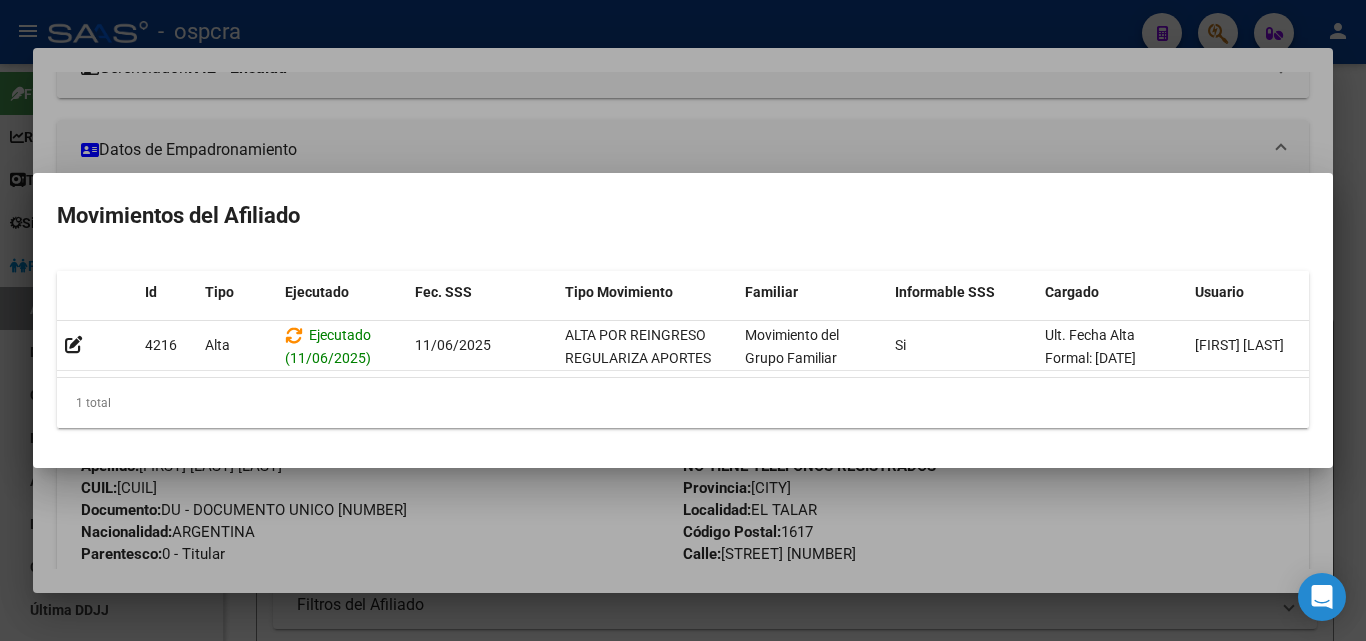 click at bounding box center [683, 320] 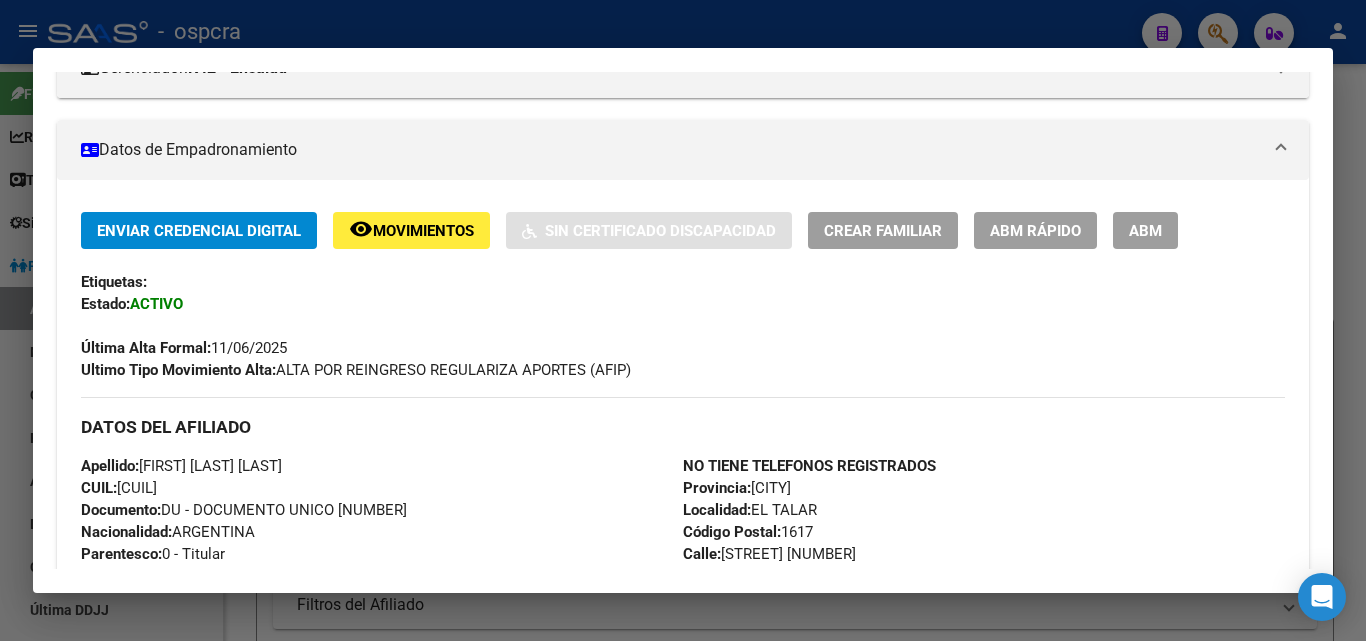click on "ABM" at bounding box center [1145, 231] 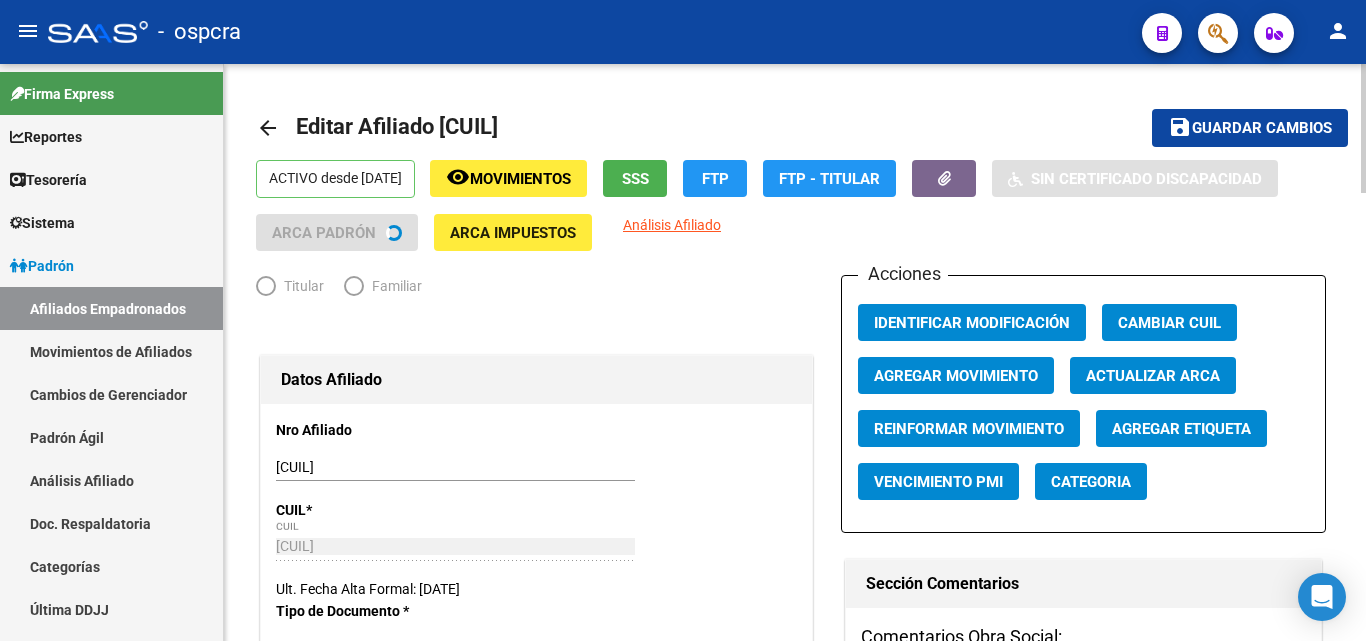 radio on "true" 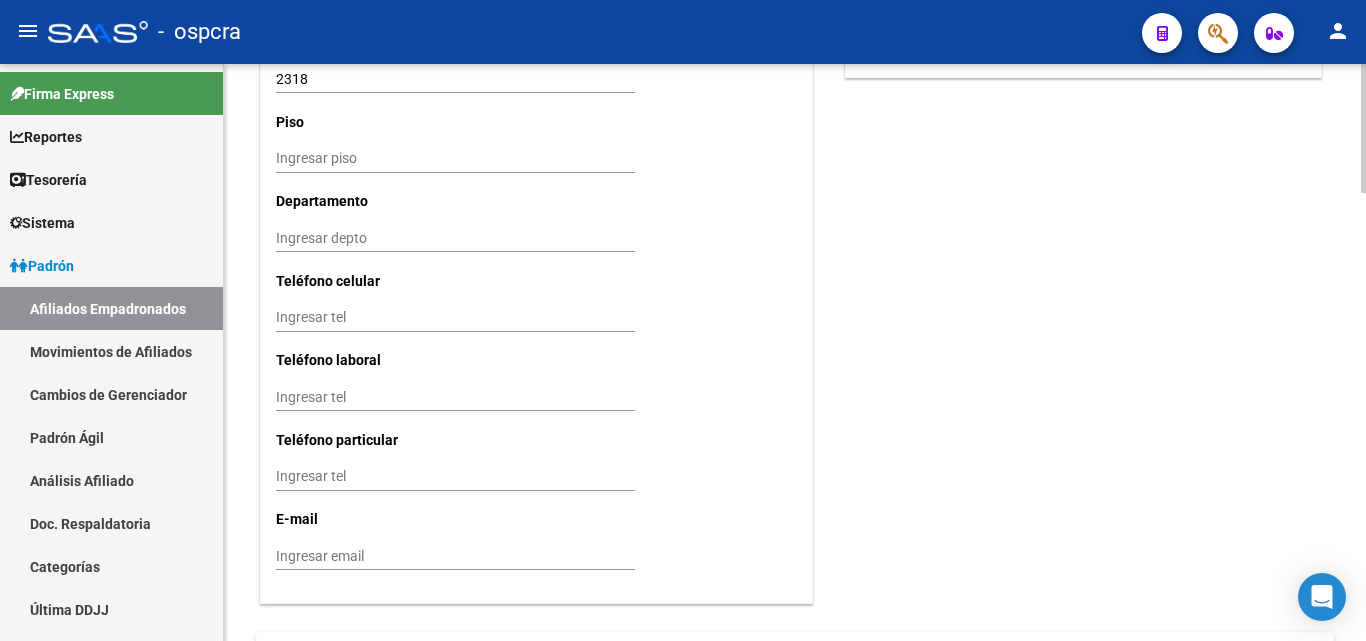 scroll, scrollTop: 1900, scrollLeft: 0, axis: vertical 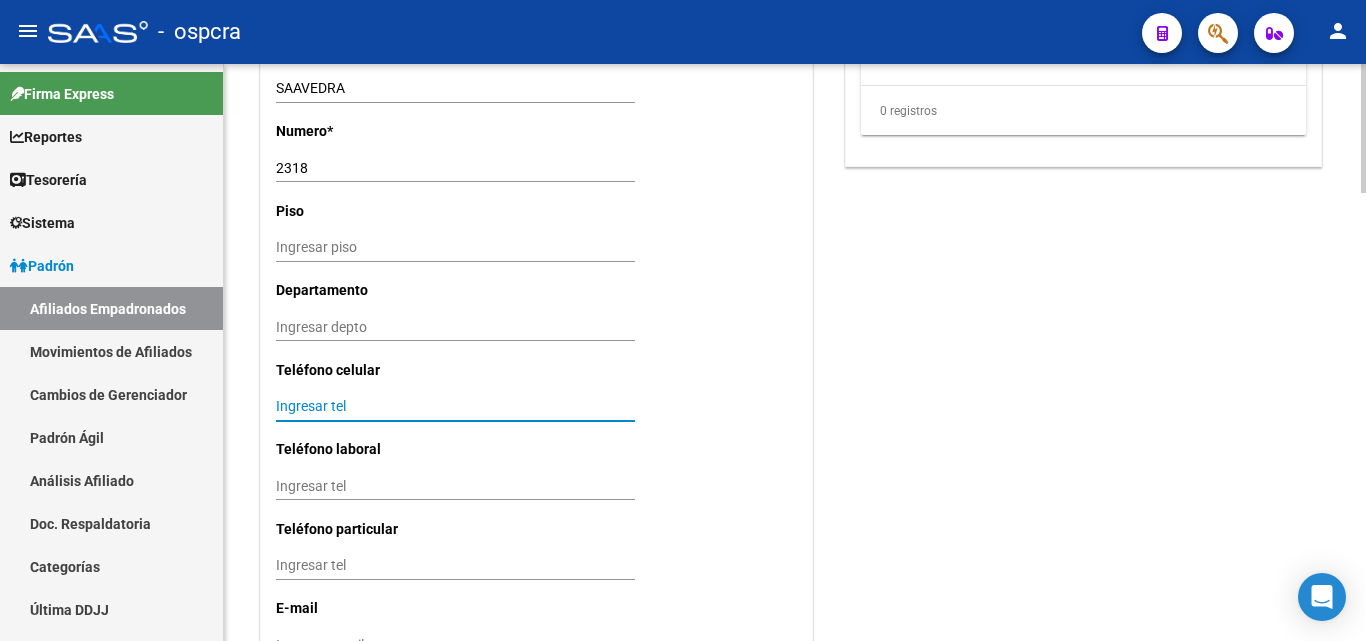 click on "Ingresar tel" at bounding box center (455, 406) 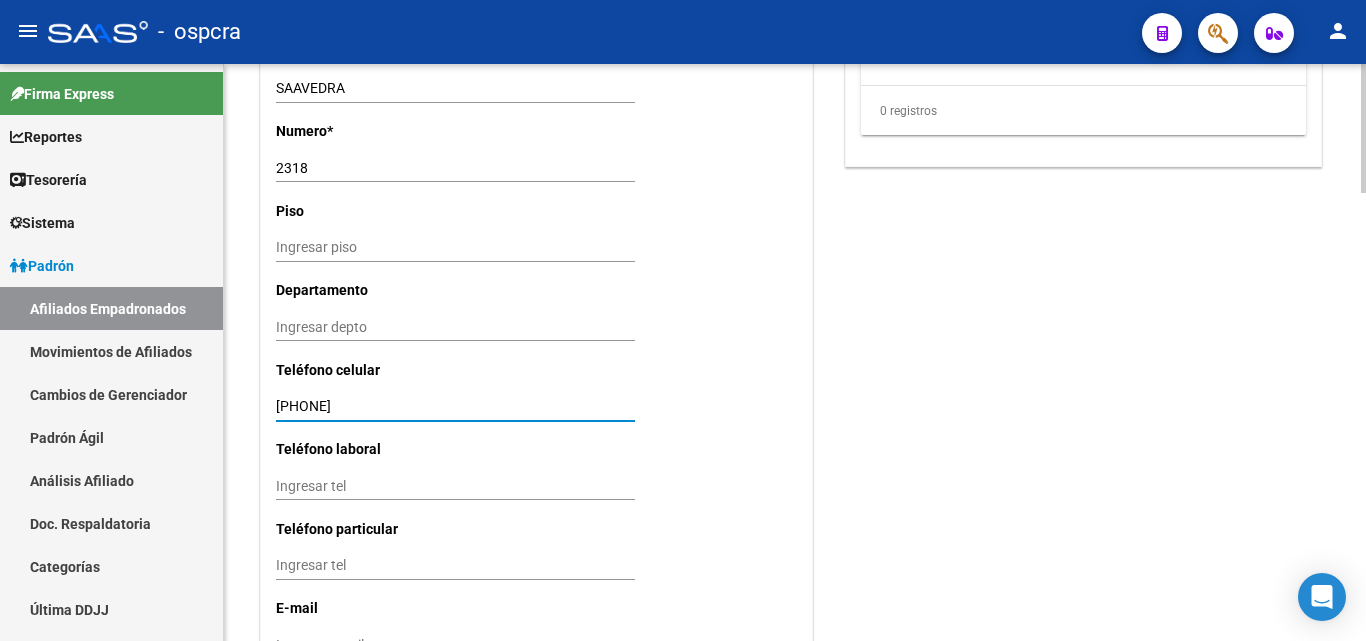 type on "[PHONE]" 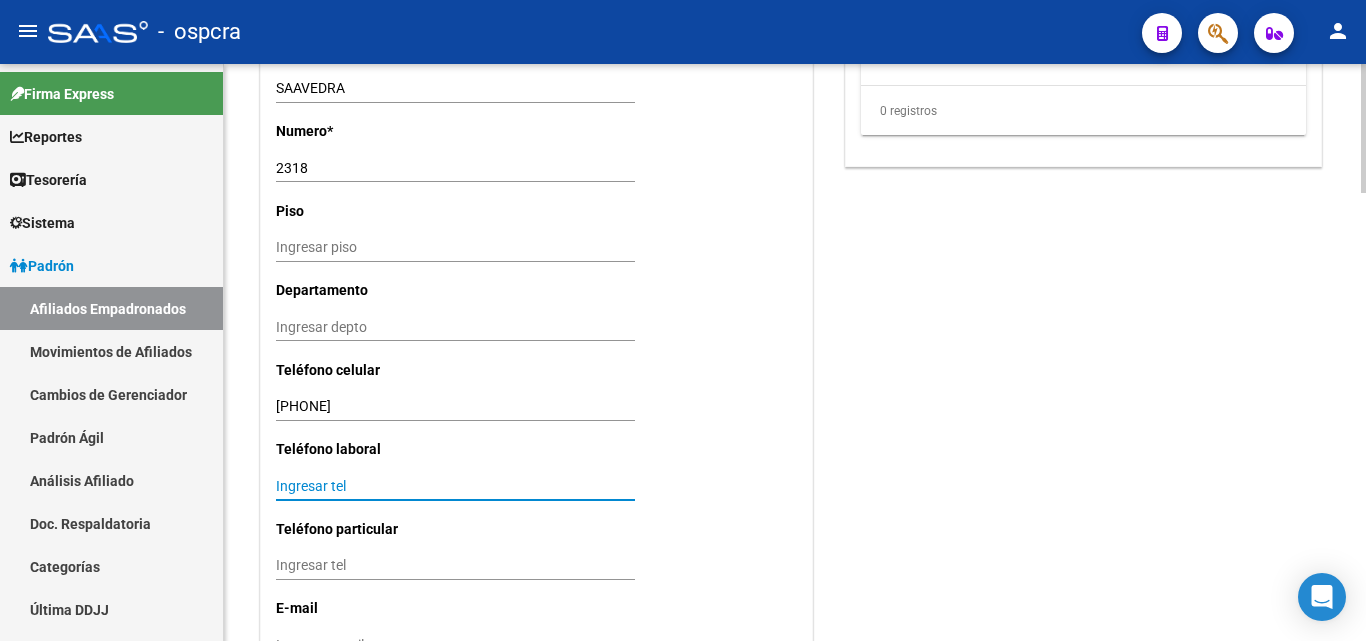 click on "Ingresar tel" at bounding box center [455, 486] 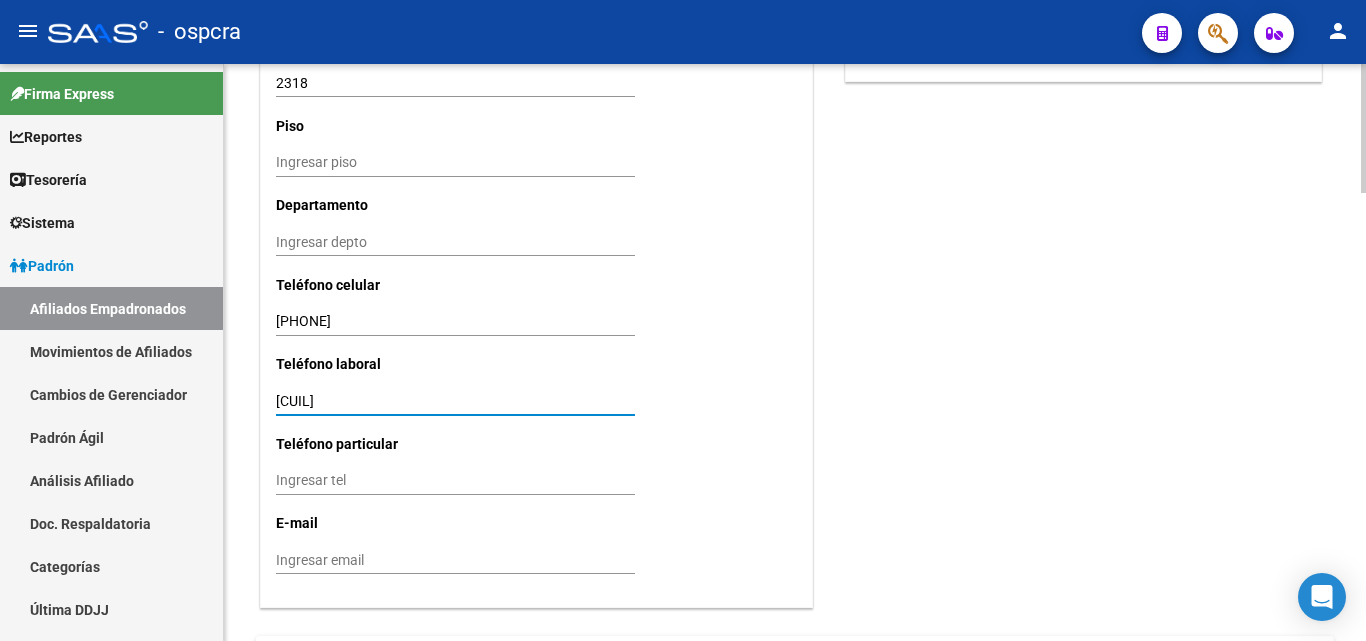 scroll, scrollTop: 1997, scrollLeft: 0, axis: vertical 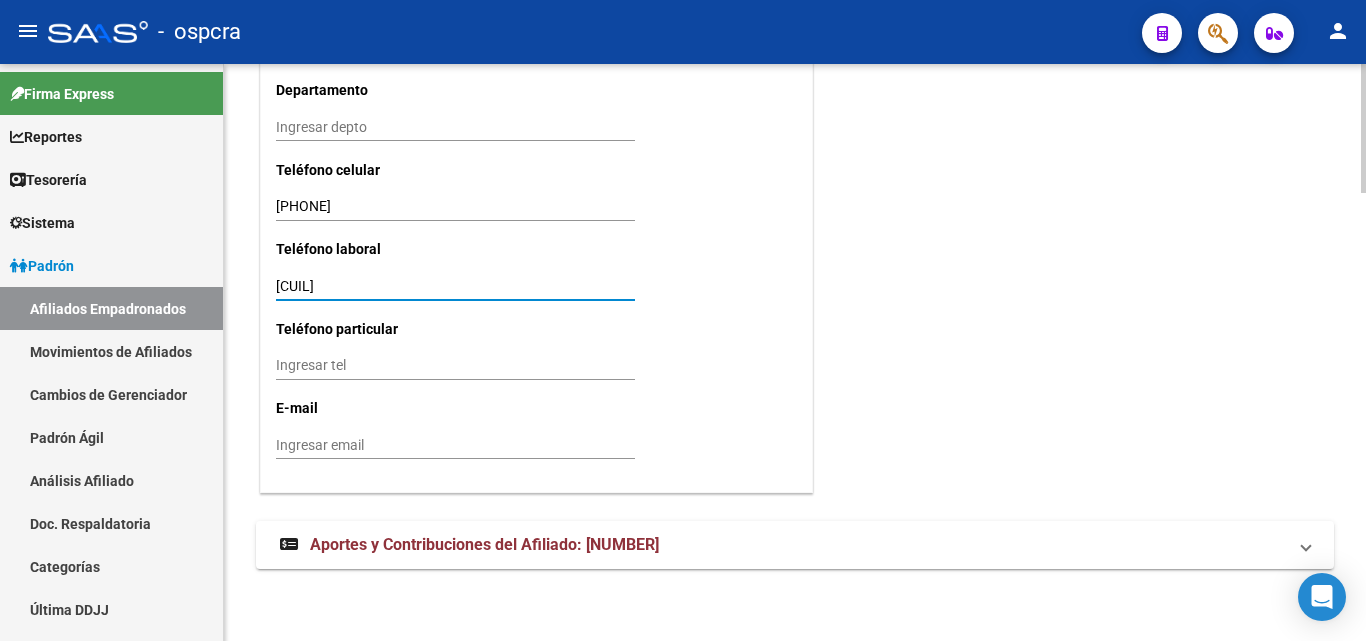 type on "[CUIL]" 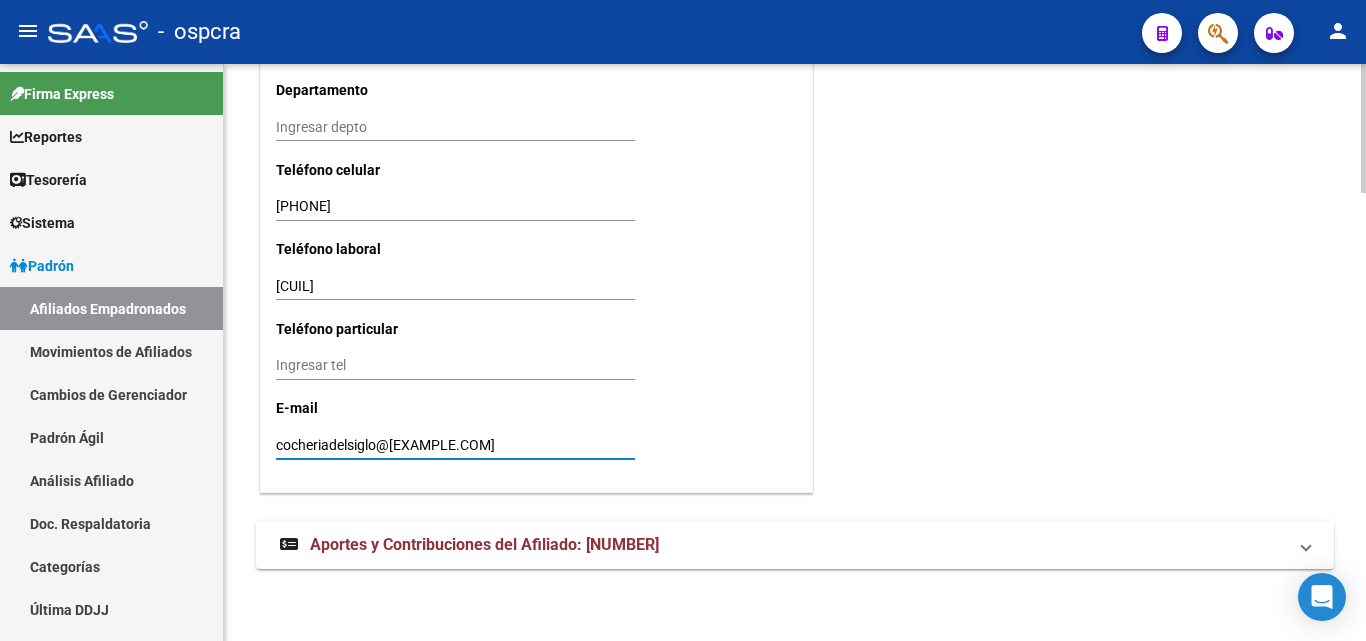 type on "cocheriadelsiglo@[EXAMPLE.COM]" 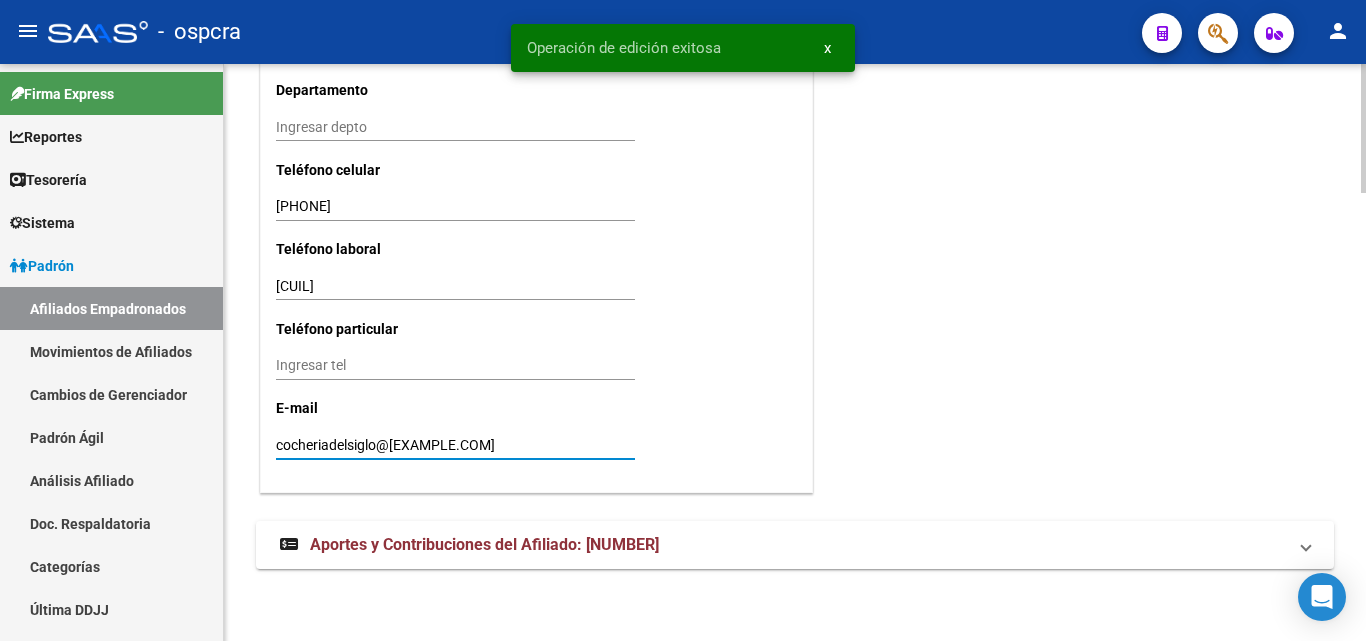 click on "[CUIL]" at bounding box center [455, 286] 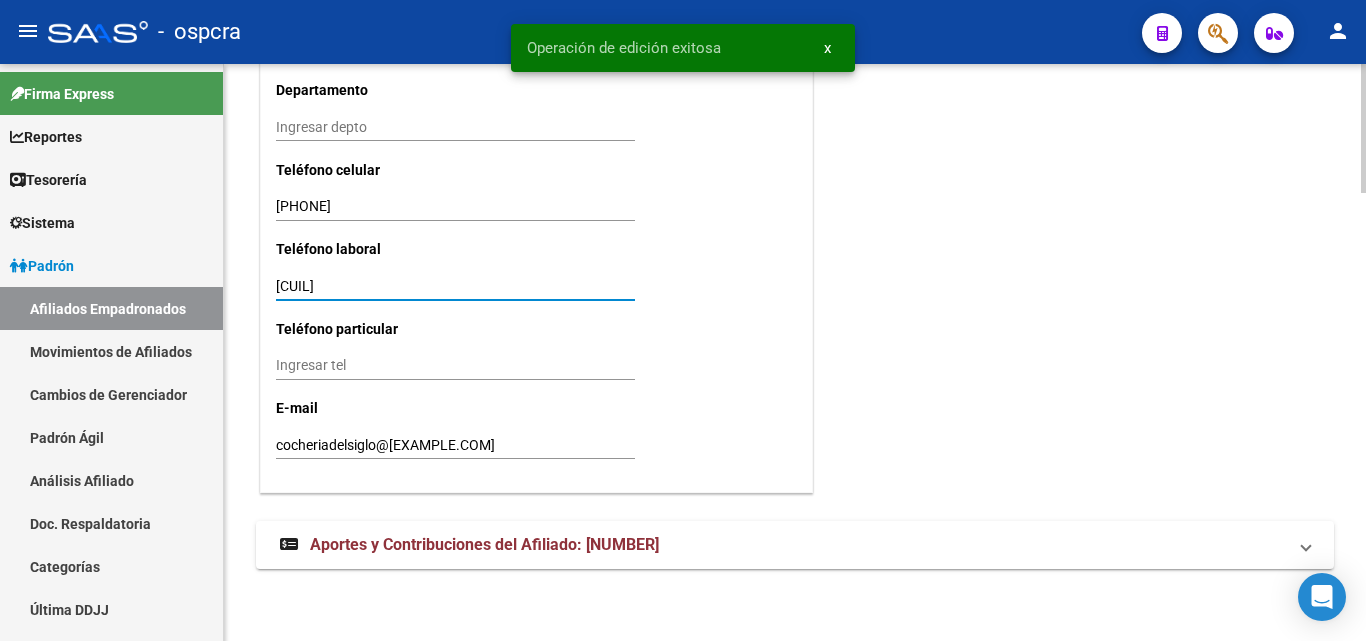 click on "save Guardar cambios" 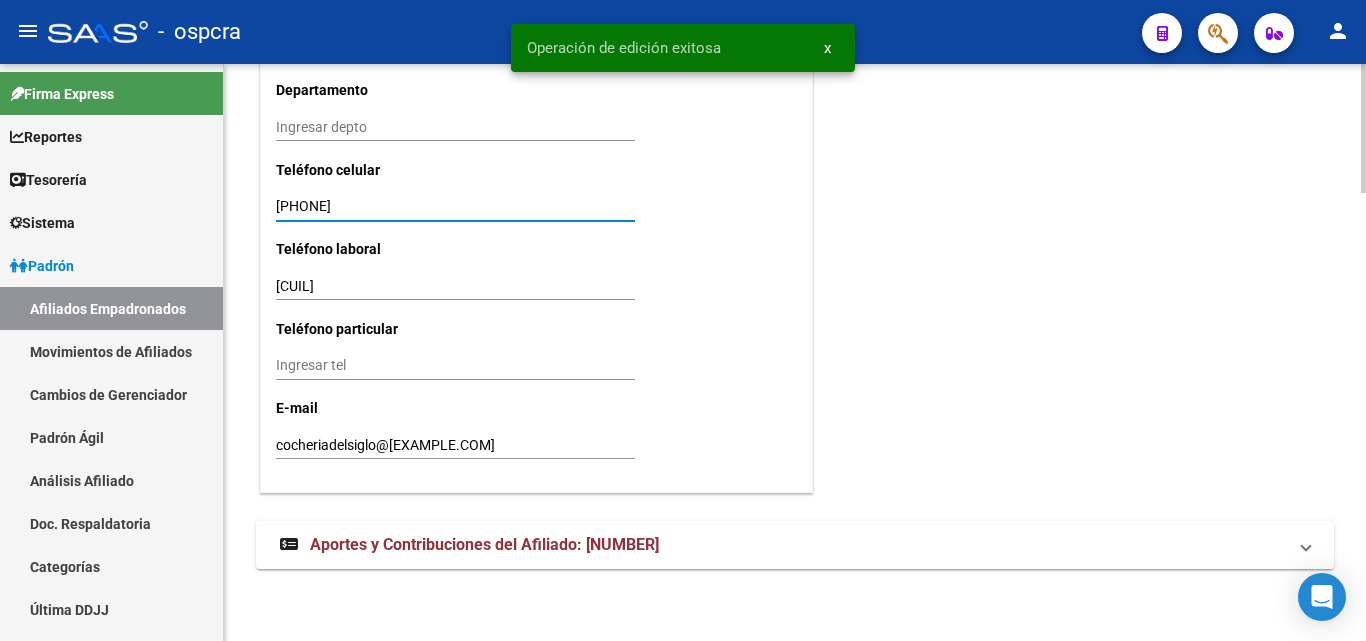 click on "save Guardar cambios" 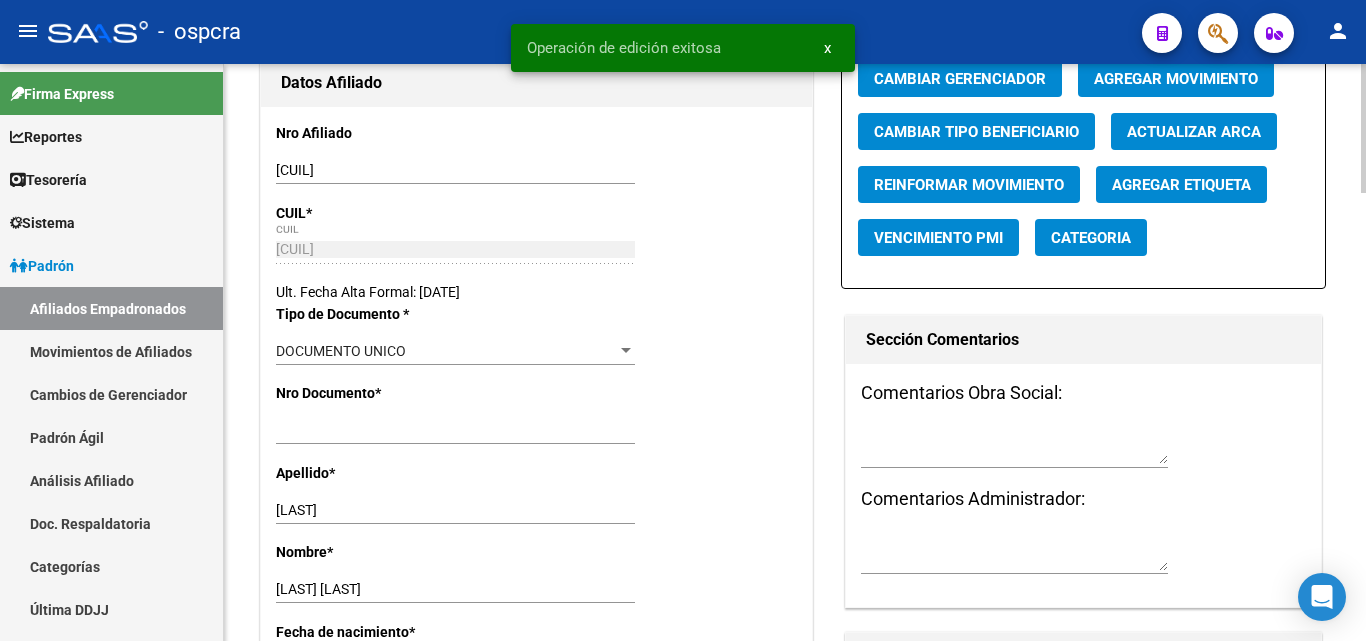 scroll, scrollTop: 0, scrollLeft: 0, axis: both 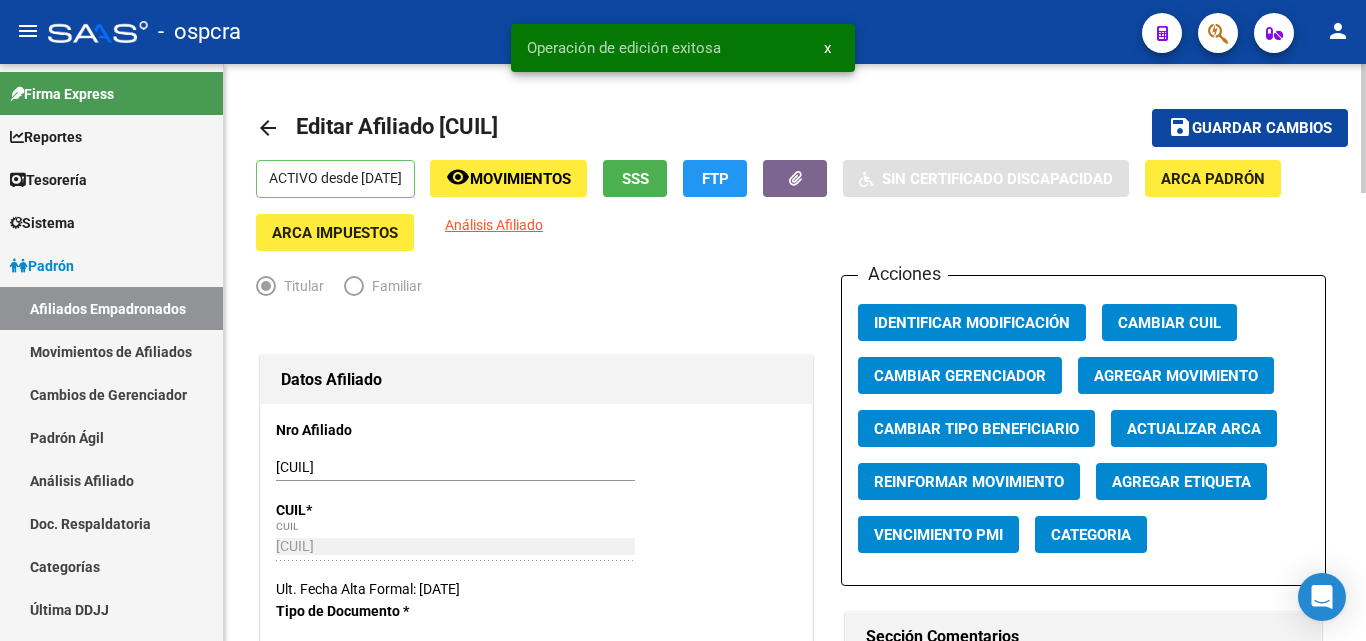 click on "Guardar cambios" 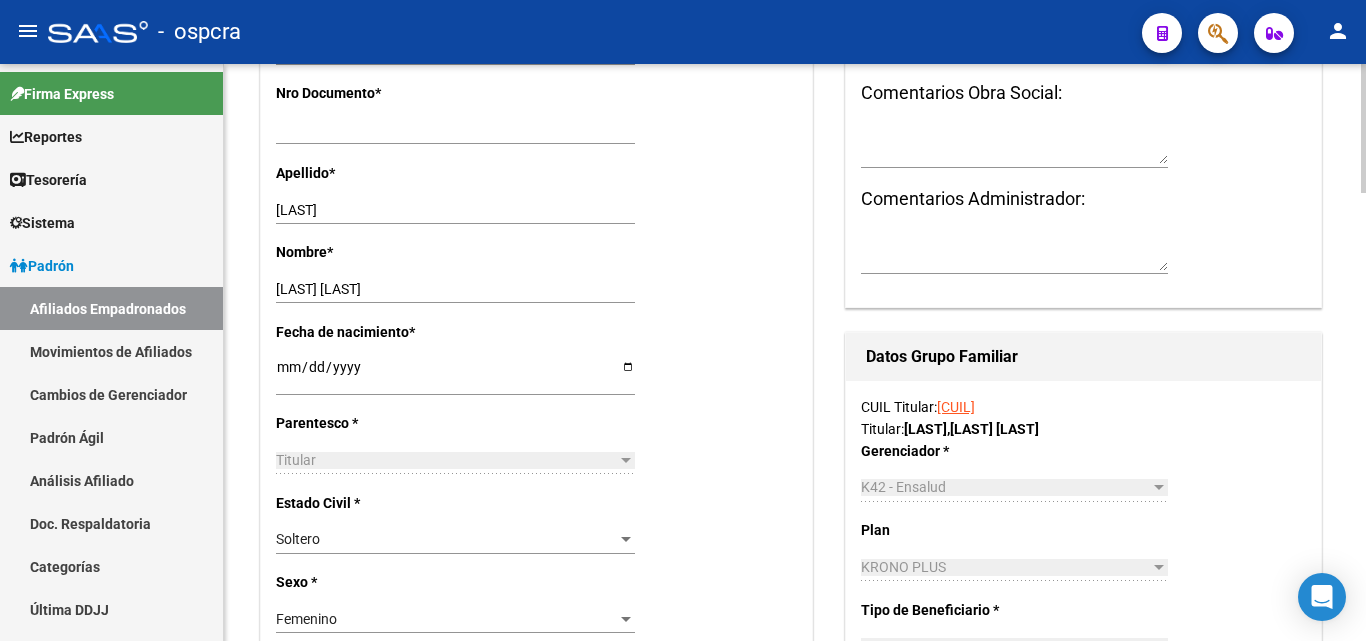 scroll, scrollTop: 0, scrollLeft: 0, axis: both 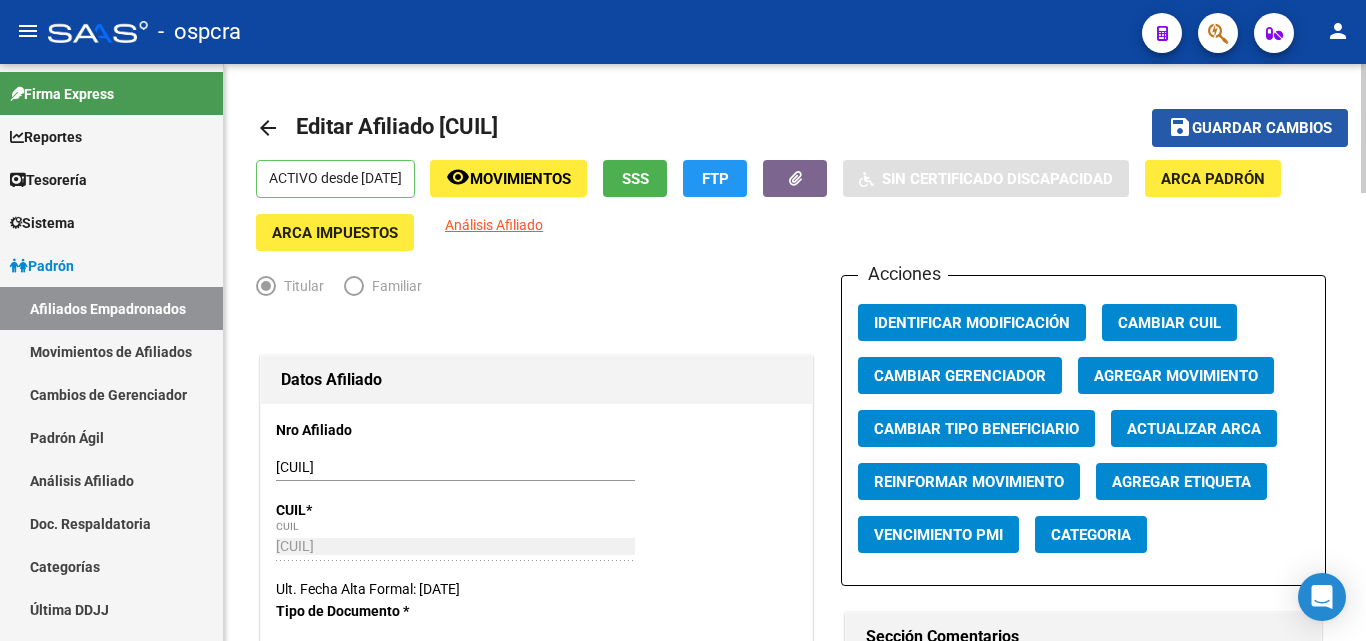 click on "Guardar cambios" 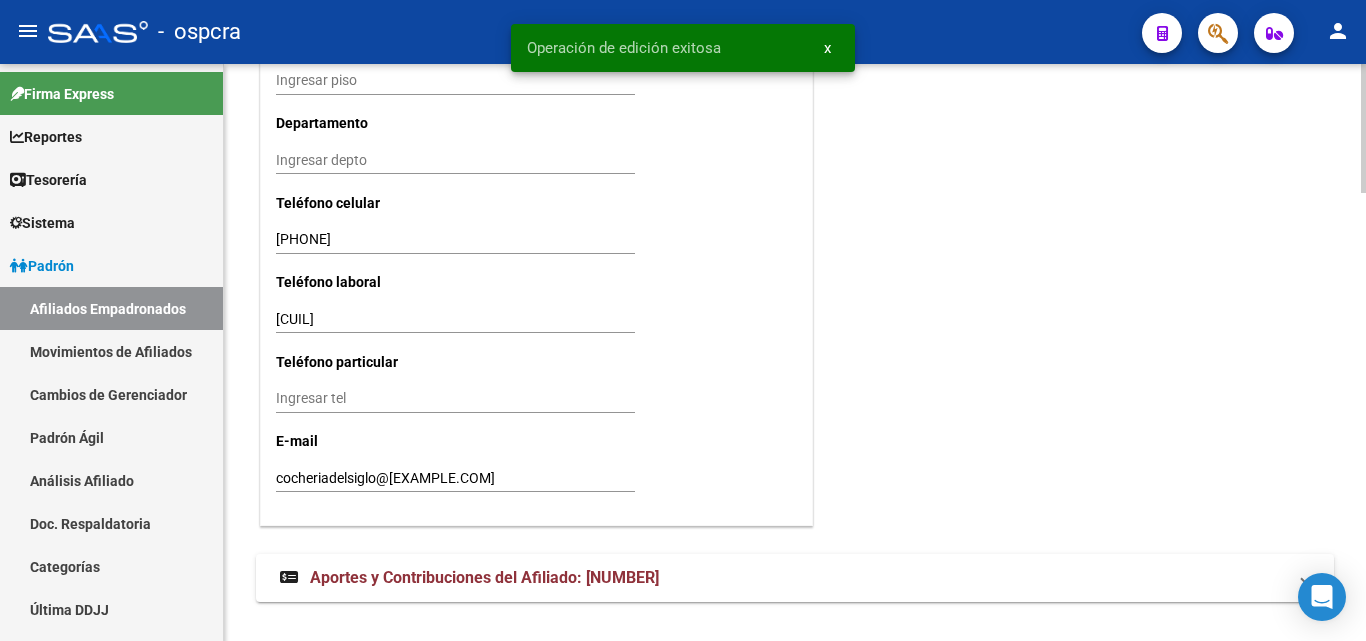 scroll, scrollTop: 1997, scrollLeft: 0, axis: vertical 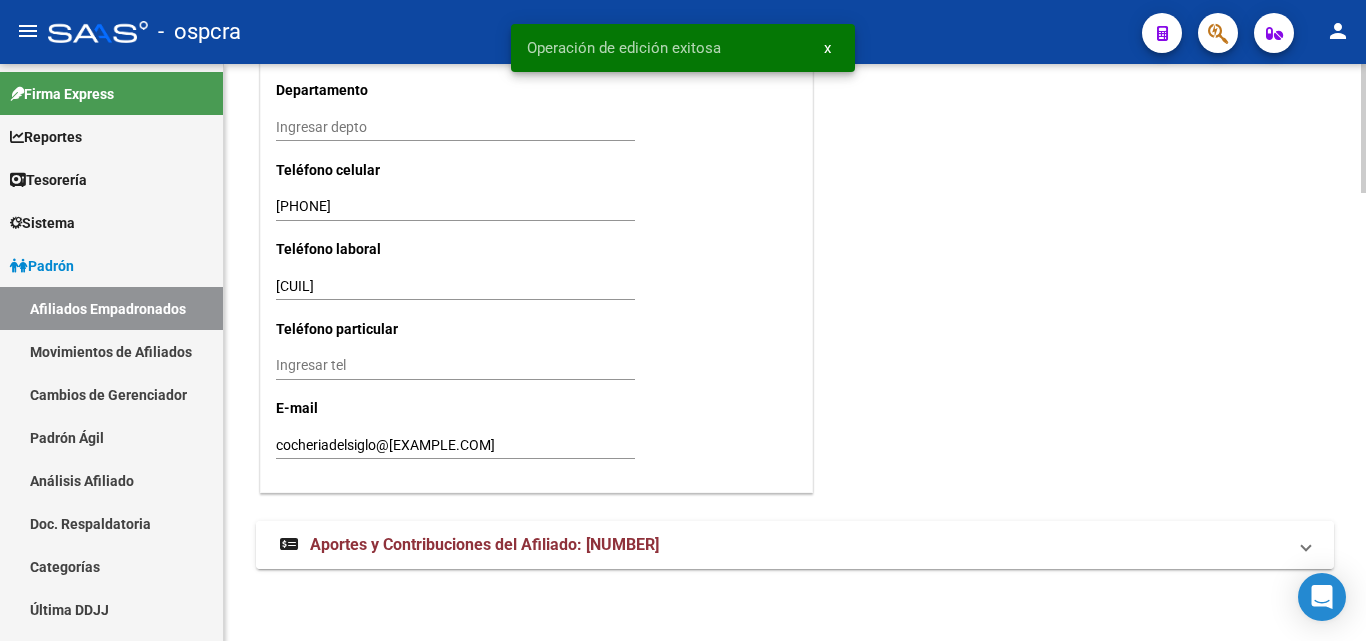 click on "Aportes y Contribuciones del Afiliado: [NUMBER]" at bounding box center [484, 544] 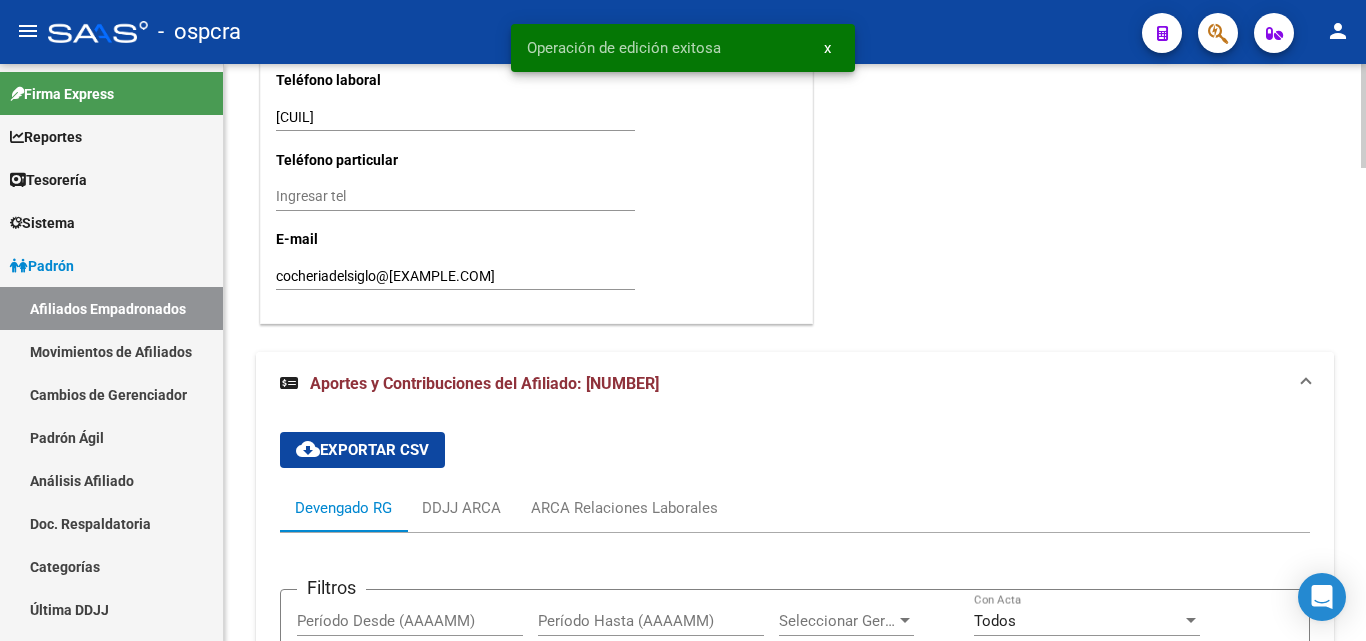 scroll, scrollTop: 2466, scrollLeft: 0, axis: vertical 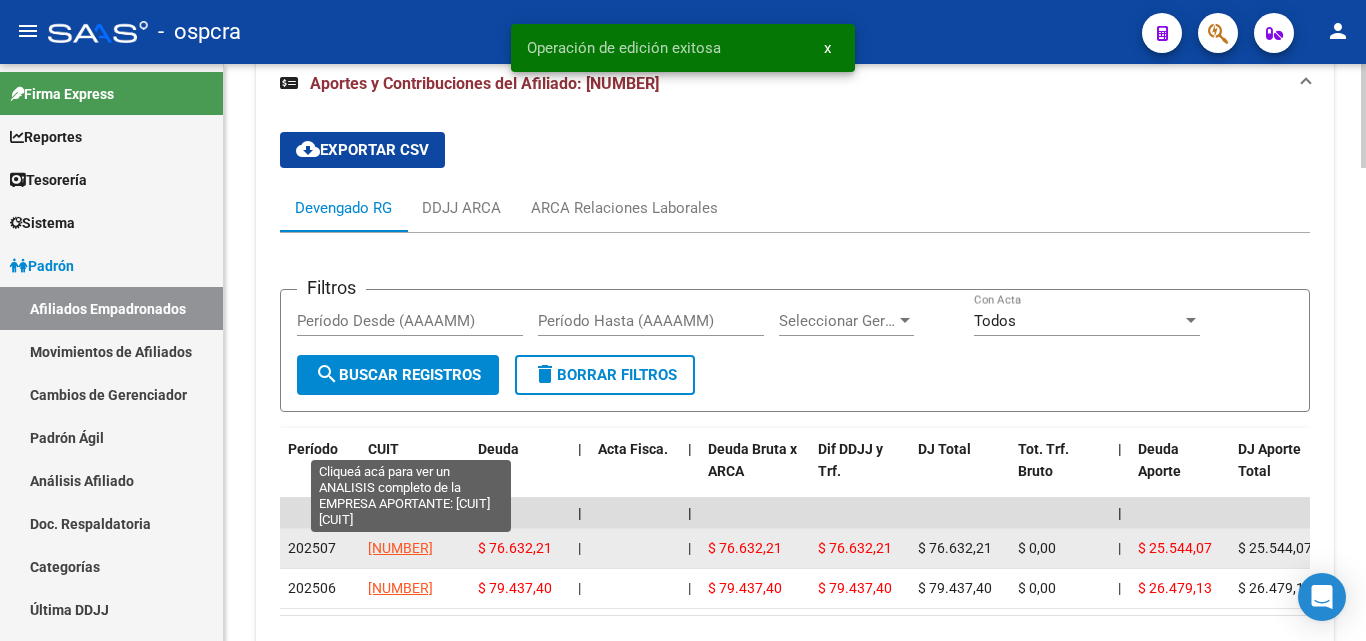 click on "[NUMBER]" 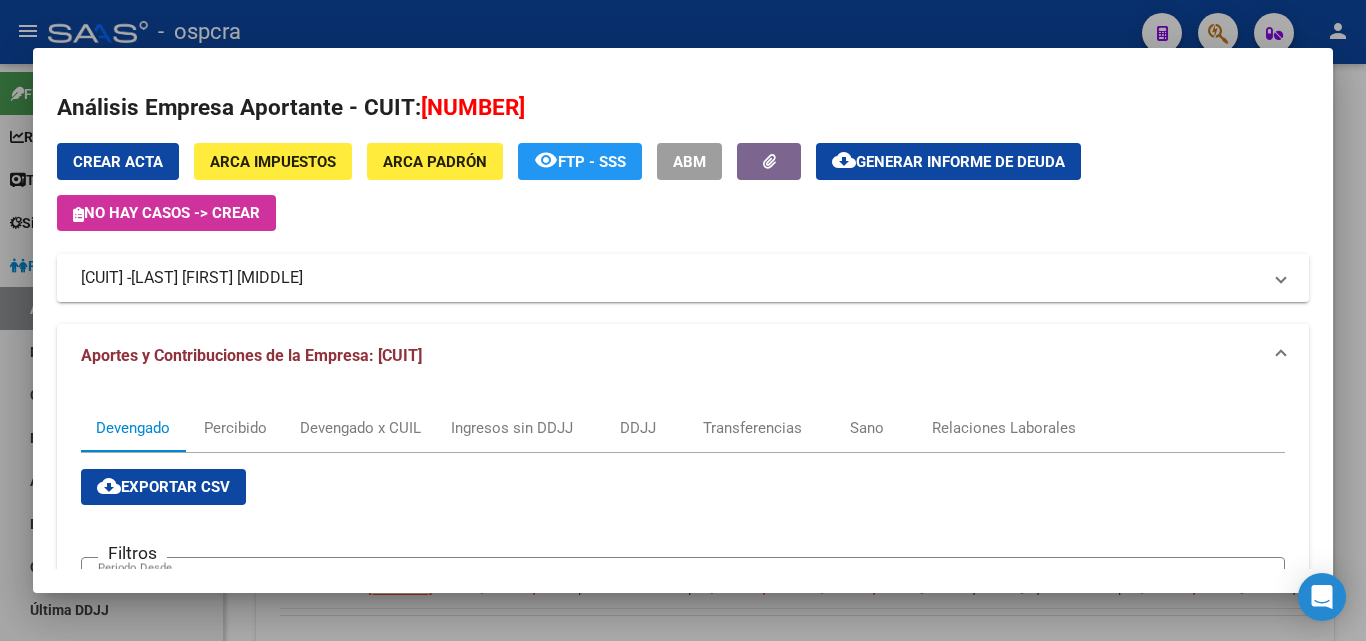 click on "[LAST] [FIRST] [MIDDLE]" at bounding box center [217, 278] 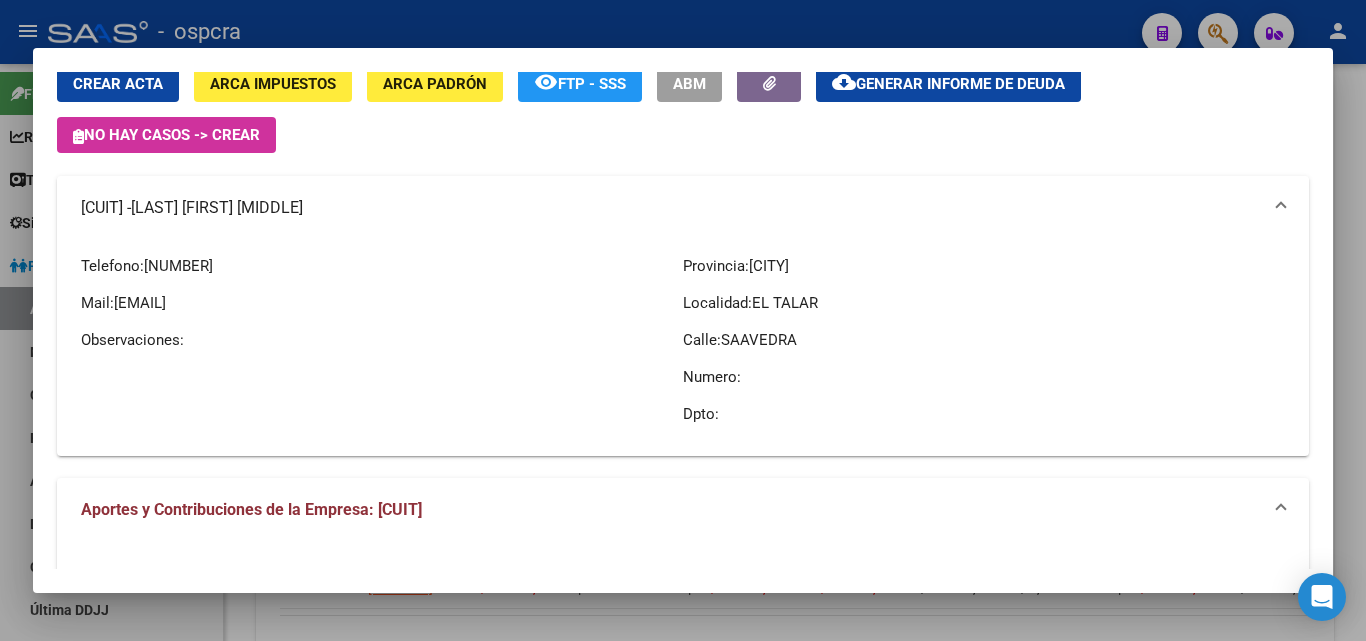 scroll, scrollTop: 0, scrollLeft: 0, axis: both 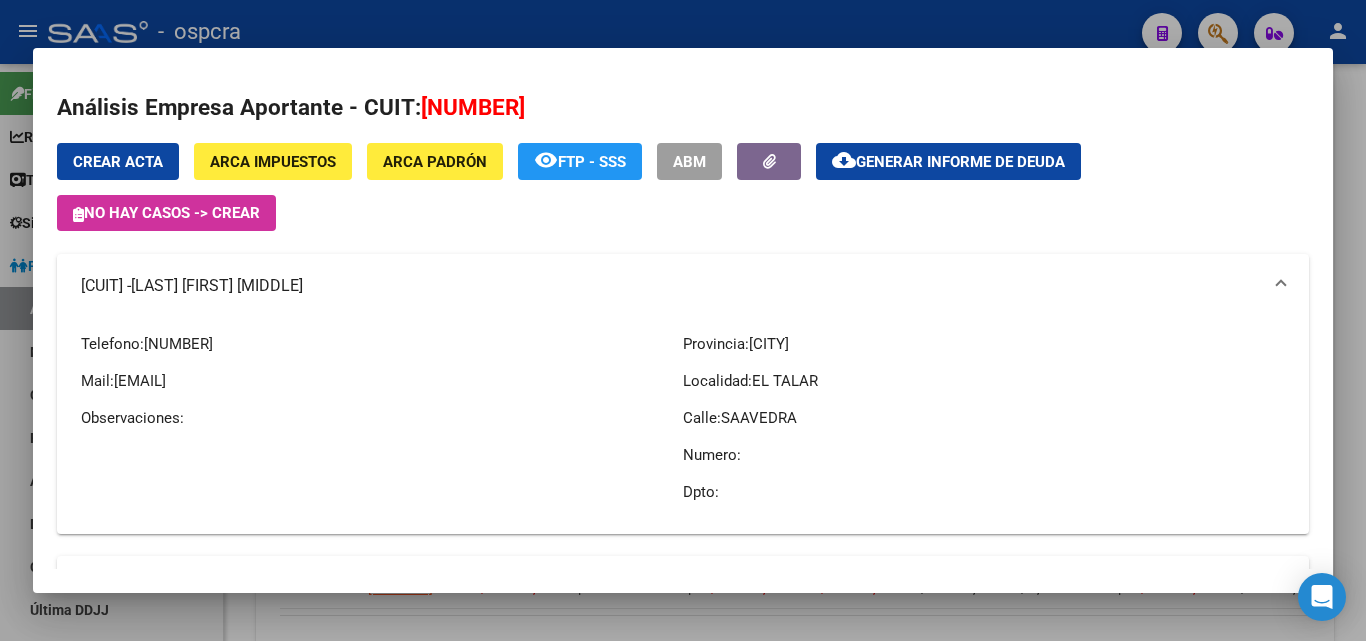 click at bounding box center [683, 320] 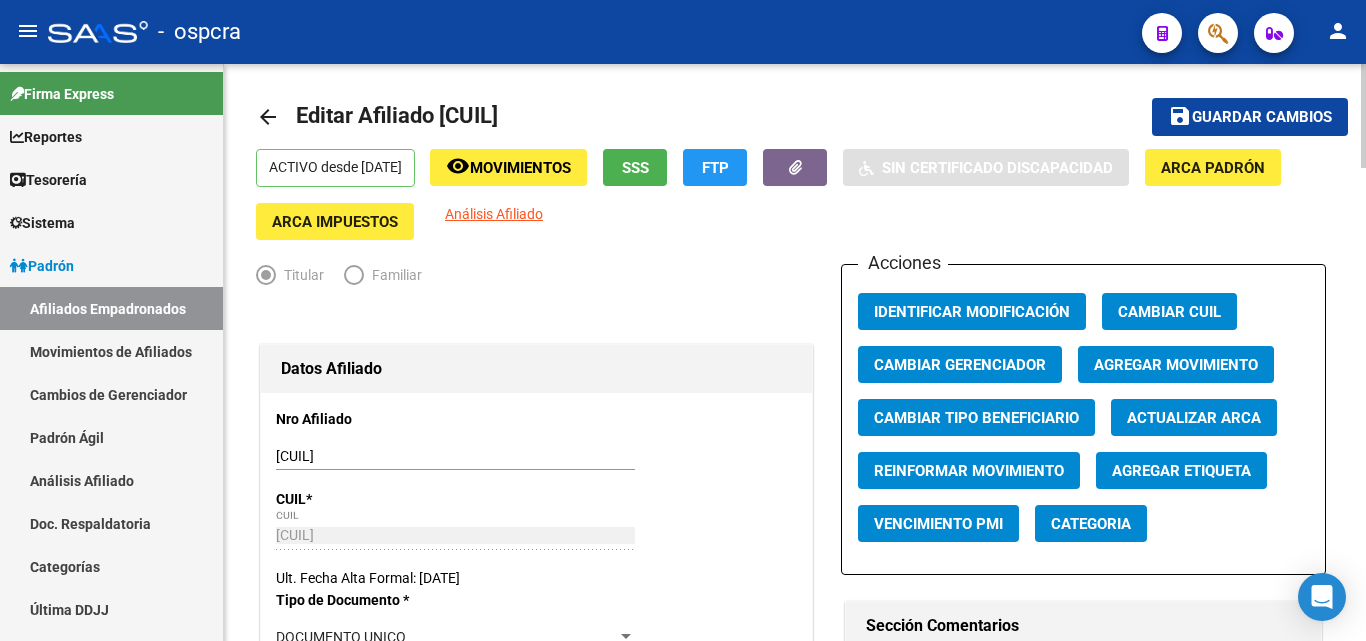 scroll, scrollTop: 0, scrollLeft: 0, axis: both 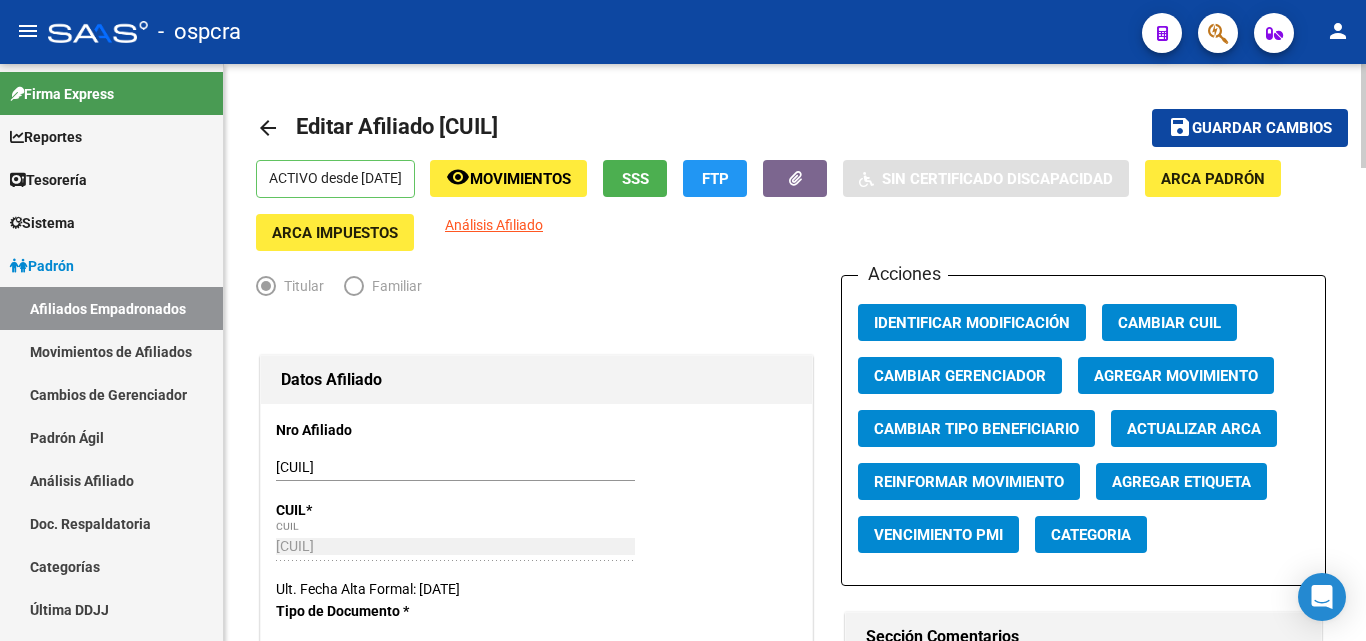 click on "Guardar cambios" 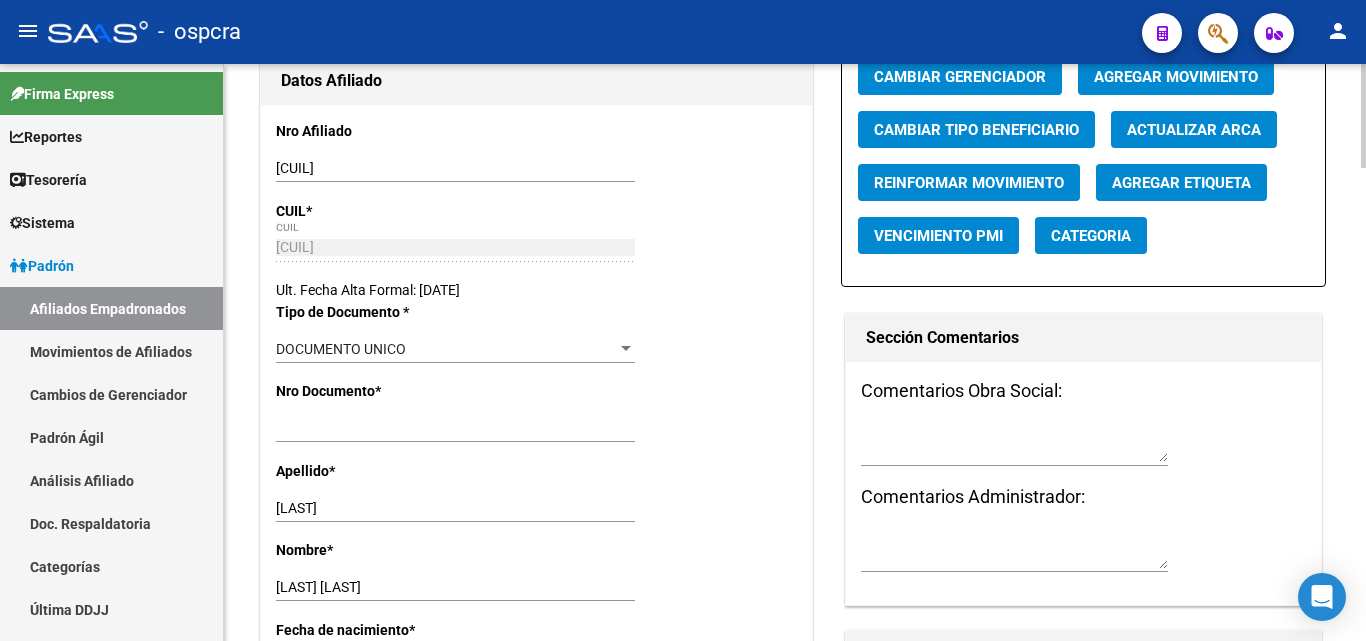 scroll, scrollTop: 0, scrollLeft: 0, axis: both 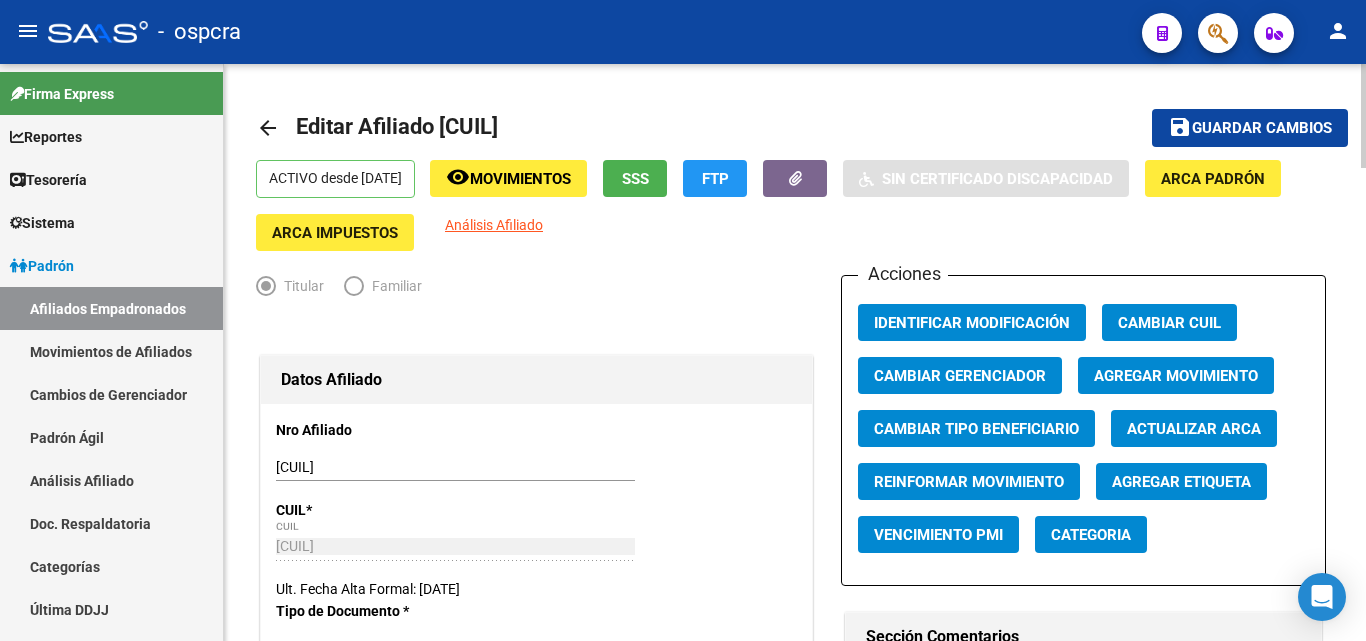 click on "Guardar cambios" 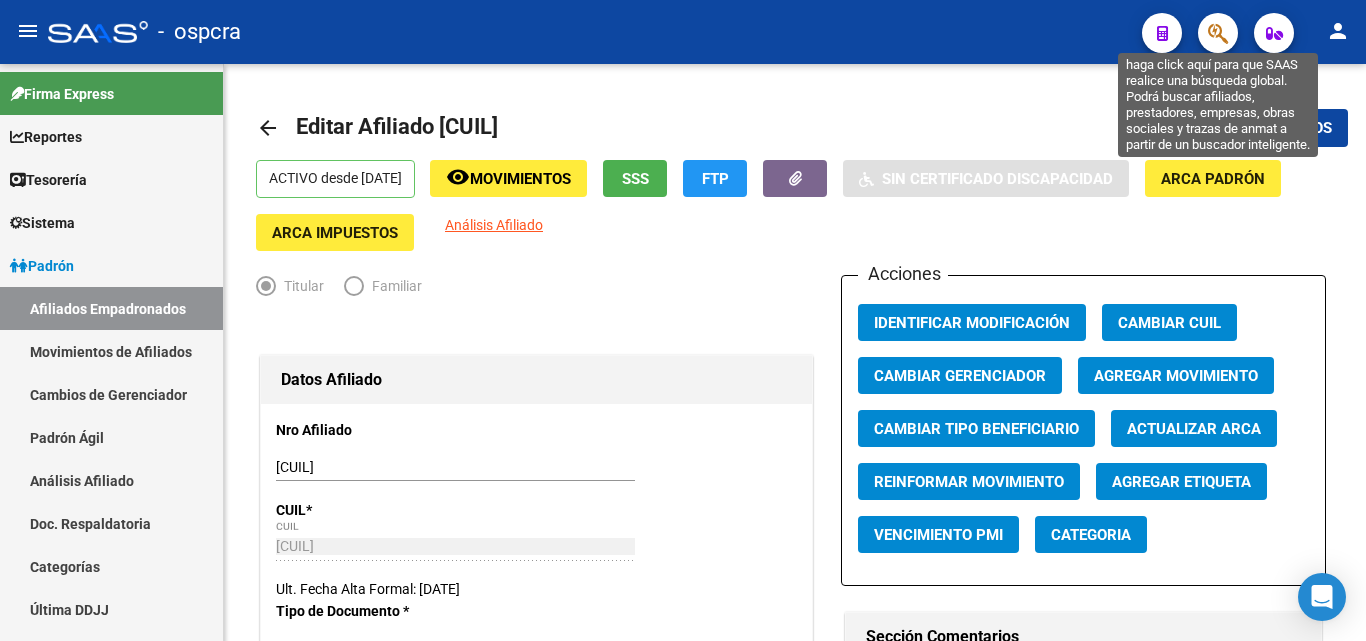 click 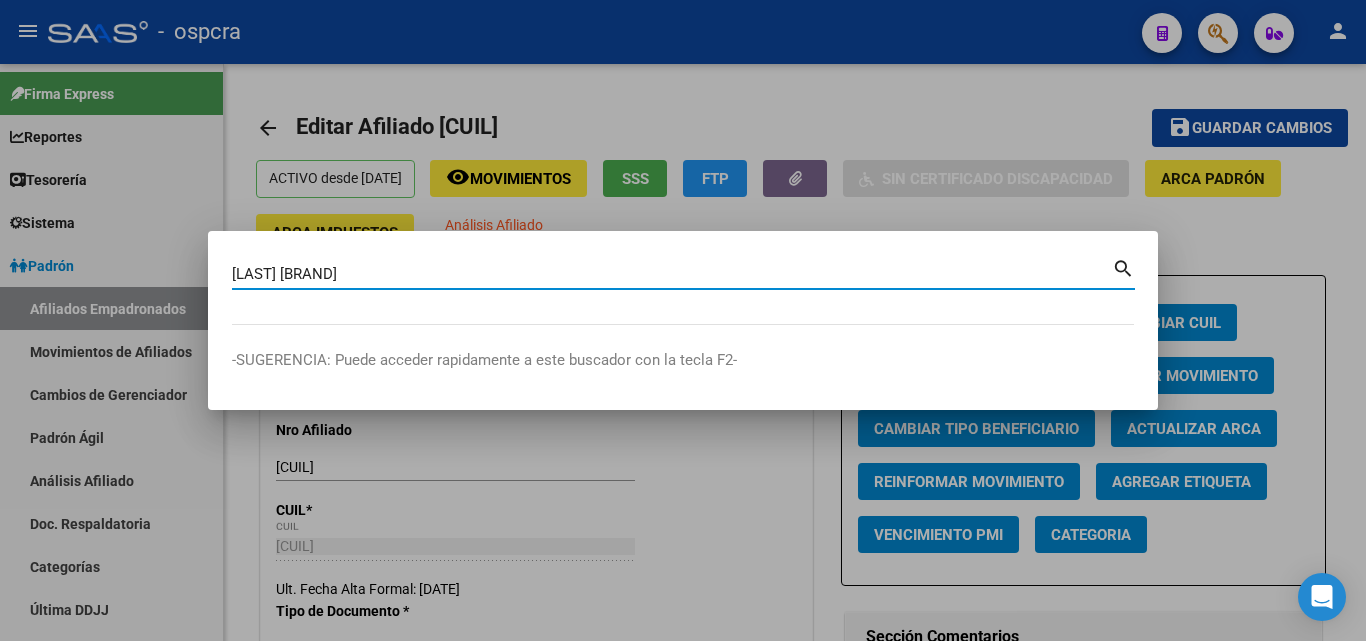 type on "[LAST] [BRAND]" 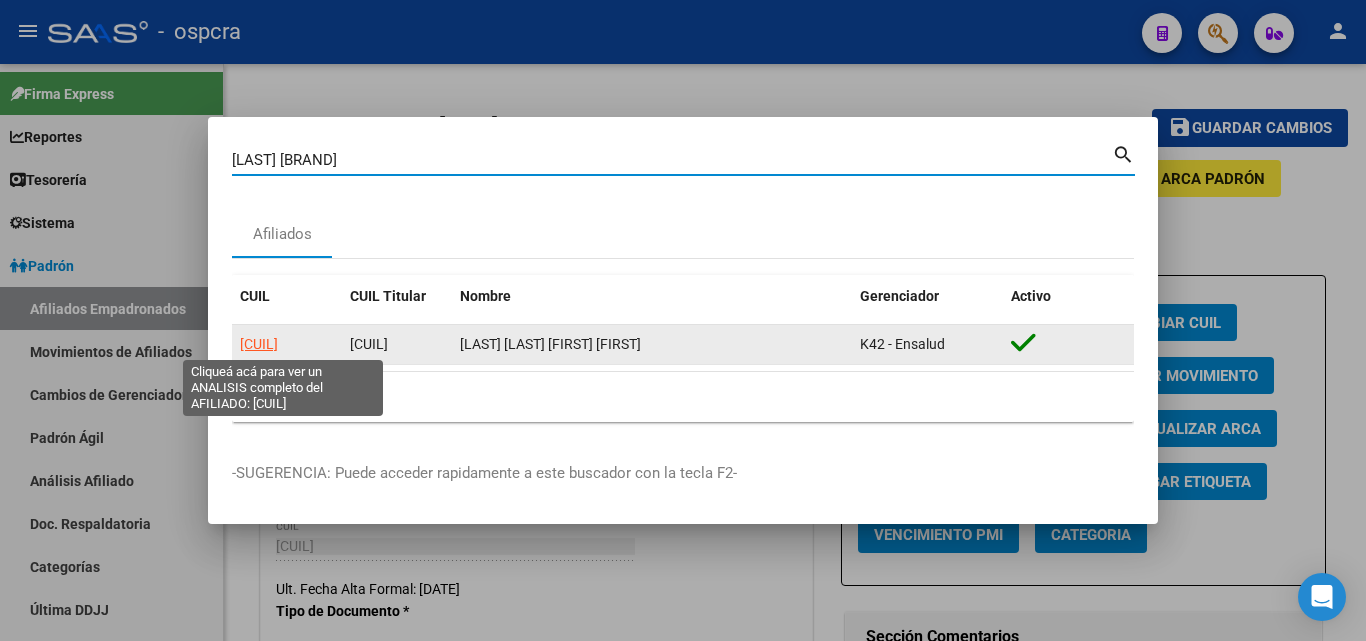 click on "[CUIL]" 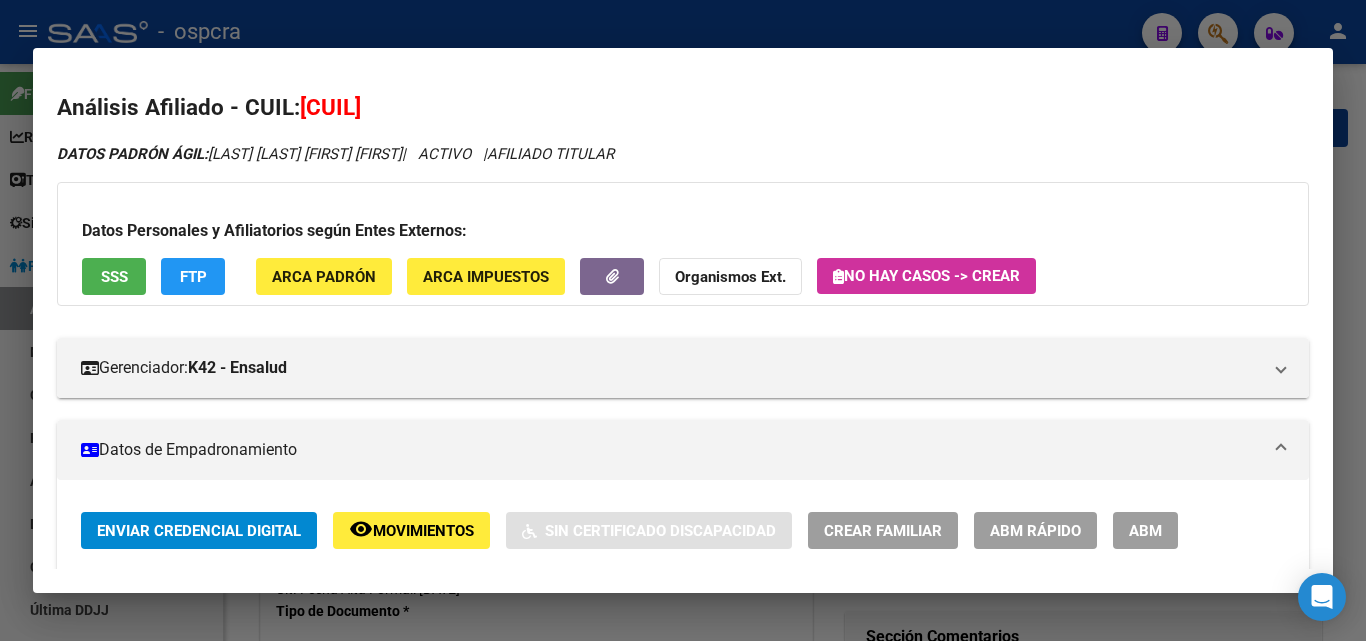 click on "ABM" at bounding box center (1145, 531) 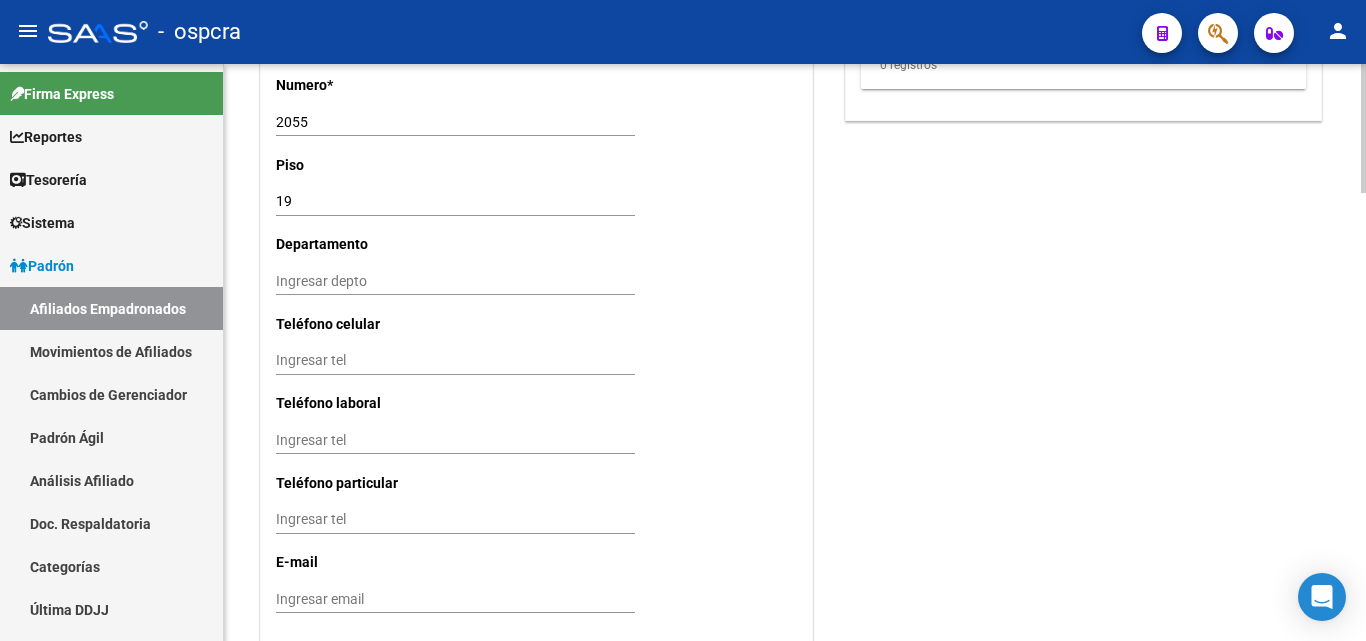 scroll, scrollTop: 1900, scrollLeft: 0, axis: vertical 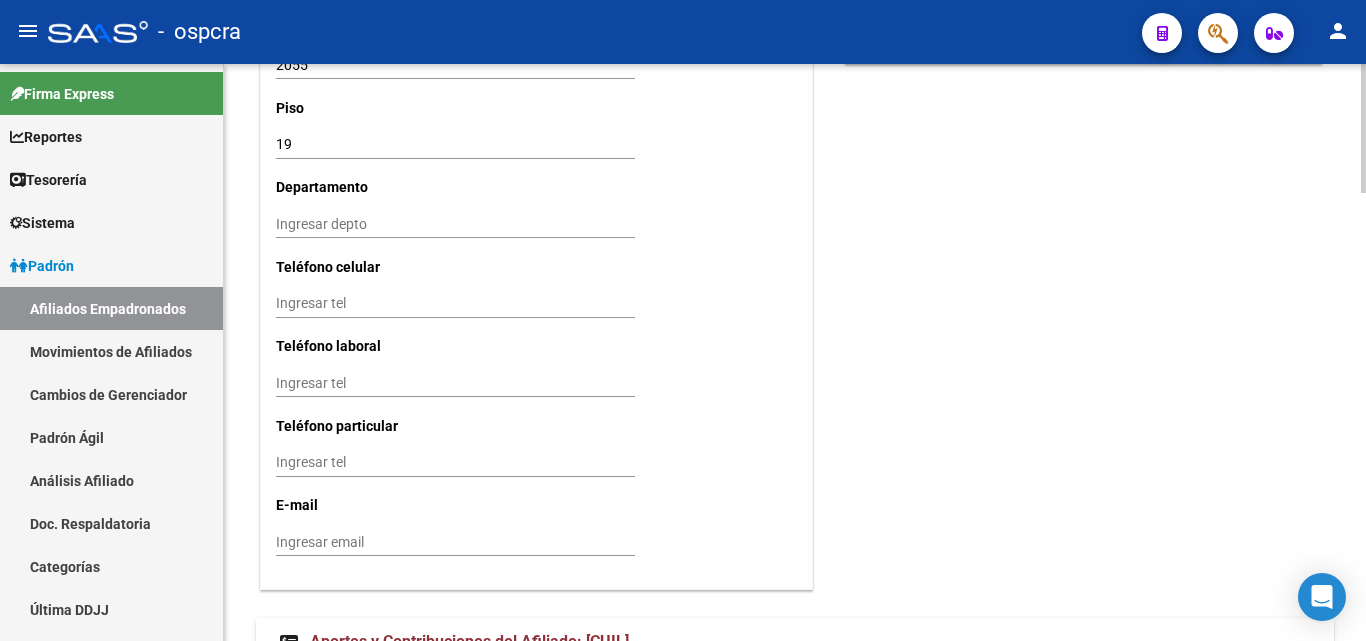 click on "Ingresar email" at bounding box center (455, 542) 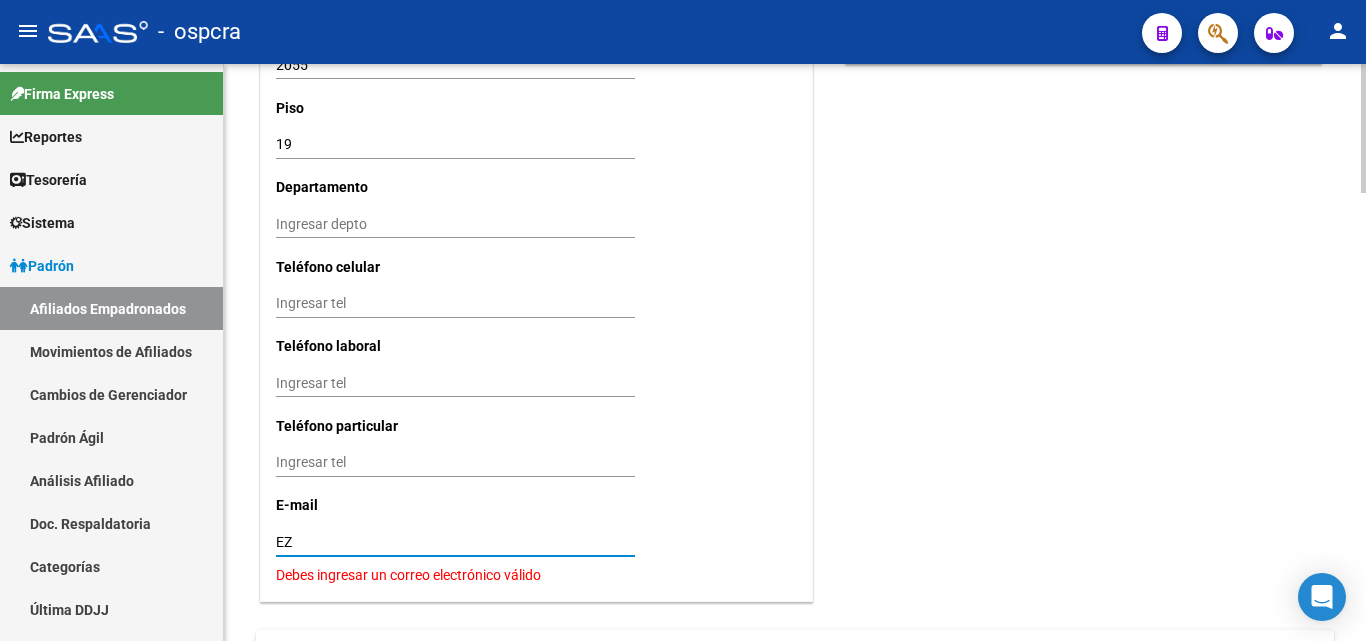 type on "E" 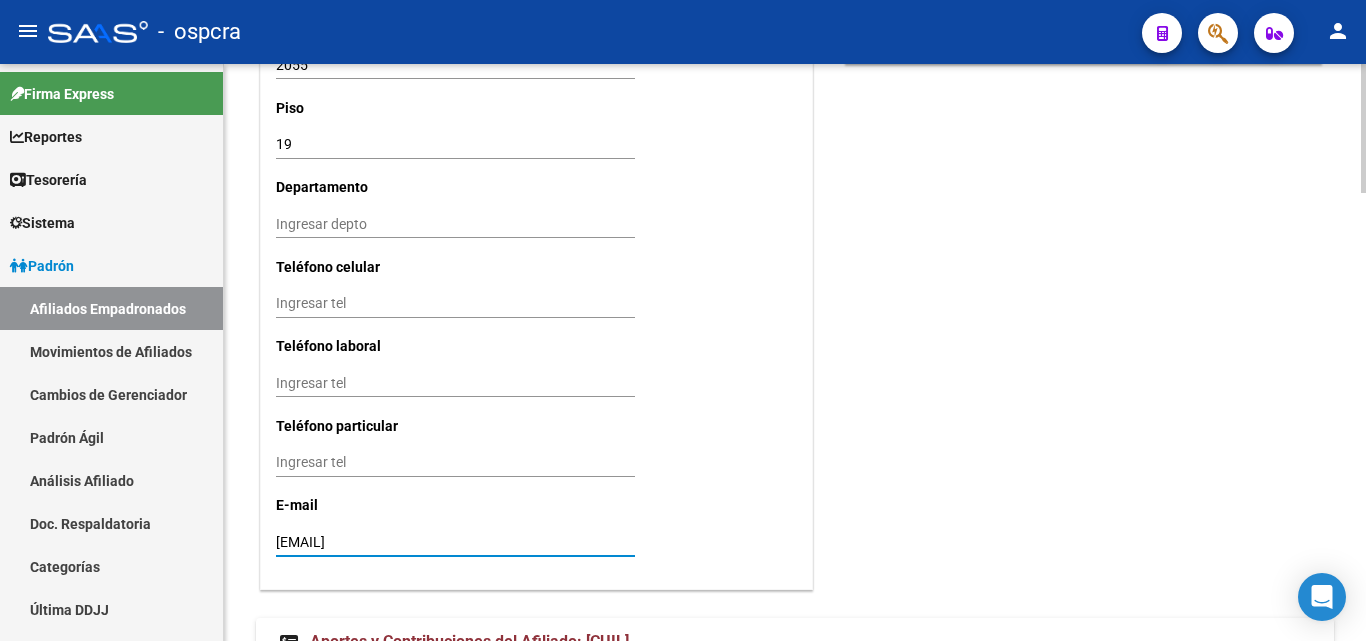 type on "[EMAIL]" 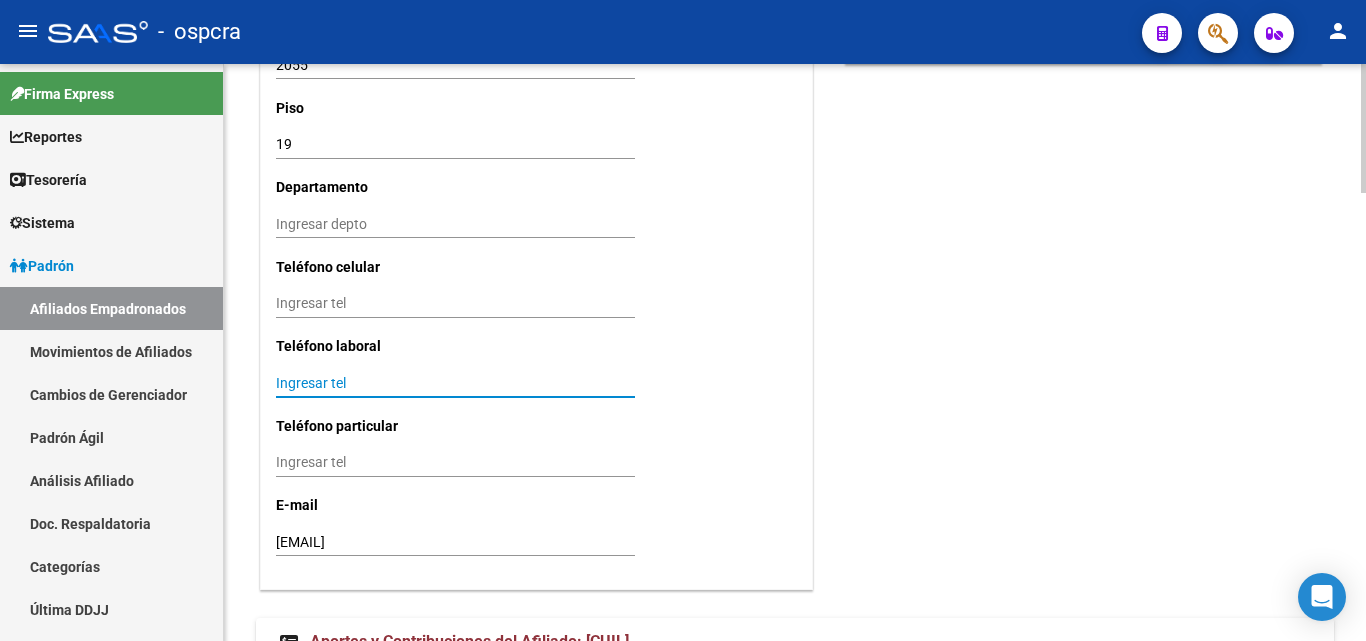 click on "Ingresar tel" at bounding box center (455, 383) 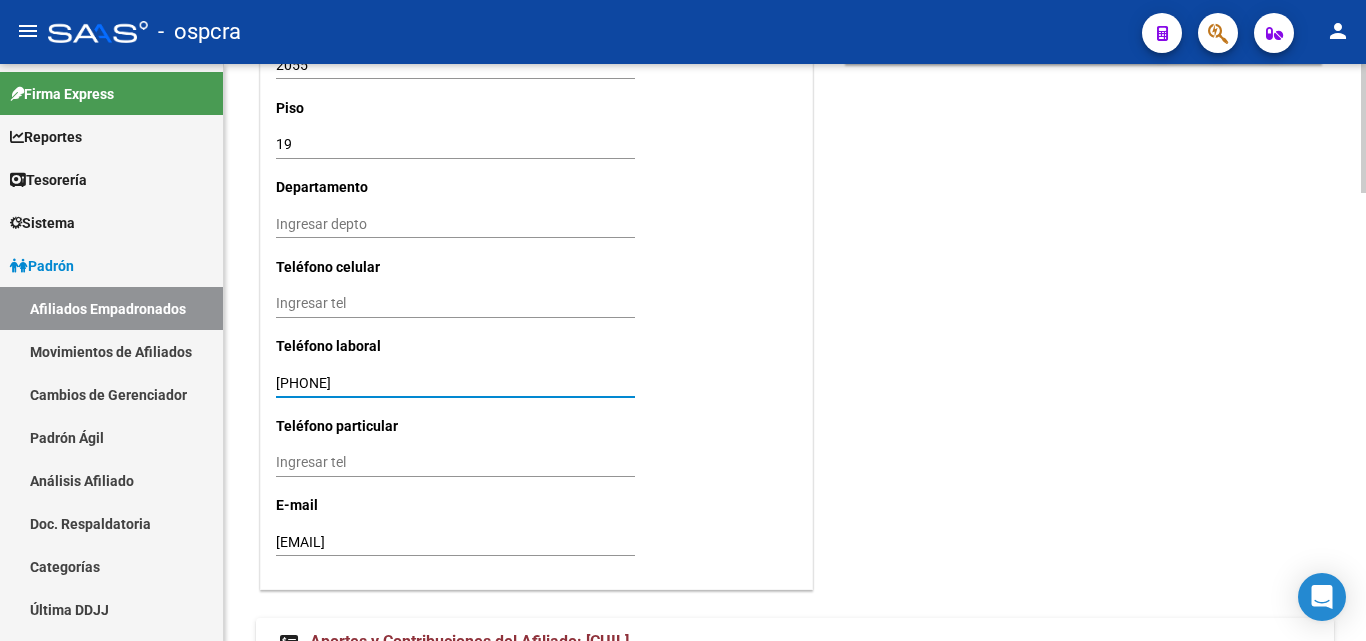 type on "[PHONE]" 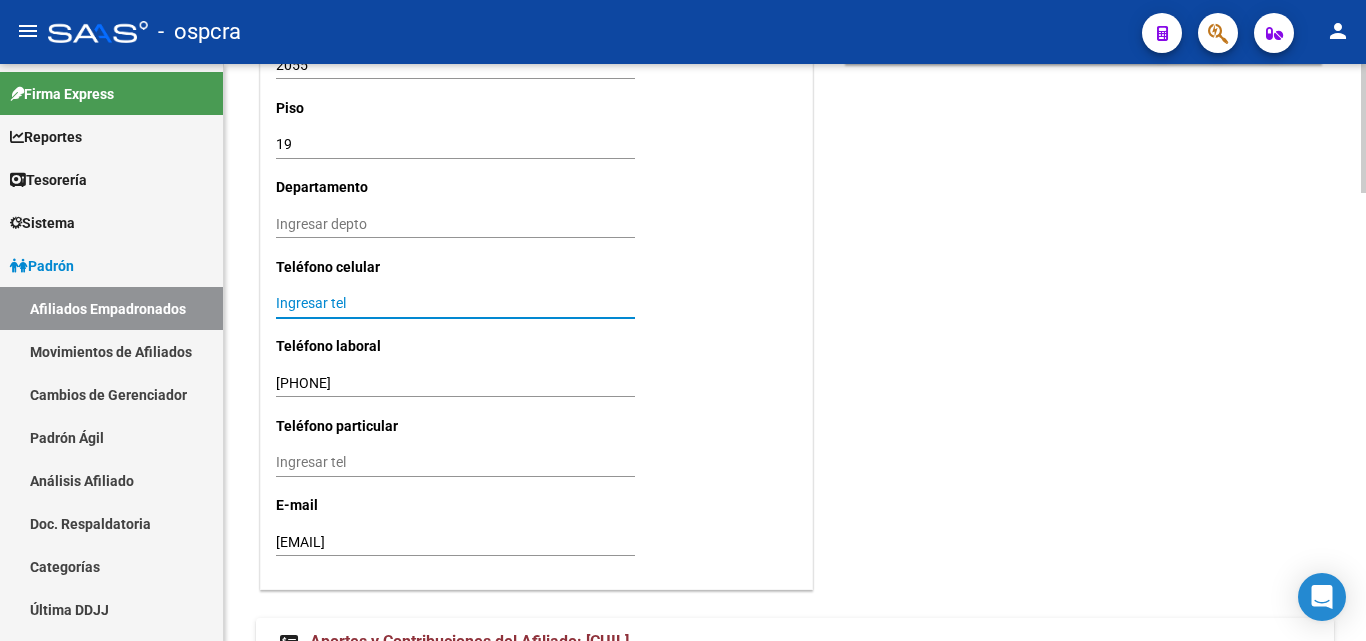 click on "Ingresar tel" at bounding box center (455, 303) 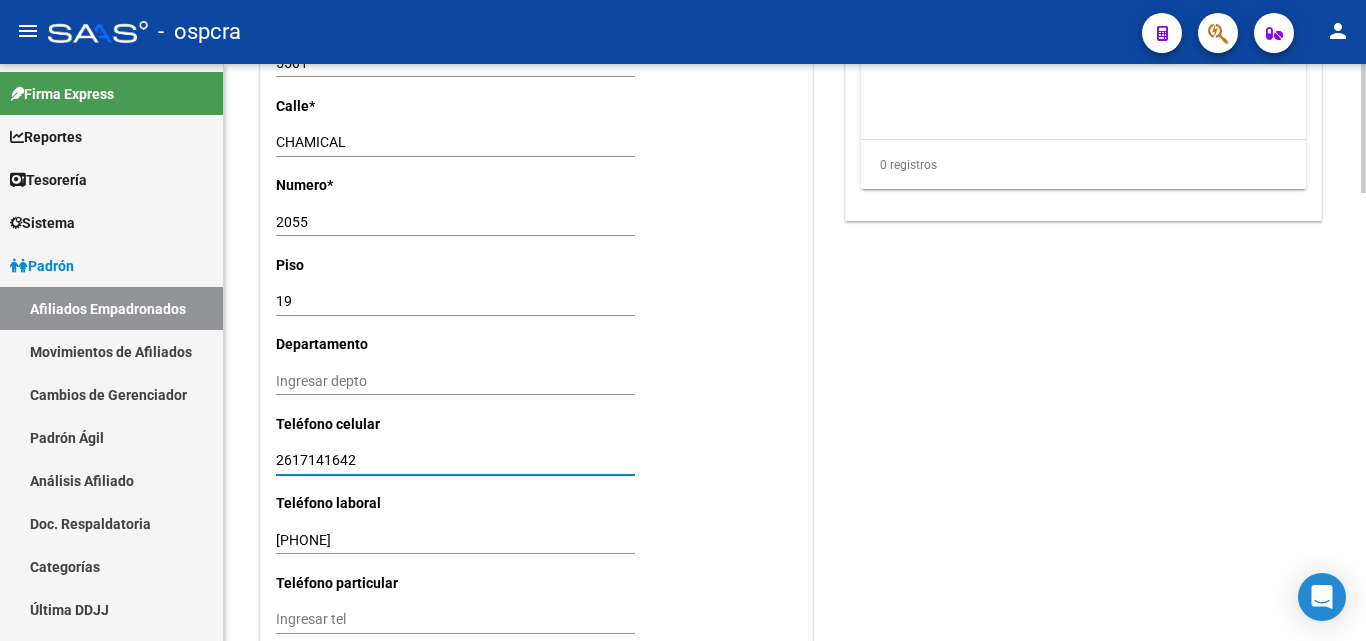 scroll, scrollTop: 1700, scrollLeft: 0, axis: vertical 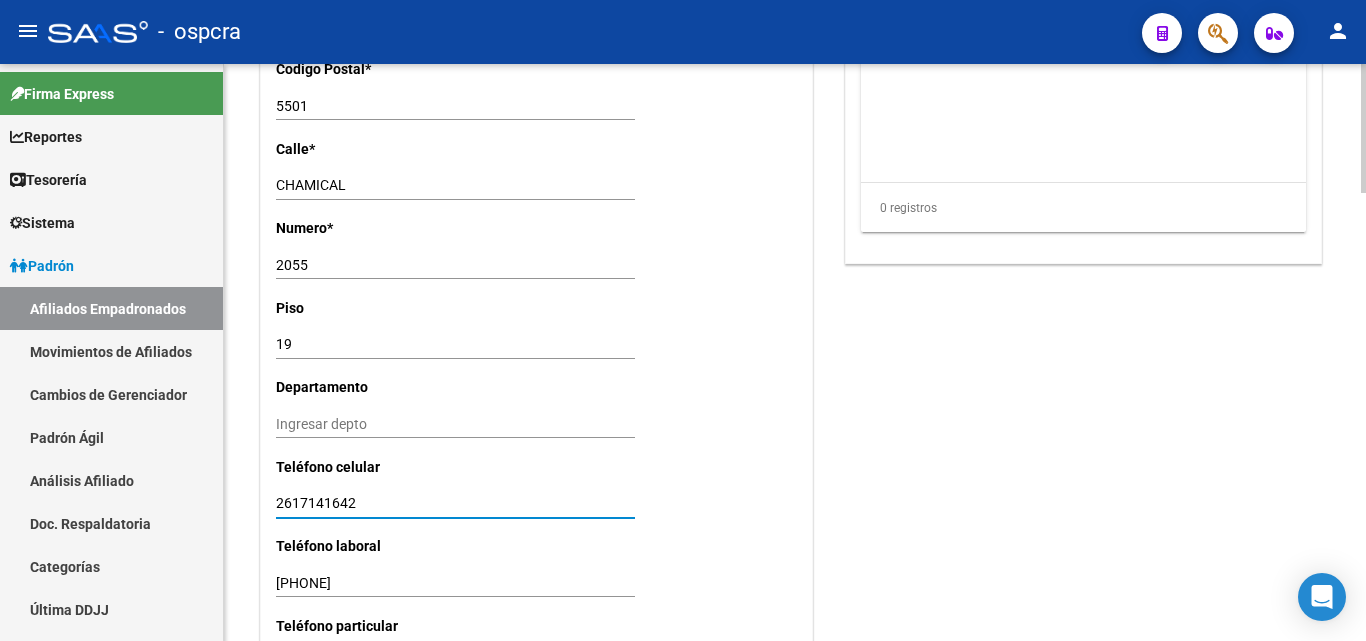 type on "2617141642" 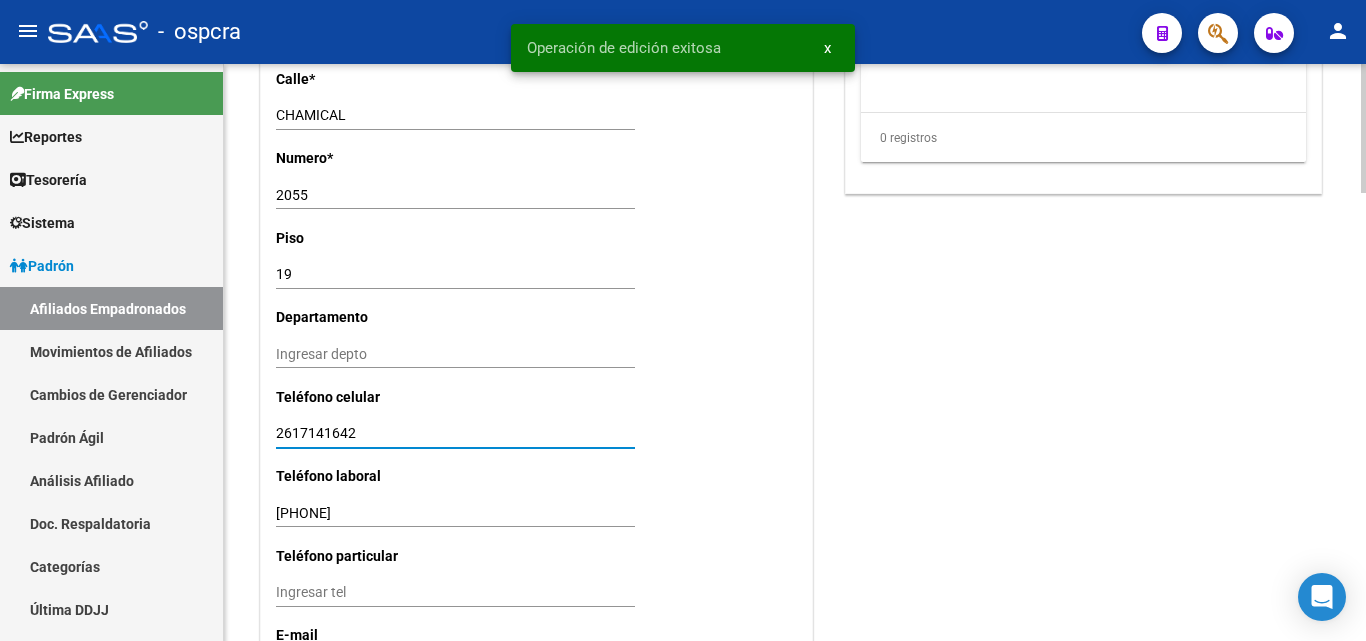 scroll, scrollTop: 1800, scrollLeft: 0, axis: vertical 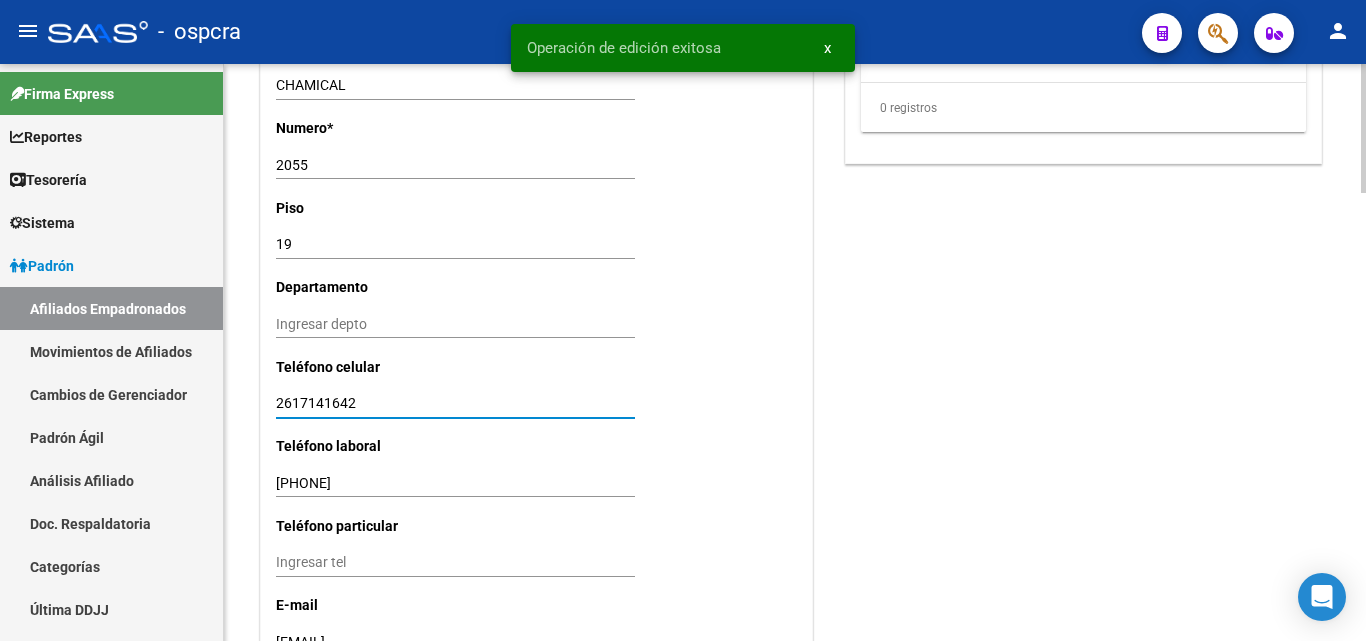 drag, startPoint x: 384, startPoint y: 491, endPoint x: 390, endPoint y: 517, distance: 26.683329 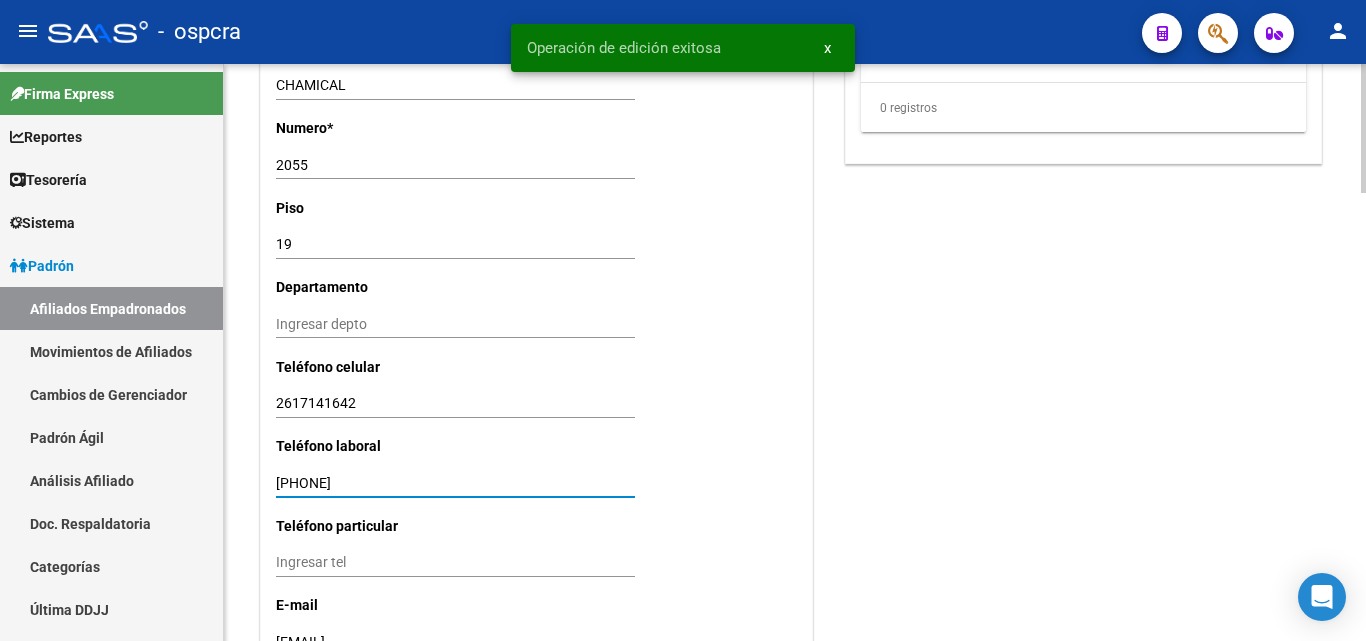 click on "save Guardar cambios" 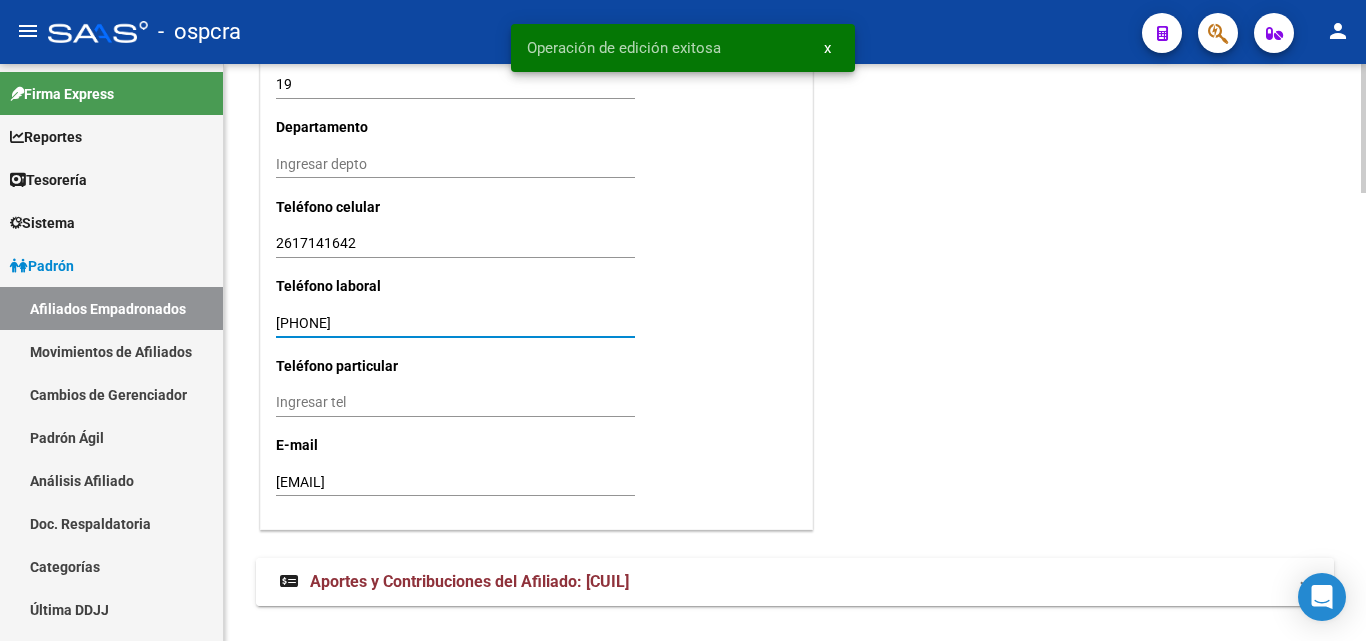 scroll, scrollTop: 1997, scrollLeft: 0, axis: vertical 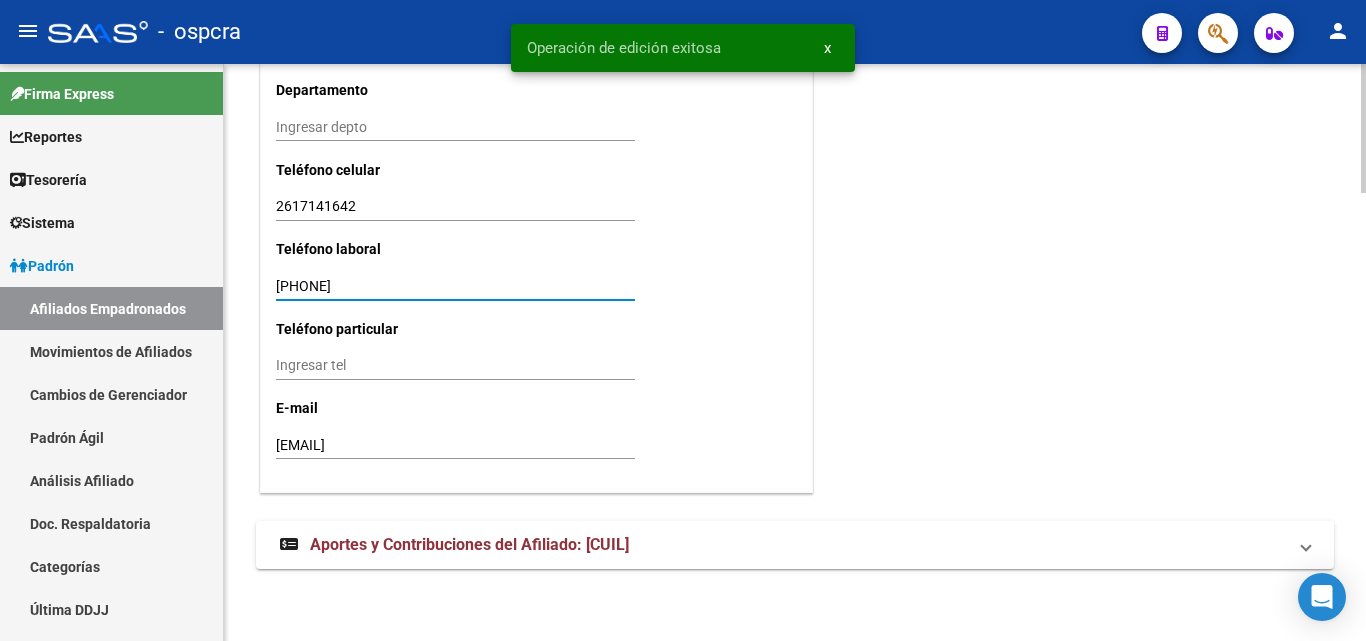 click on "[EMAIL]" at bounding box center (455, 445) 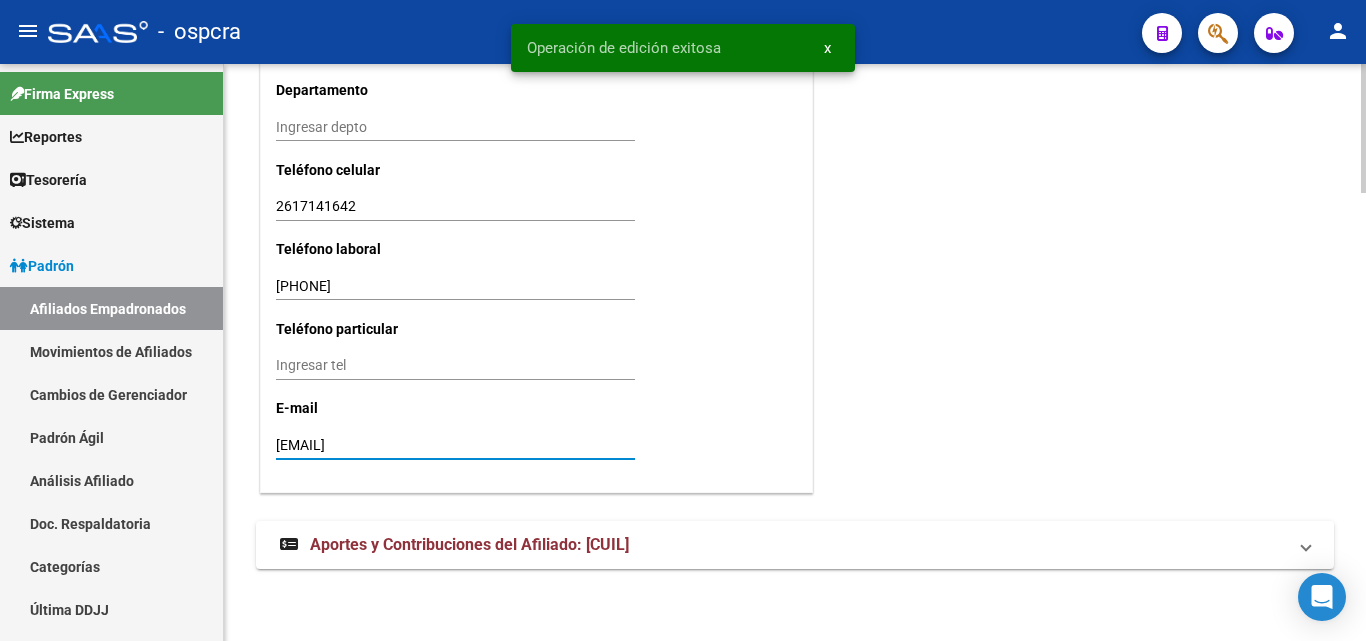 click on "save Guardar cambios" 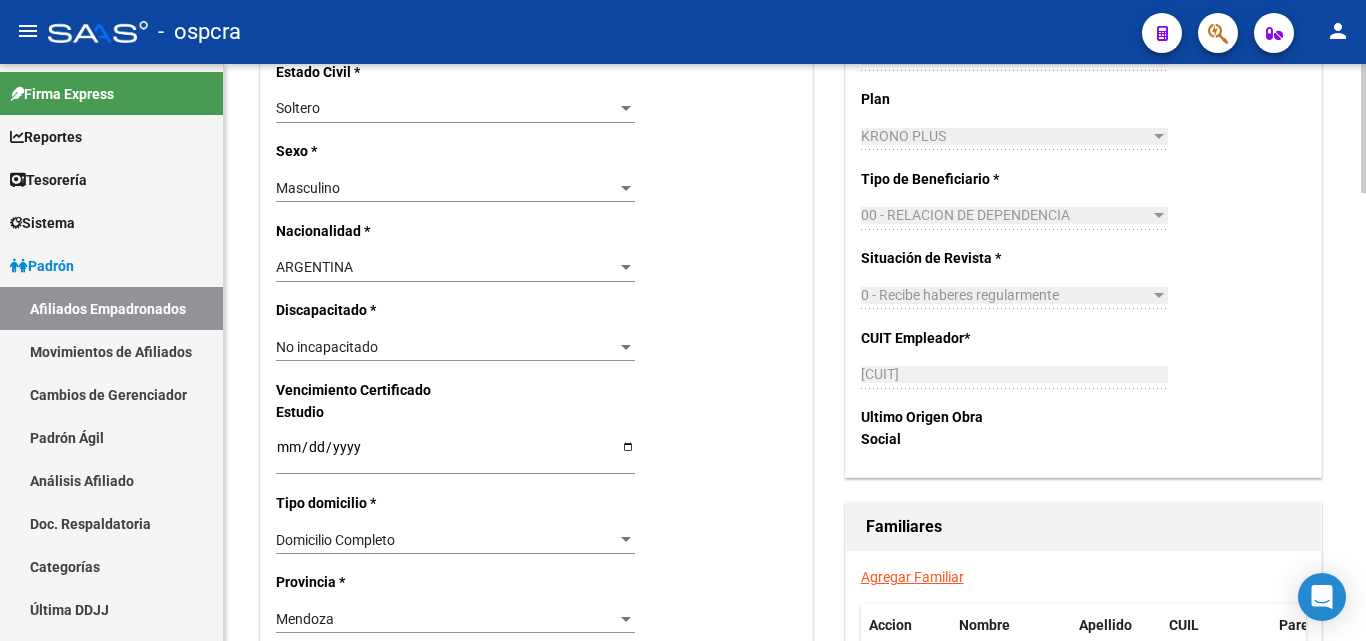 scroll, scrollTop: 997, scrollLeft: 0, axis: vertical 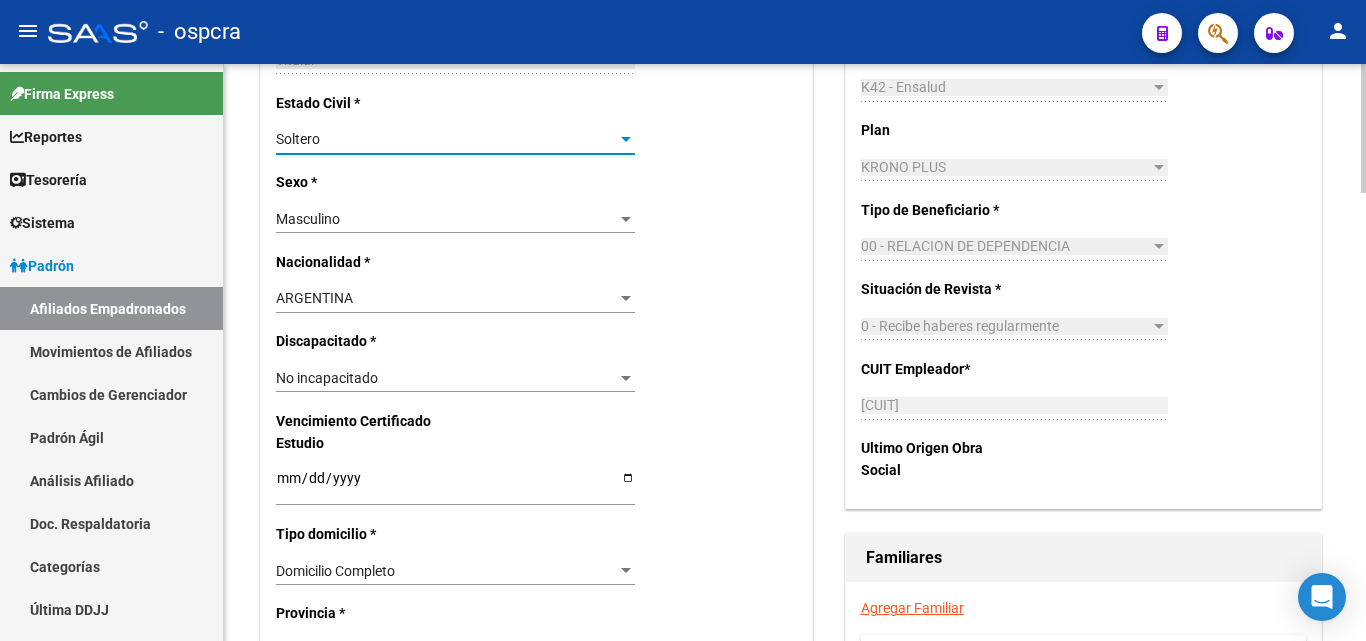 click at bounding box center (626, 139) 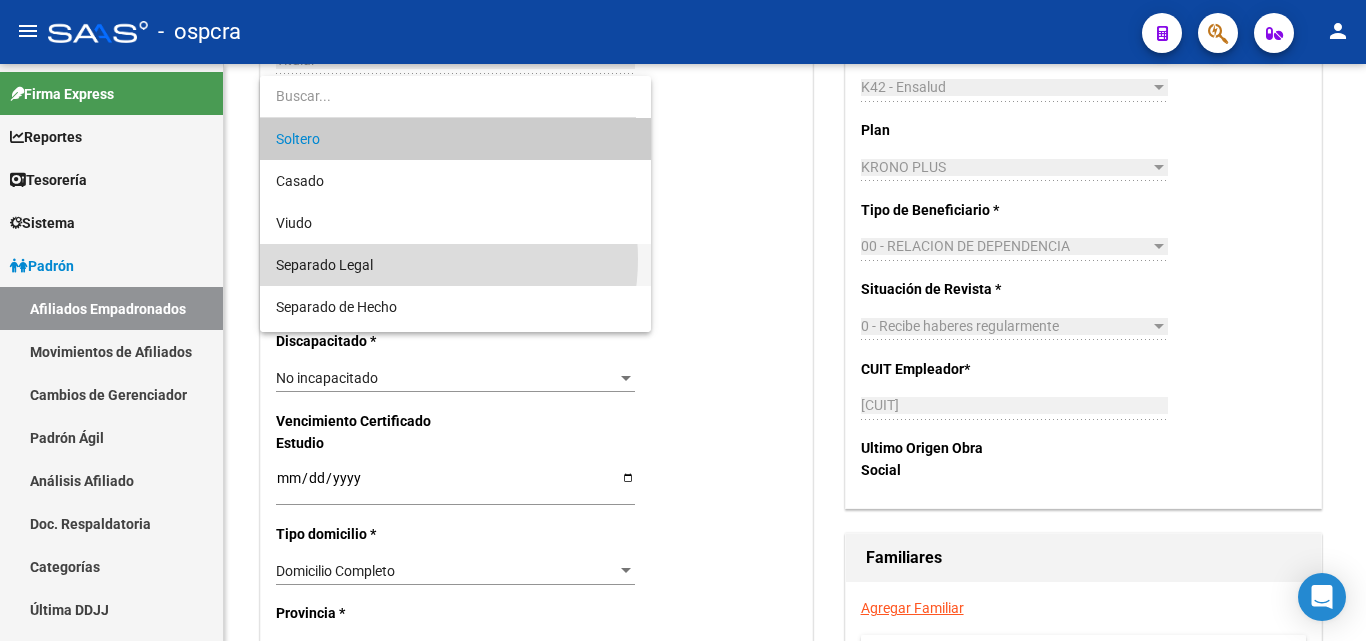 click on "Separado Legal" at bounding box center (455, 265) 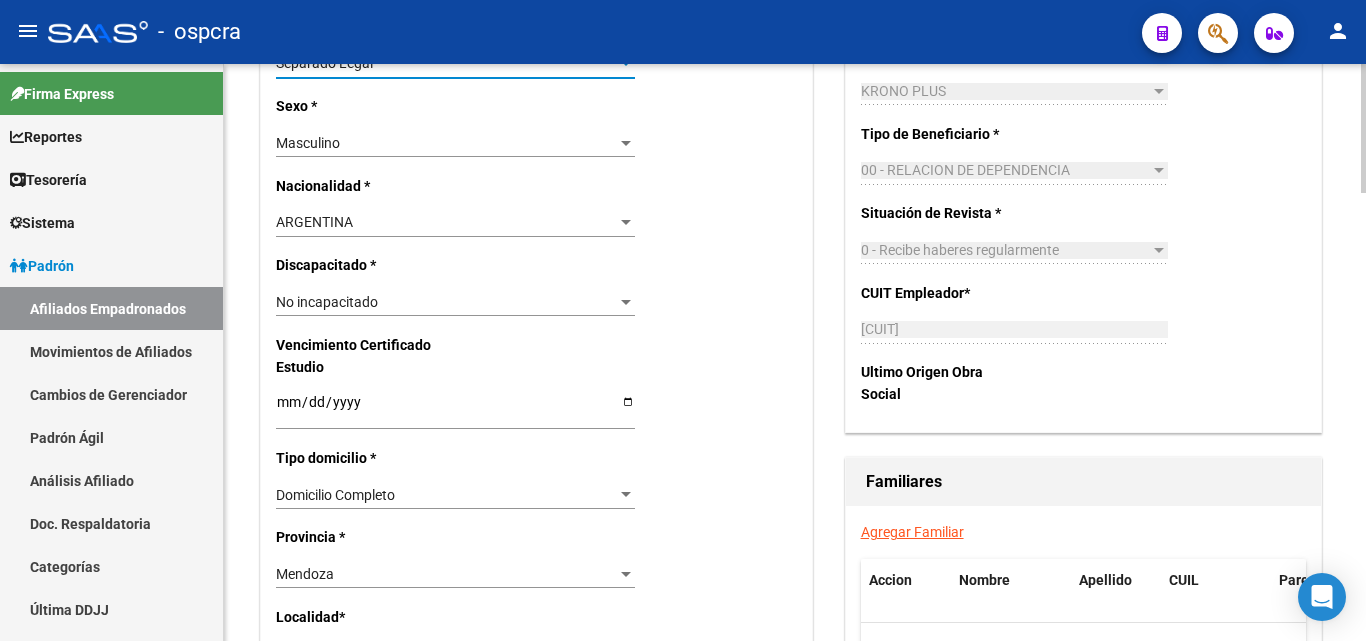 scroll, scrollTop: 1197, scrollLeft: 0, axis: vertical 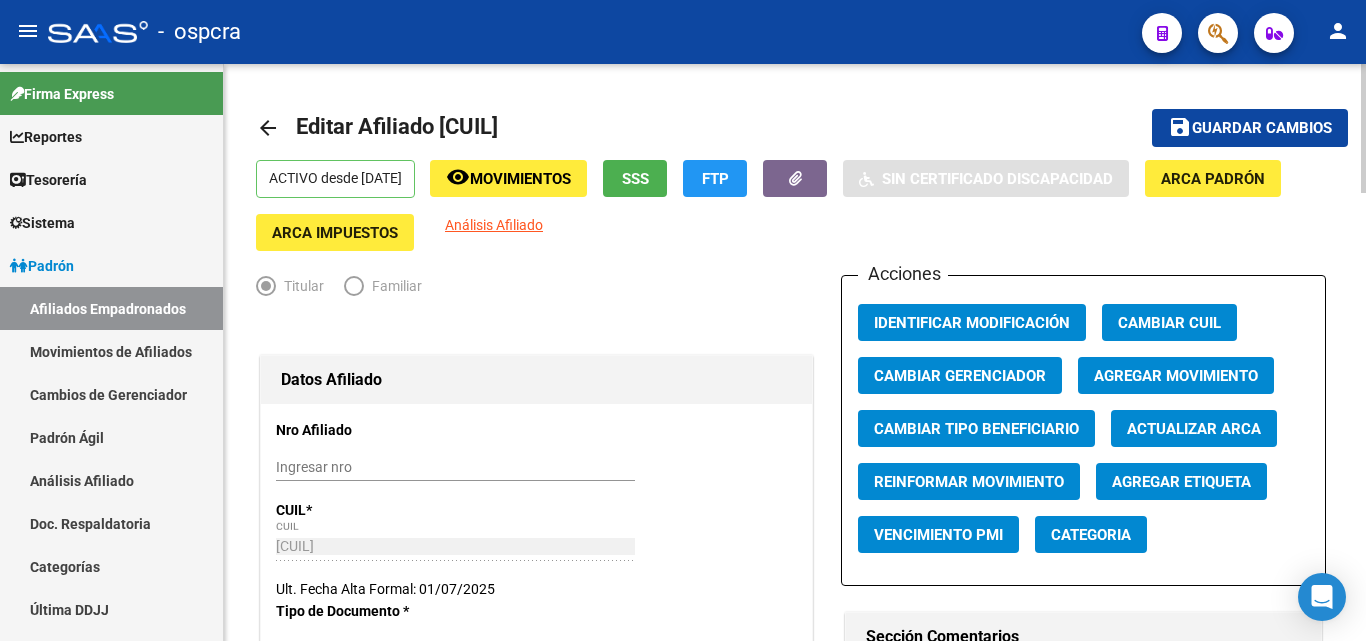 click on "save Guardar cambios" 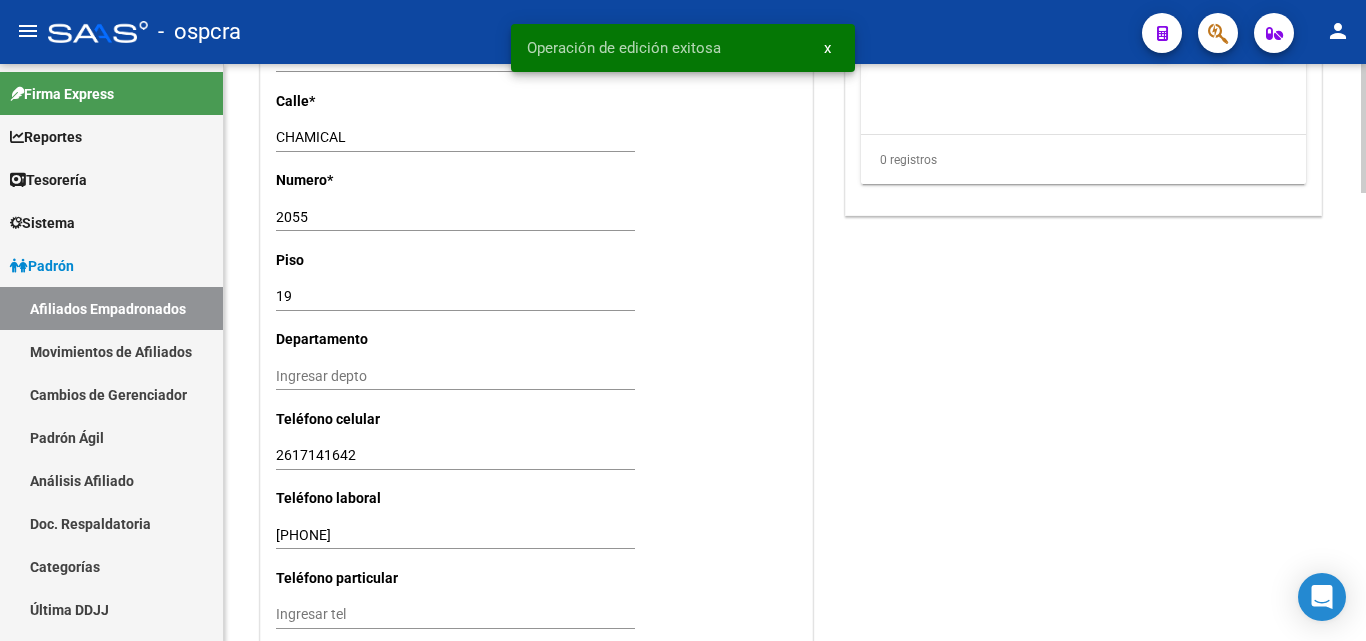scroll, scrollTop: 1997, scrollLeft: 0, axis: vertical 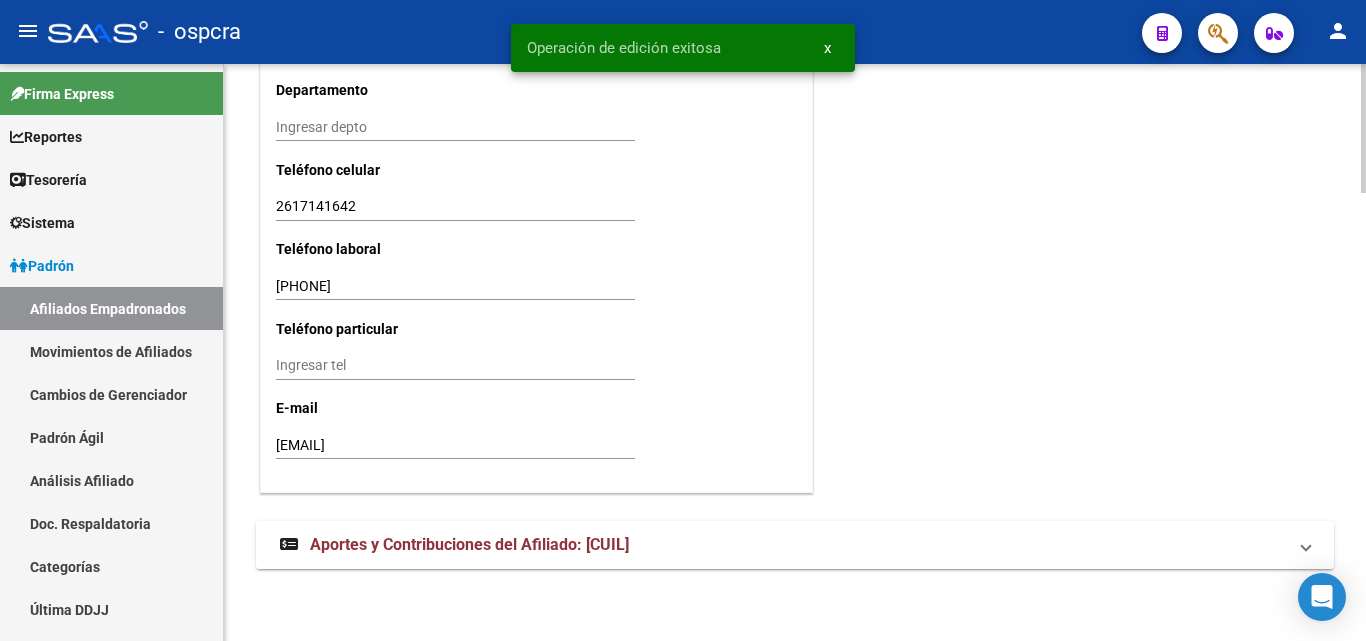 click on "Aportes y Contribuciones del Afiliado: [CUIL]" at bounding box center [469, 544] 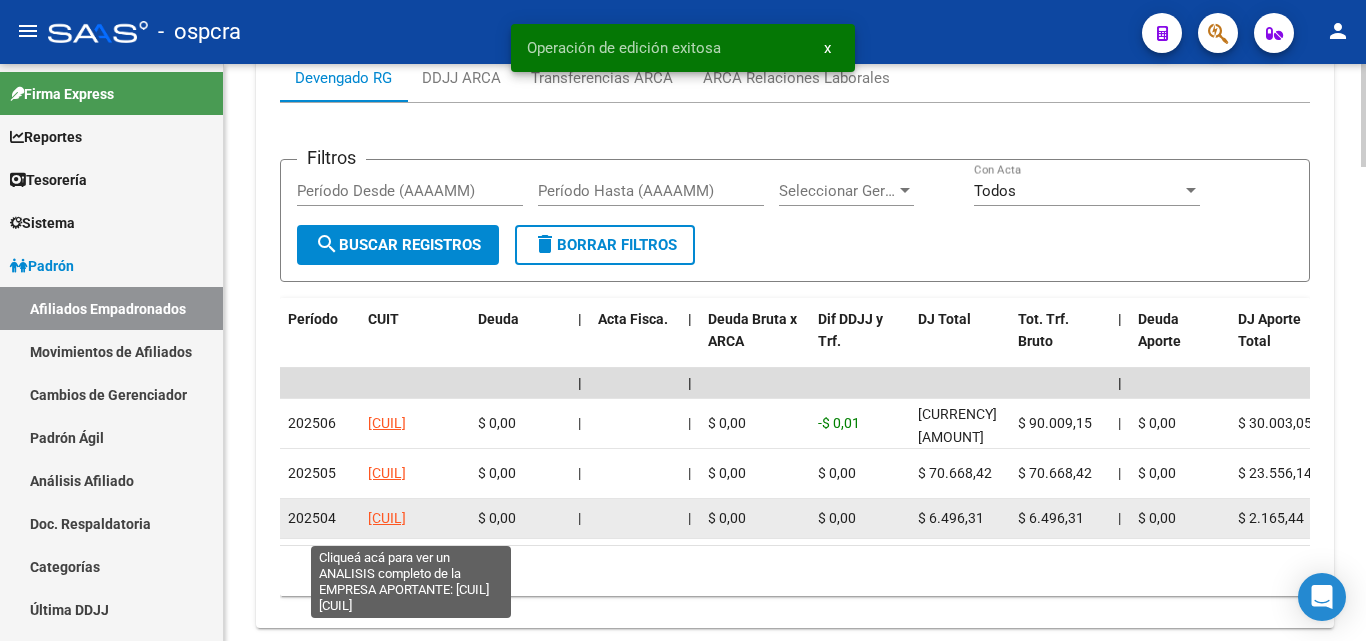 scroll, scrollTop: 2597, scrollLeft: 0, axis: vertical 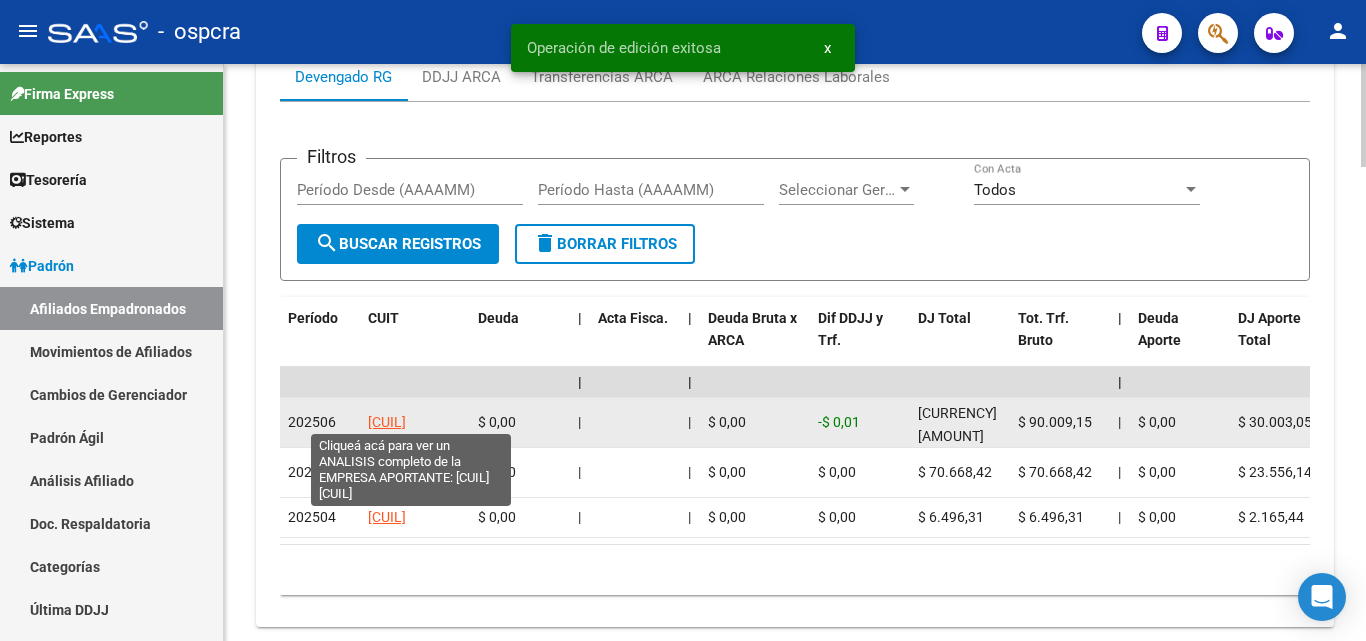 click on "[CUIL]" 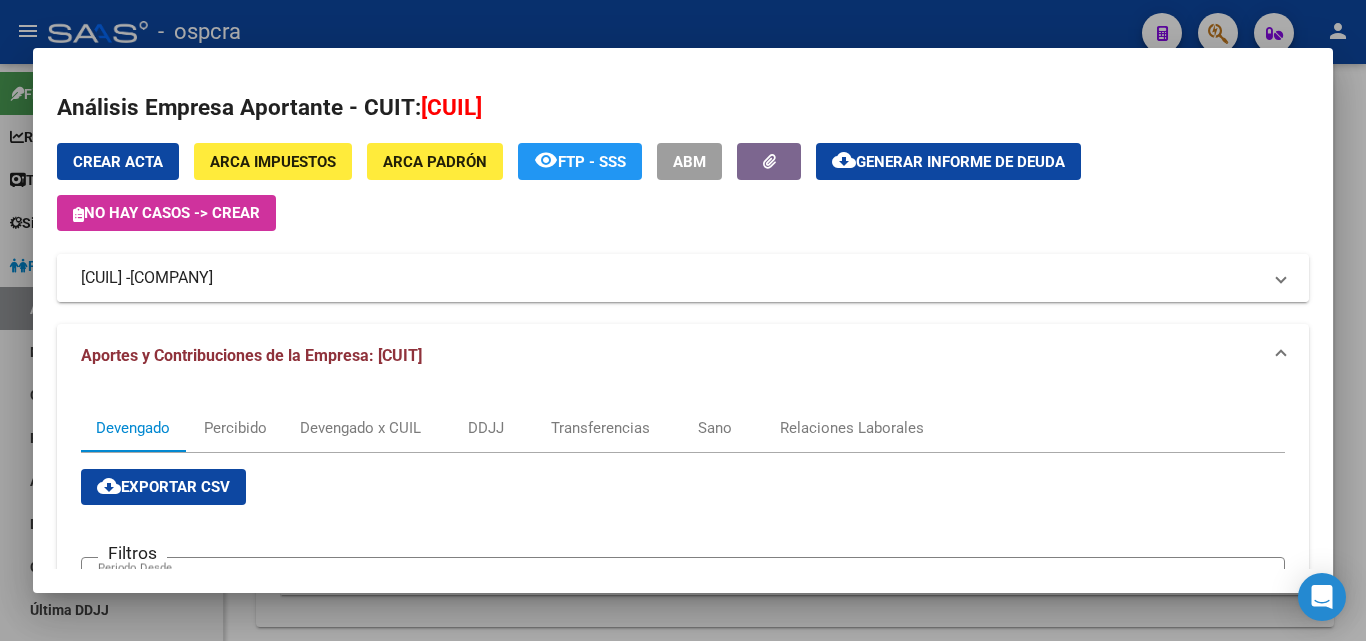 click on "[COMPANY]" at bounding box center (171, 278) 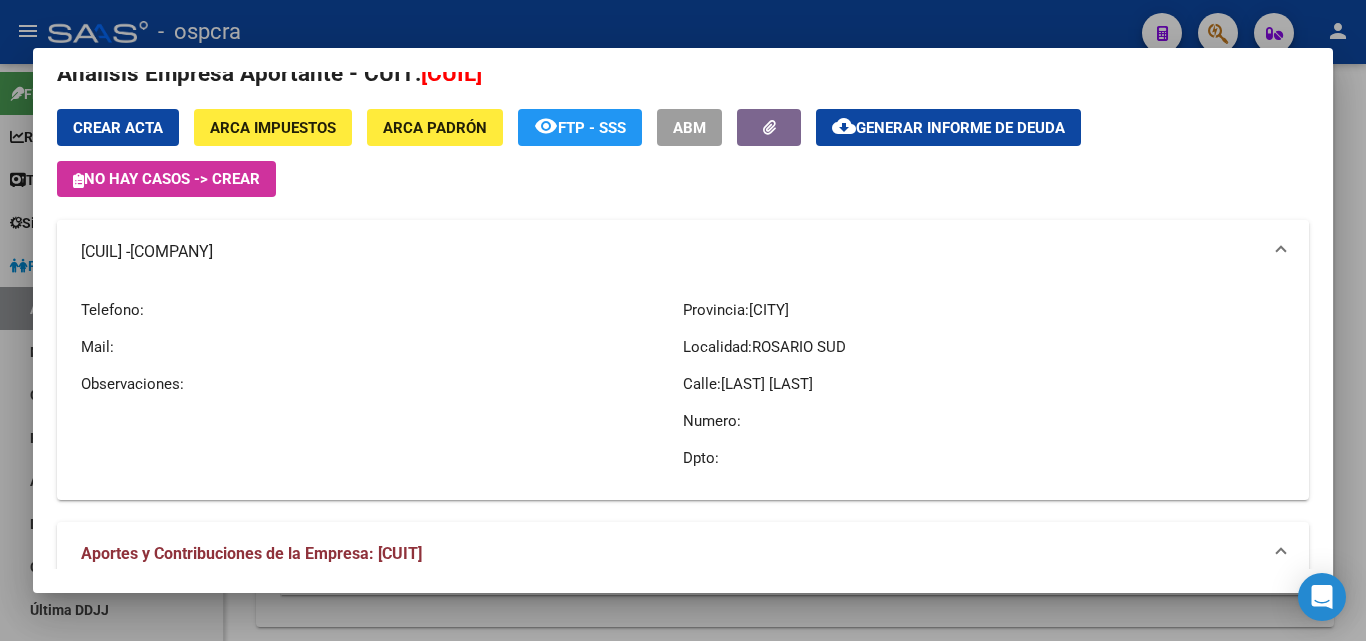 scroll, scrollTop: 0, scrollLeft: 0, axis: both 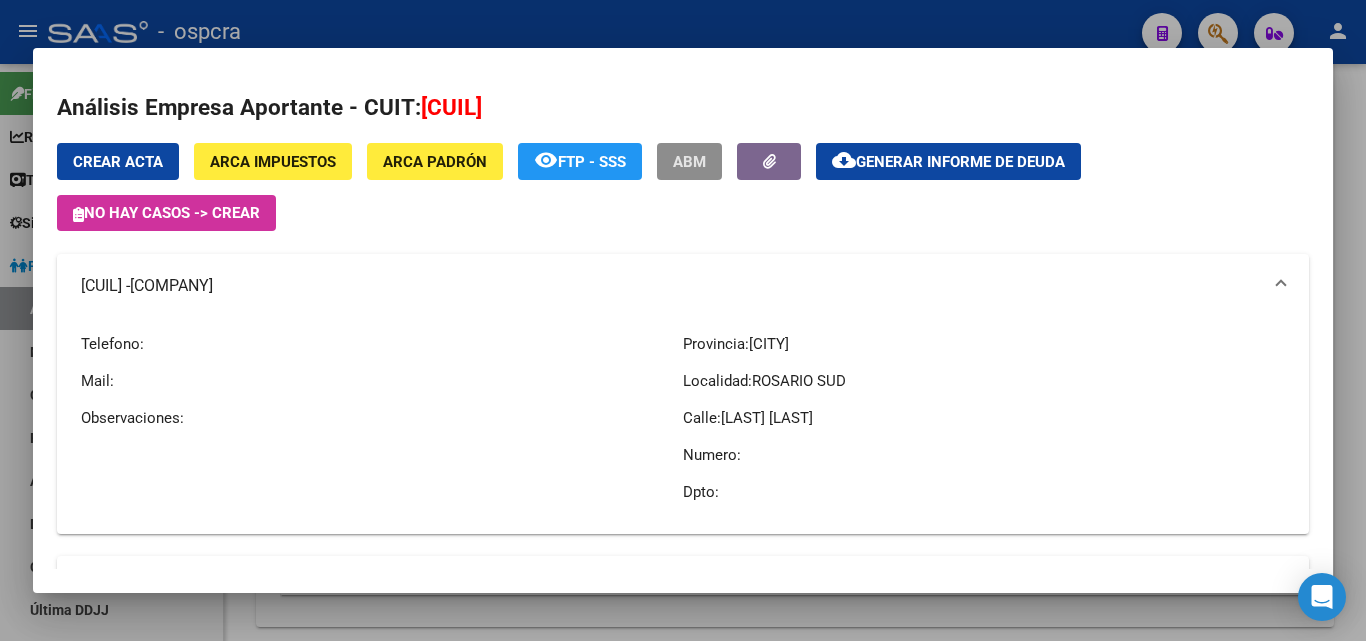 click on "ABM" at bounding box center [689, 162] 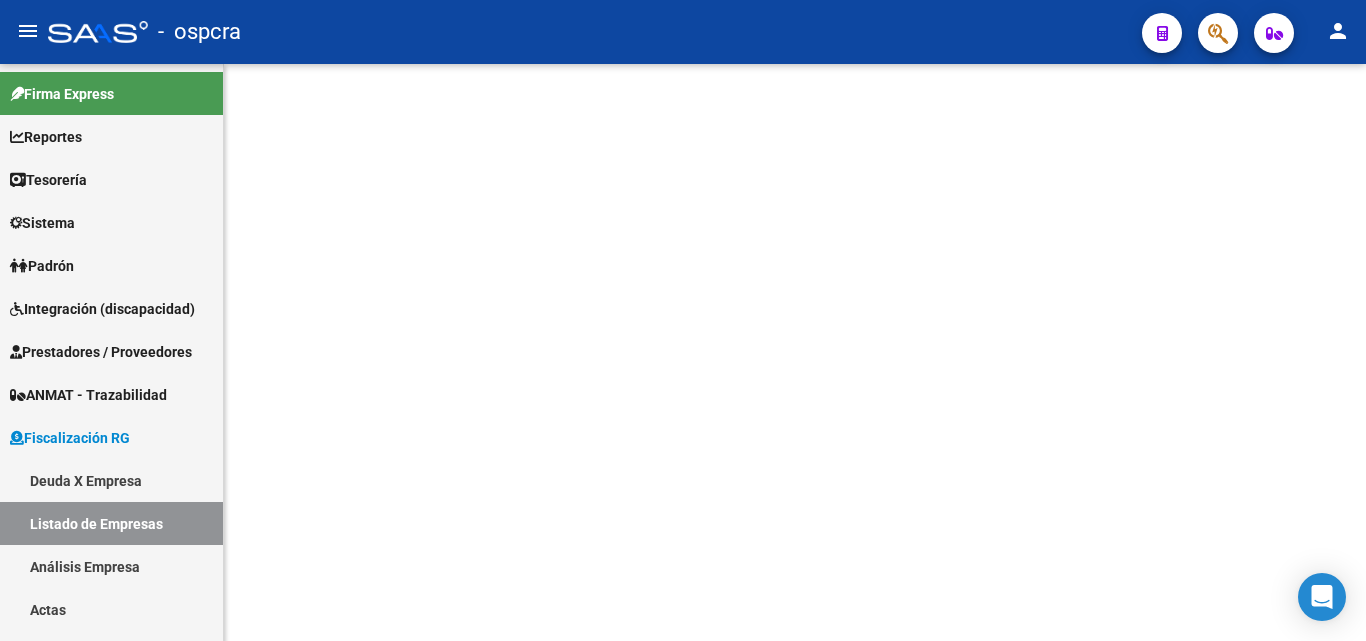 scroll, scrollTop: 0, scrollLeft: 0, axis: both 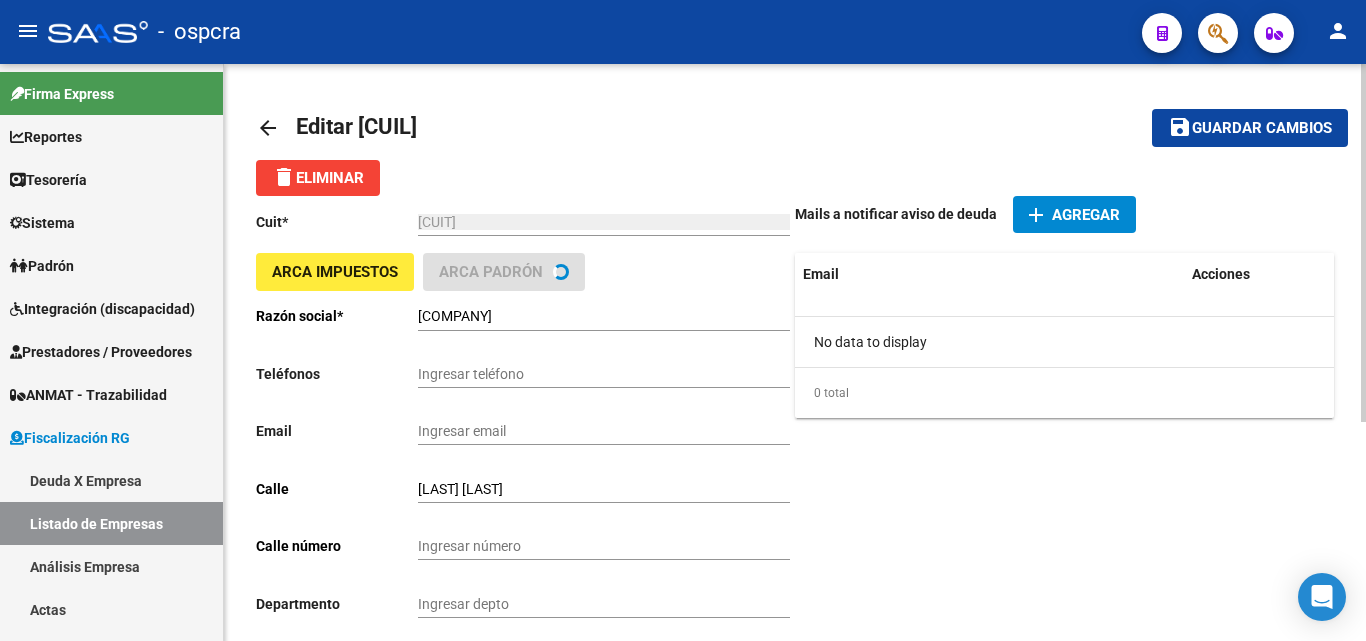 click on "Ingresar teléfono" at bounding box center [604, 374] 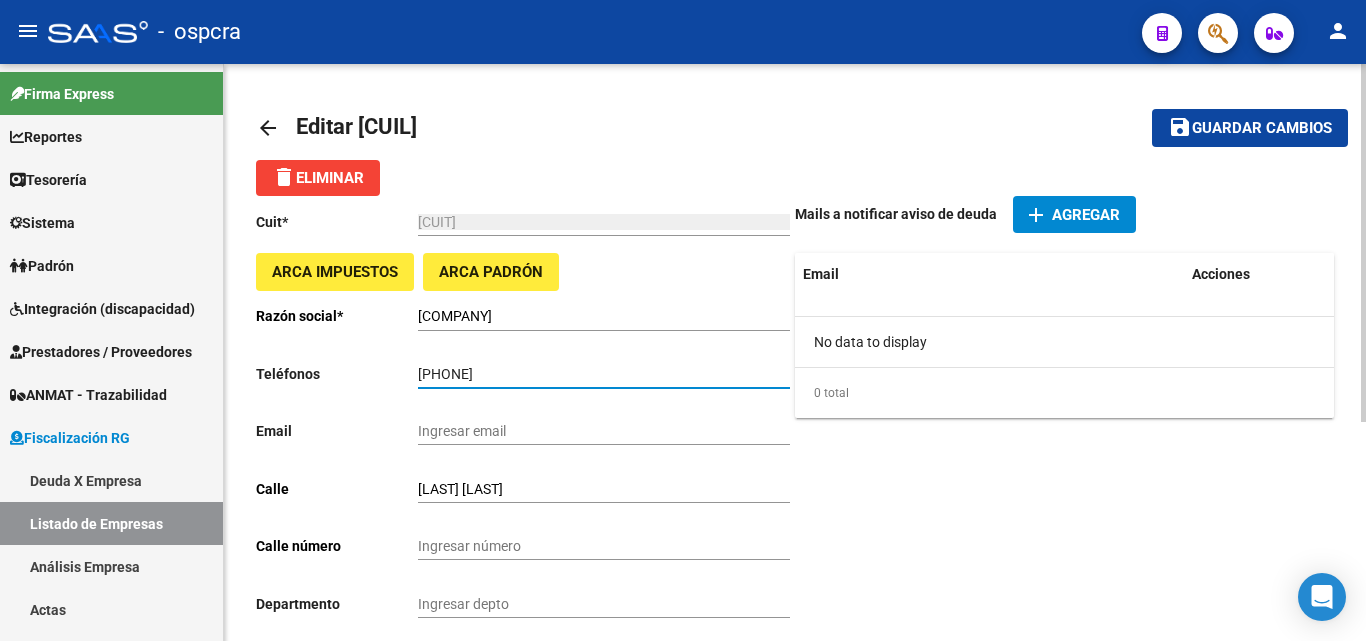 type on "[PHONE]" 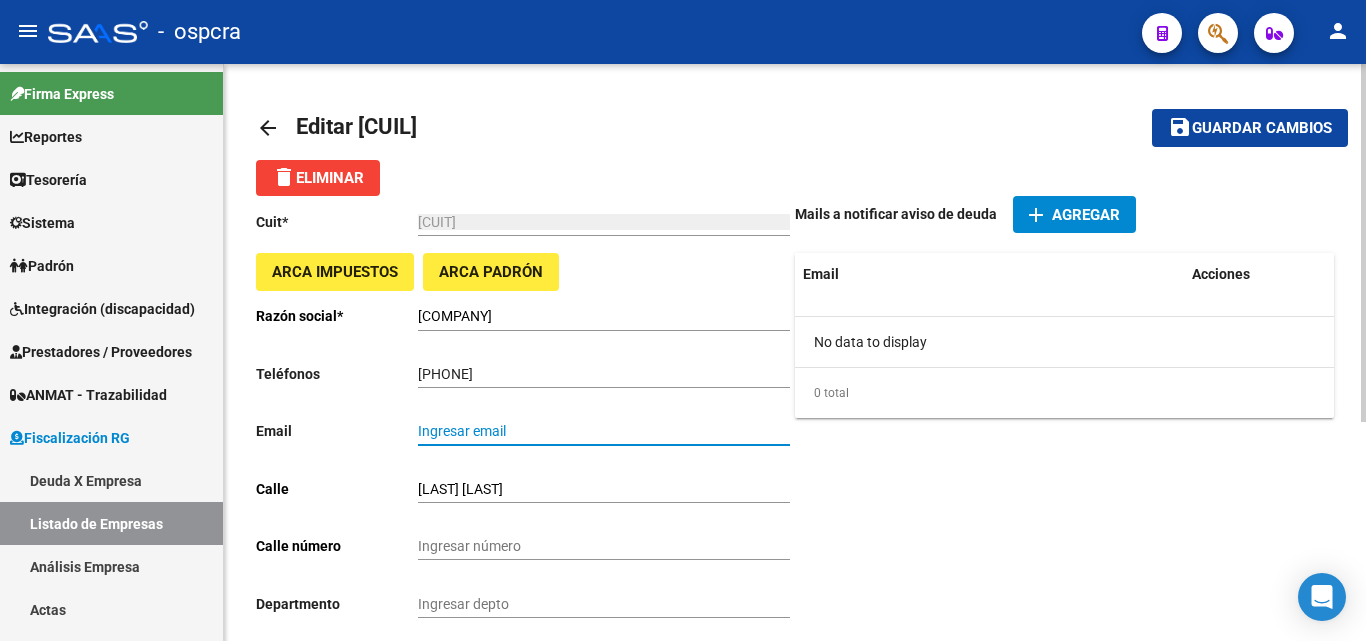 click on "Ingresar email" at bounding box center (604, 431) 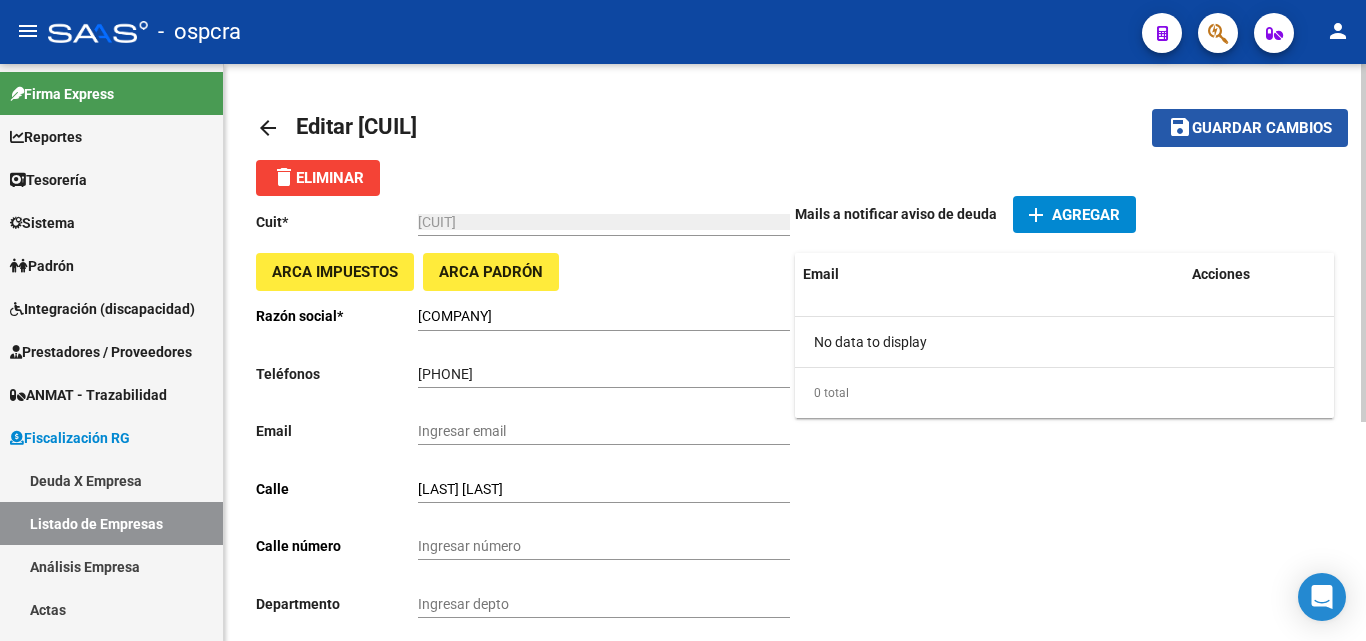 click on "Guardar cambios" 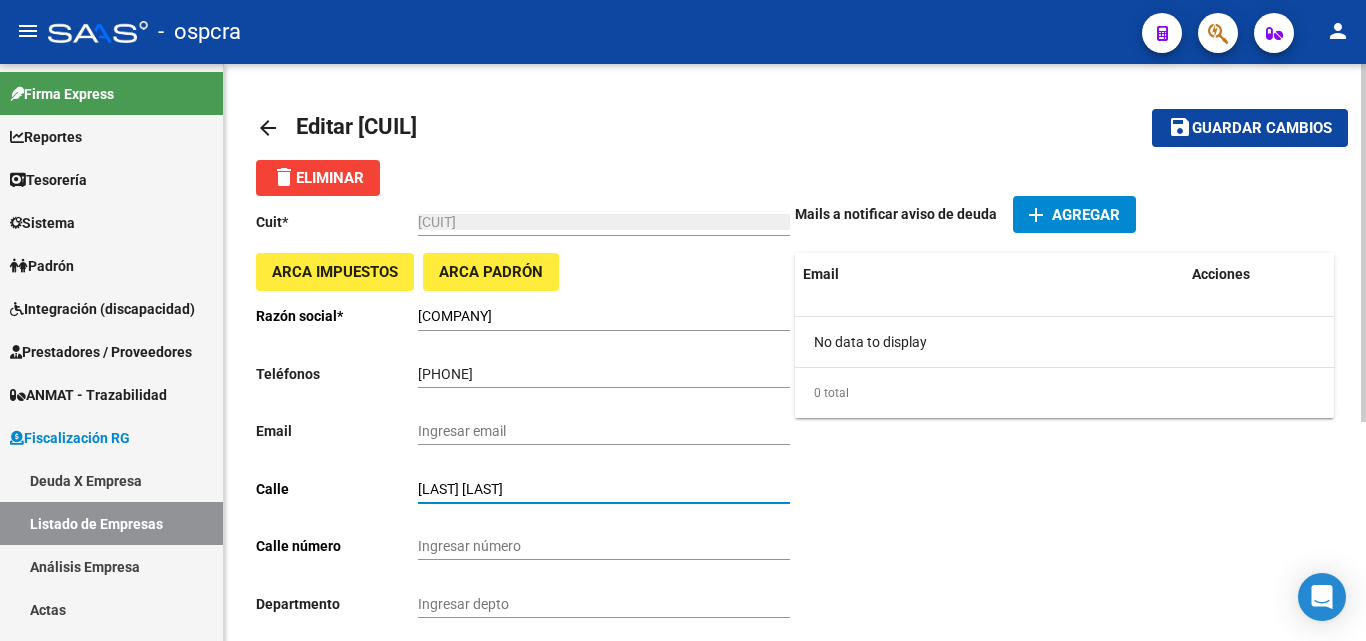 drag, startPoint x: 524, startPoint y: 488, endPoint x: 365, endPoint y: 500, distance: 159.4522 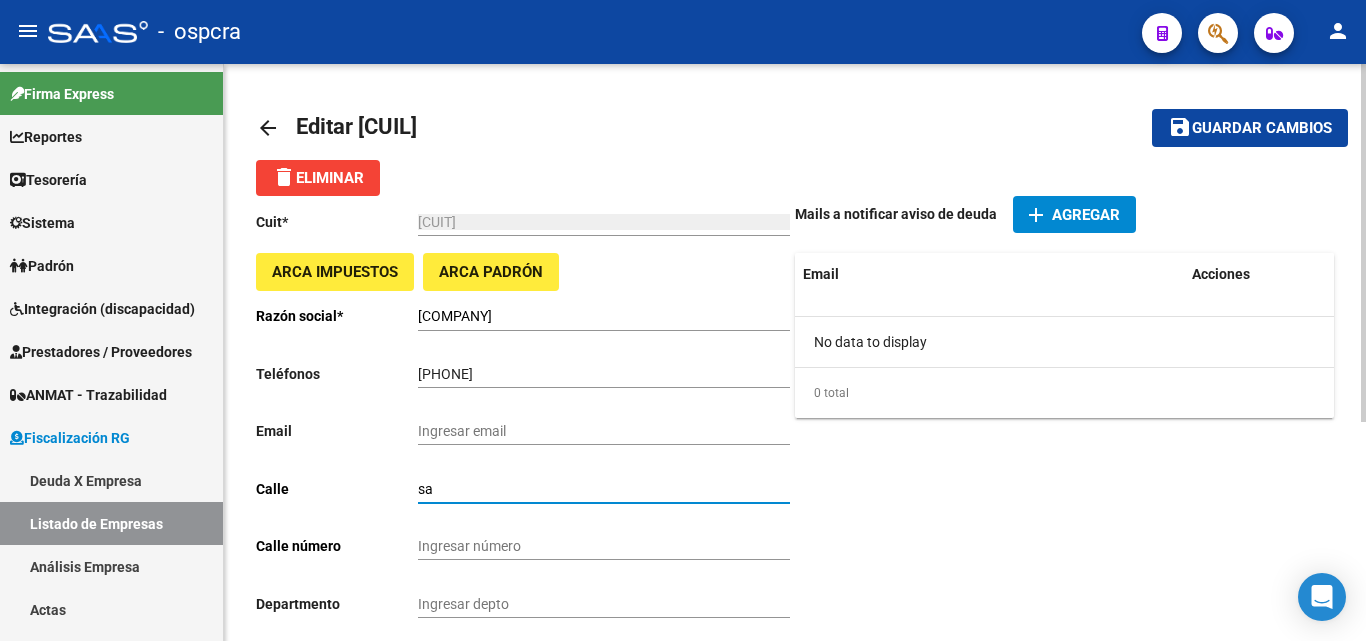 type on "s" 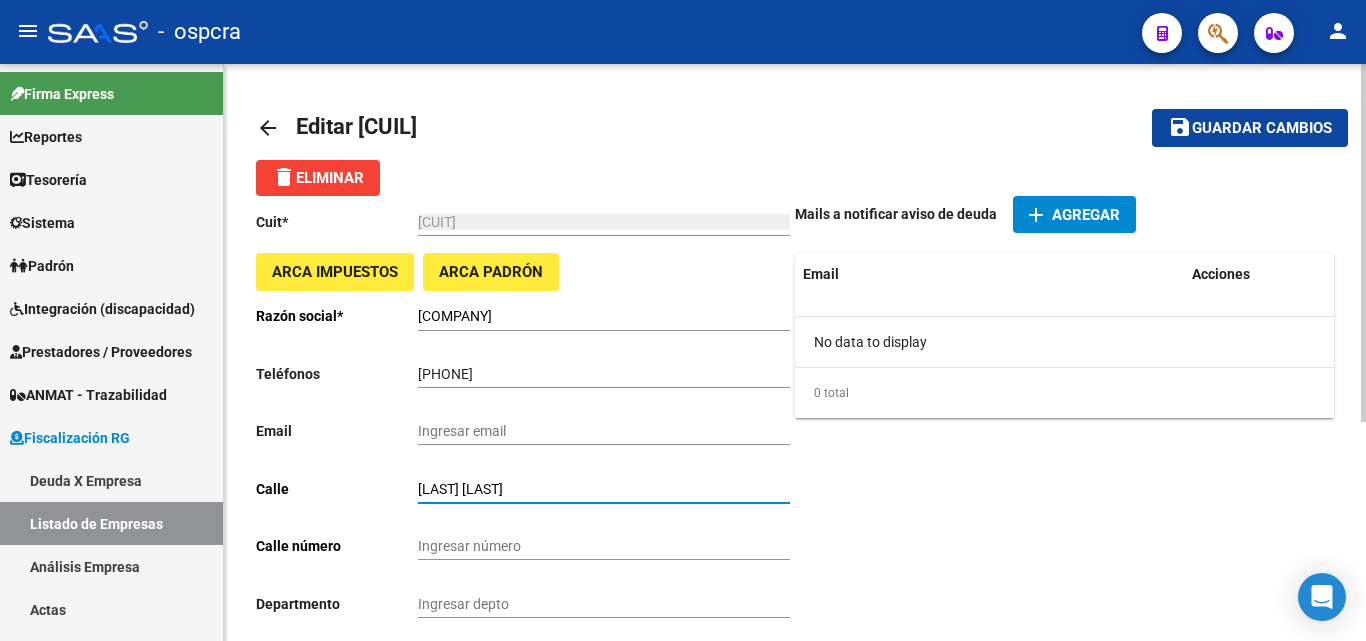type on "[LAST] [LAST]" 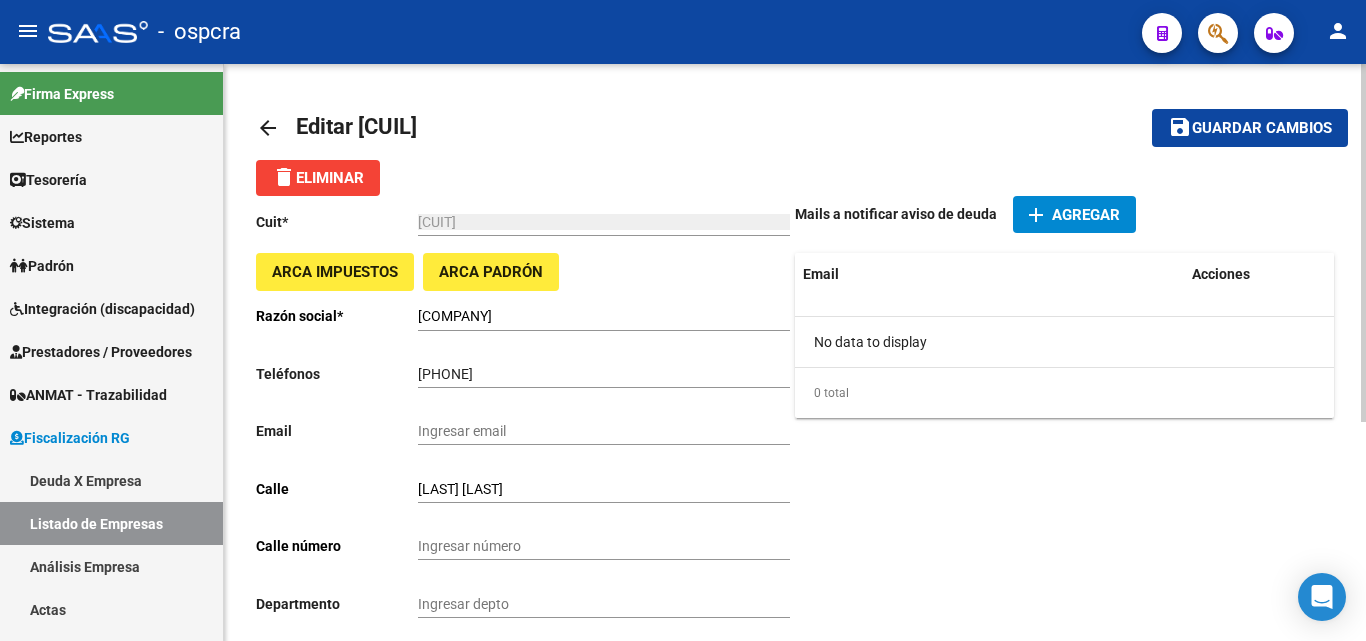 click on "Ingresar número" 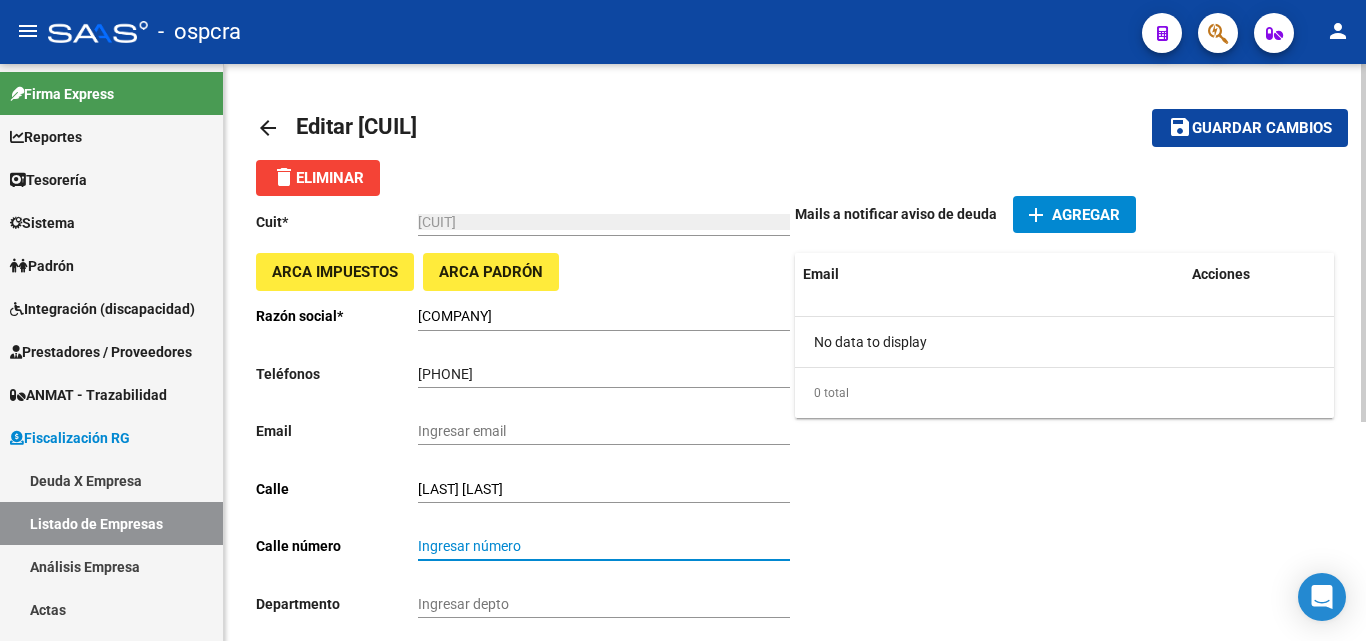 type on "5" 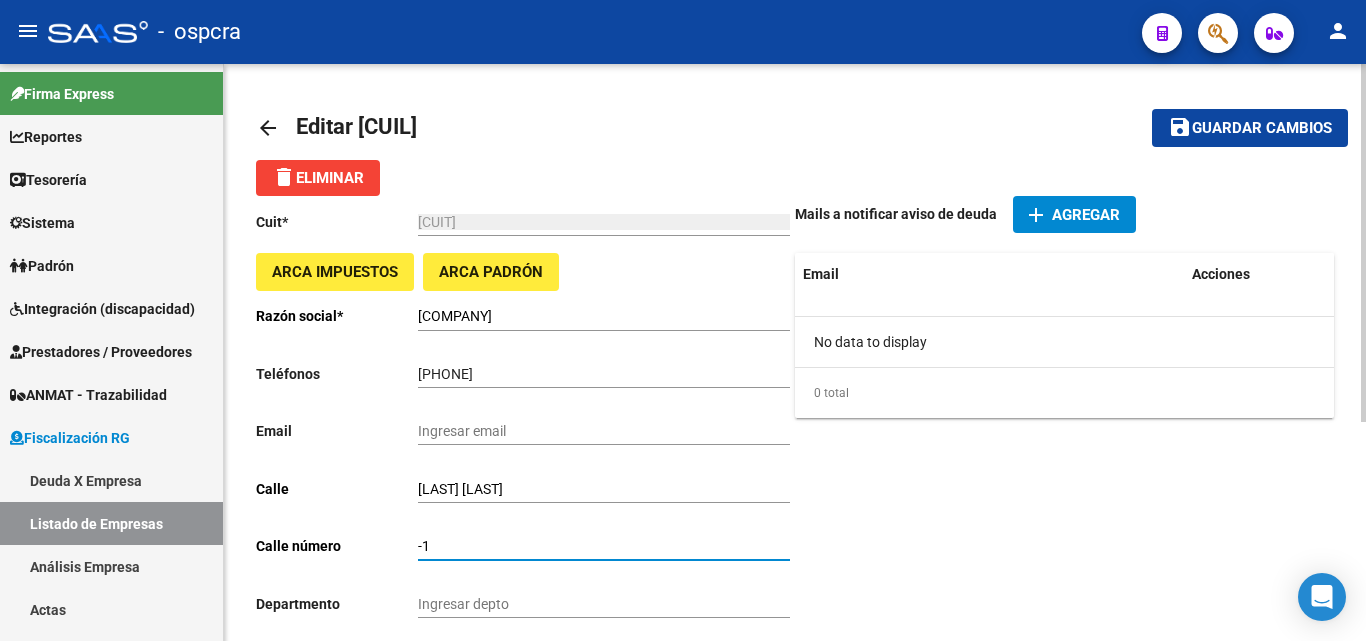 click on "-1 Ingresar número" 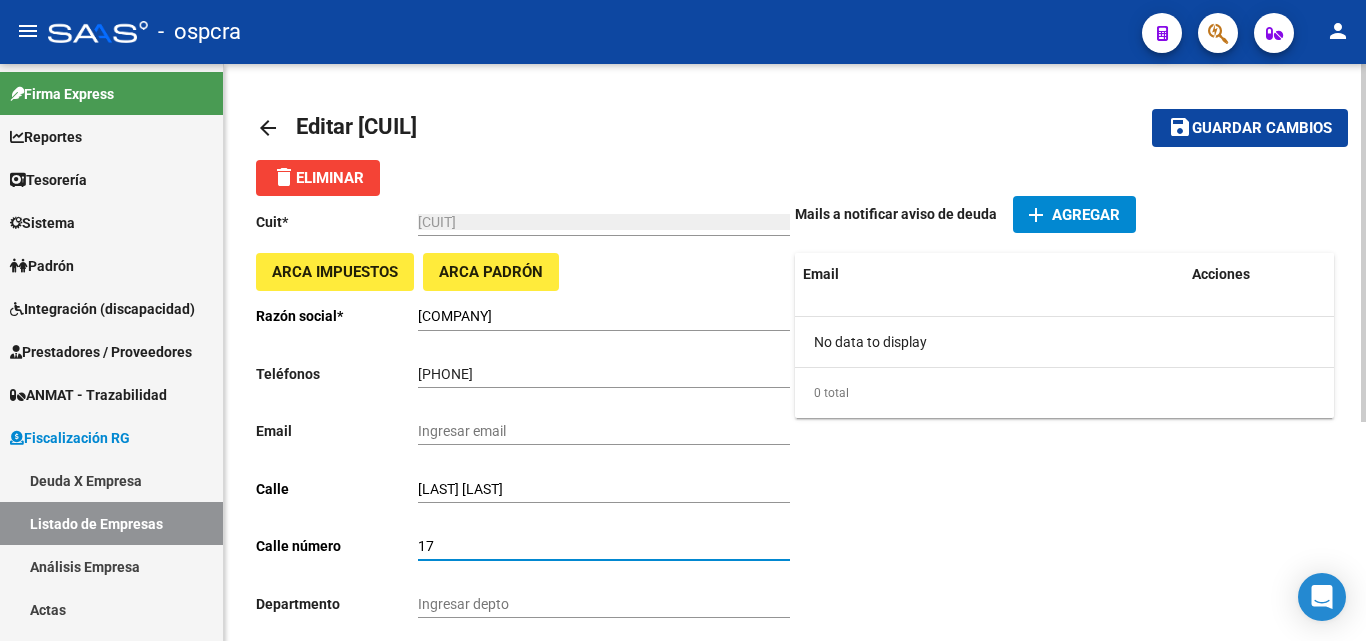 type on "1" 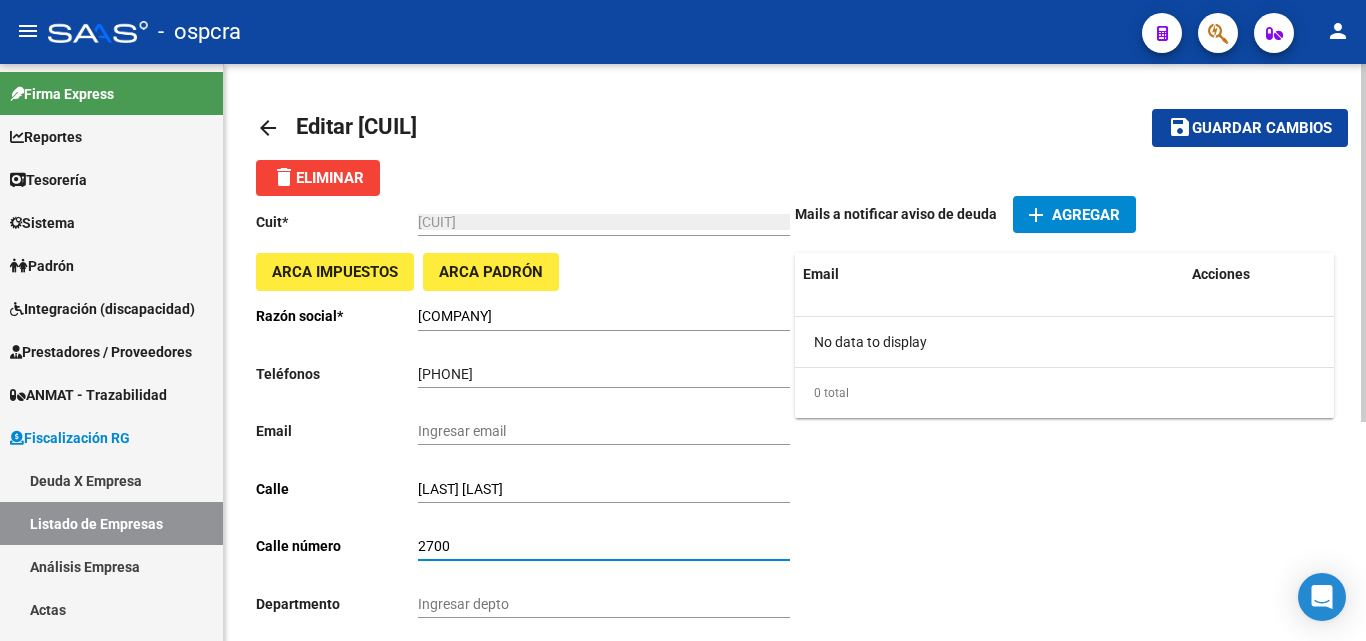 type on "2700" 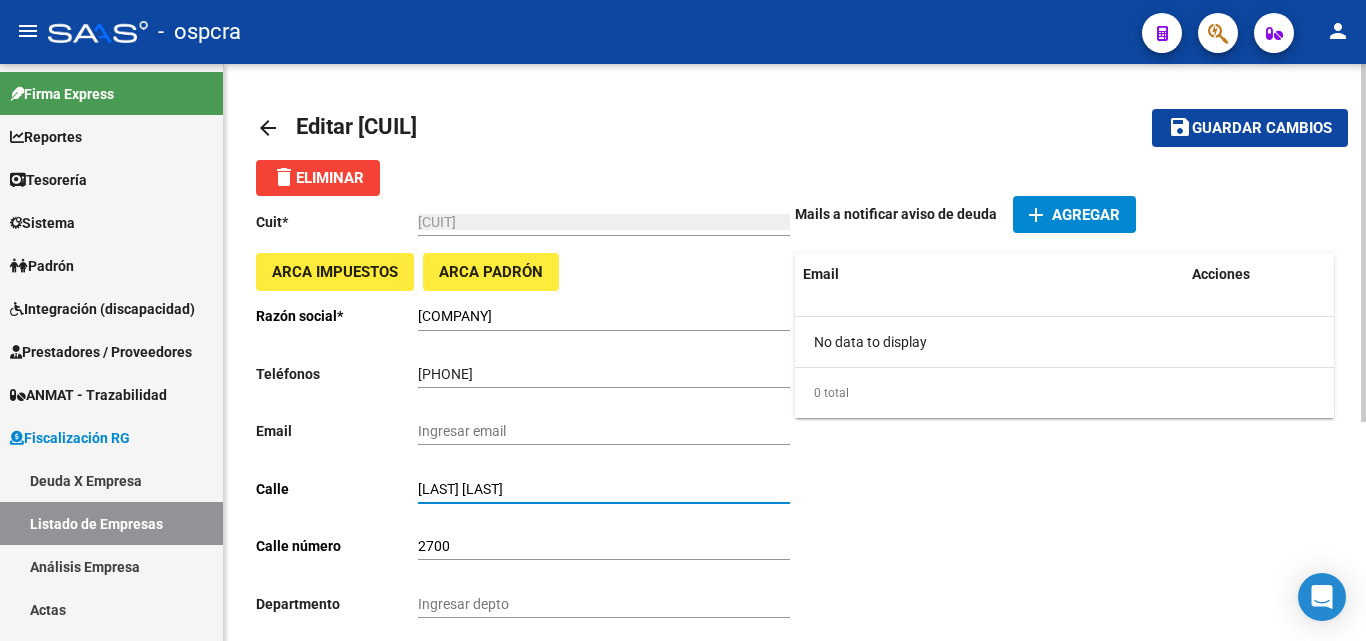 click on "[LAST] [LAST]" at bounding box center (604, 489) 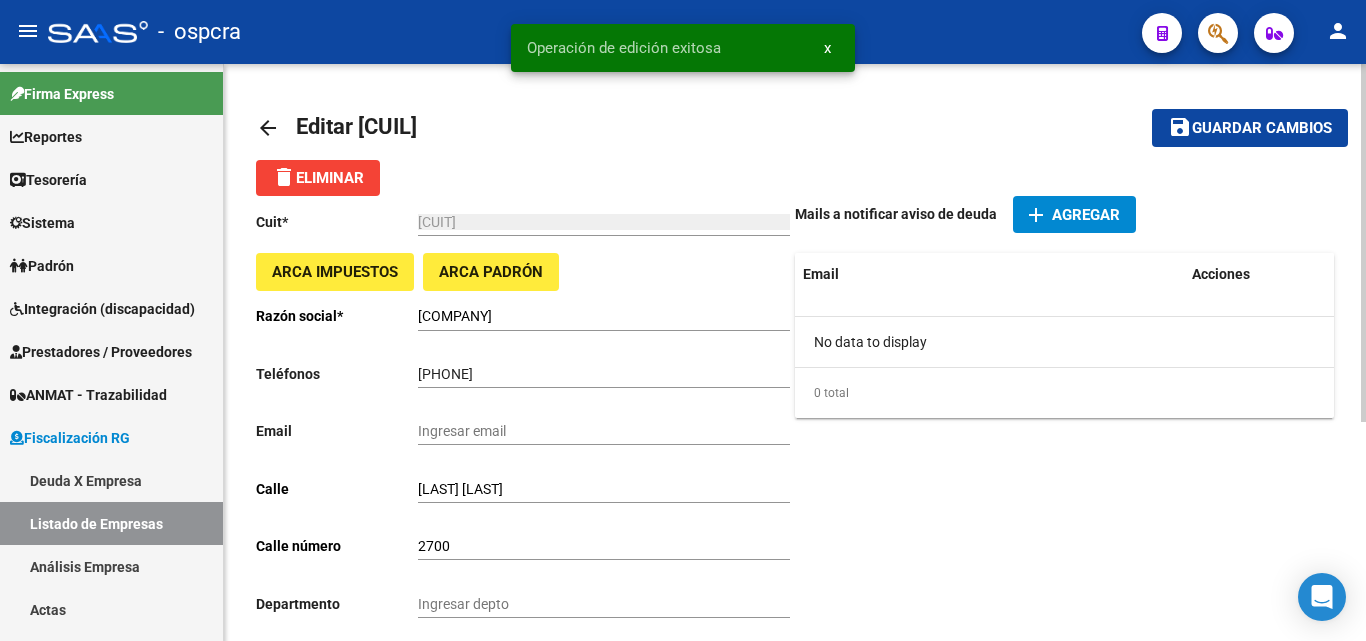 click on "arrow_back" 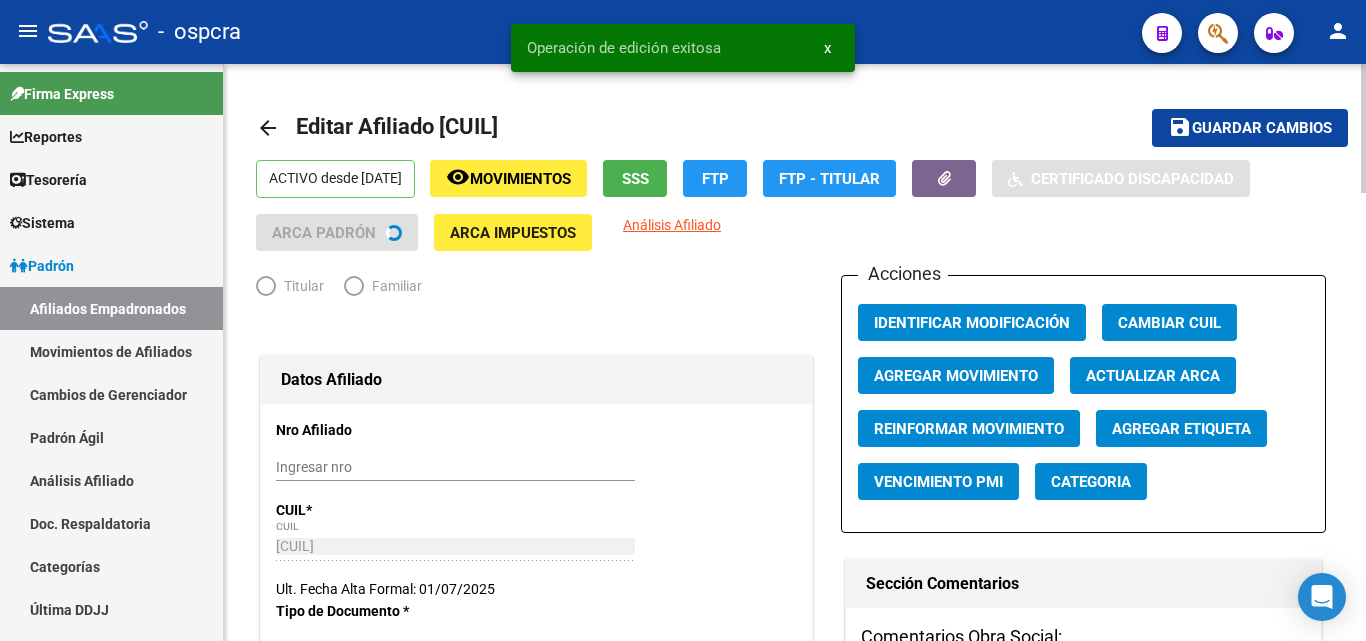 radio on "true" 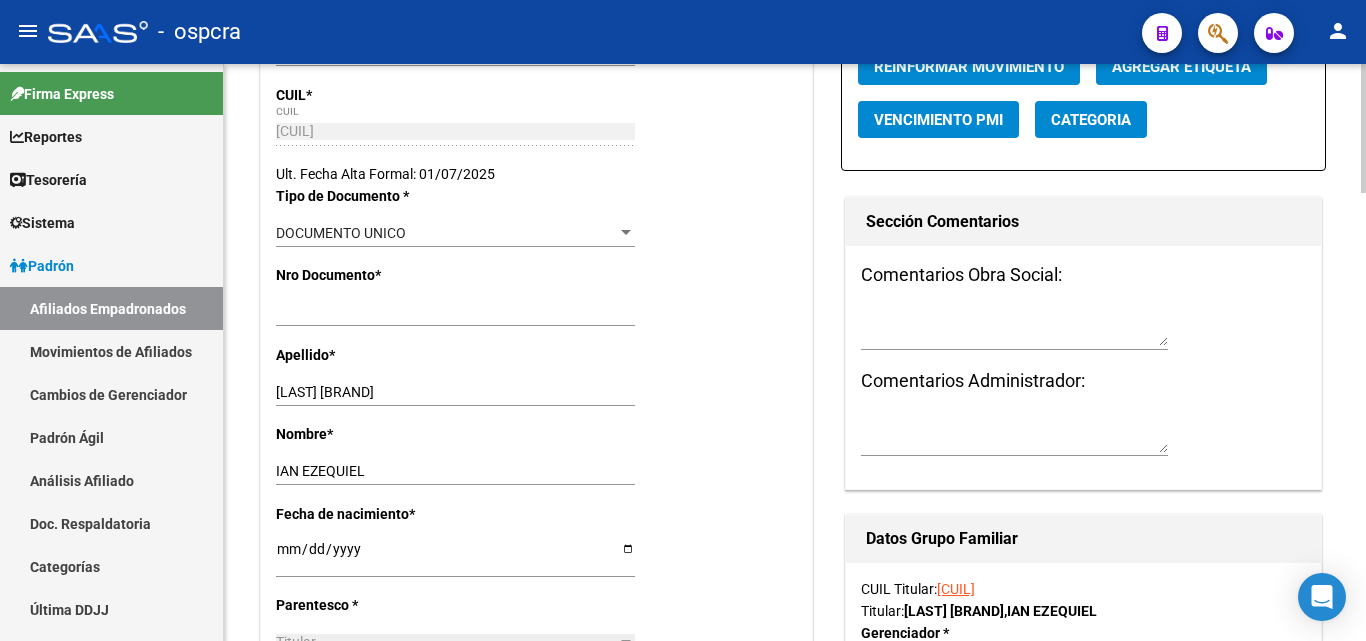 scroll, scrollTop: 0, scrollLeft: 0, axis: both 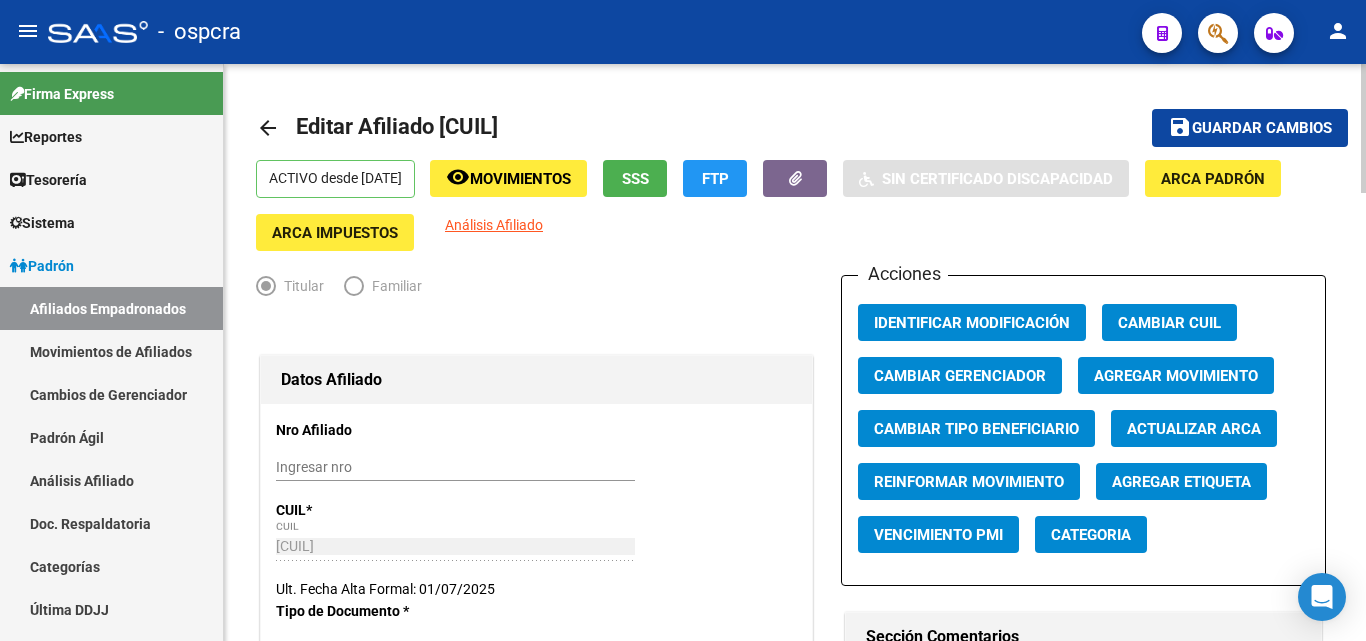 click on "Guardar cambios" 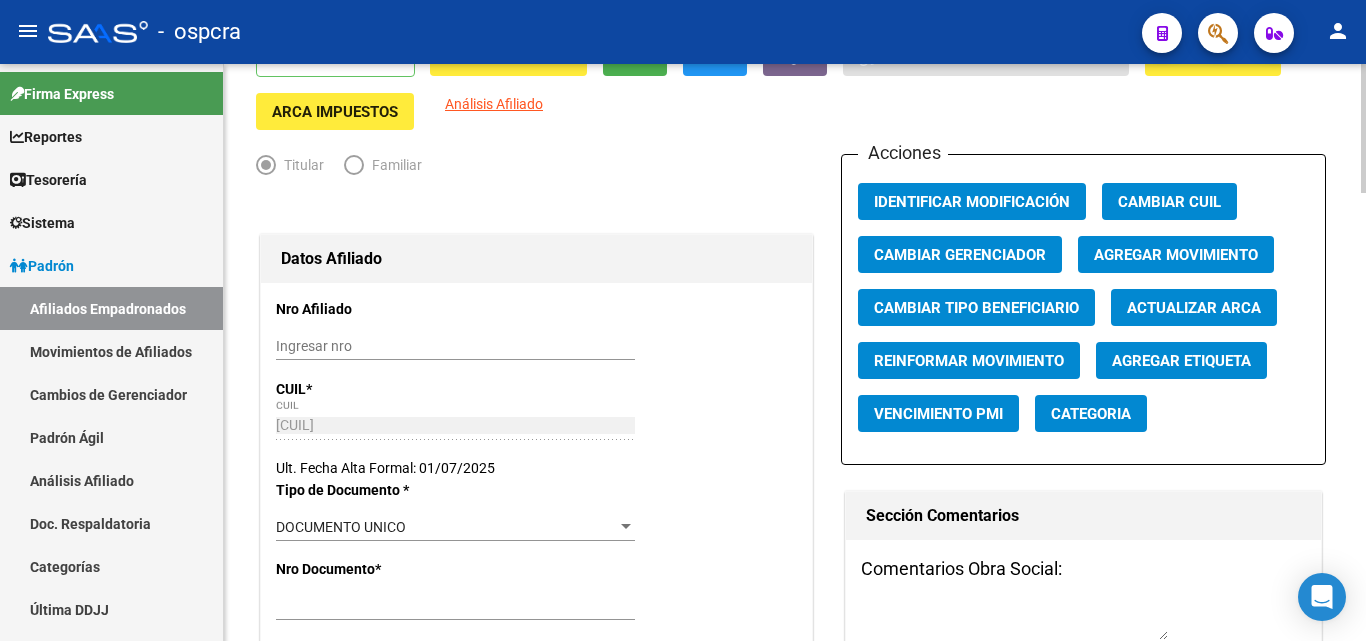 scroll, scrollTop: 0, scrollLeft: 0, axis: both 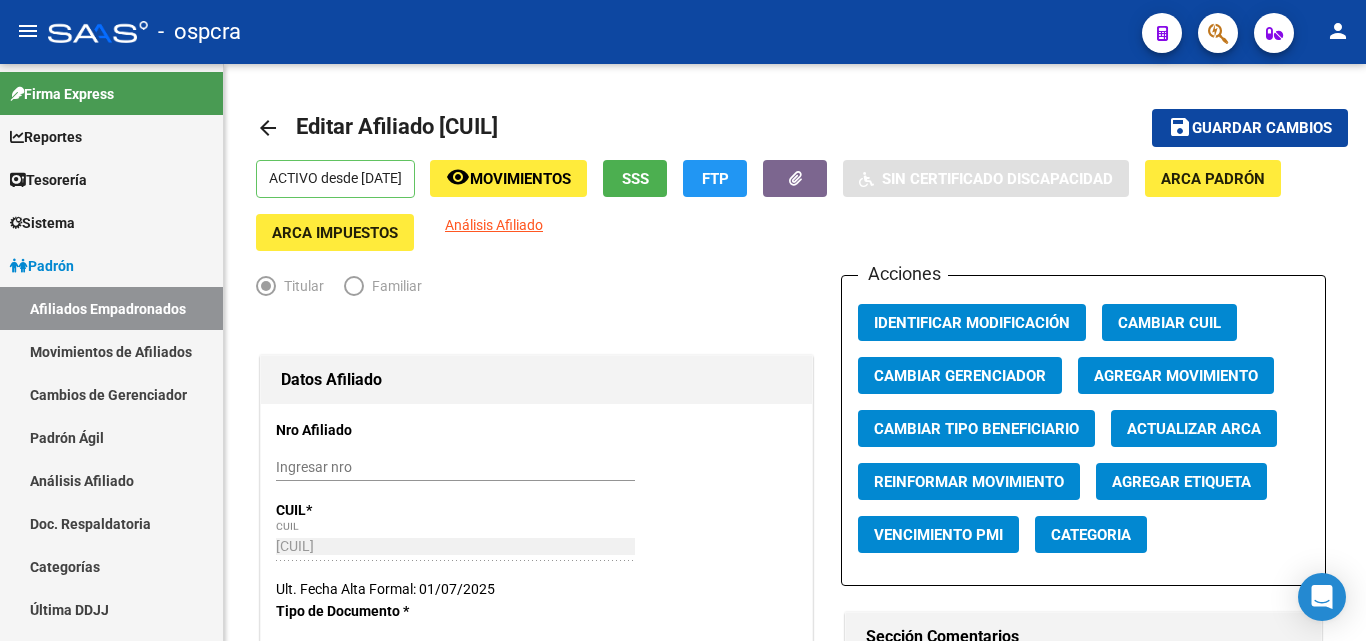 click 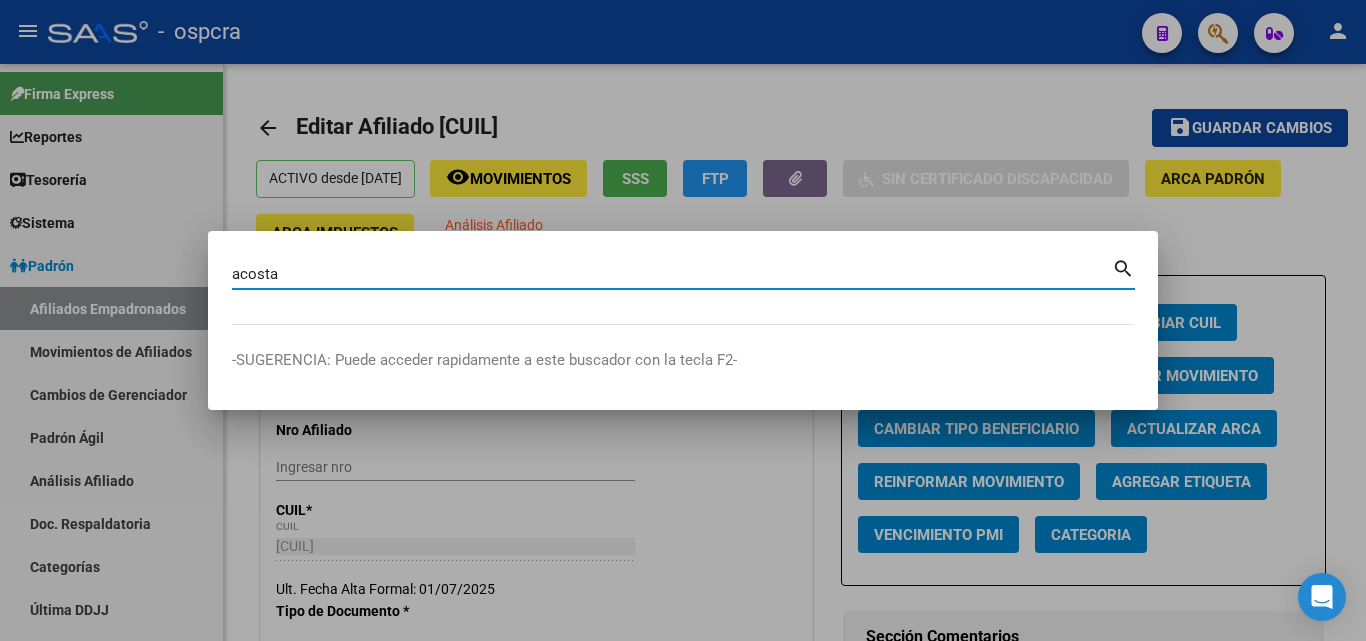 type on "acosta" 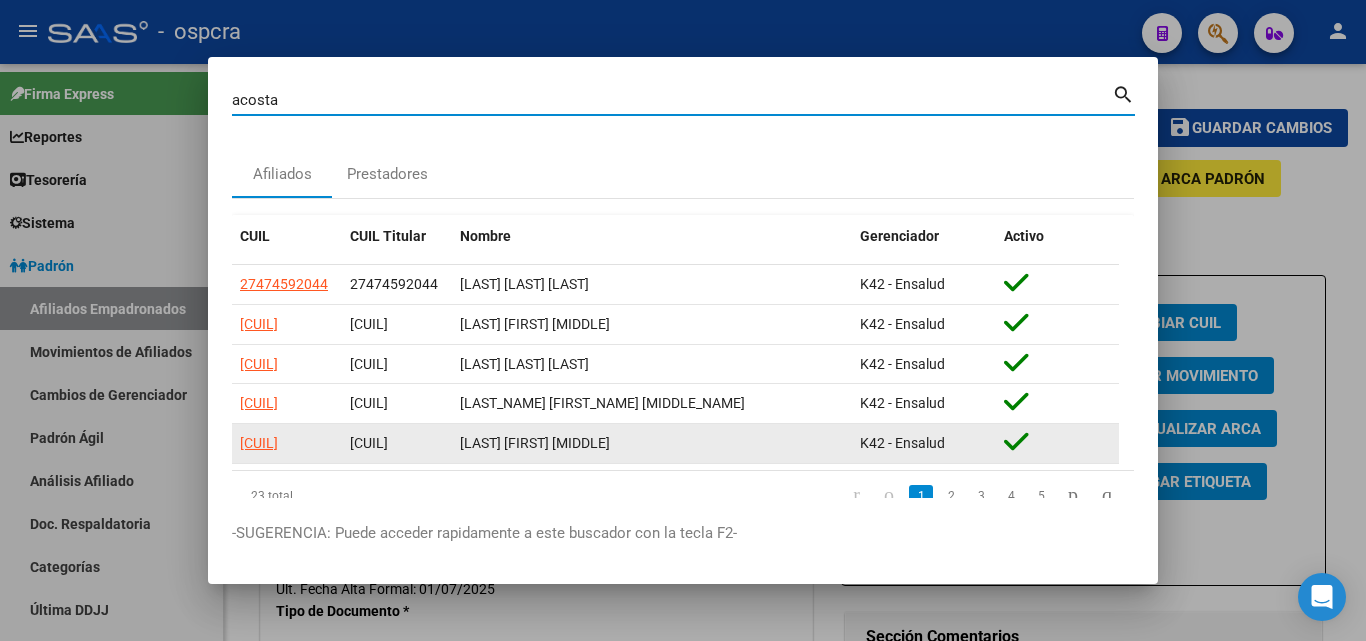 click on "[CUIL]" 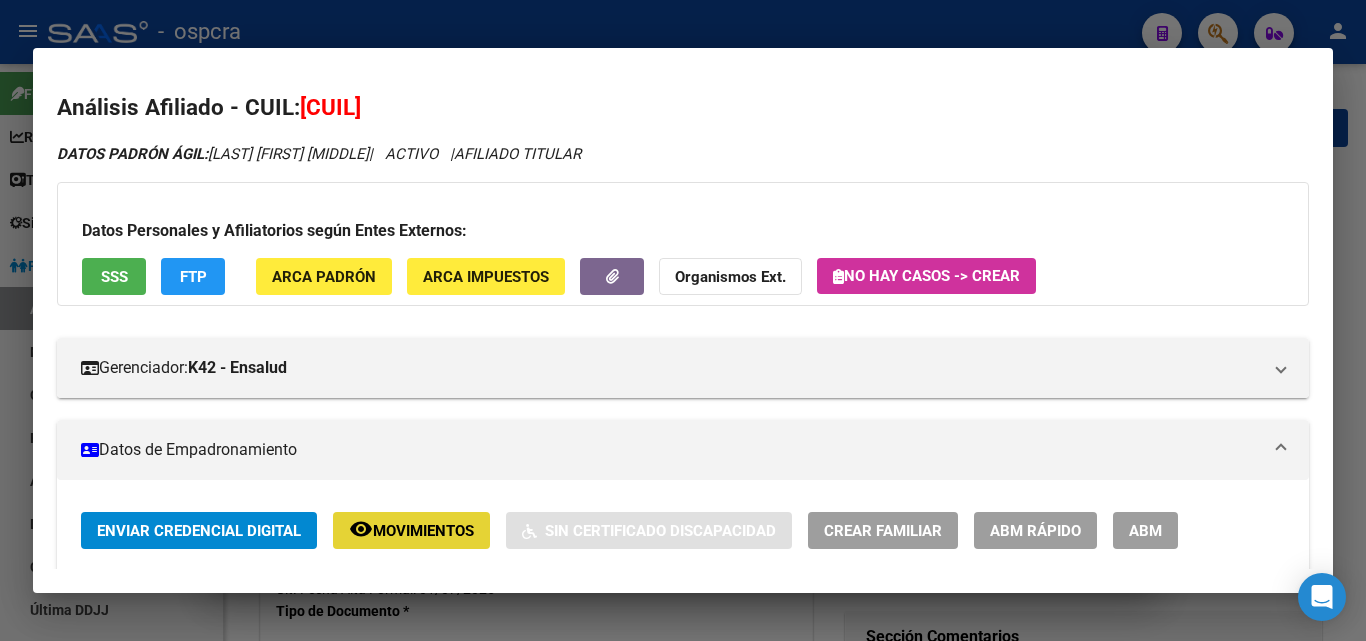 click on "Movimientos" 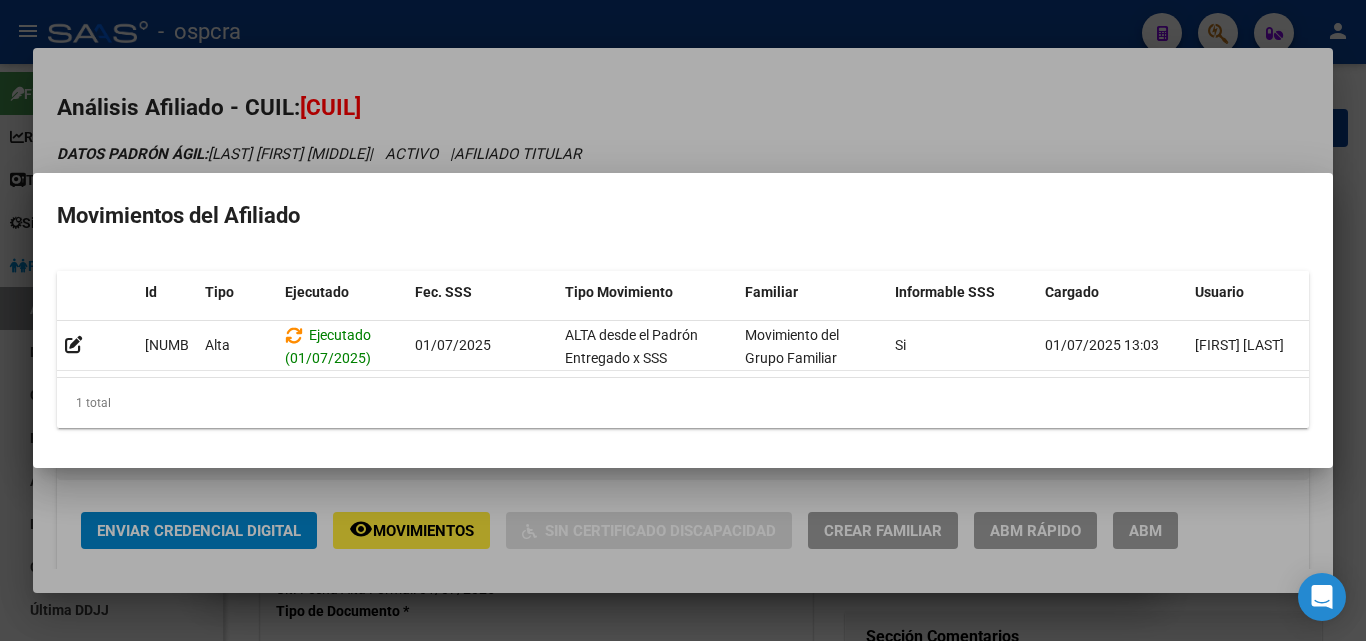 click at bounding box center [683, 320] 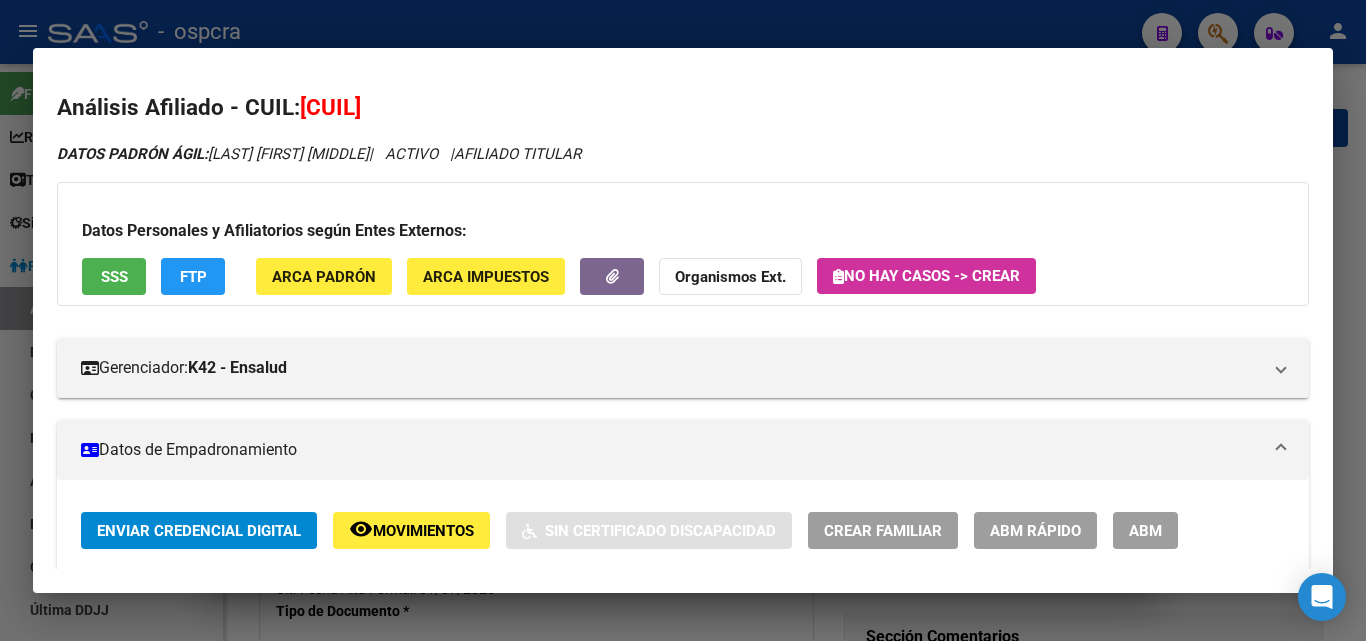 click at bounding box center (683, 320) 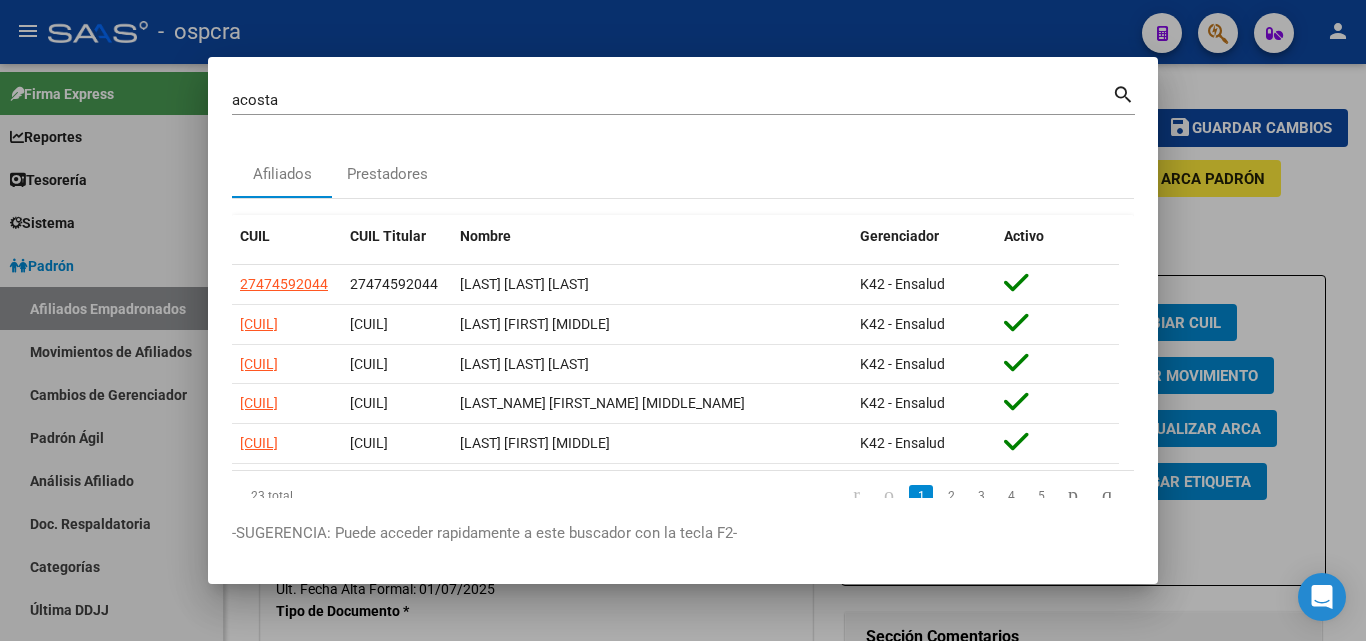 click at bounding box center (683, 320) 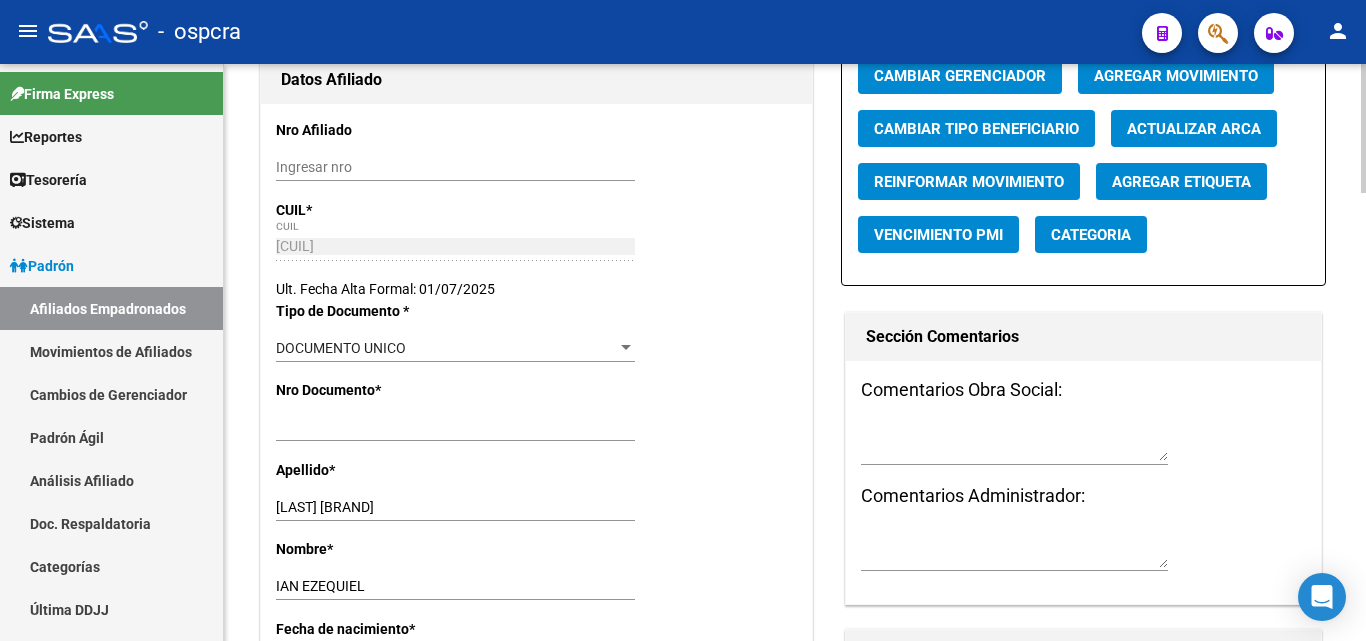 scroll, scrollTop: 0, scrollLeft: 0, axis: both 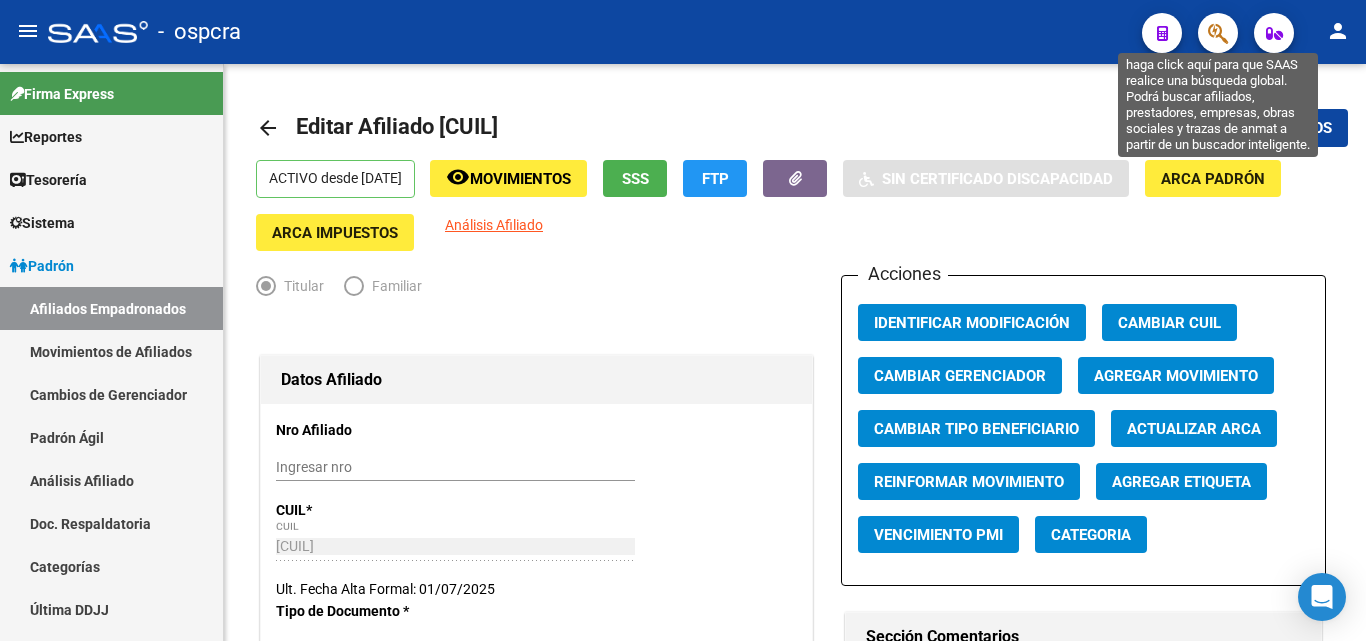 click 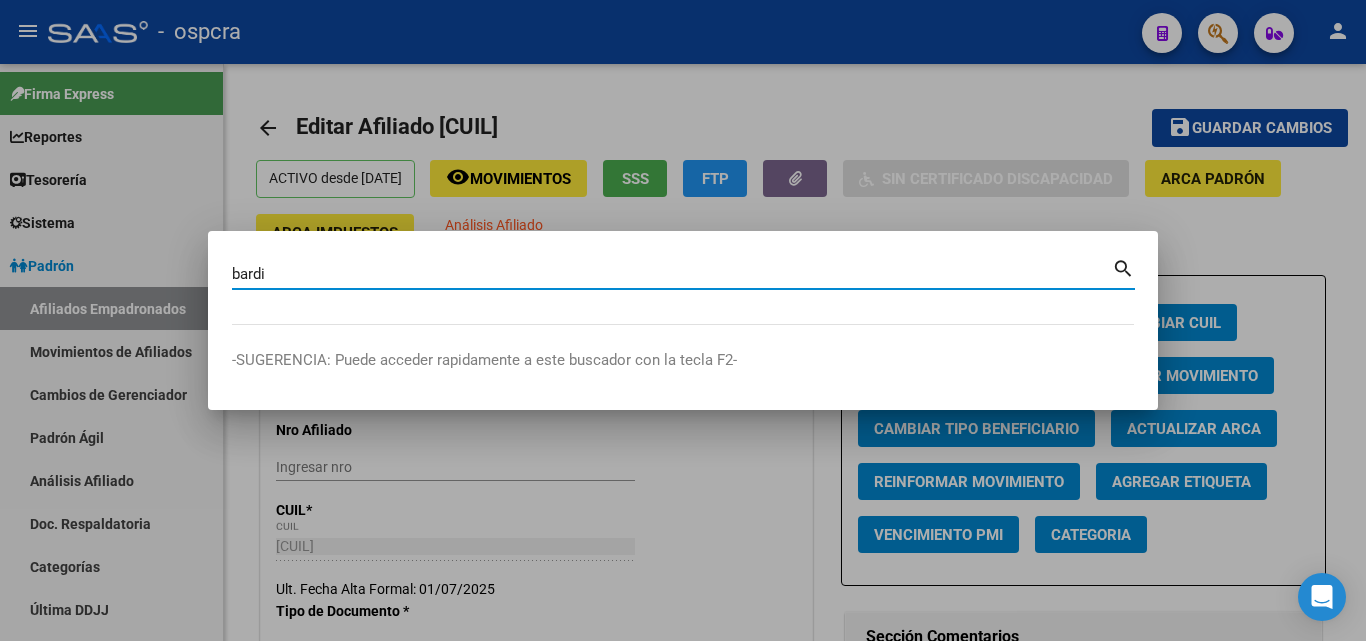 type on "bardi" 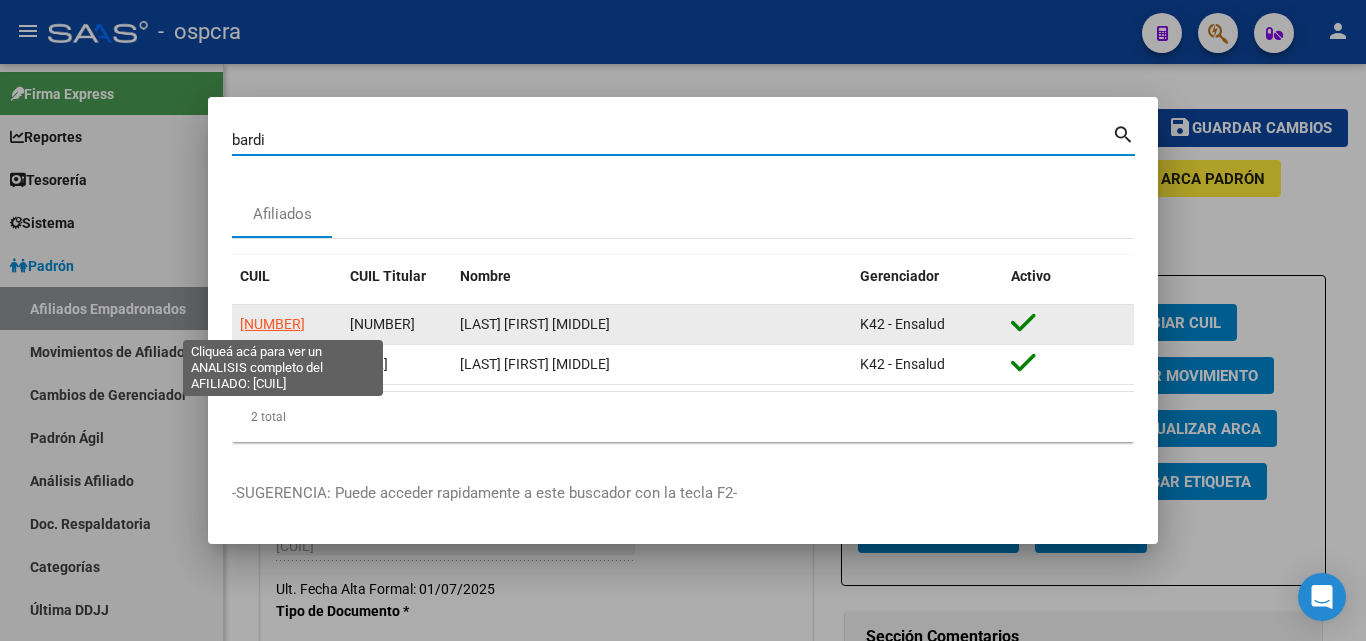 click on "[NUMBER]" 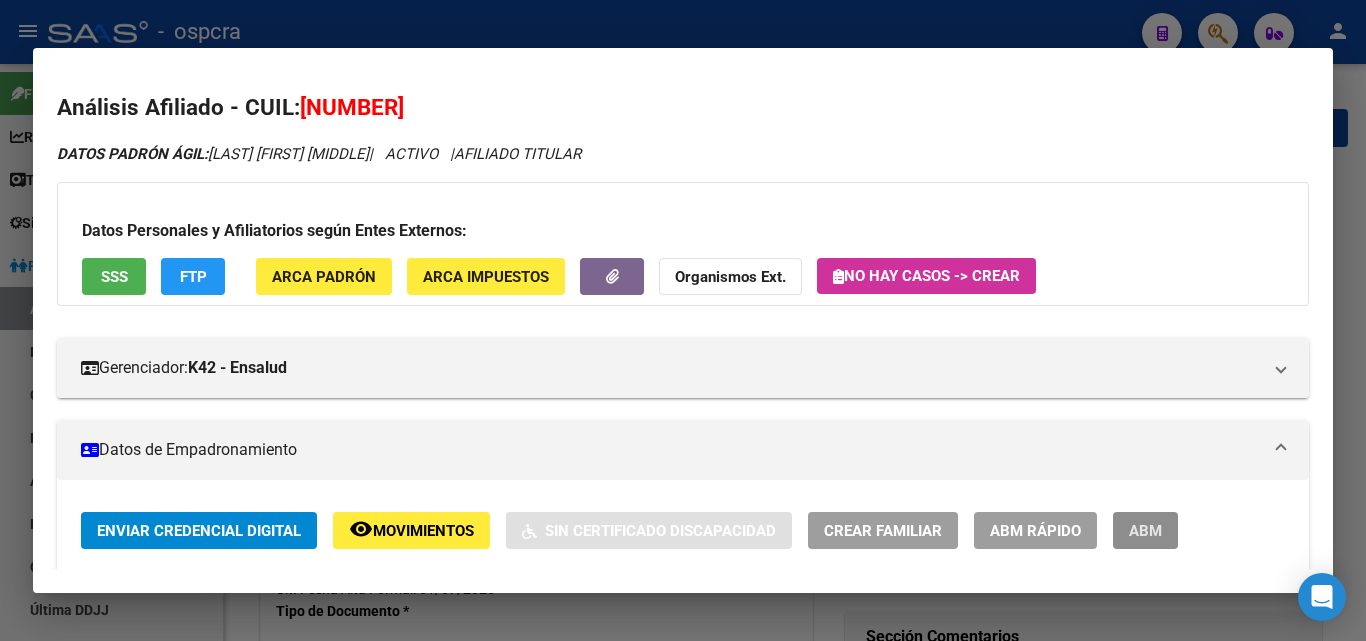 click on "ABM" at bounding box center [1145, 530] 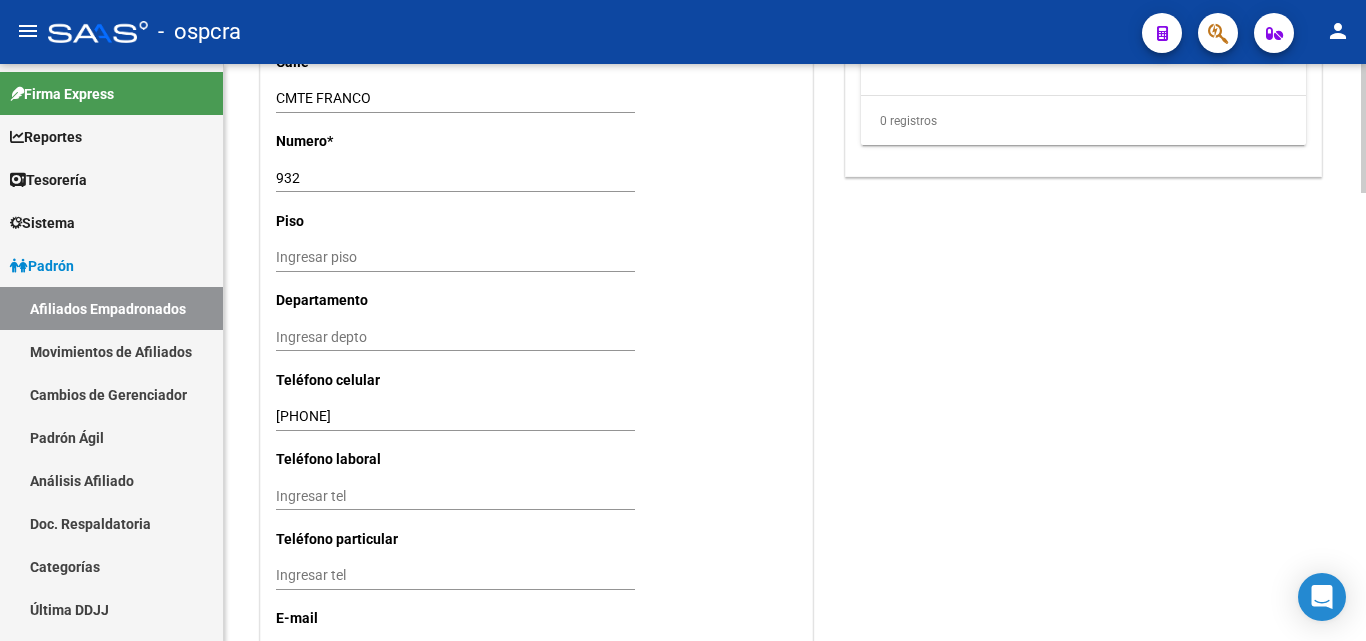 scroll, scrollTop: 1997, scrollLeft: 0, axis: vertical 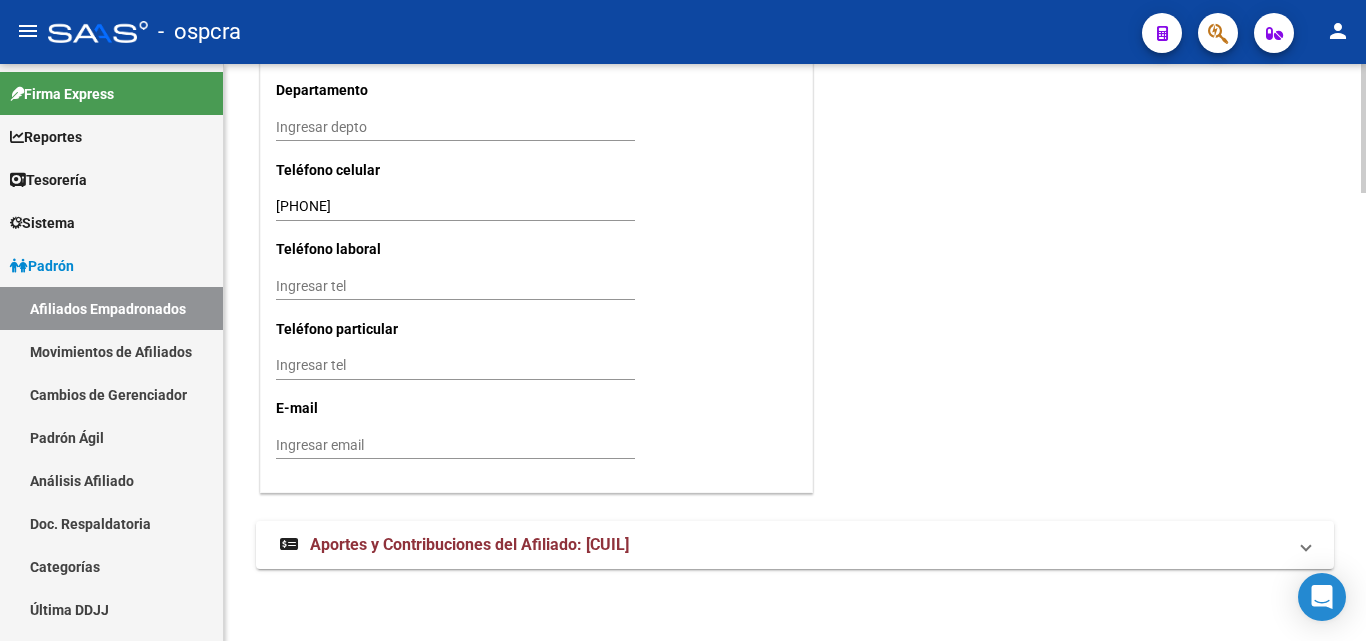 click on "Ingresar email" at bounding box center (455, 445) 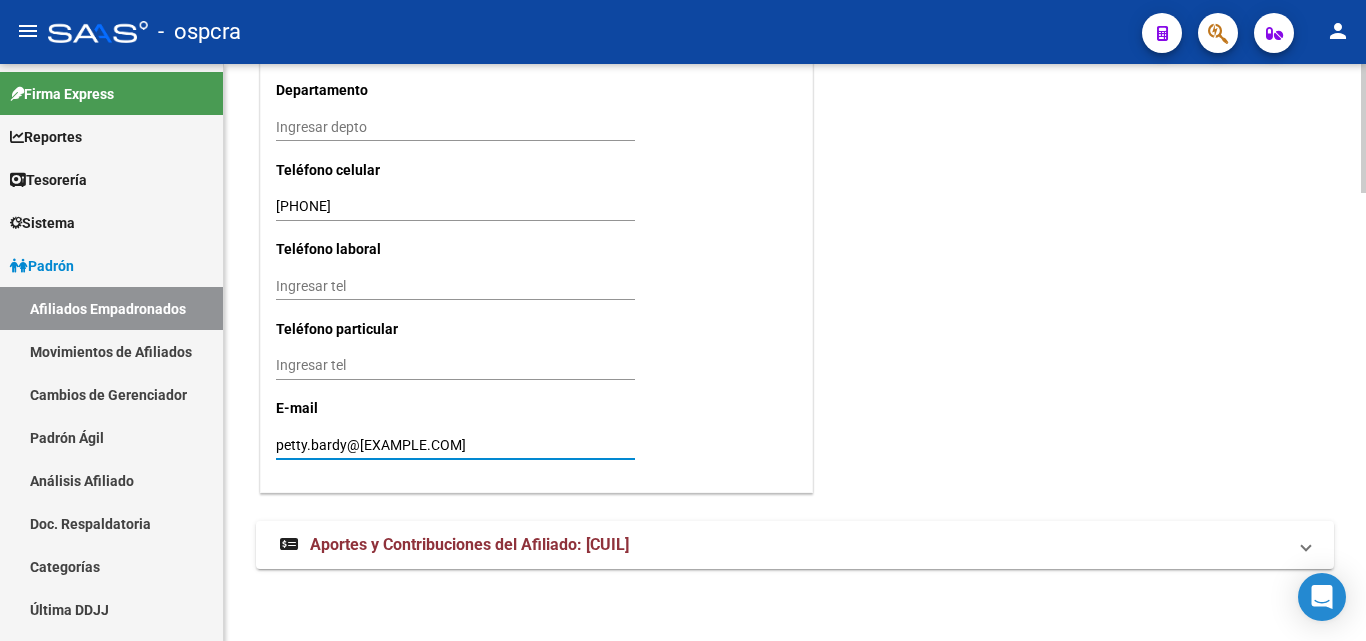 type on "petty.bardy@[EXAMPLE.COM]" 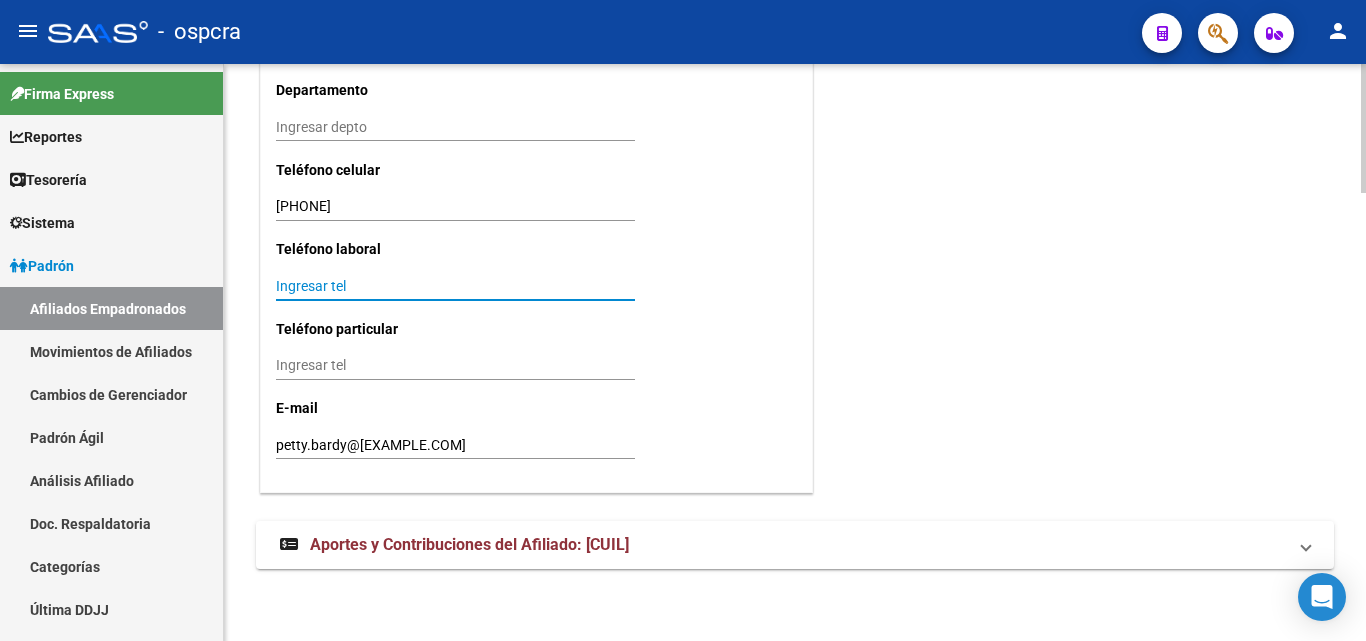 click on "petty.bardy@[EXAMPLE.COM]" at bounding box center (455, 445) 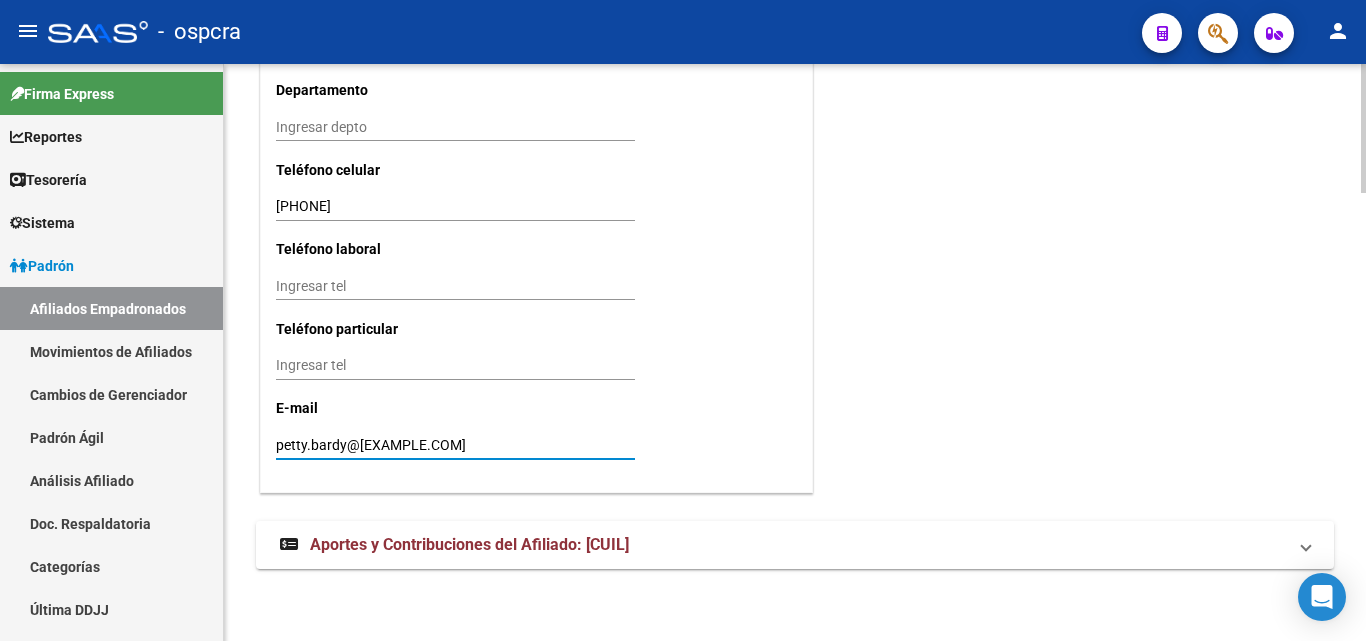 click on "save Guardar cambios" 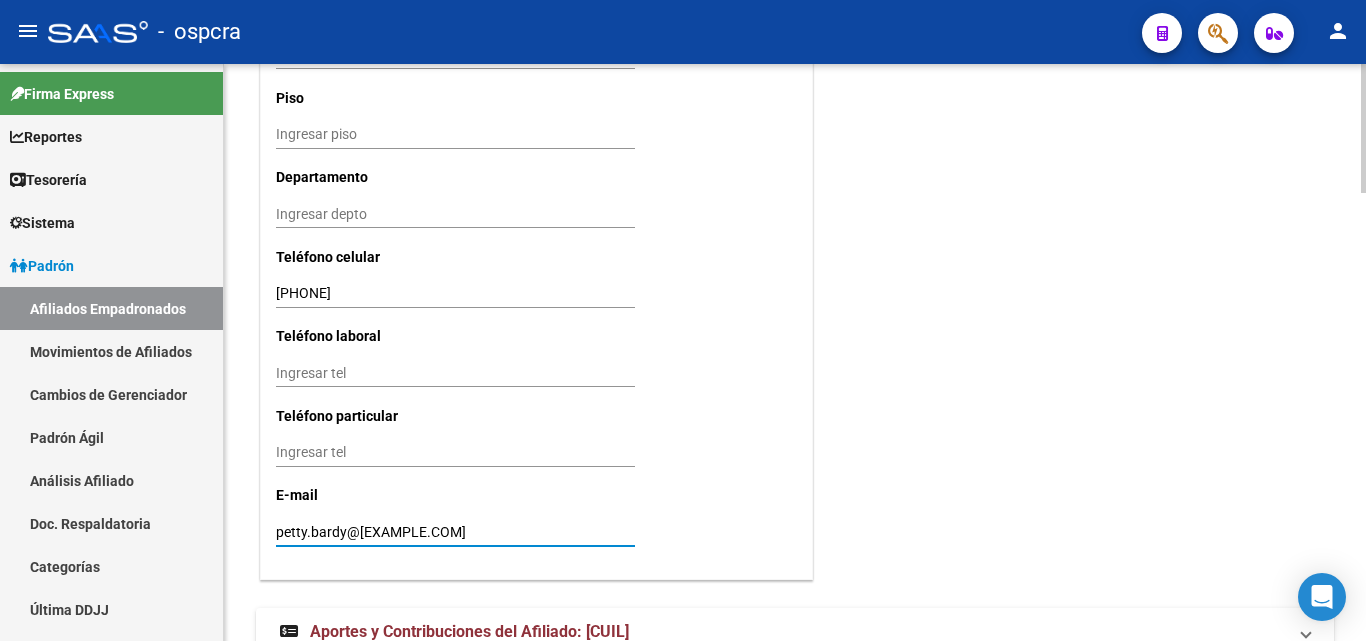 scroll, scrollTop: 1997, scrollLeft: 0, axis: vertical 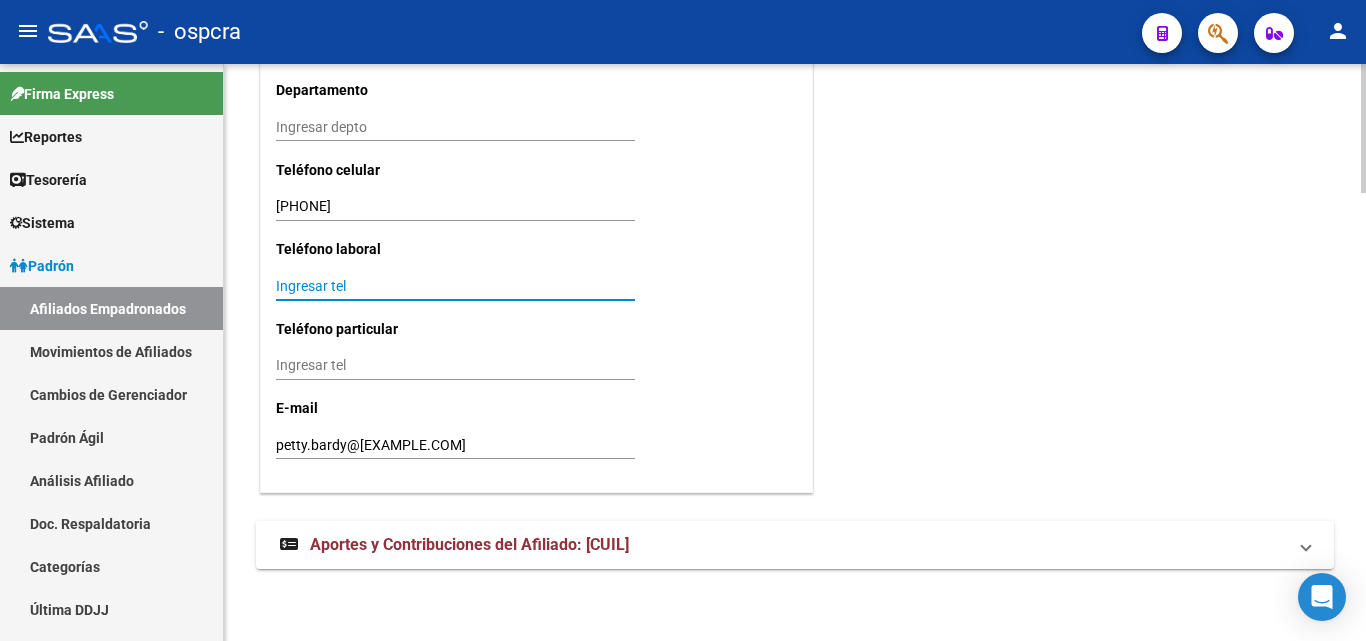 click on "Ingresar tel" at bounding box center [455, 286] 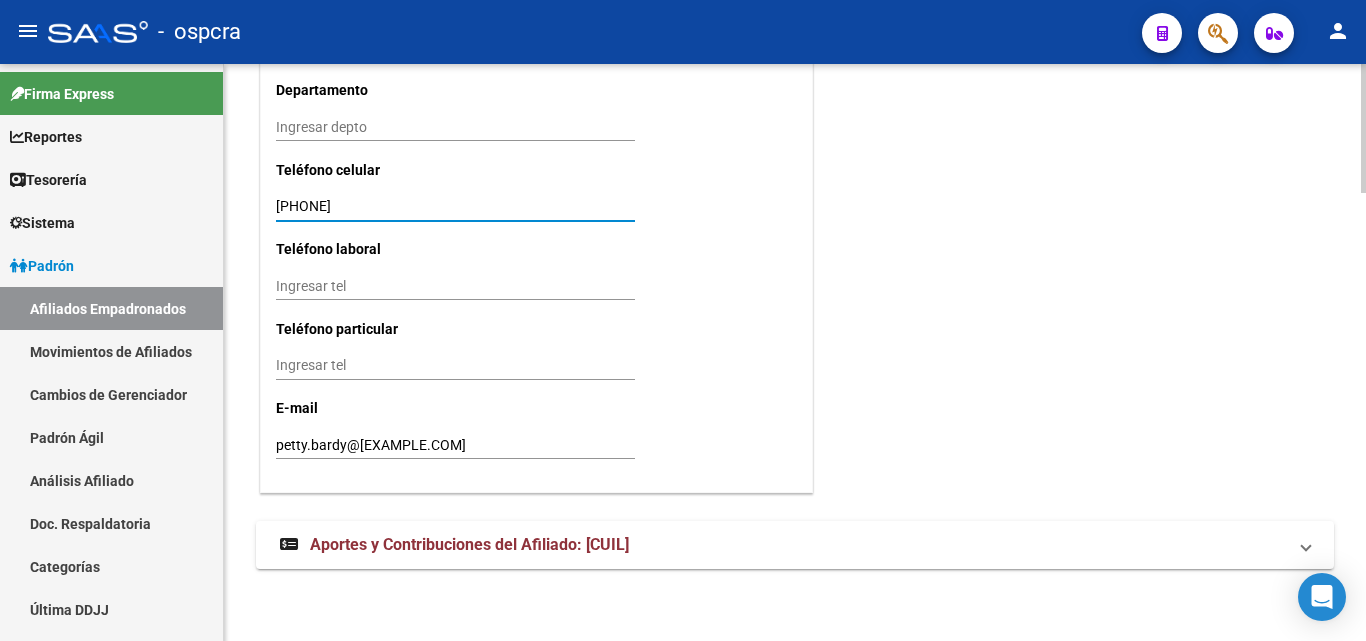 click on "save Guardar cambios" 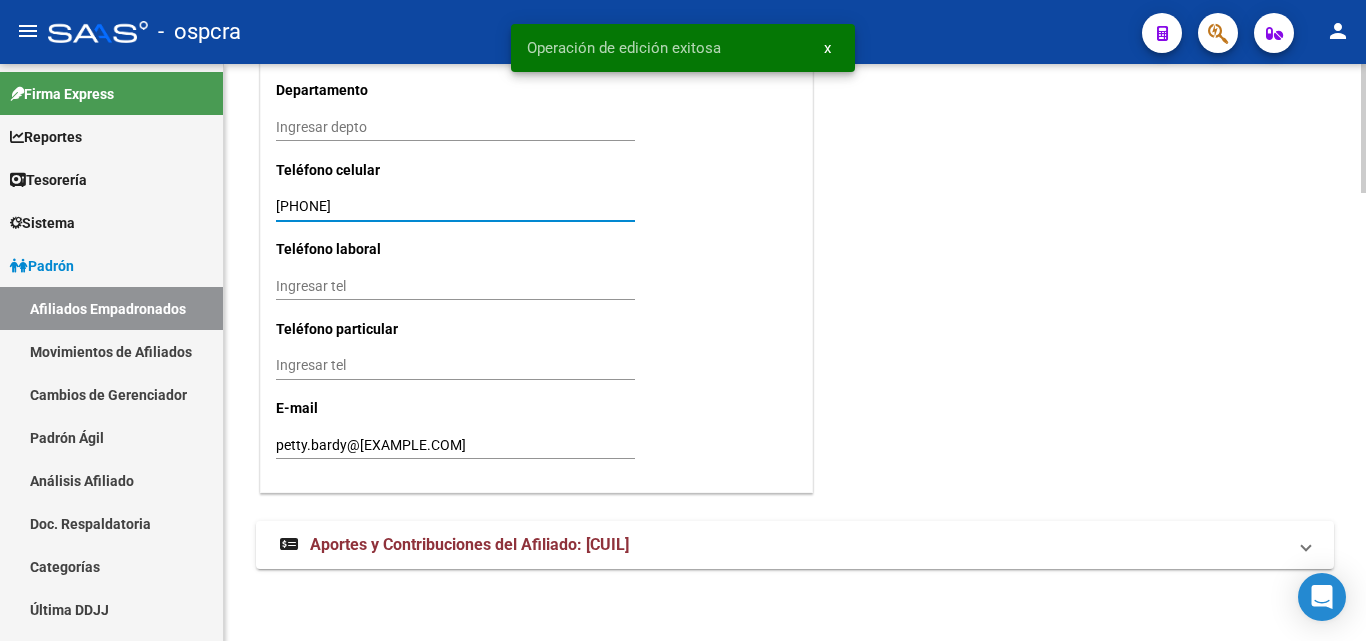 click on "Ingresar tel" at bounding box center (455, 286) 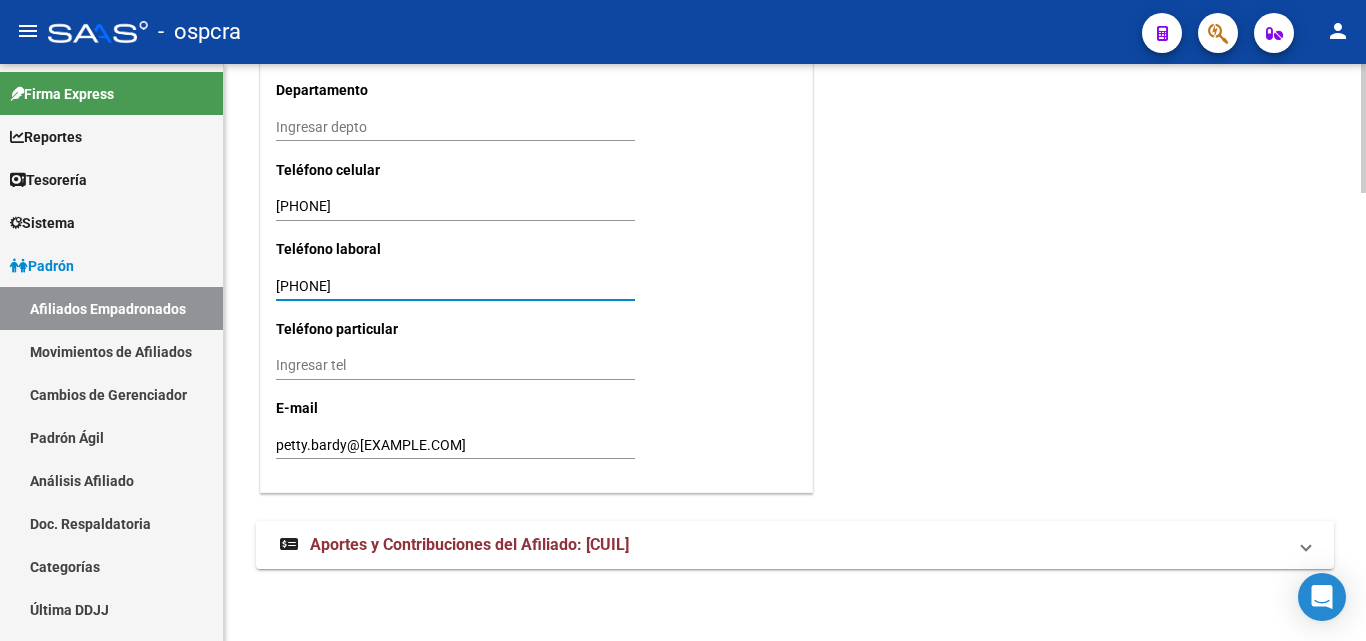 click on "save Guardar cambios" 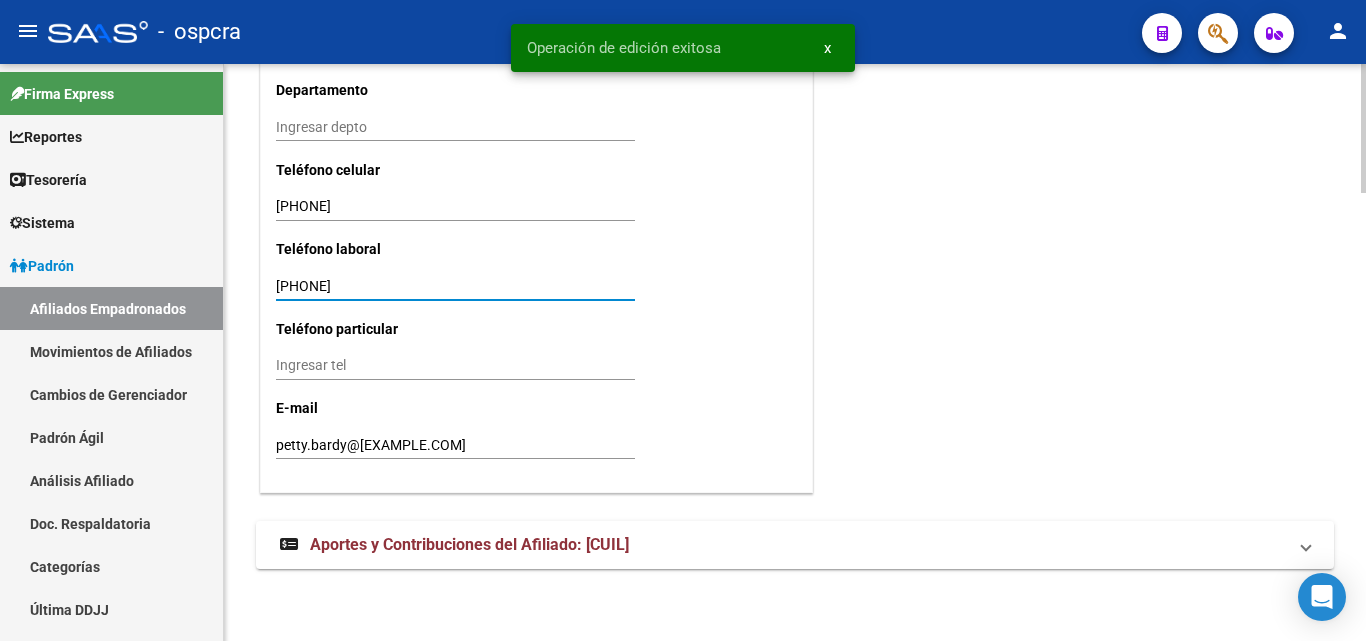 click on "[PHONE]" at bounding box center (455, 286) 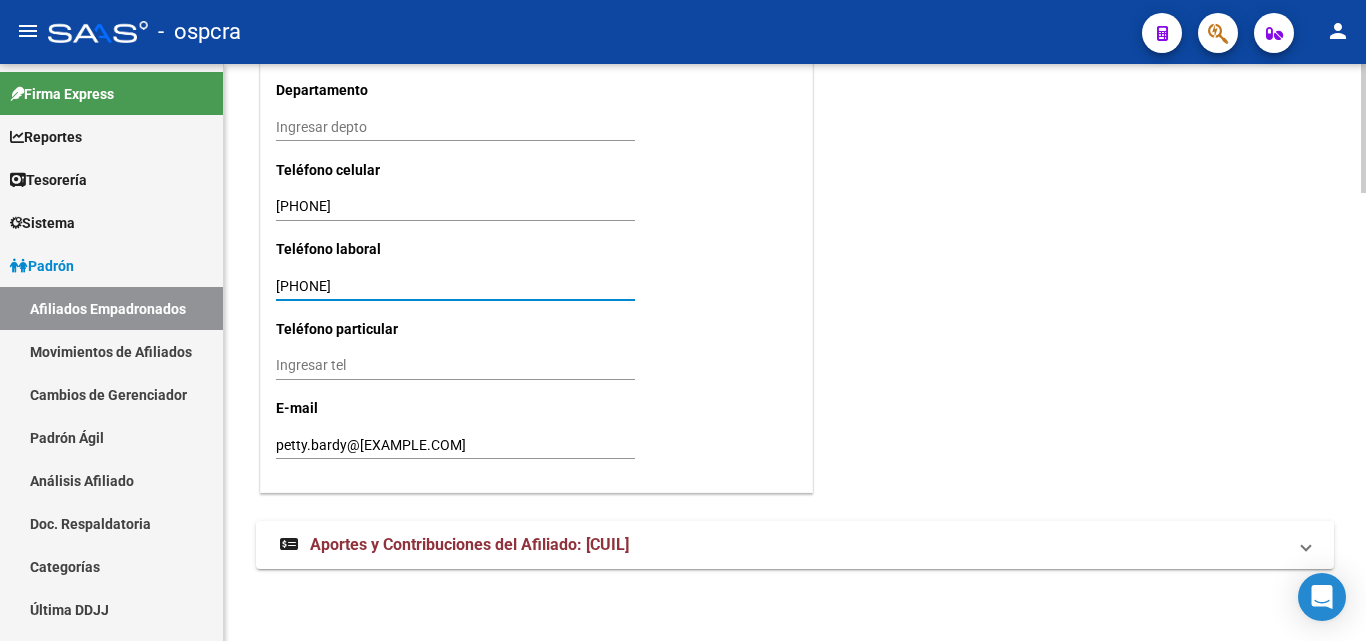type on "[PHONE]" 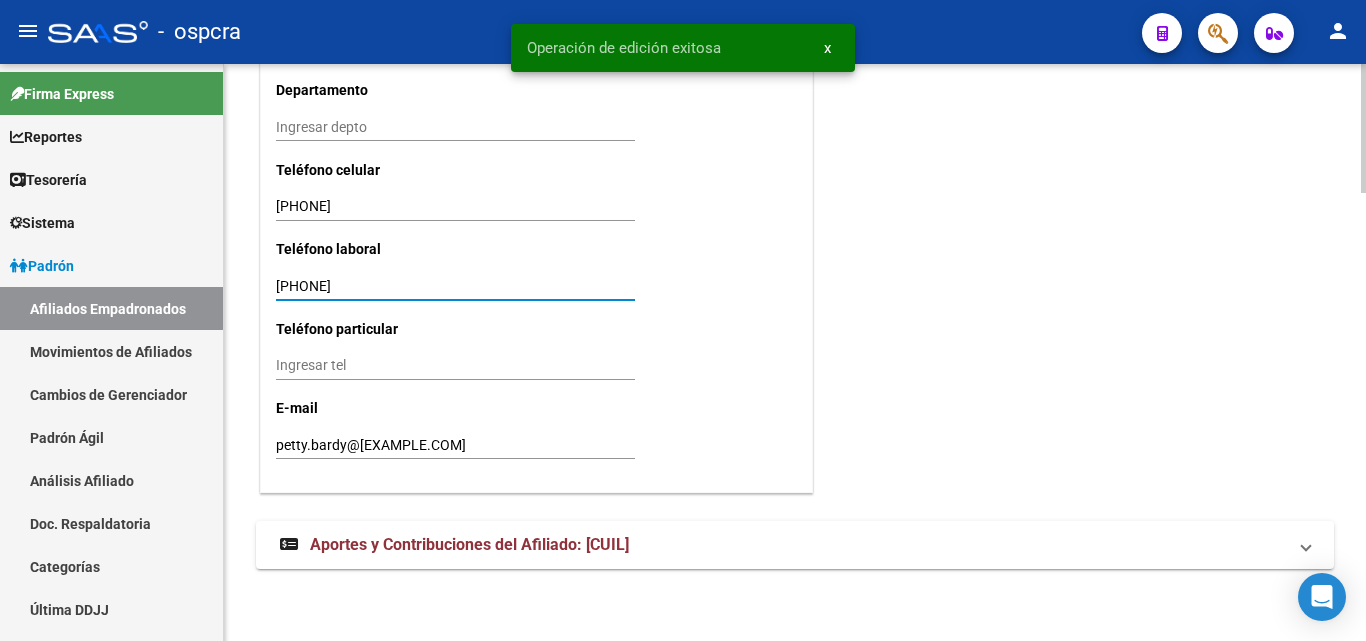 click on "[PHONE]" at bounding box center (455, 206) 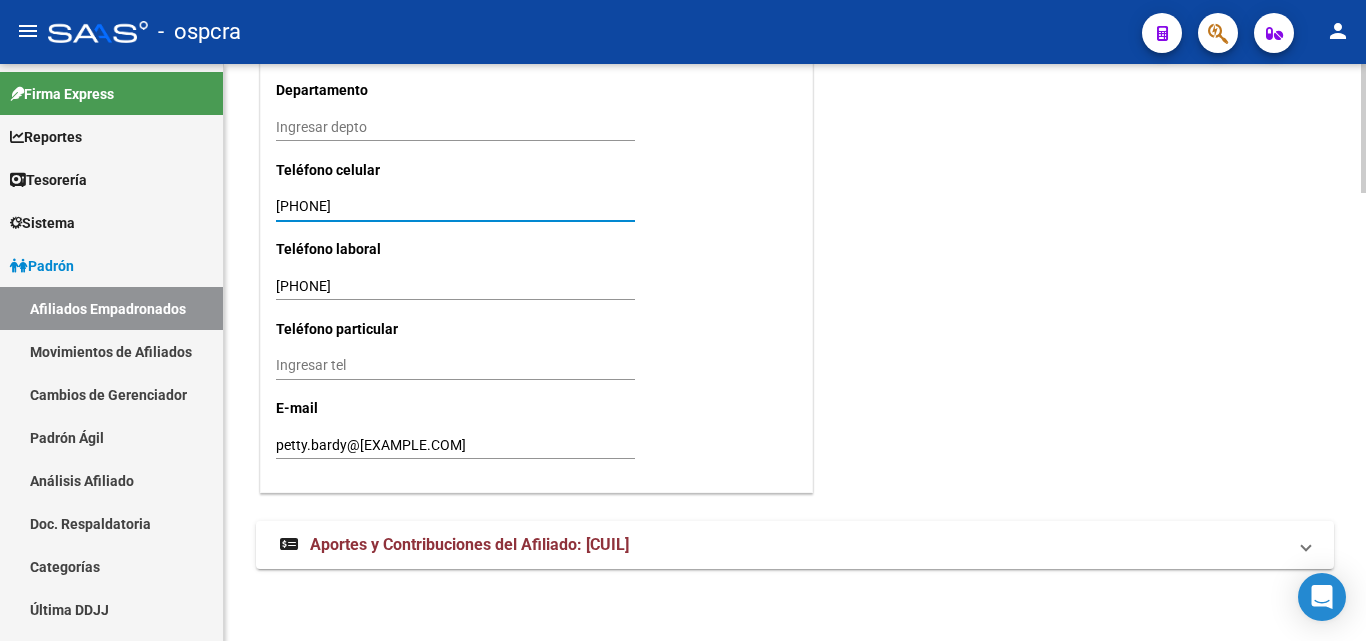 click on "[PHONE]" at bounding box center [455, 206] 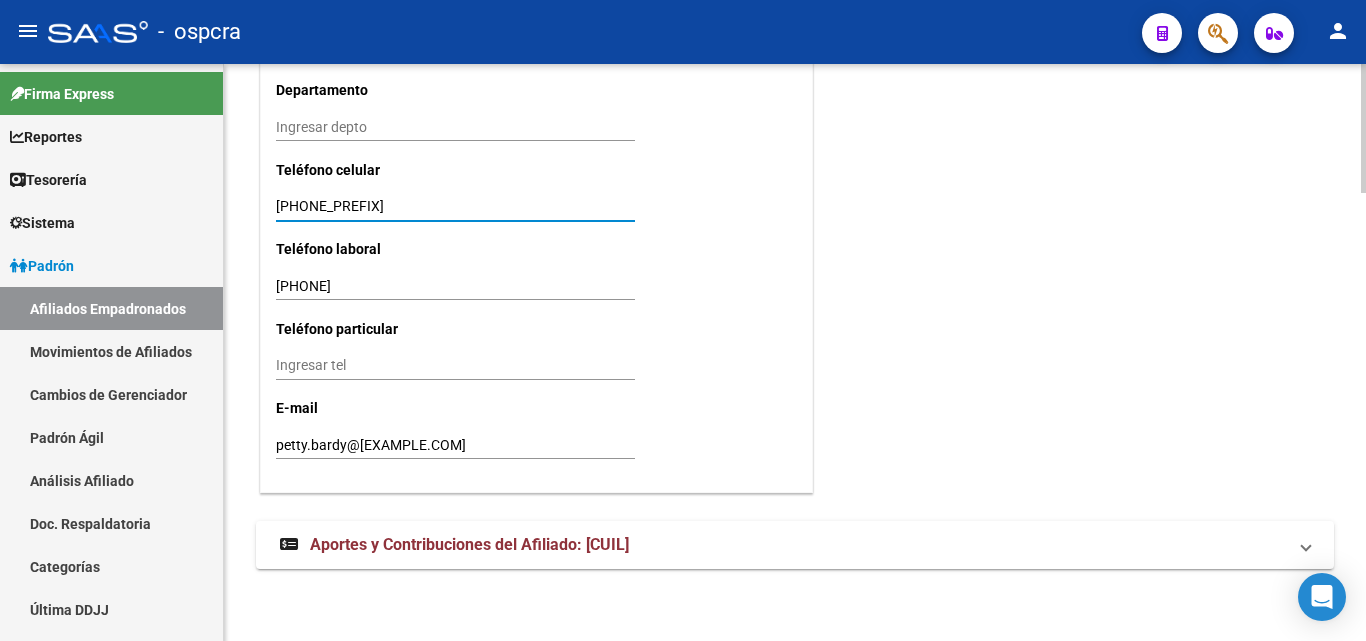 click on "[PHONE_PREFIX]" at bounding box center (455, 206) 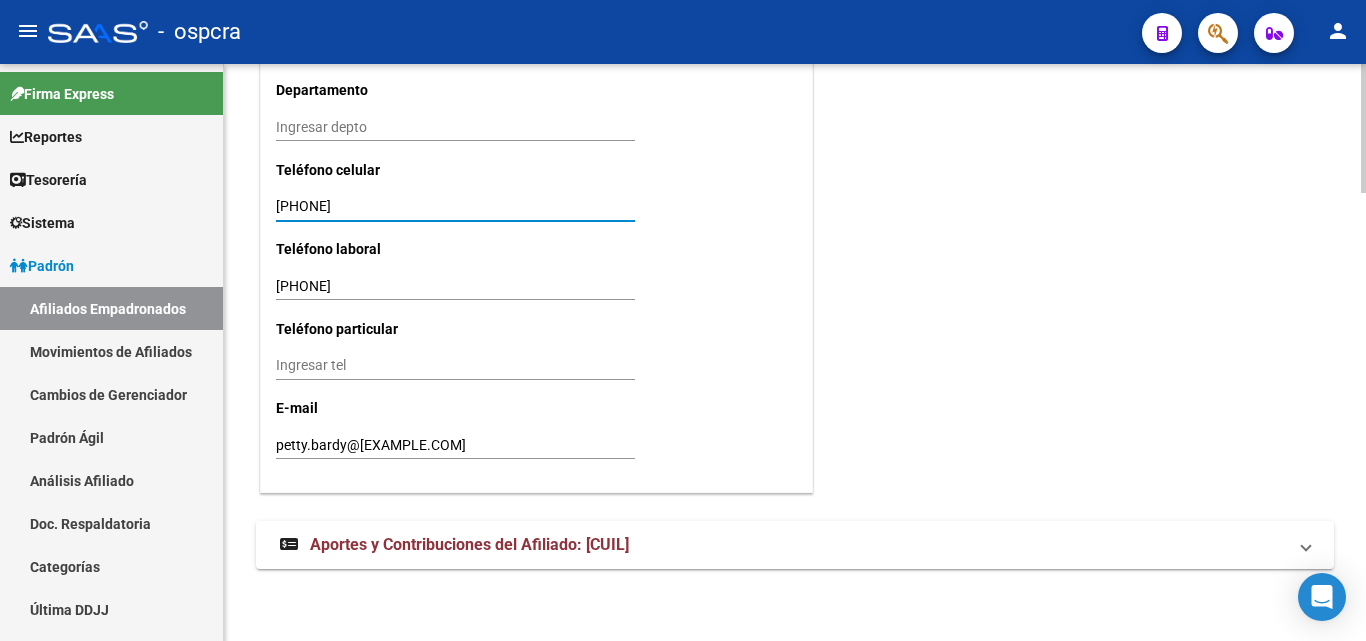 click on "[PHONE]" at bounding box center [455, 206] 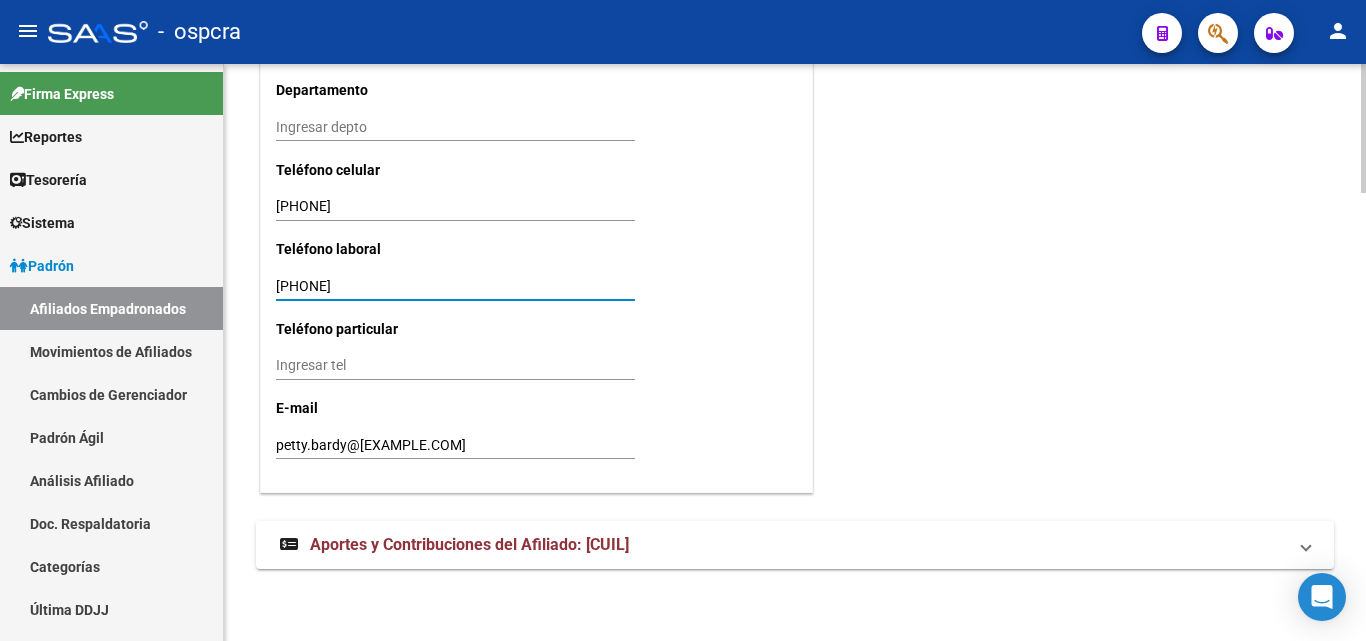 drag, startPoint x: 298, startPoint y: 289, endPoint x: 312, endPoint y: 289, distance: 14 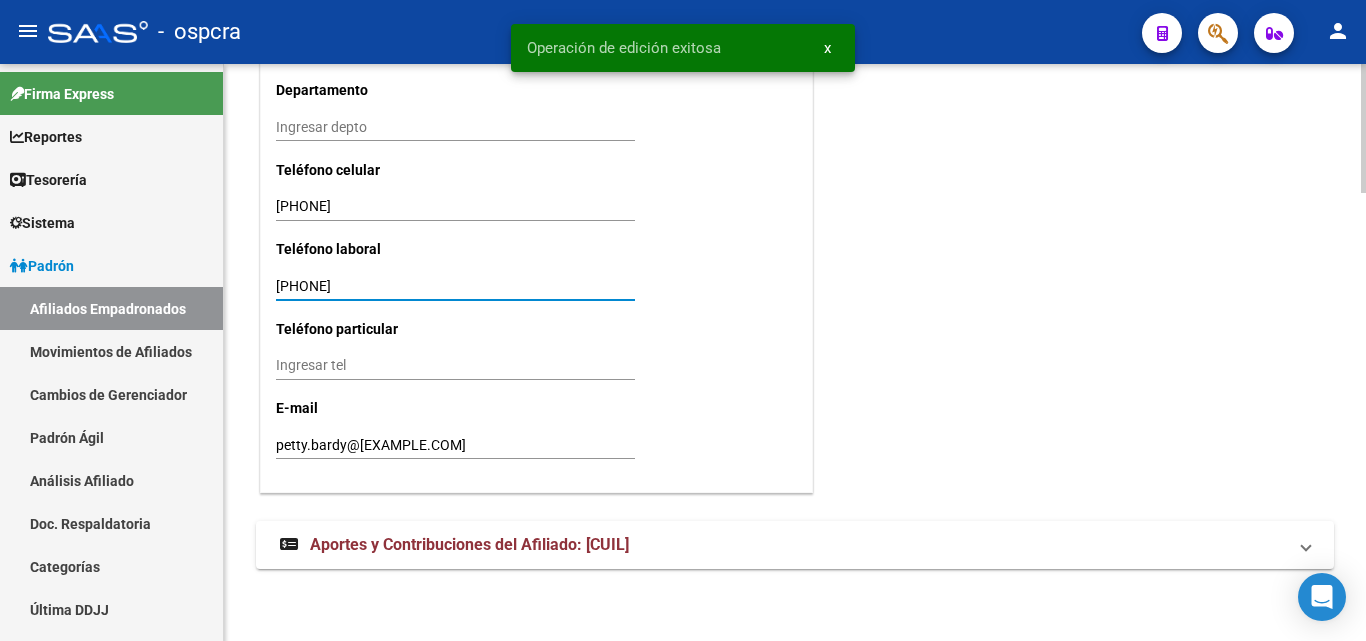 click on "petty.bardy@[EXAMPLE.COM]" at bounding box center (455, 445) 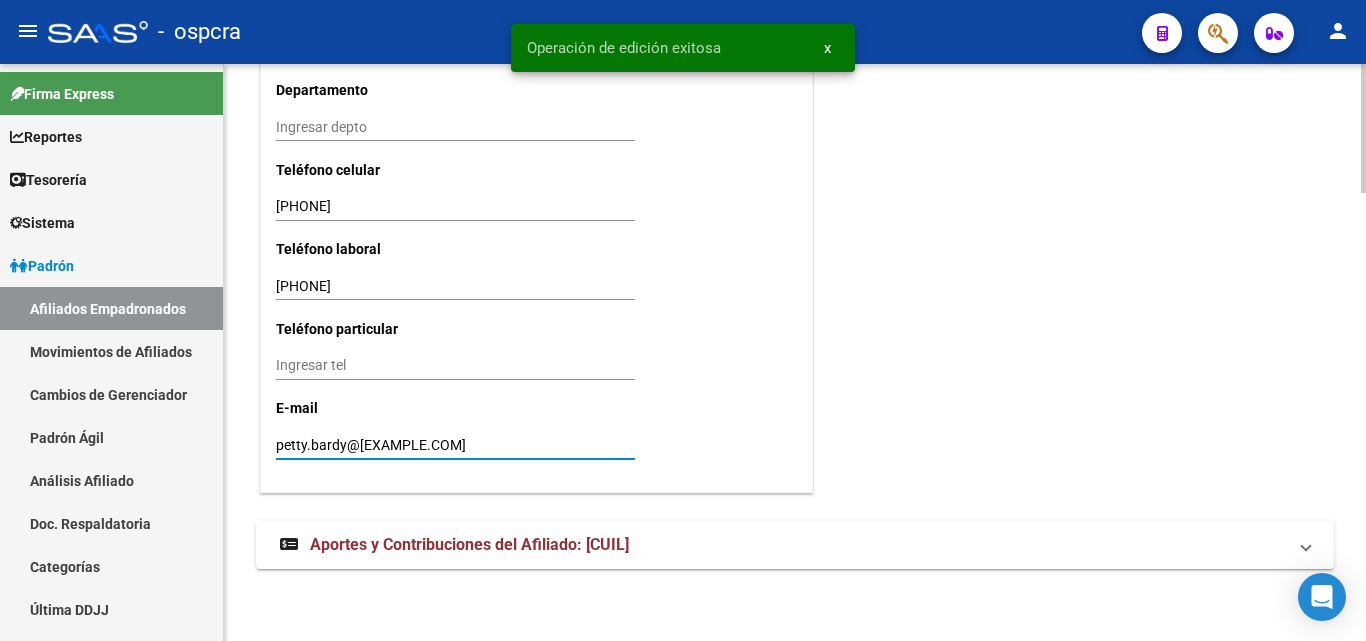 click on "save Guardar cambios" 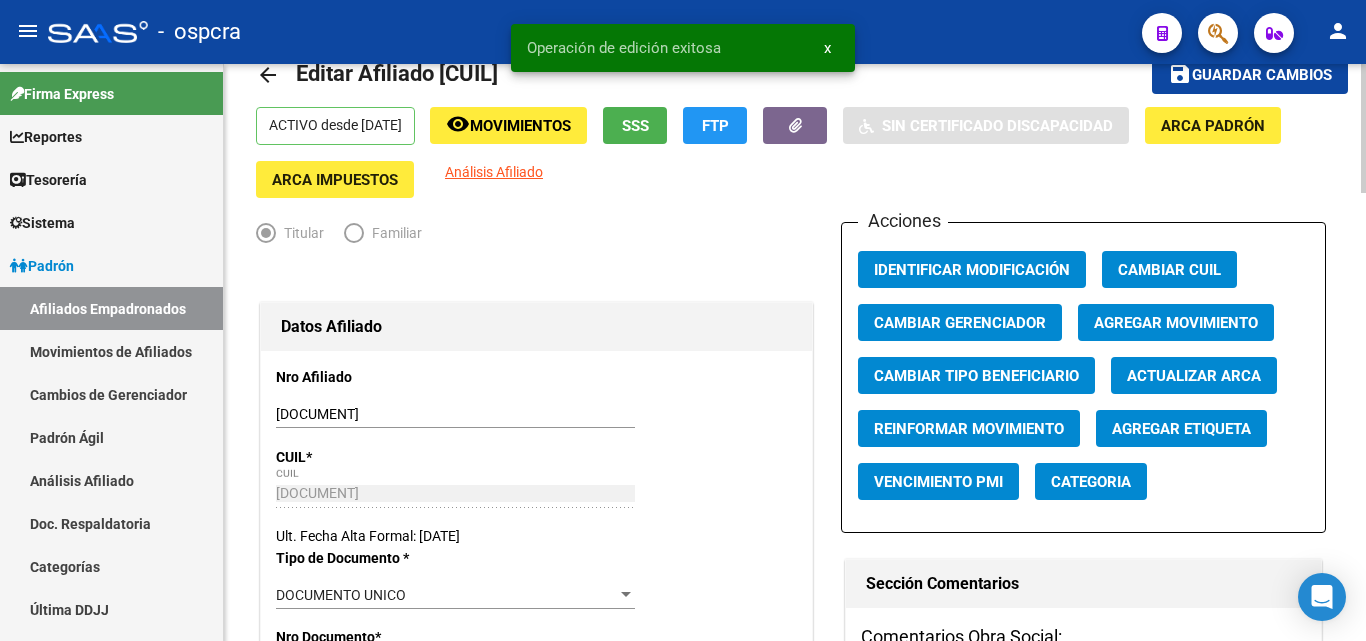 scroll, scrollTop: 0, scrollLeft: 0, axis: both 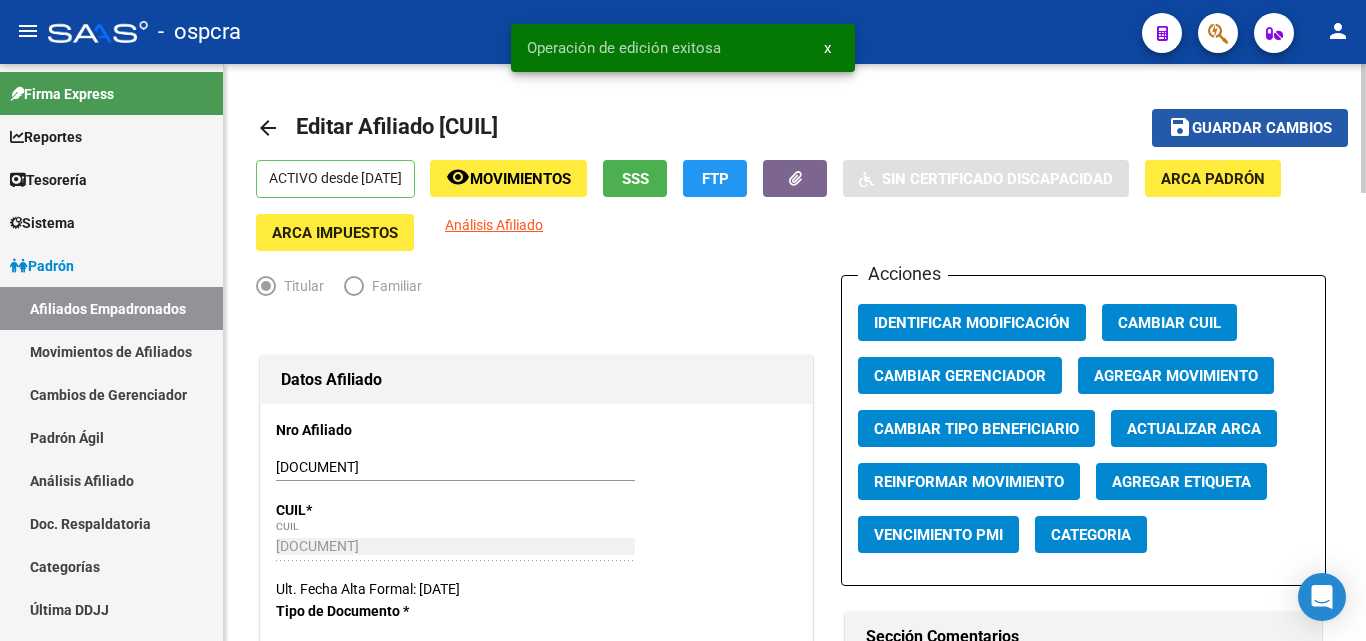 click on "save Guardar cambios" 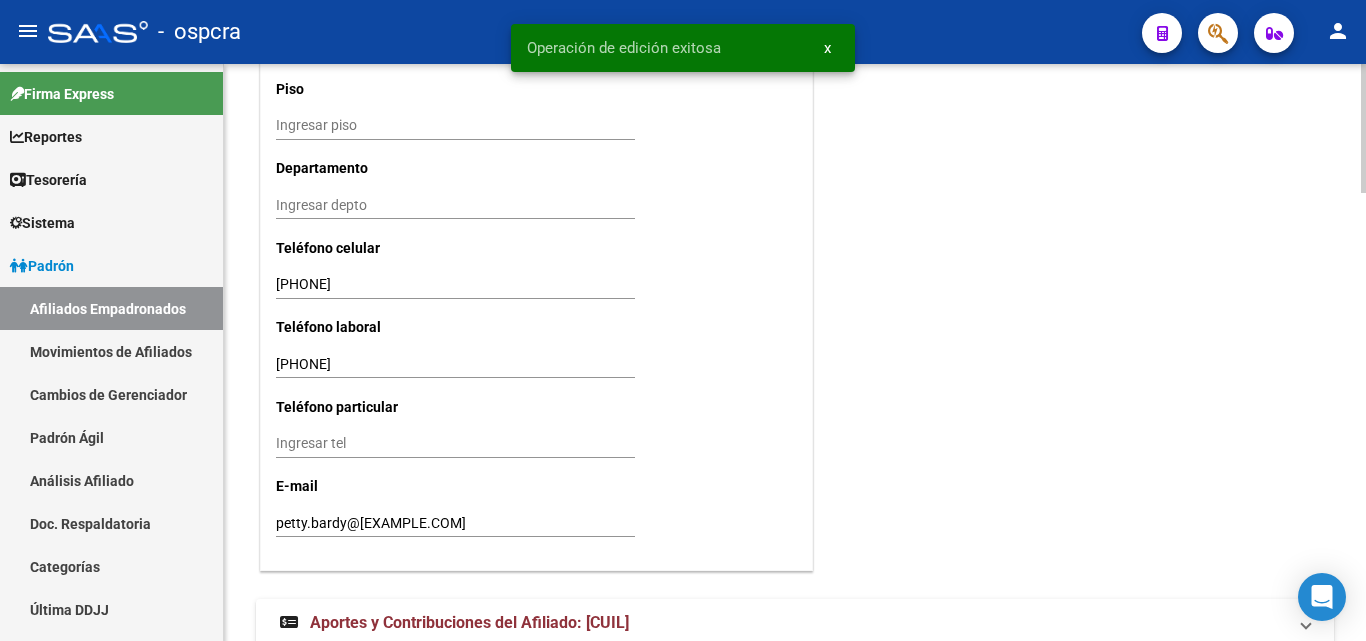 scroll, scrollTop: 1997, scrollLeft: 0, axis: vertical 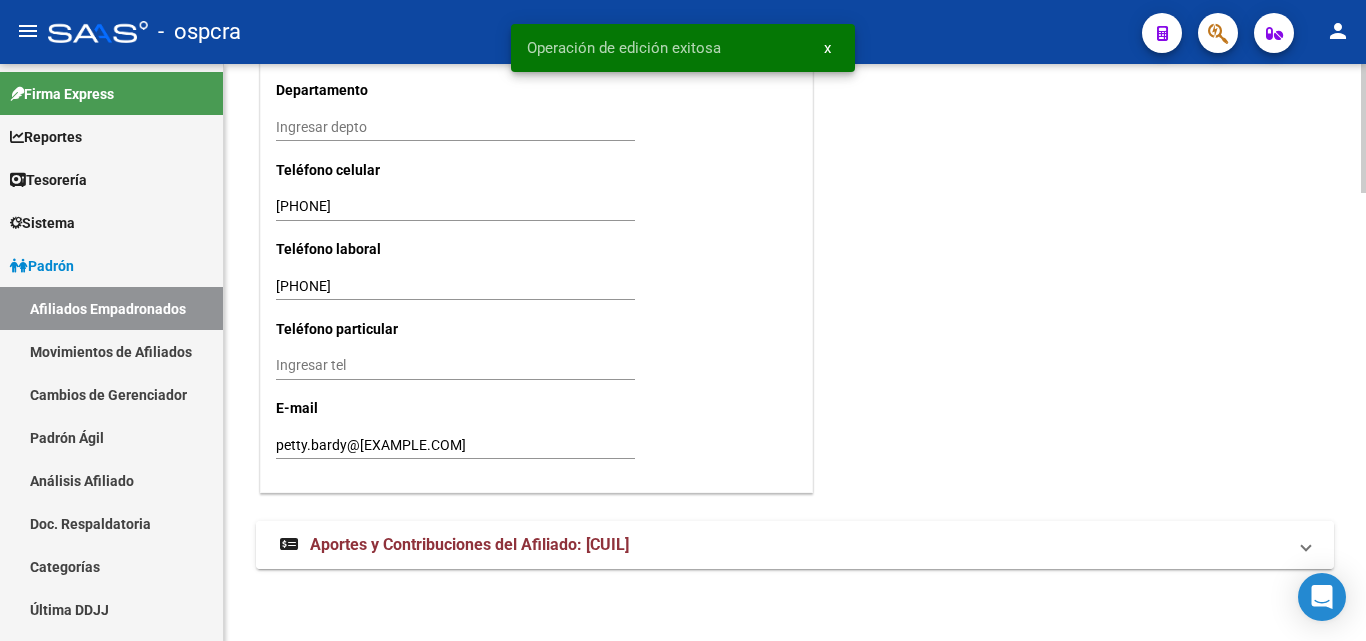 click on "Aportes y Contribuciones del Afiliado: [CUIL]" at bounding box center [469, 544] 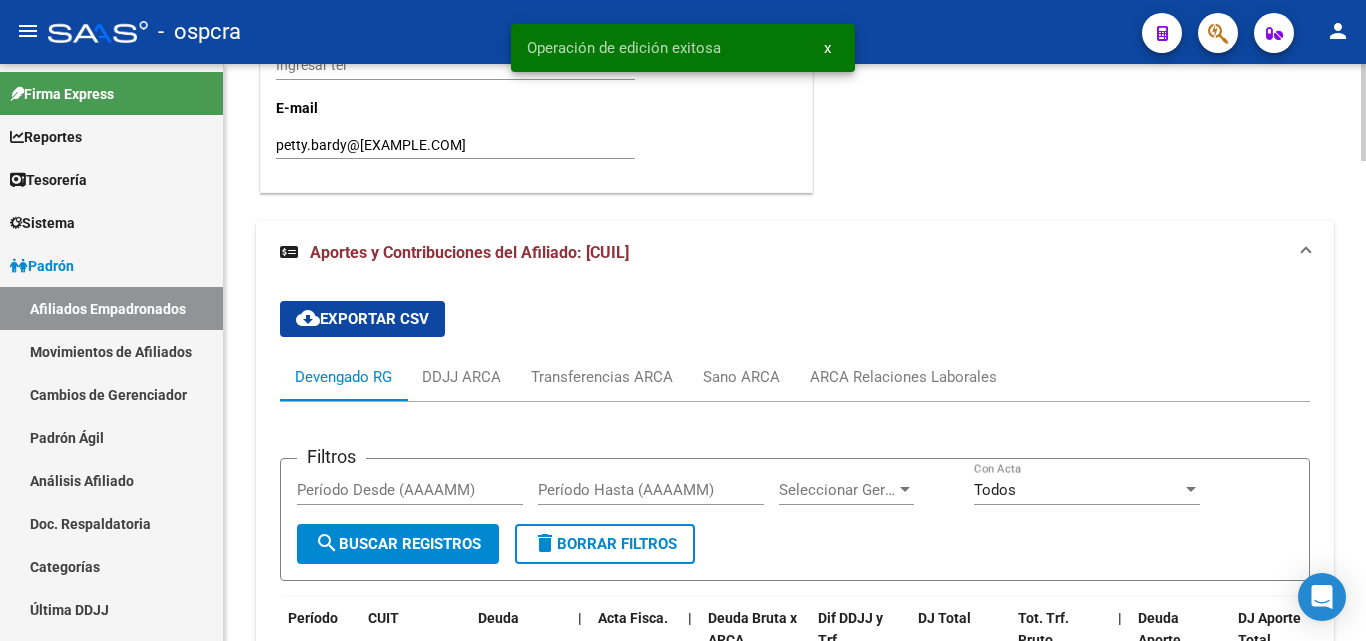 scroll, scrollTop: 2597, scrollLeft: 0, axis: vertical 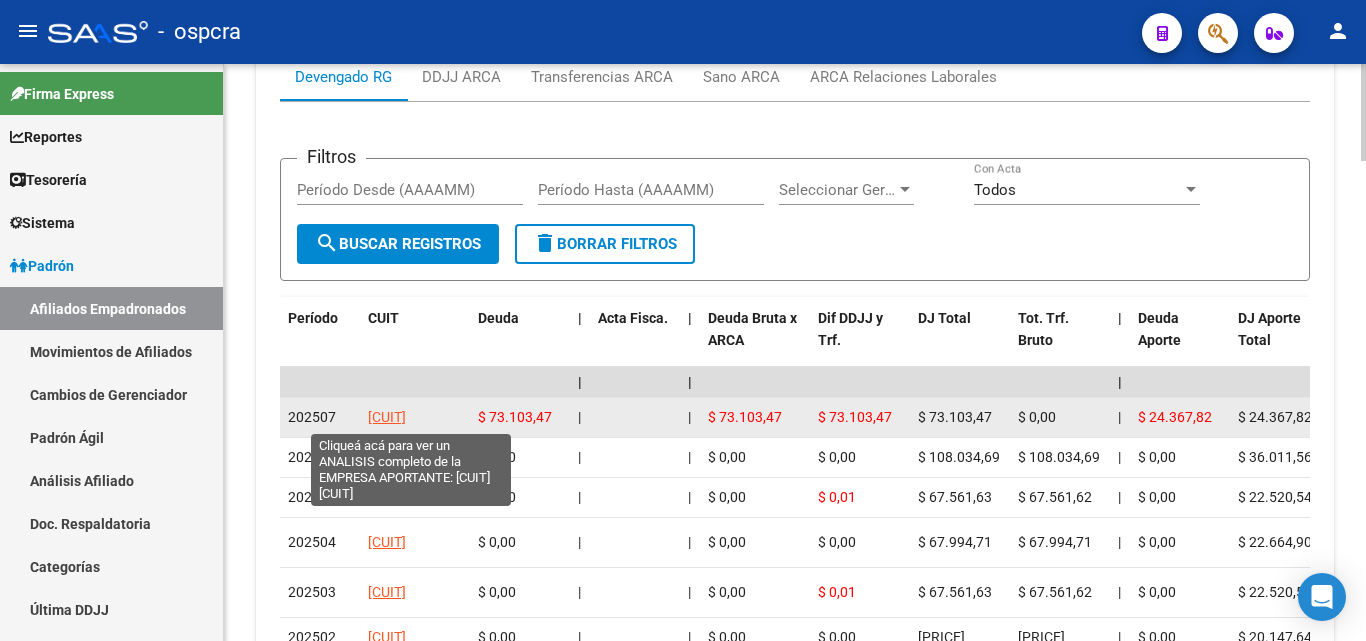 click on "[CUIT]" 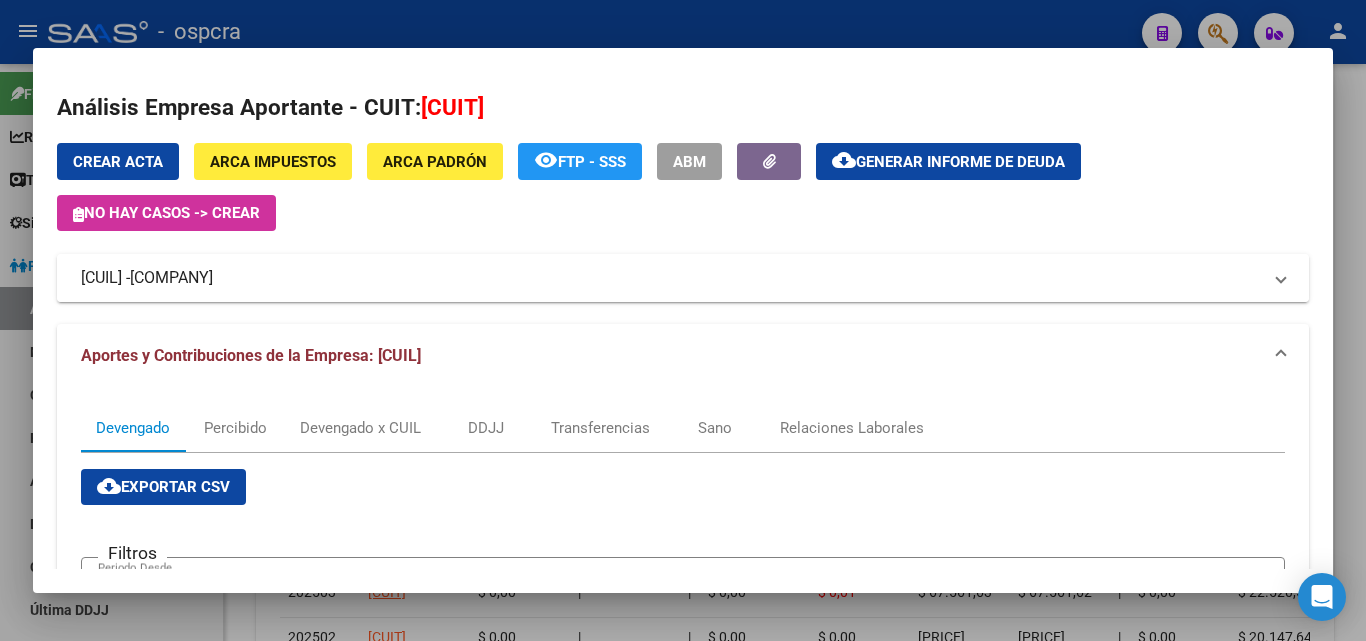 click on "[COMPANY]" at bounding box center (171, 278) 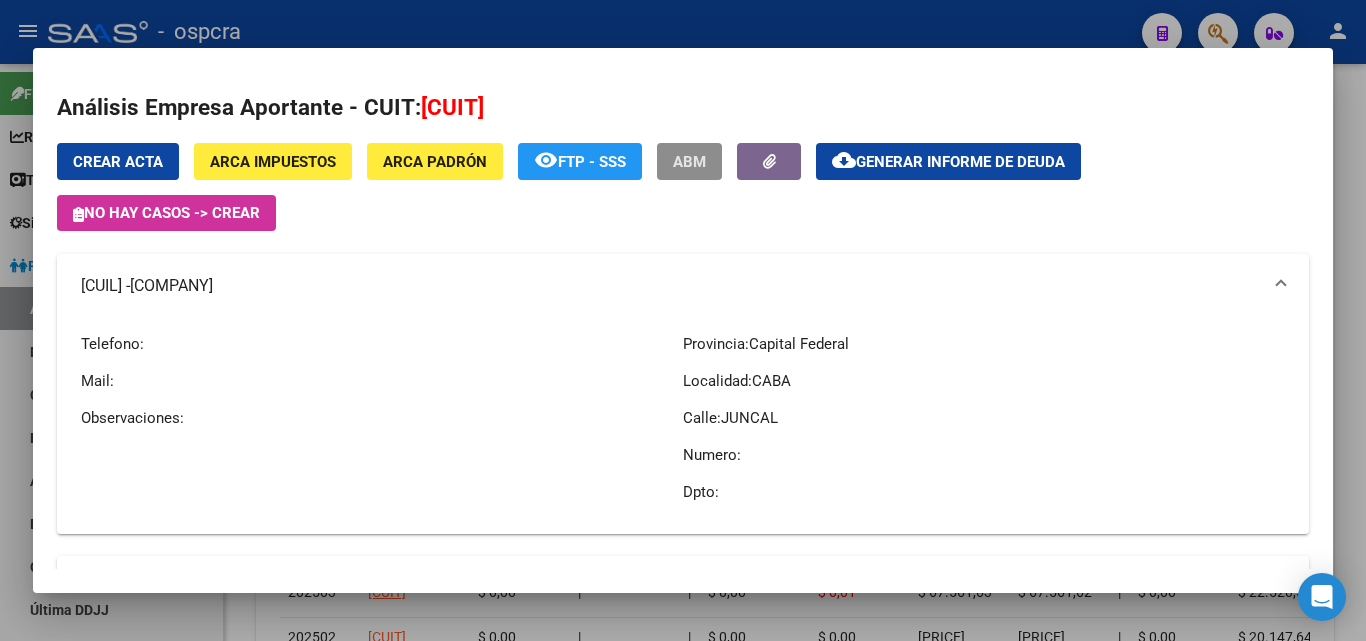click on "ABM" at bounding box center [689, 161] 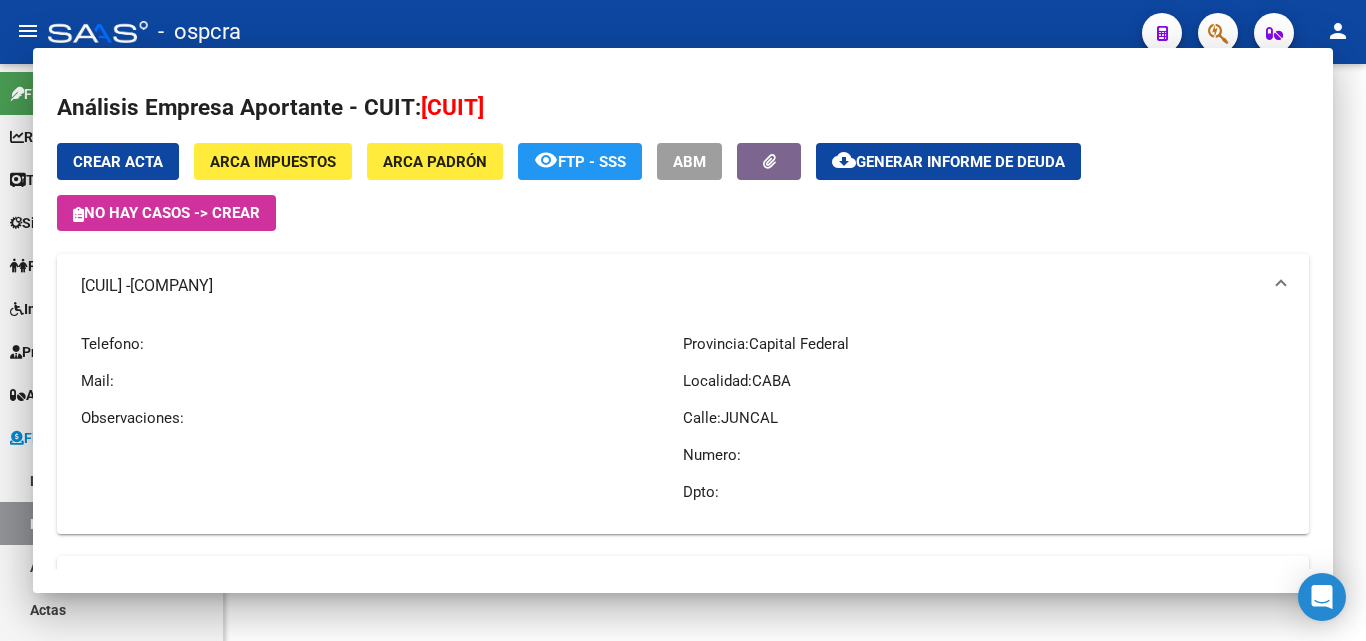 scroll, scrollTop: 0, scrollLeft: 0, axis: both 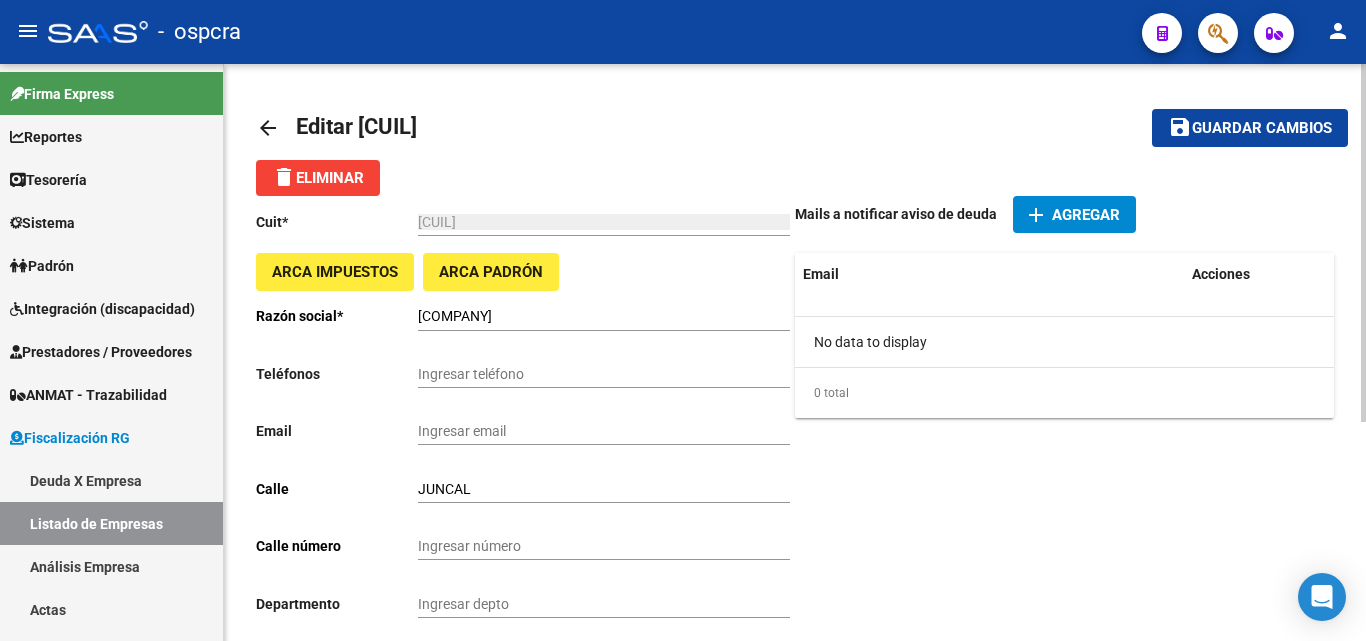 click on "Ingresar teléfono" at bounding box center [604, 374] 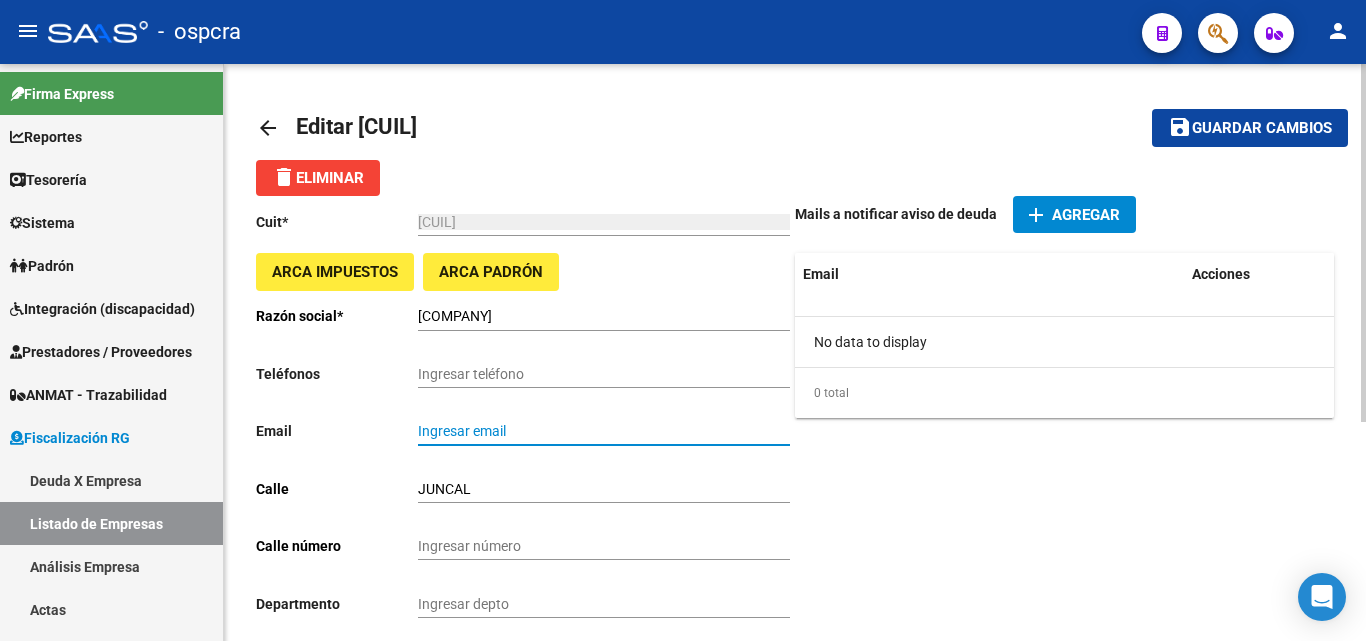 click on "Ingresar email" at bounding box center [604, 431] 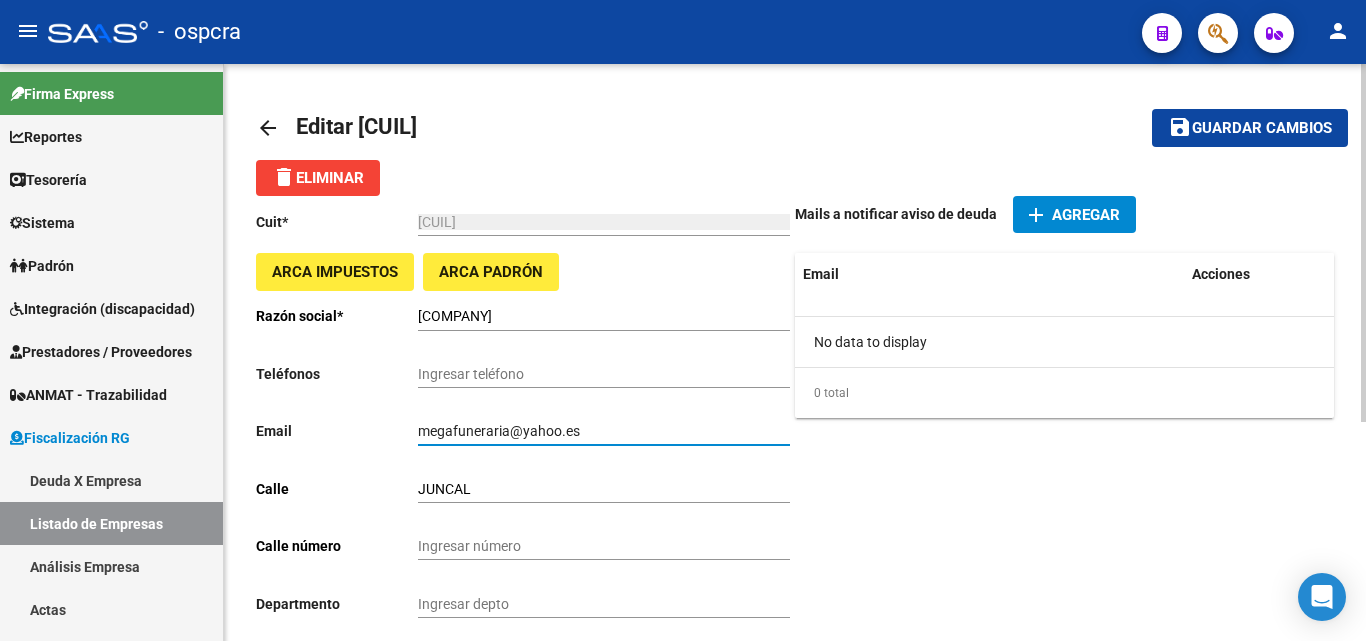 type on "megafuneraria@yahoo.es" 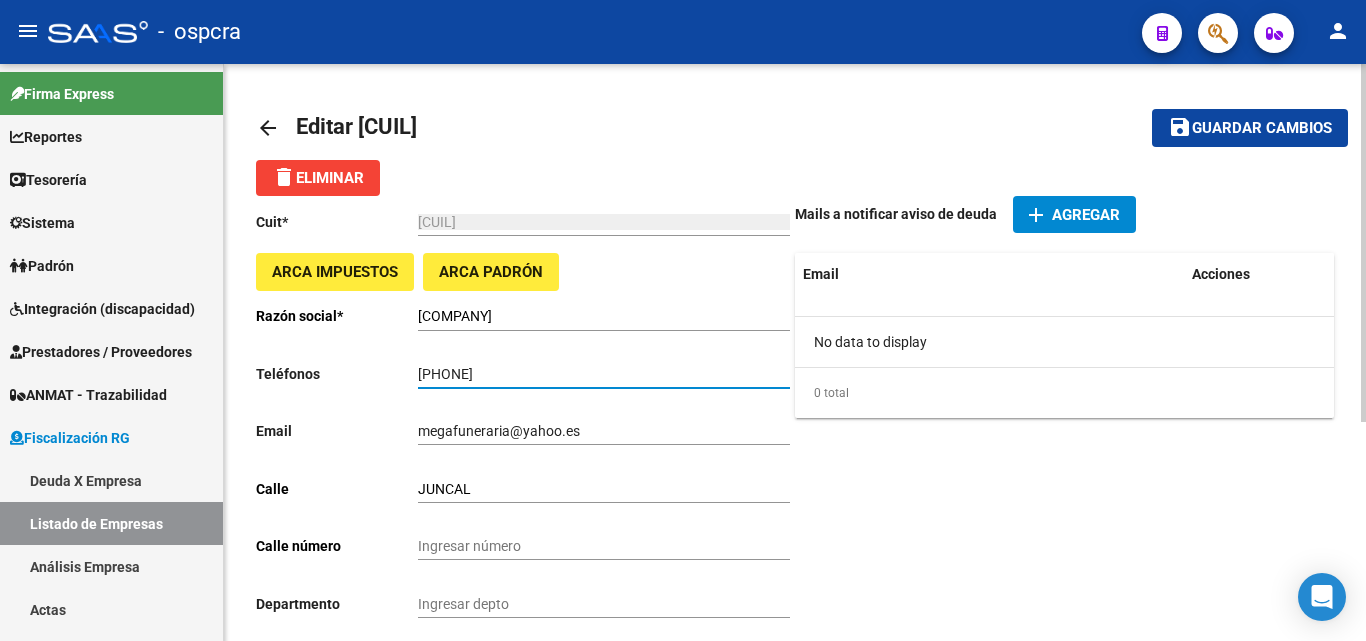 type on "[PHONE]" 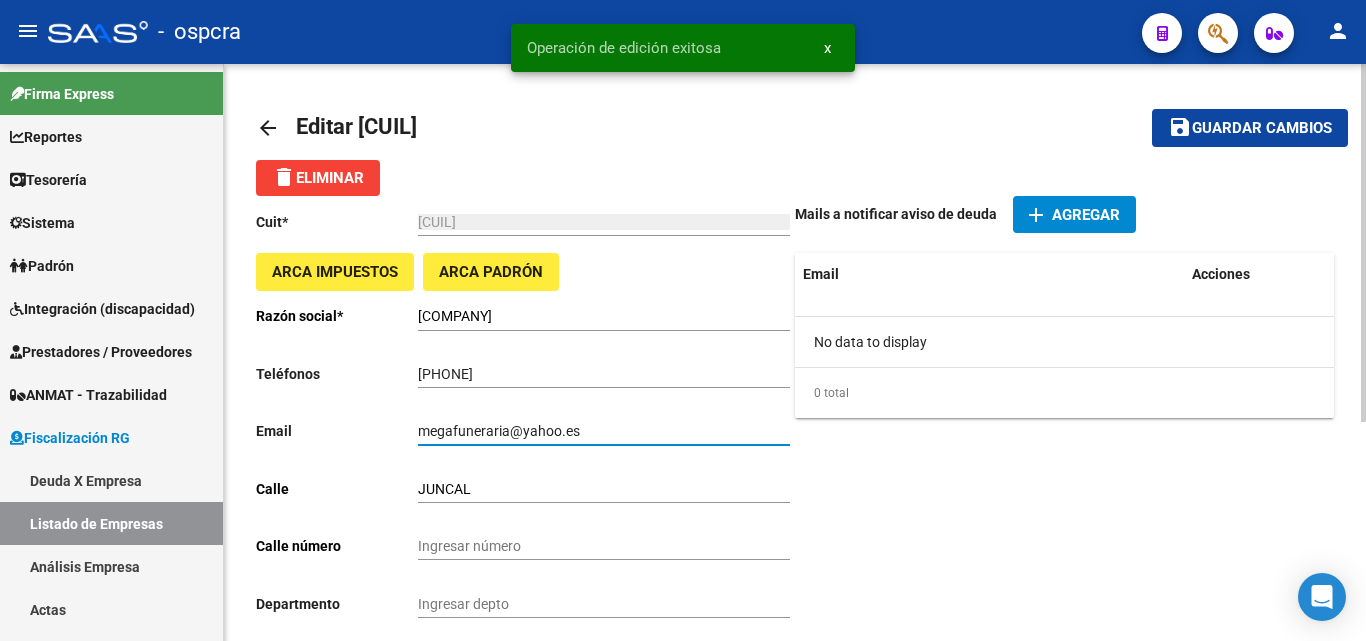click on "megafuneraria@yahoo.es" at bounding box center (604, 431) 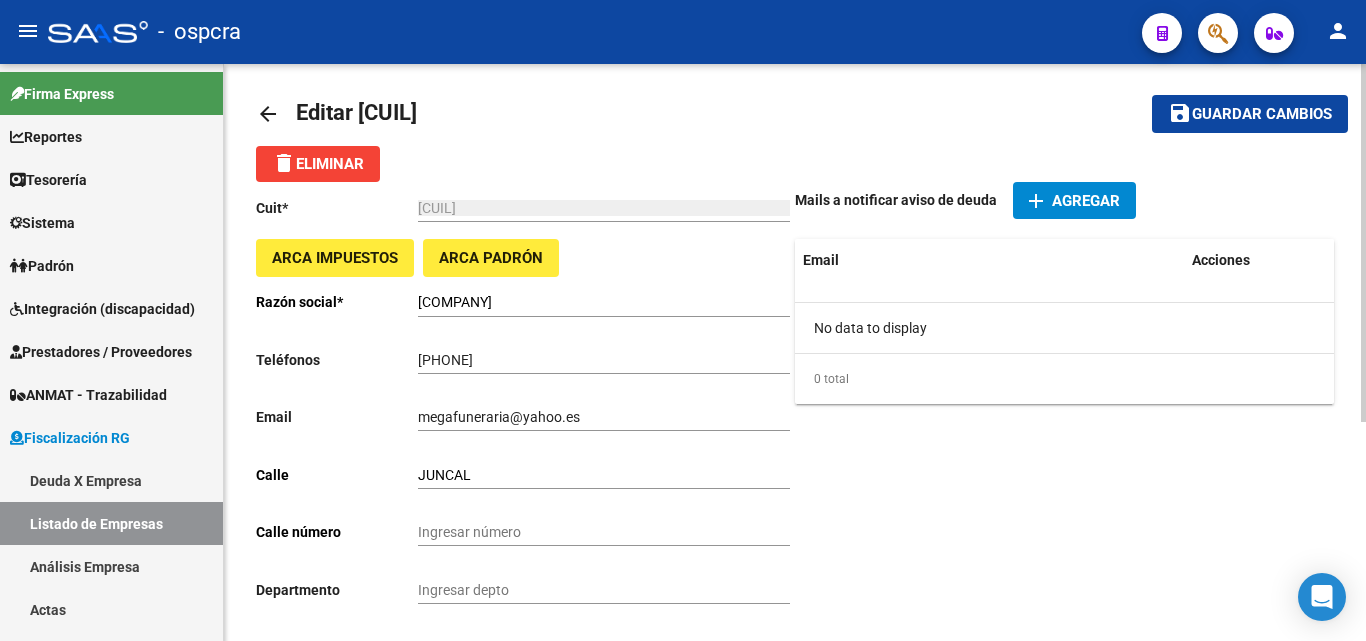 scroll, scrollTop: 0, scrollLeft: 0, axis: both 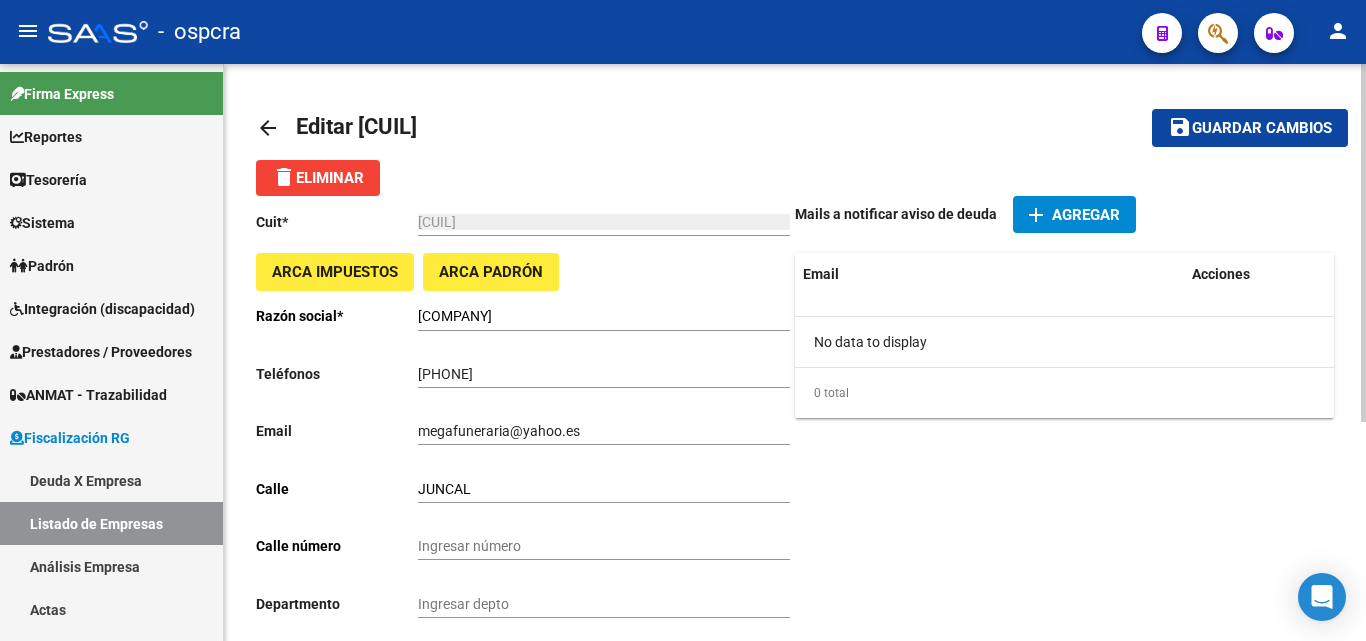 click on "arrow_back" 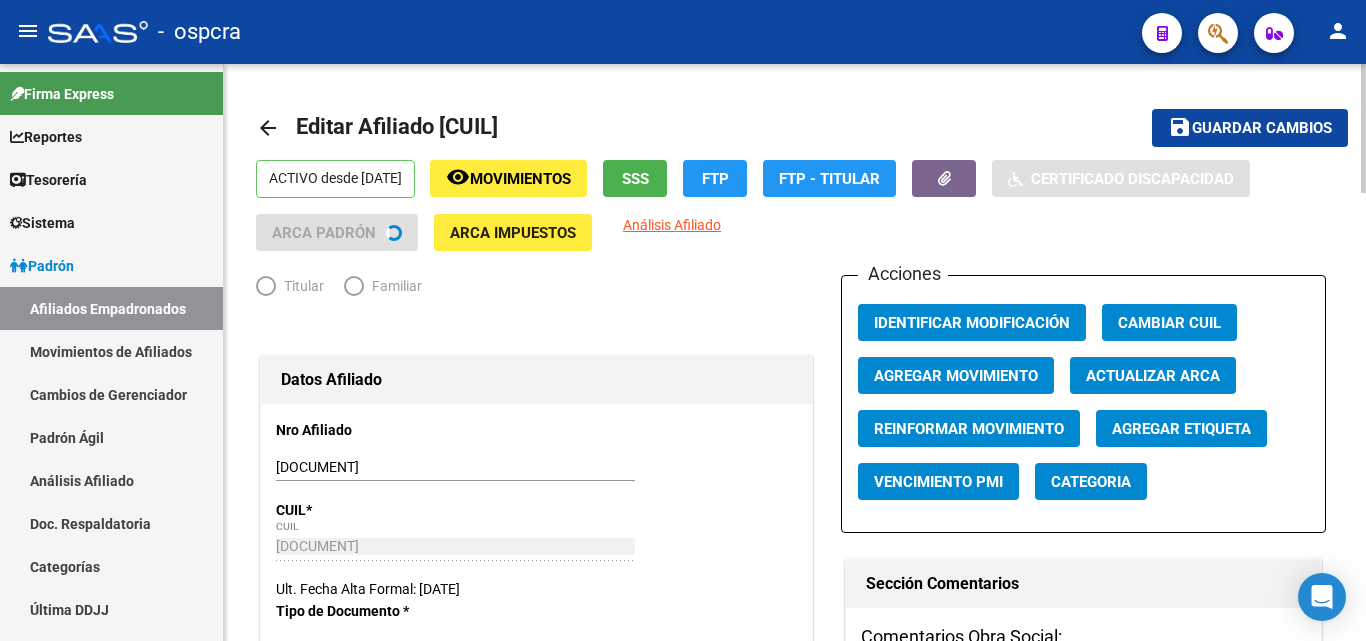 radio on "true" 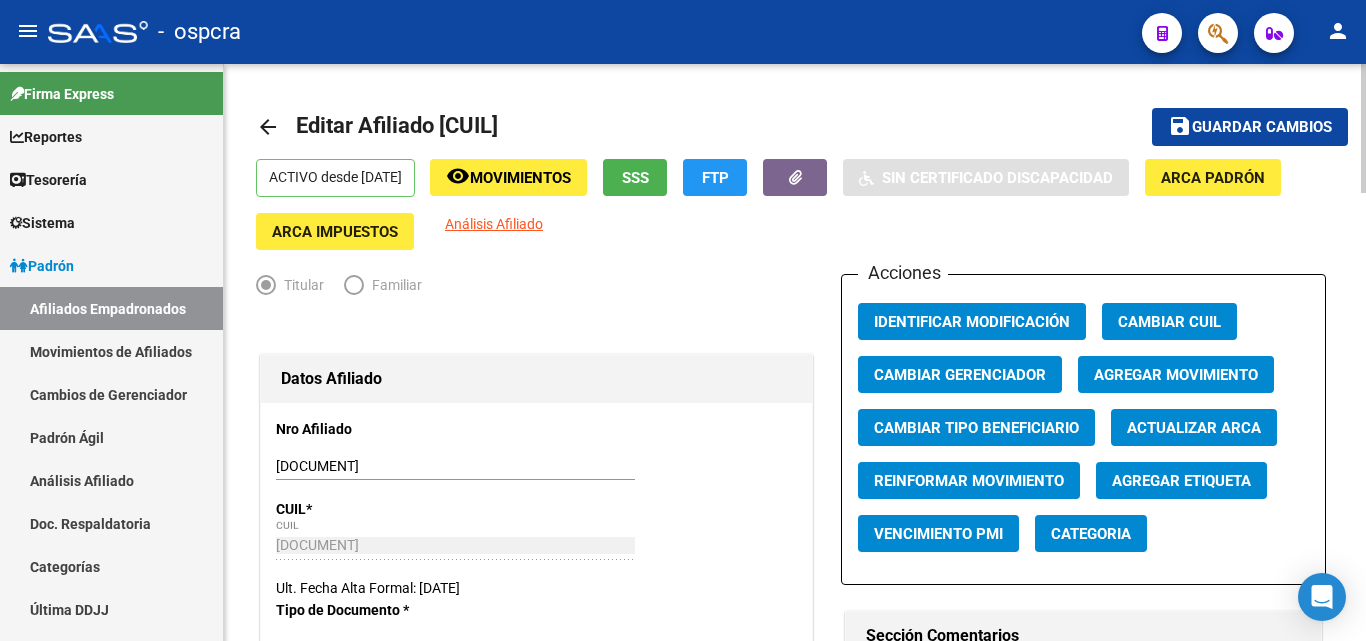 scroll, scrollTop: 0, scrollLeft: 0, axis: both 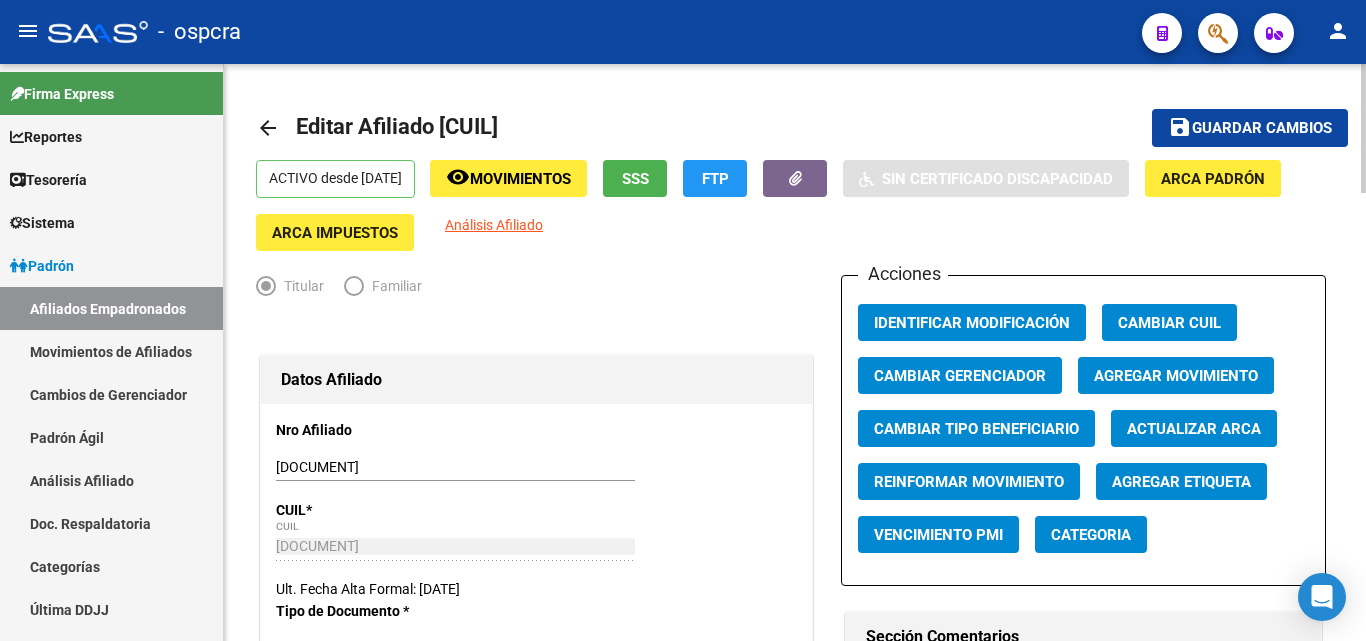 click on "Guardar cambios" 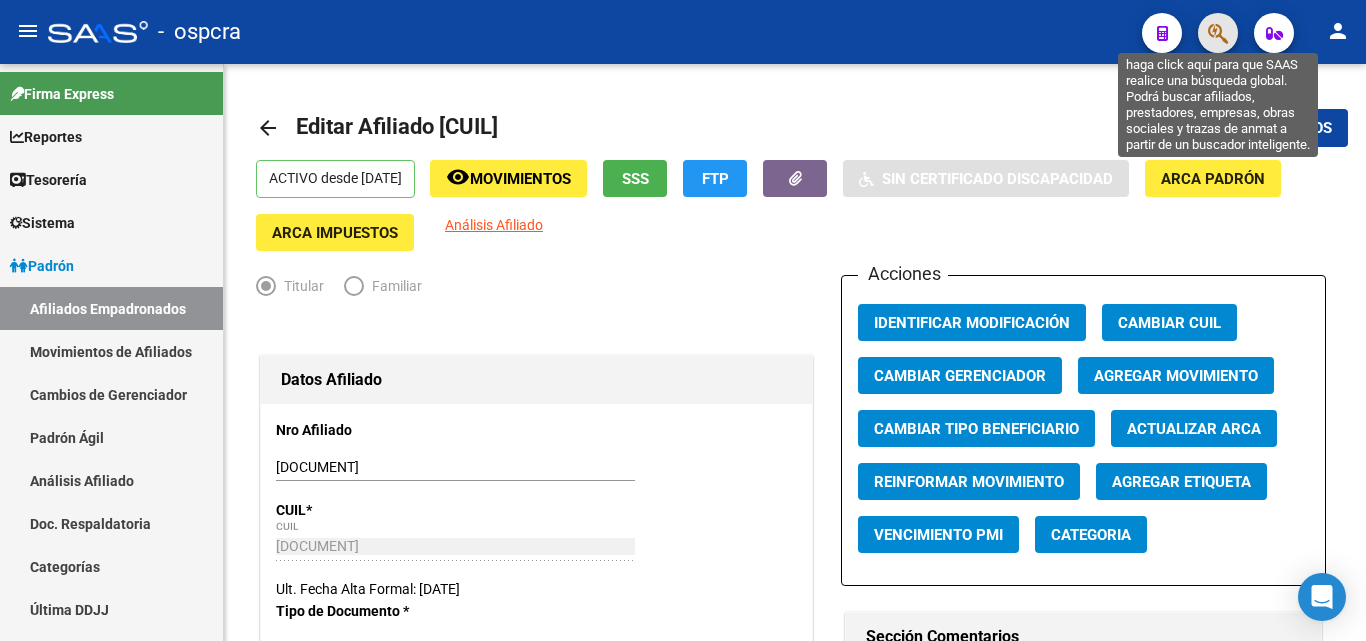 click 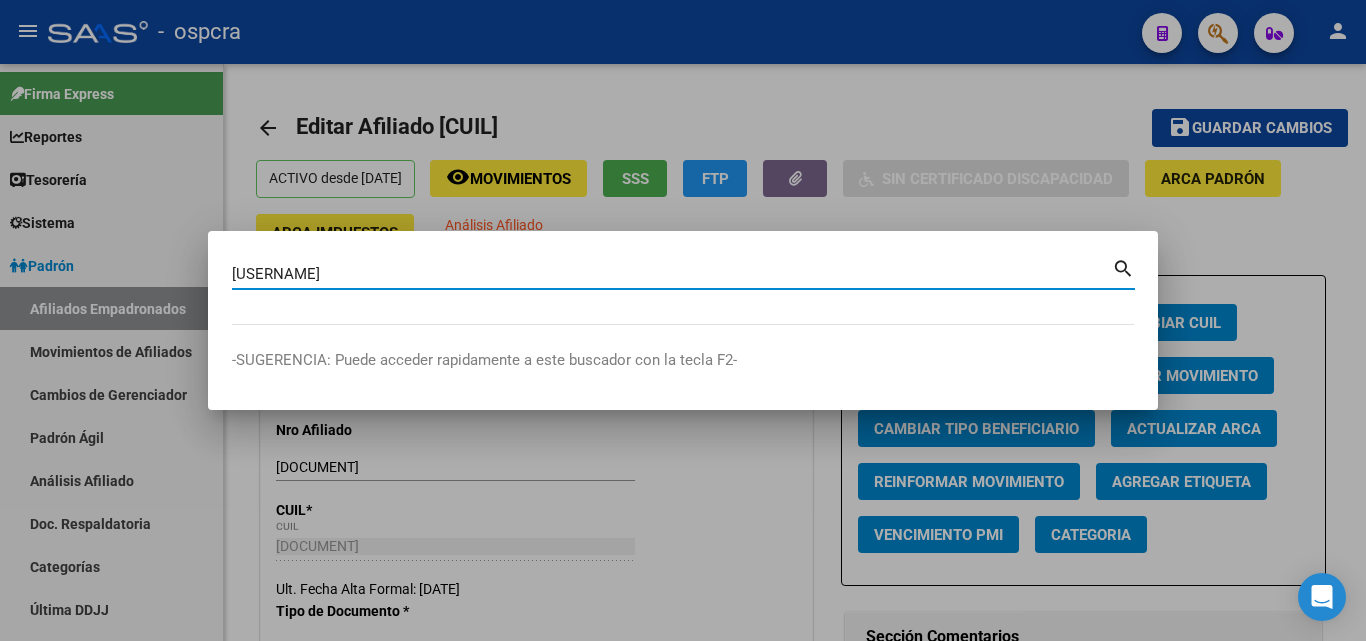 type on "[USERNAME]" 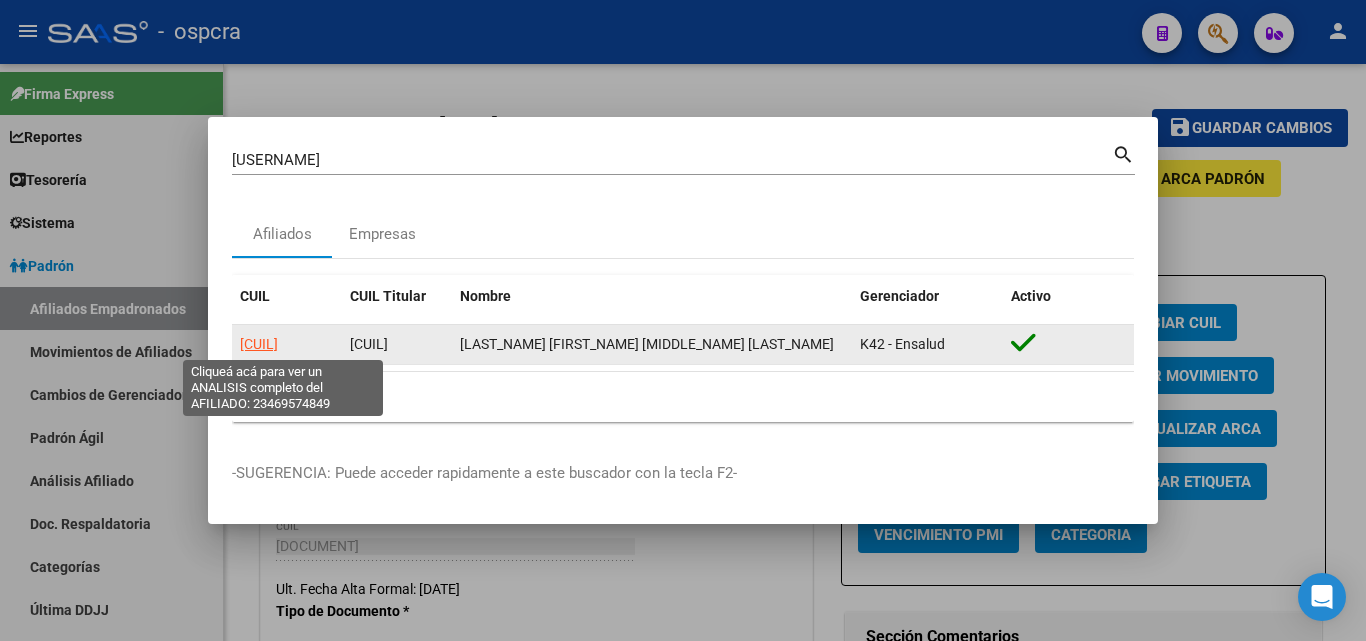 click on "[CUIL]" 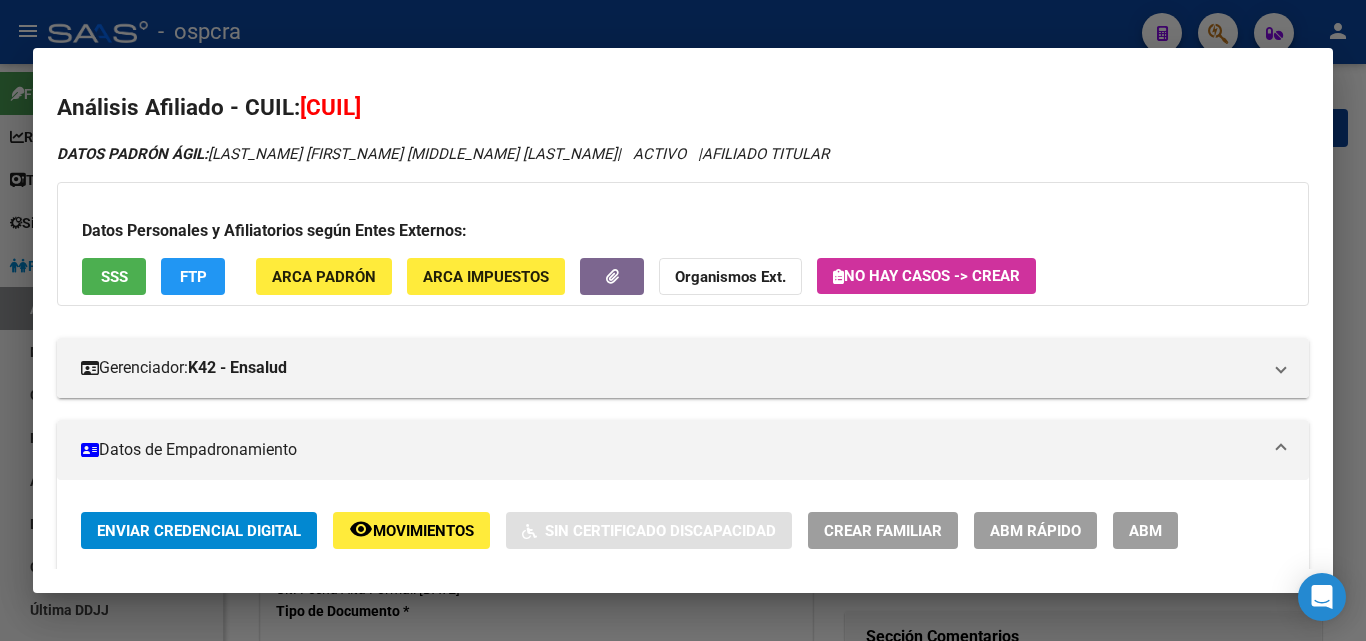 click on "ABM" at bounding box center (1145, 531) 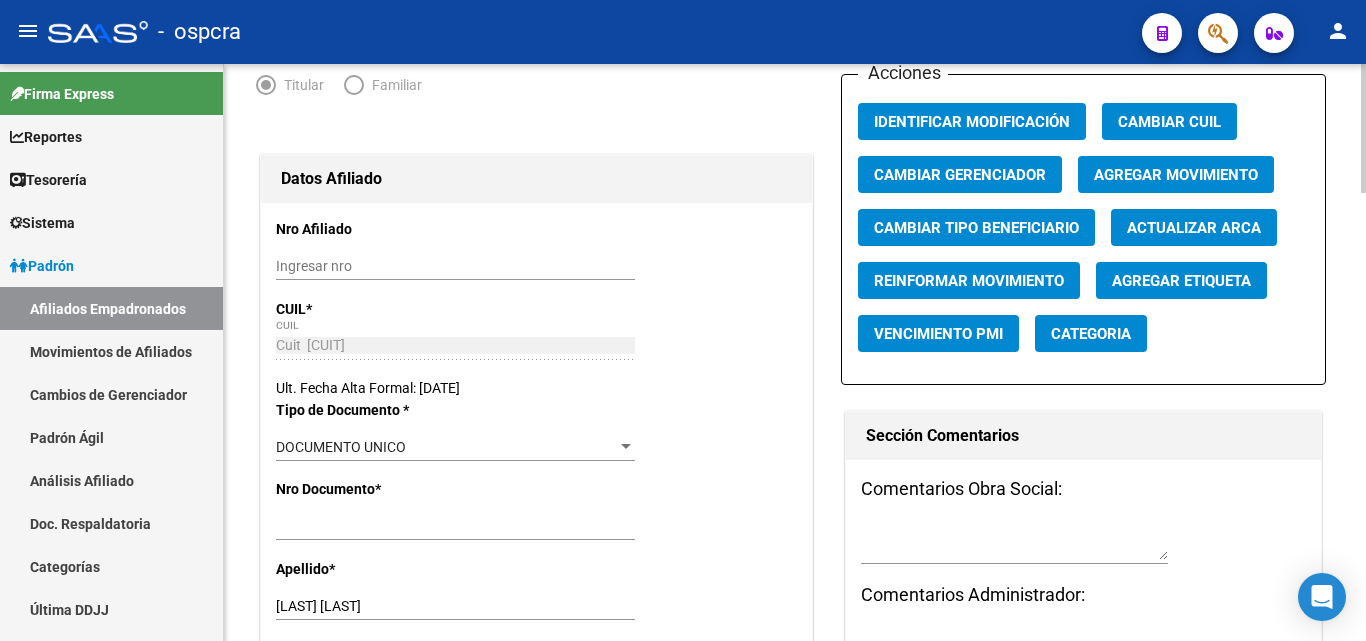 scroll, scrollTop: 200, scrollLeft: 0, axis: vertical 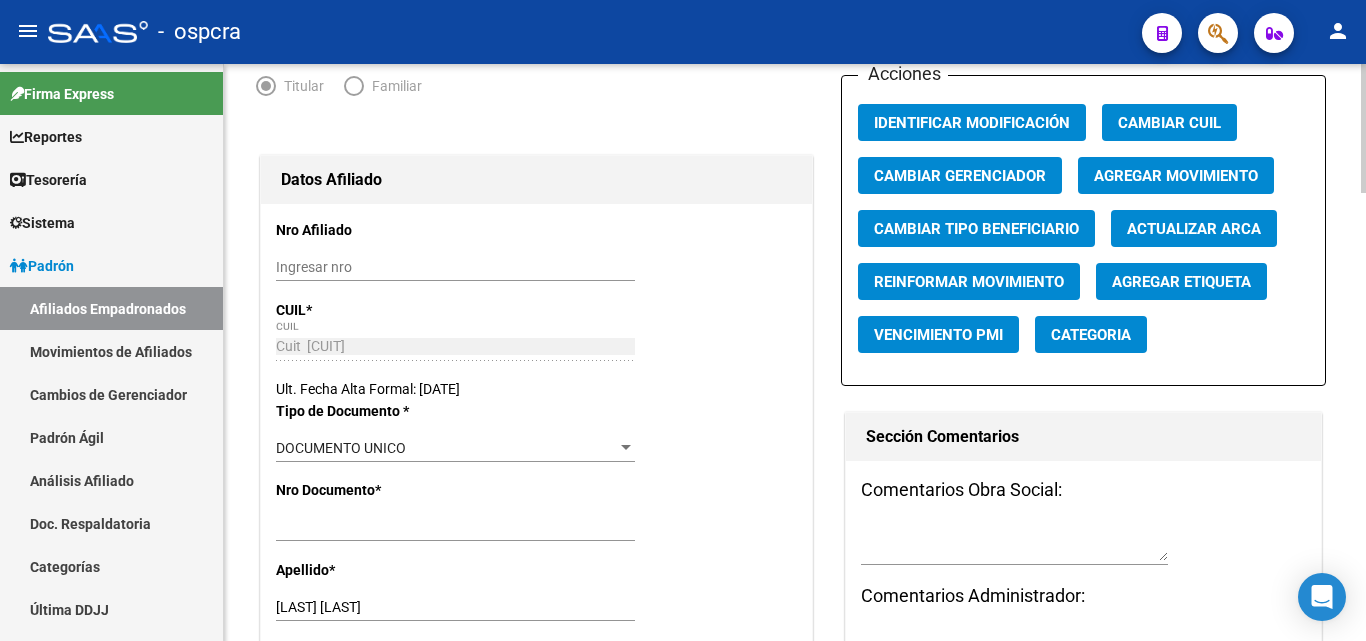 click on "Agregar Movimiento" 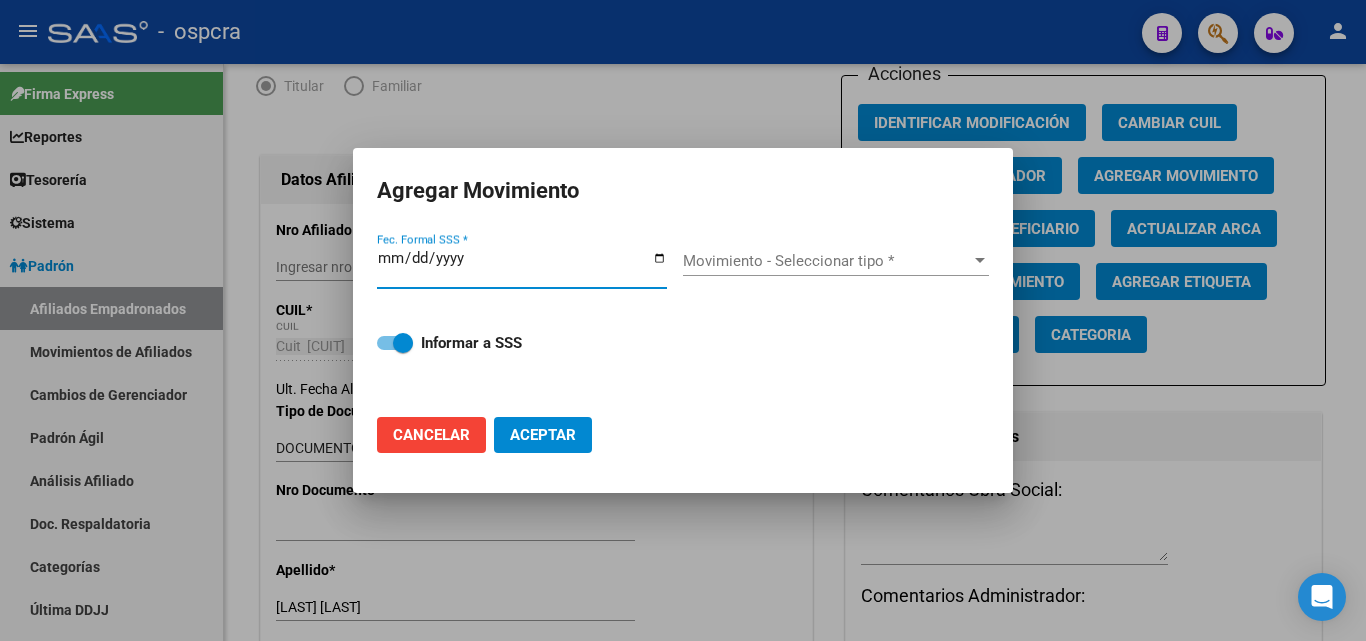 click on "Fec. Formal SSS *" at bounding box center (522, 266) 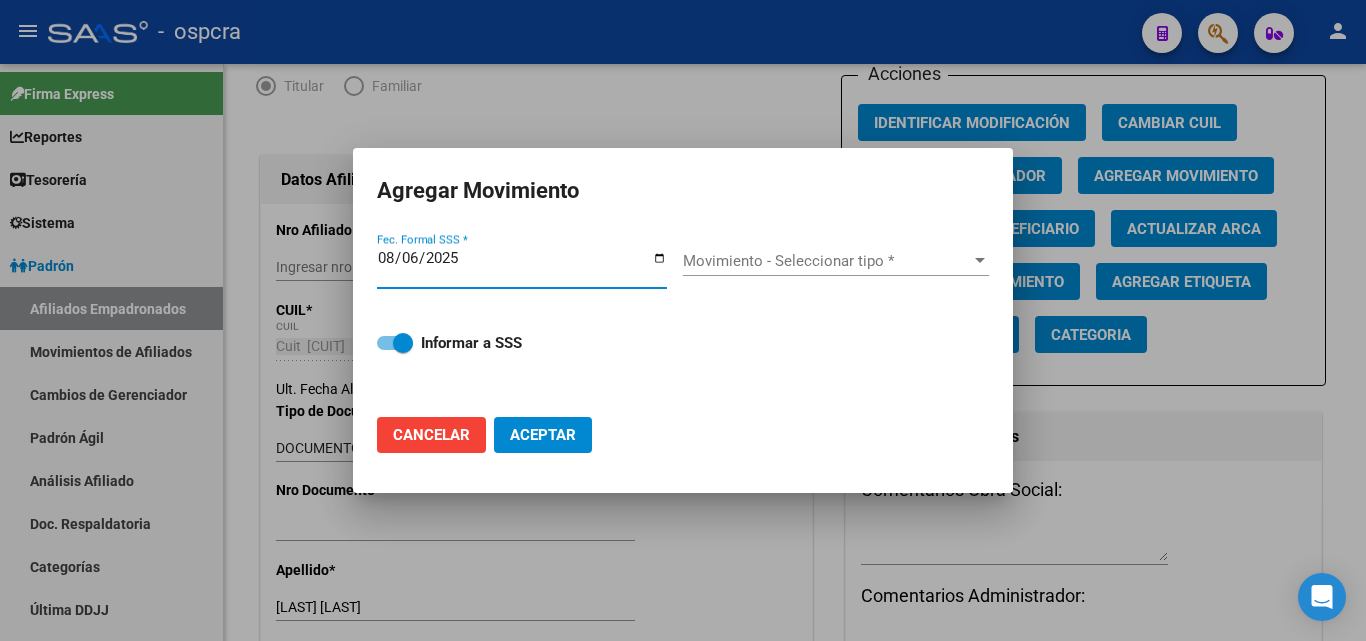type on "2025-08-06" 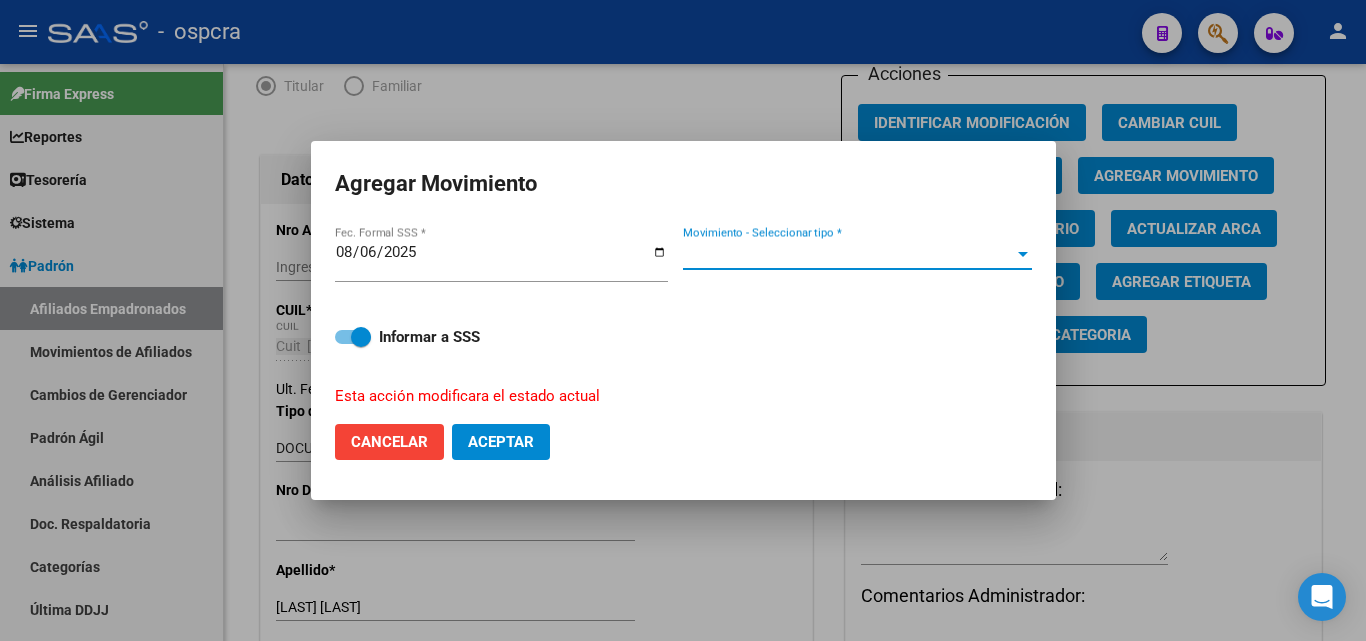 click on "Movimiento - Seleccionar tipo *" at bounding box center (848, 254) 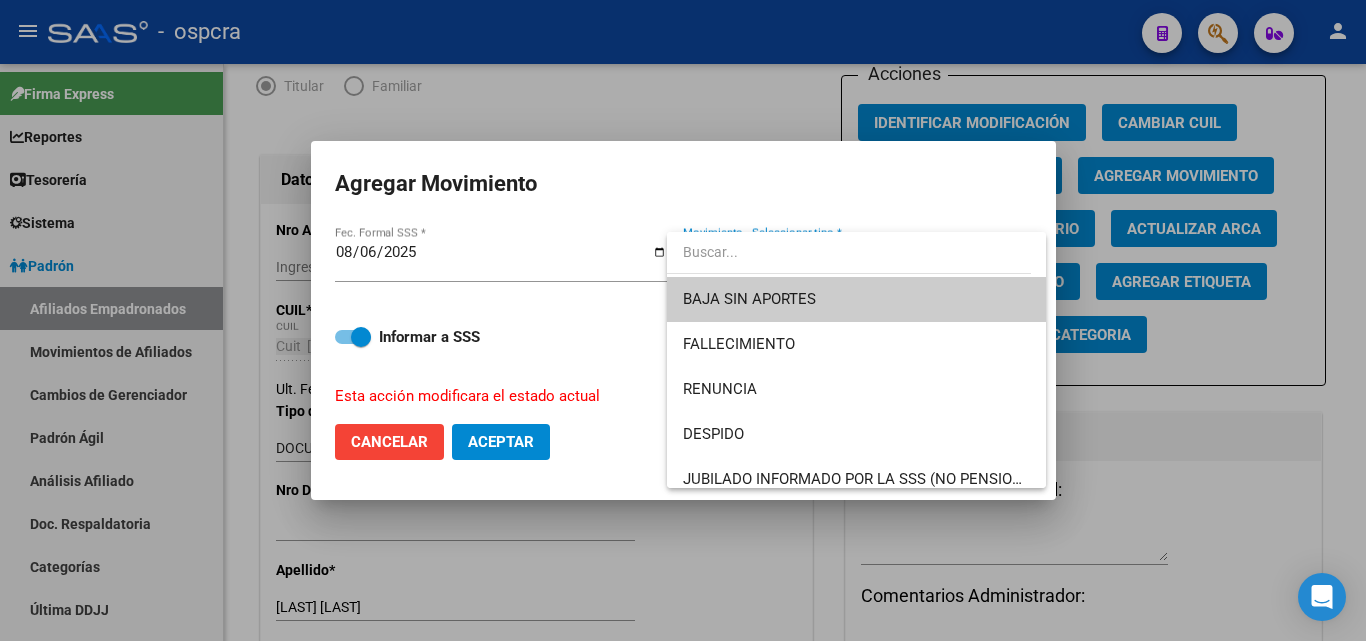 click at bounding box center (683, 320) 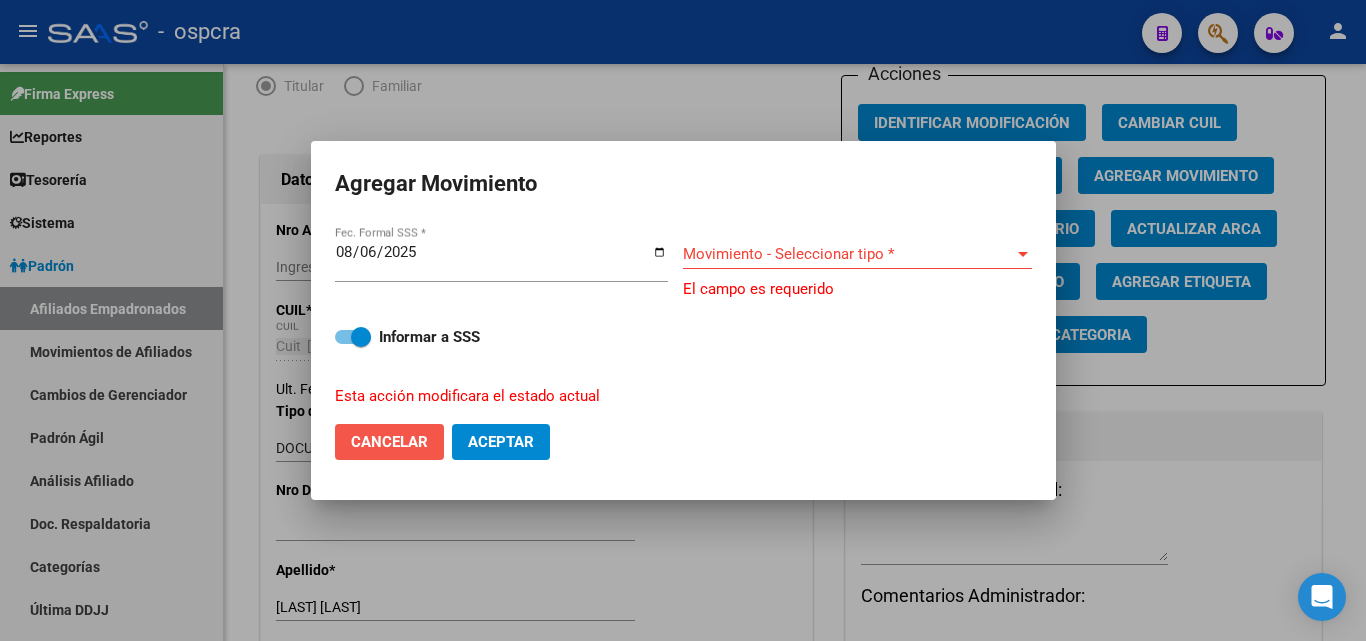 click on "Cancelar" 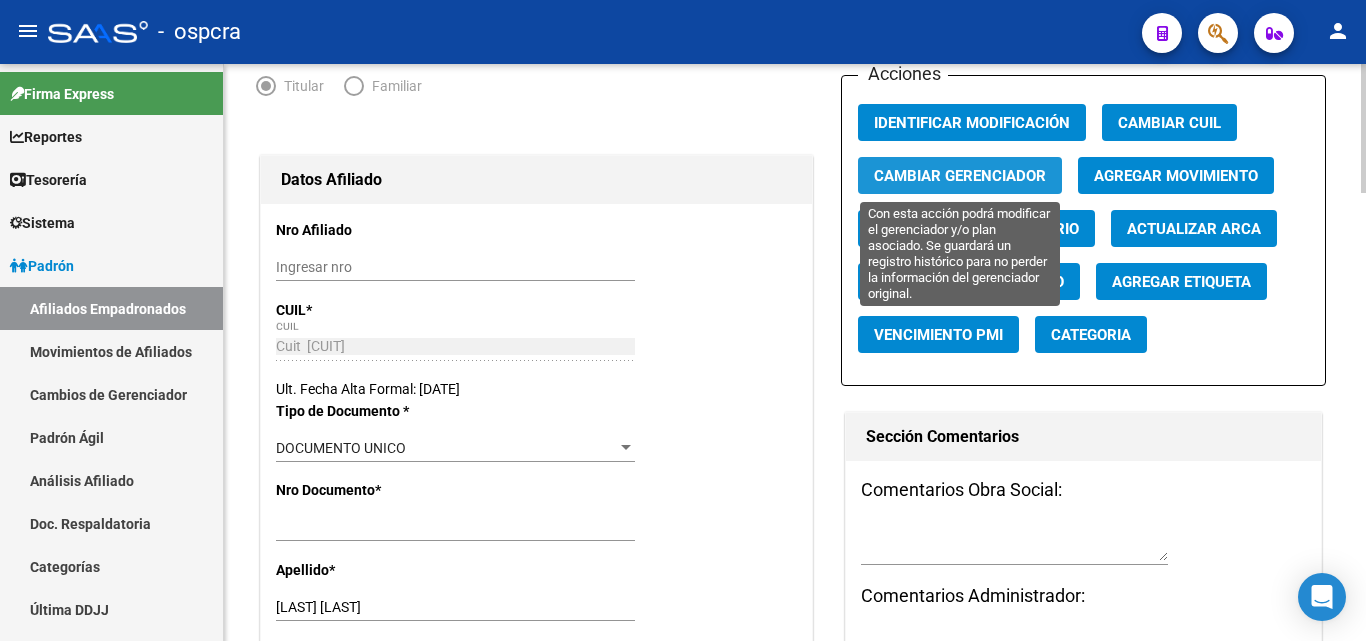 click on "Cambiar Gerenciador" 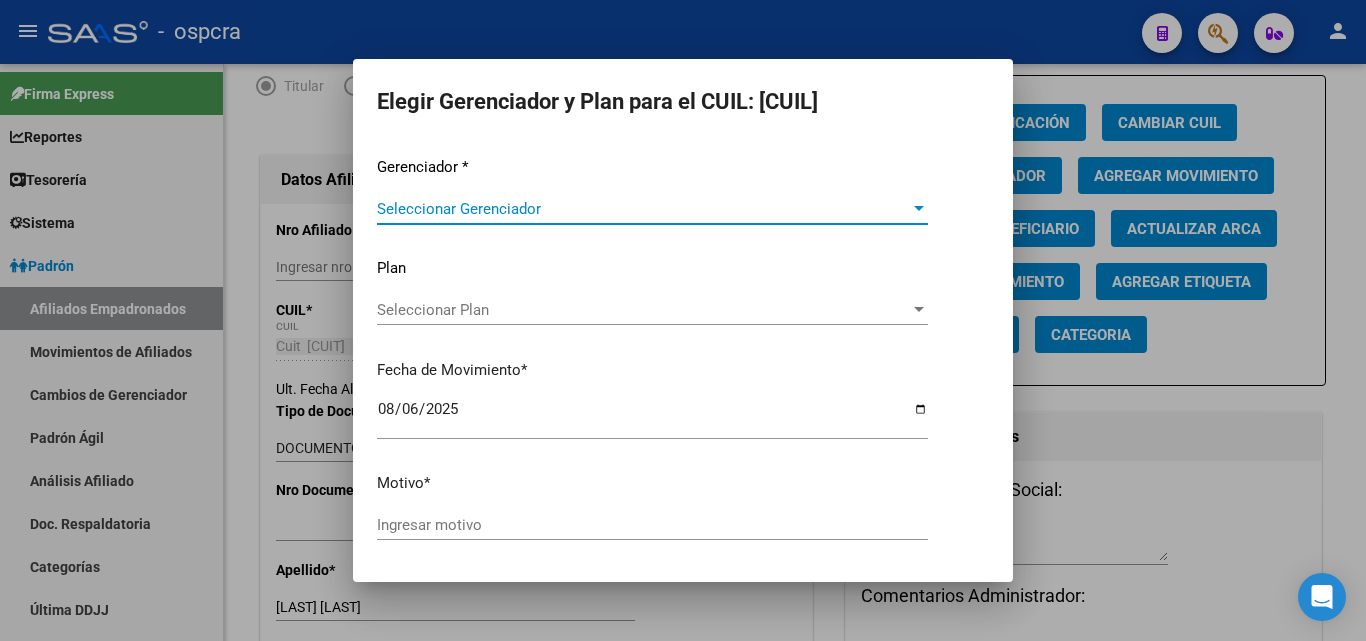 click on "Seleccionar Gerenciador" at bounding box center (643, 209) 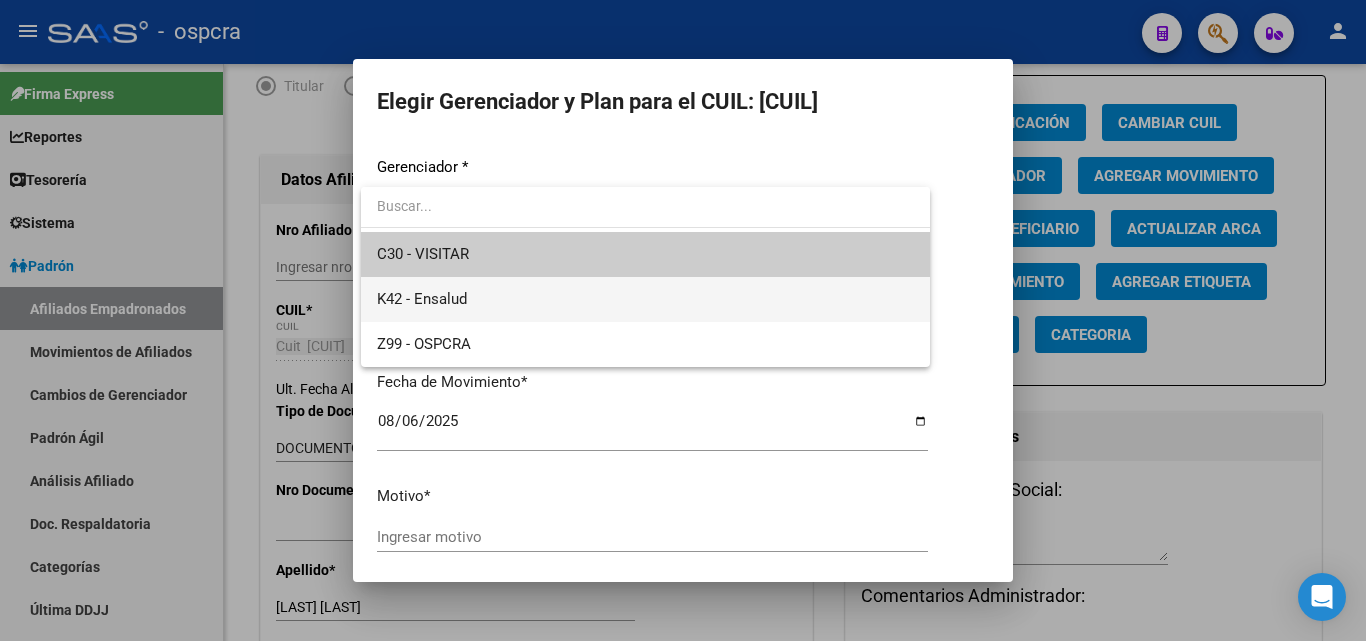 click on "K42 - Ensalud" at bounding box center [645, 299] 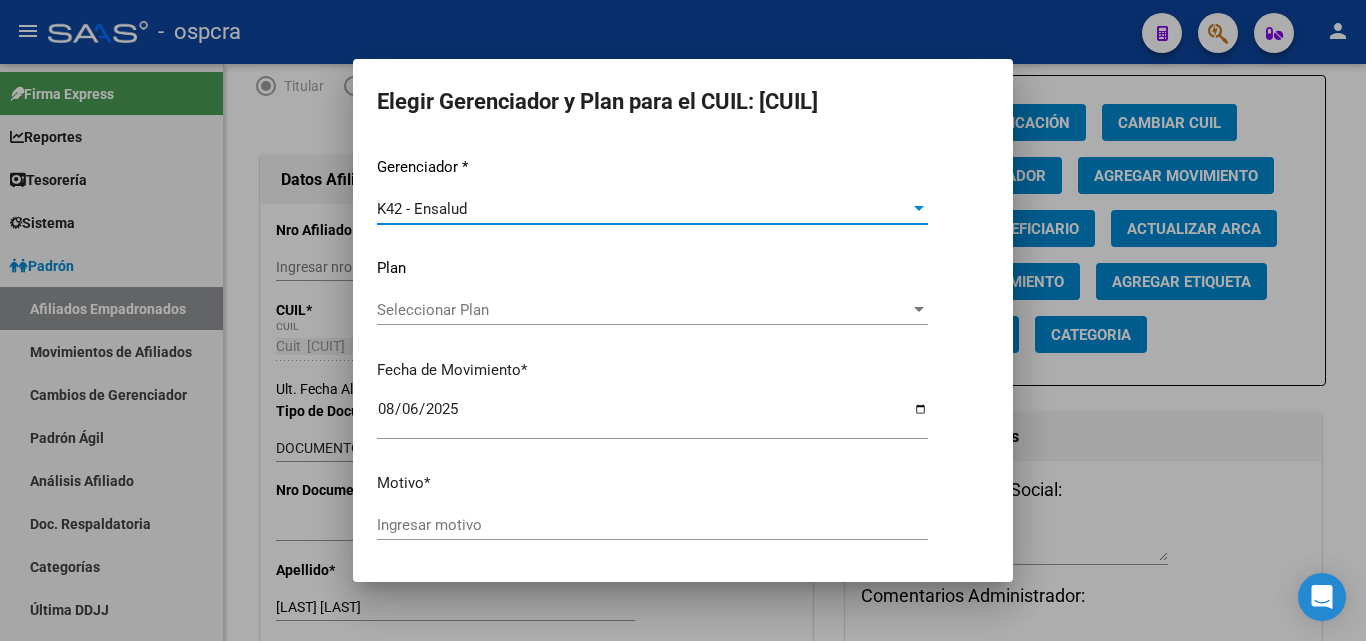 click on "Seleccionar Plan" at bounding box center [643, 310] 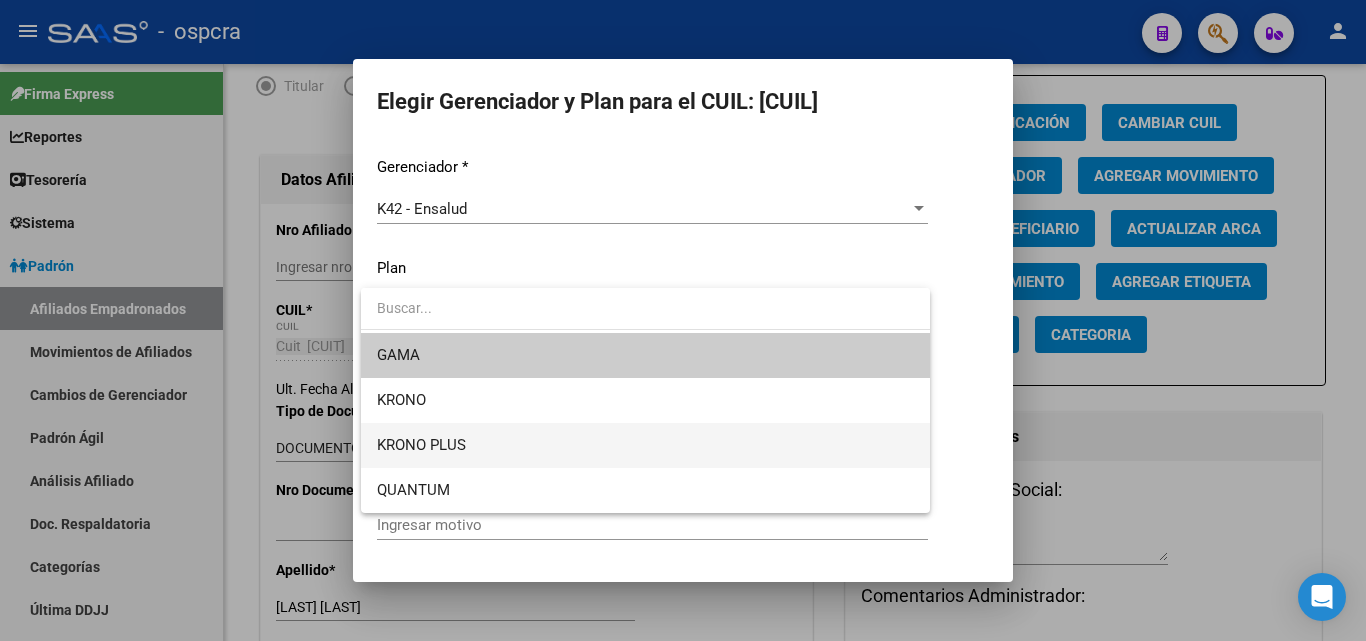click on "KRONO PLUS" at bounding box center (645, 445) 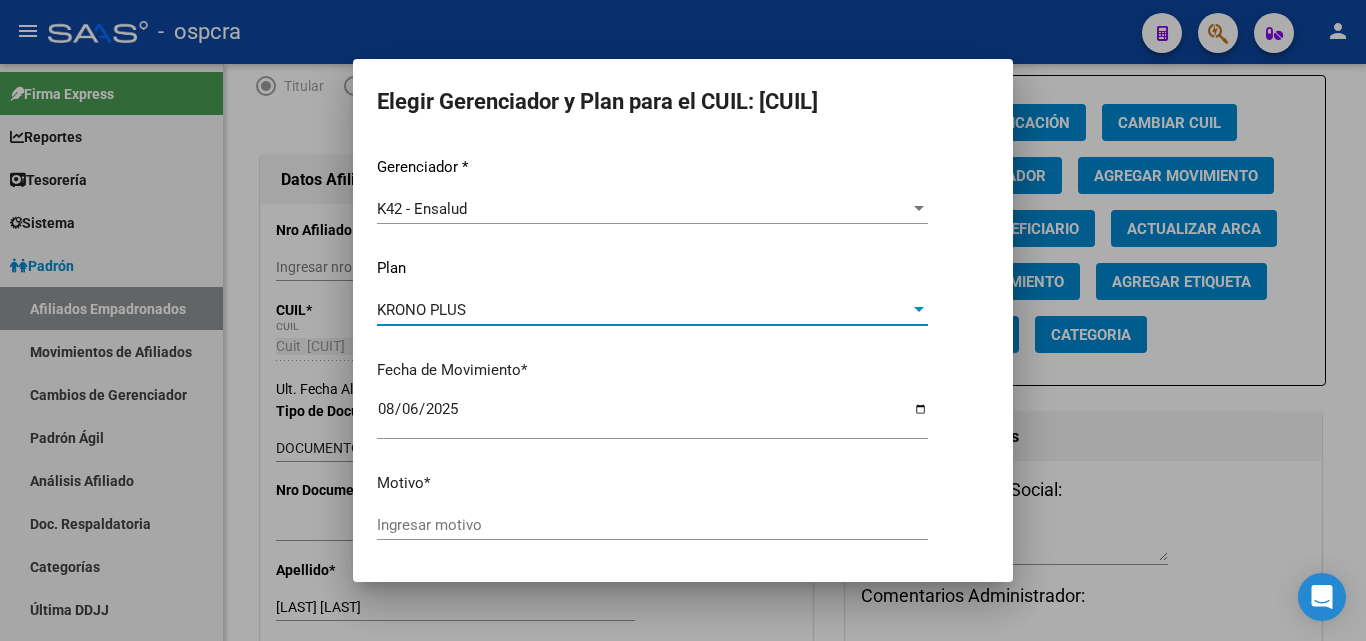 click on "Ingresar motivo" at bounding box center (652, 525) 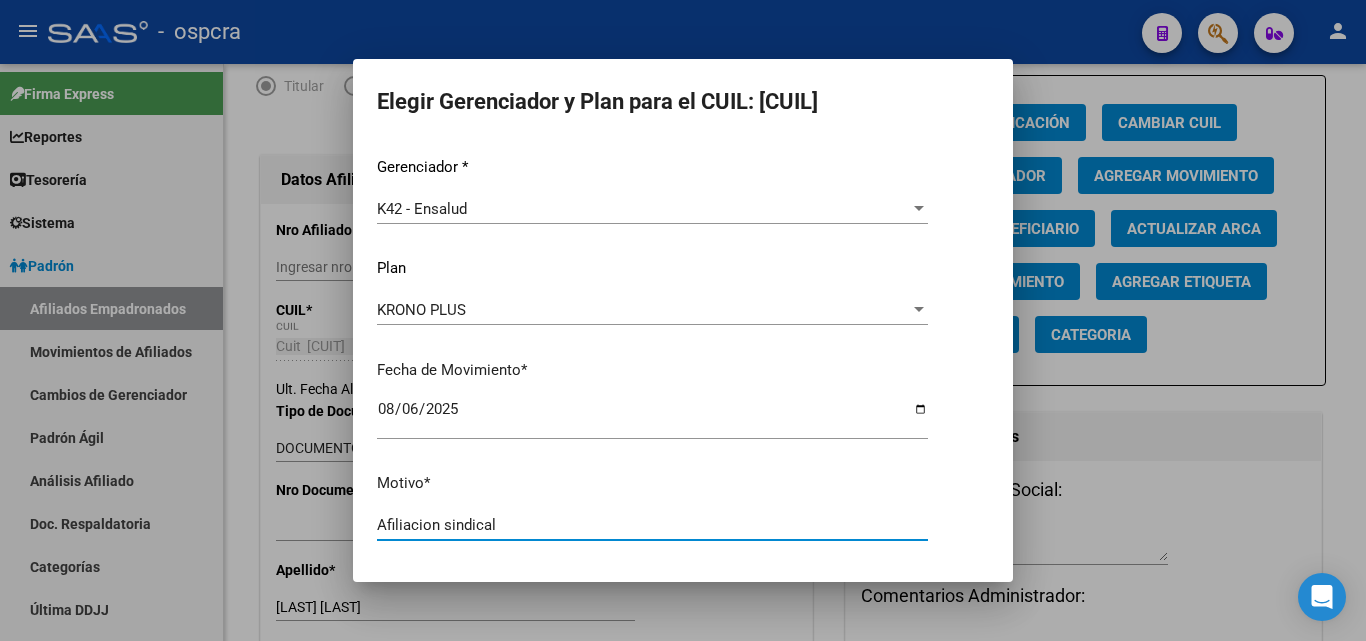 type on "Afiliacion sindical" 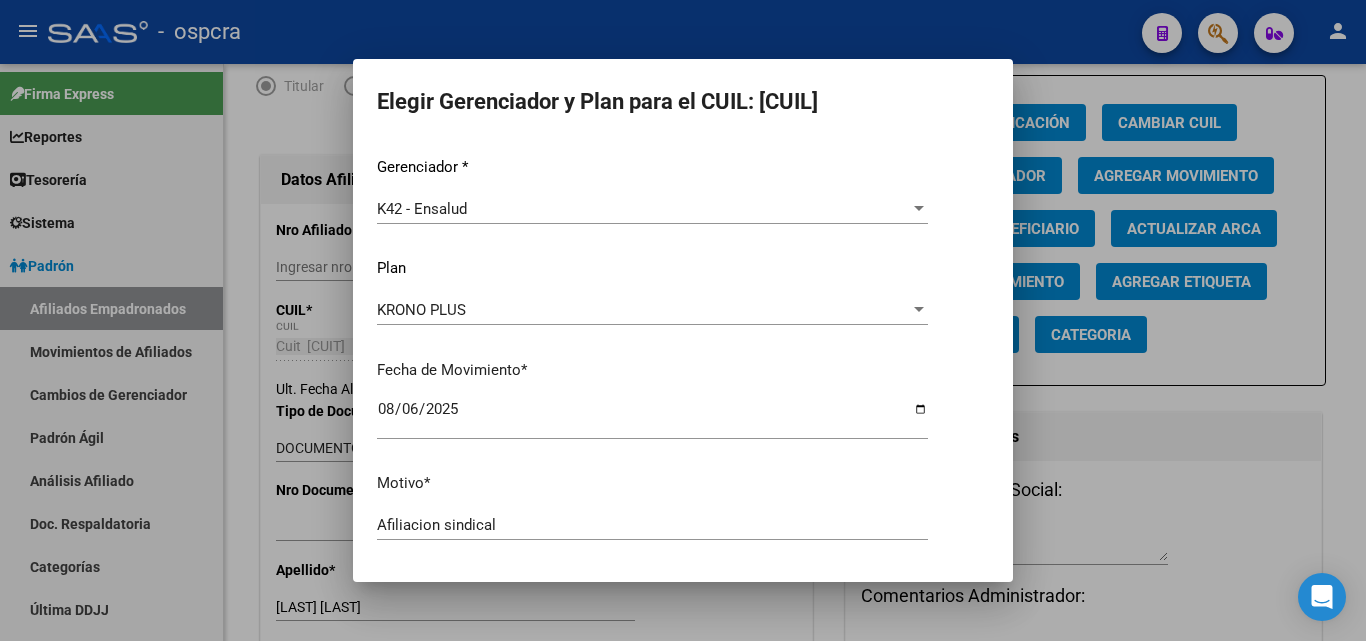 scroll, scrollTop: 69, scrollLeft: 0, axis: vertical 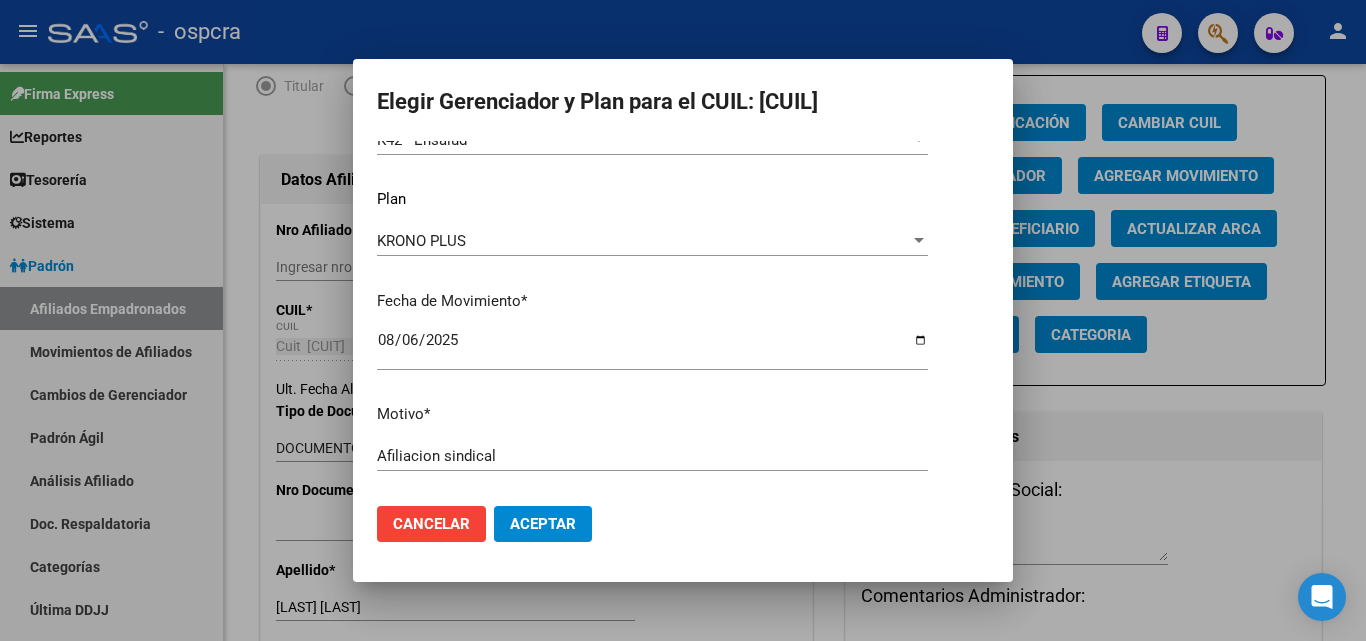 drag, startPoint x: 569, startPoint y: 515, endPoint x: 559, endPoint y: 512, distance: 10.440307 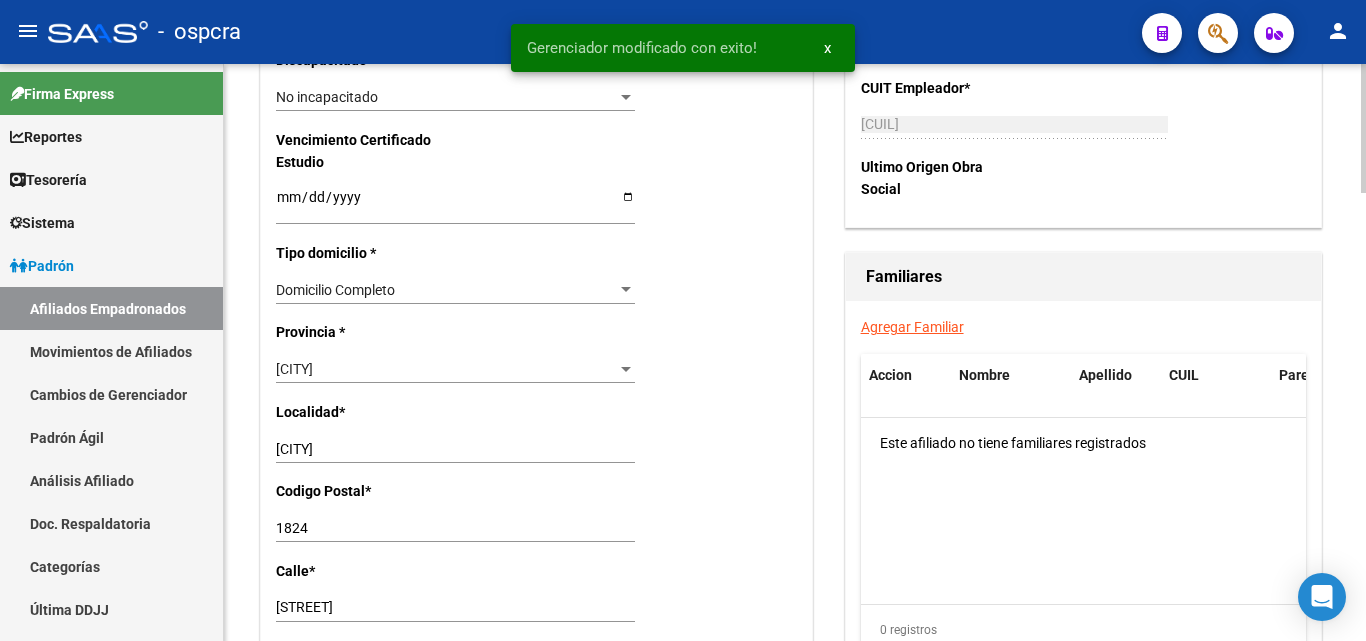 scroll, scrollTop: 1400, scrollLeft: 0, axis: vertical 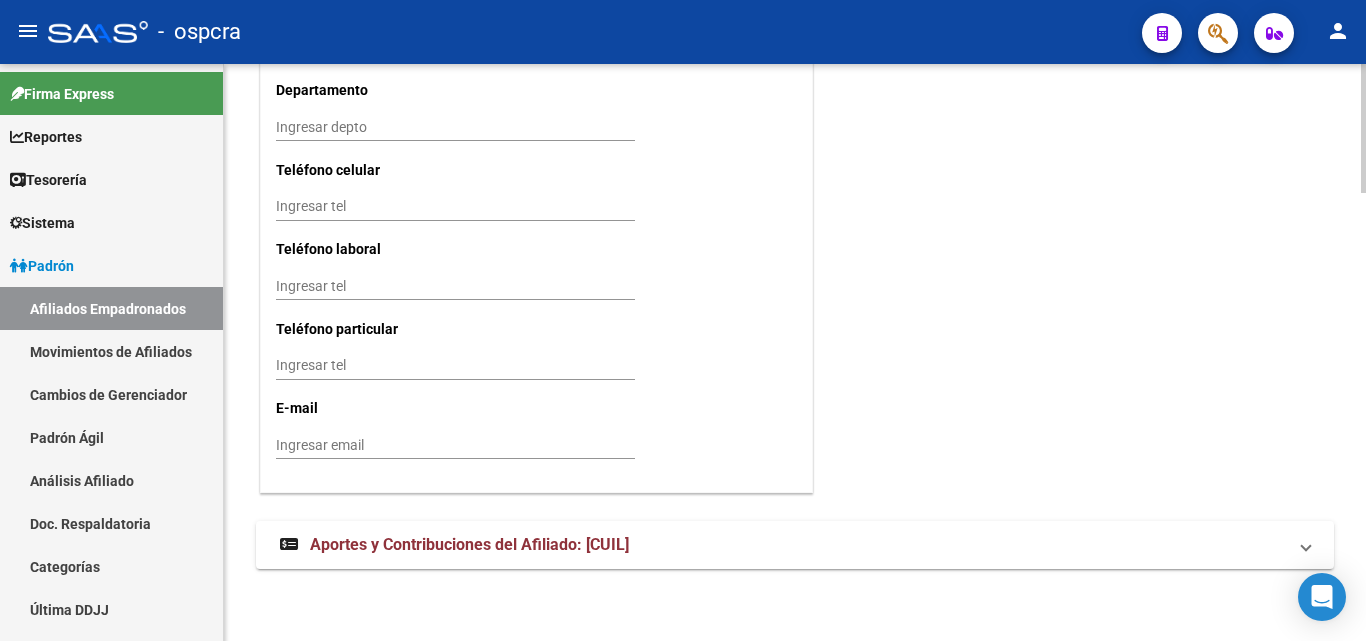 click on "Ingresar email" 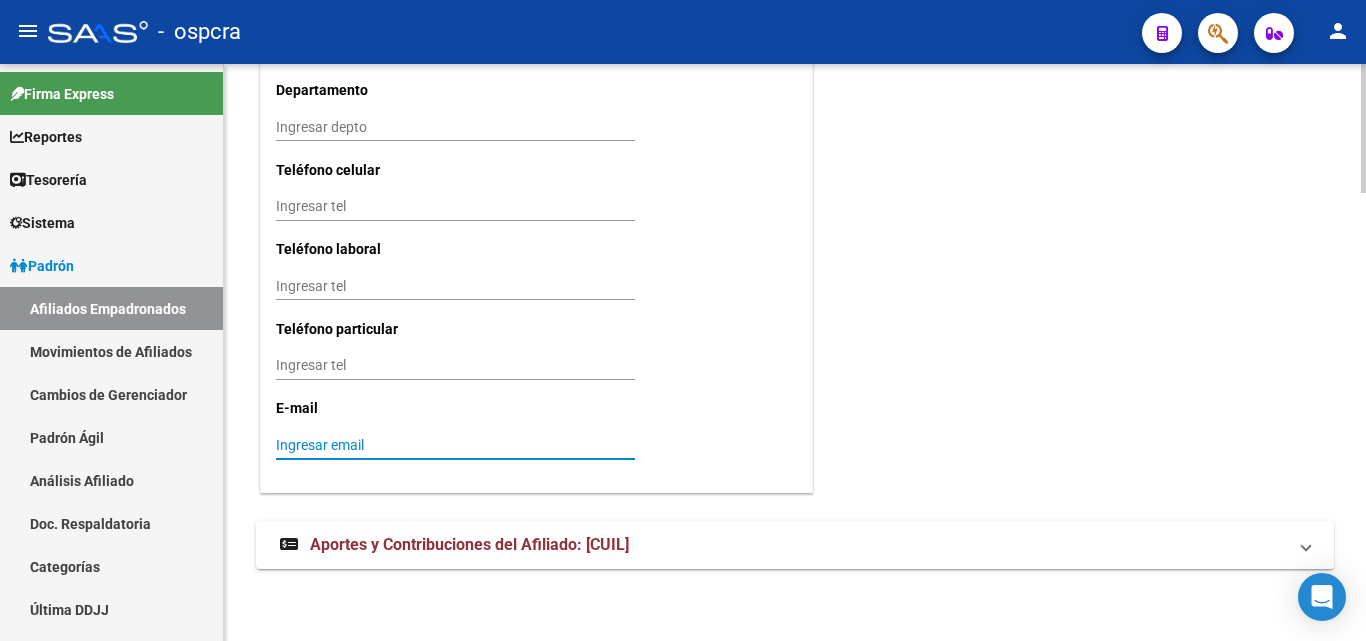 click on "Ingresar email" at bounding box center [455, 445] 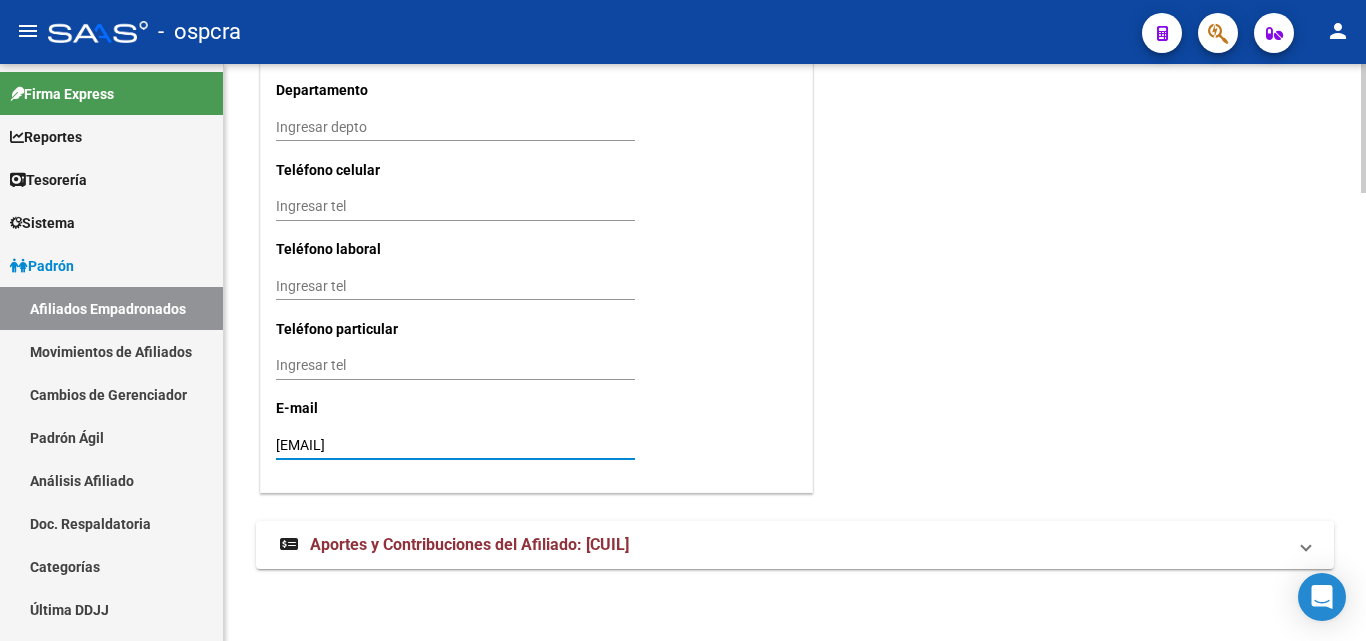 type on "[EMAIL]" 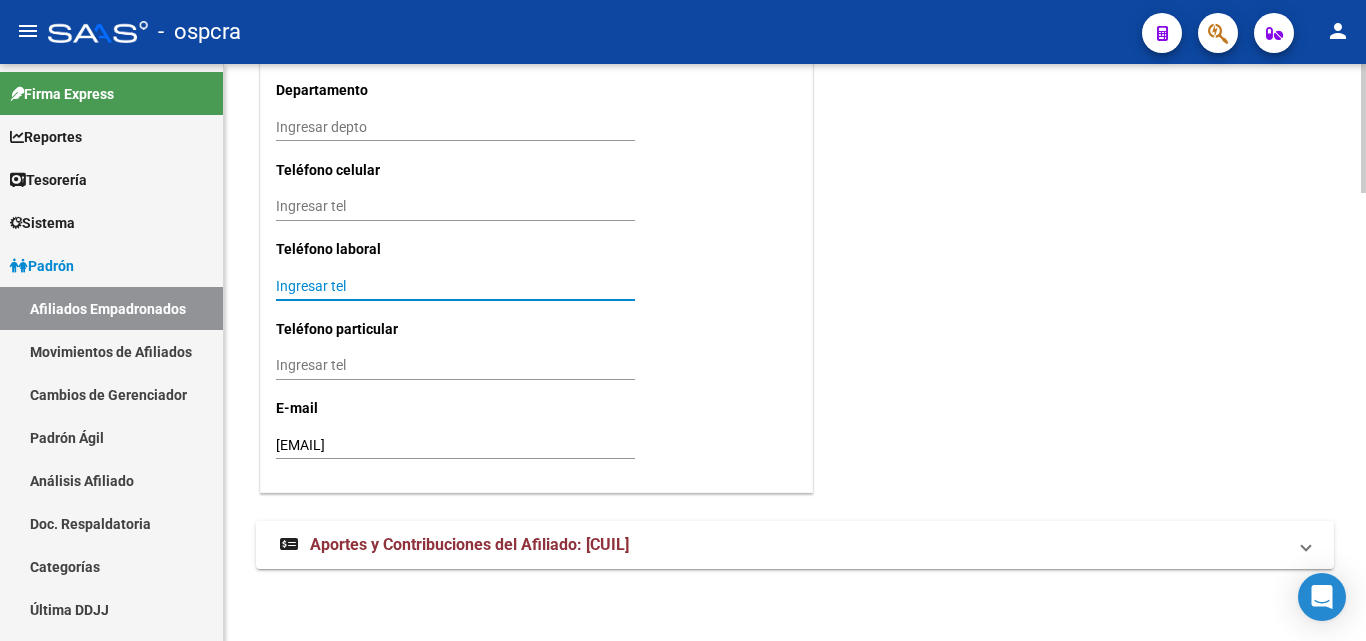 click on "Ingresar tel" at bounding box center (455, 286) 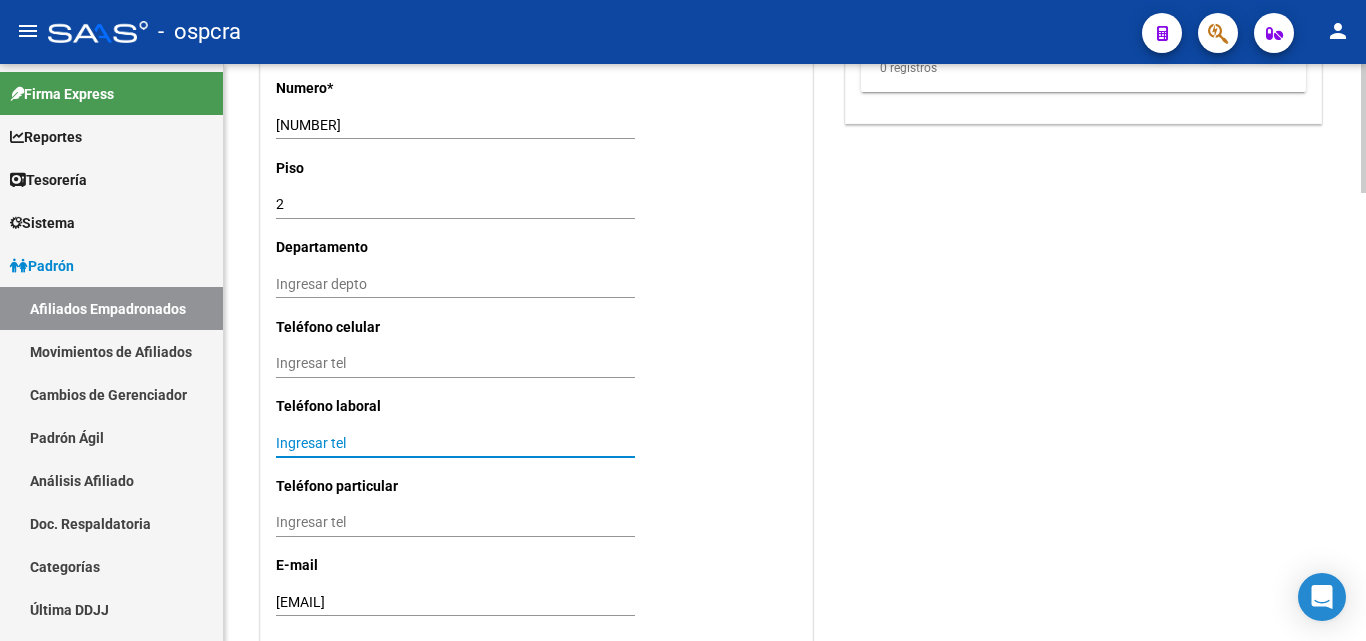 scroll, scrollTop: 1797, scrollLeft: 0, axis: vertical 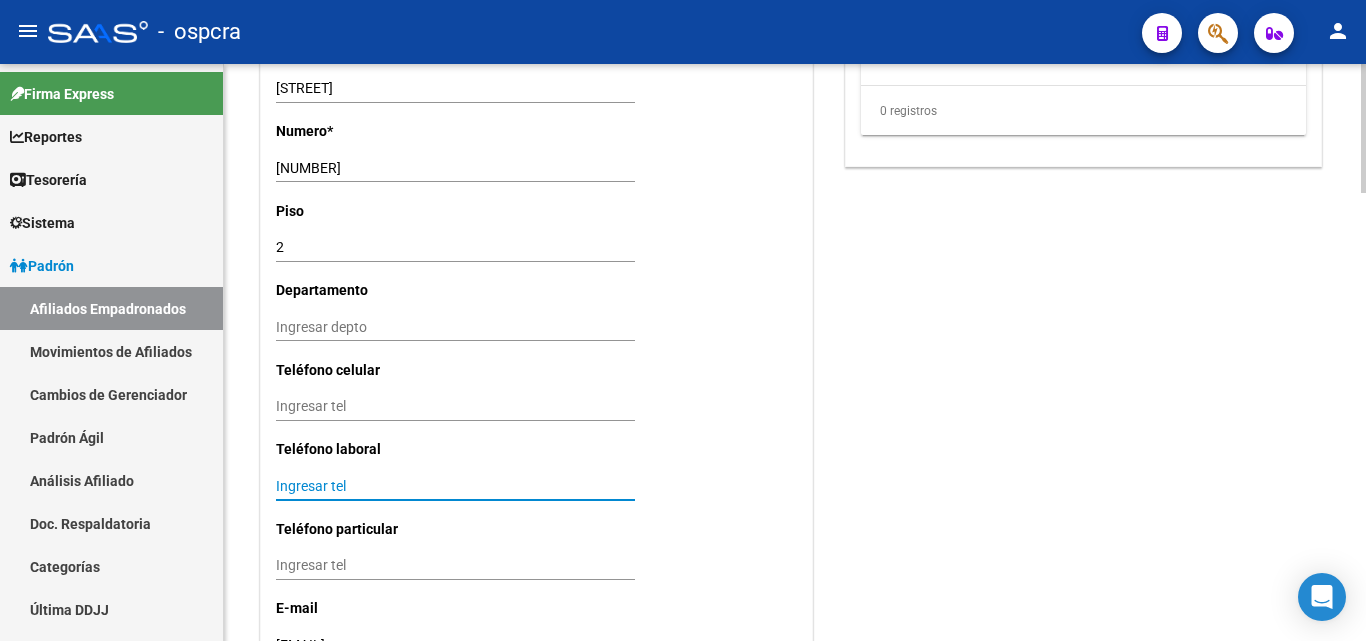 click on "Ingresar tel" at bounding box center [455, 406] 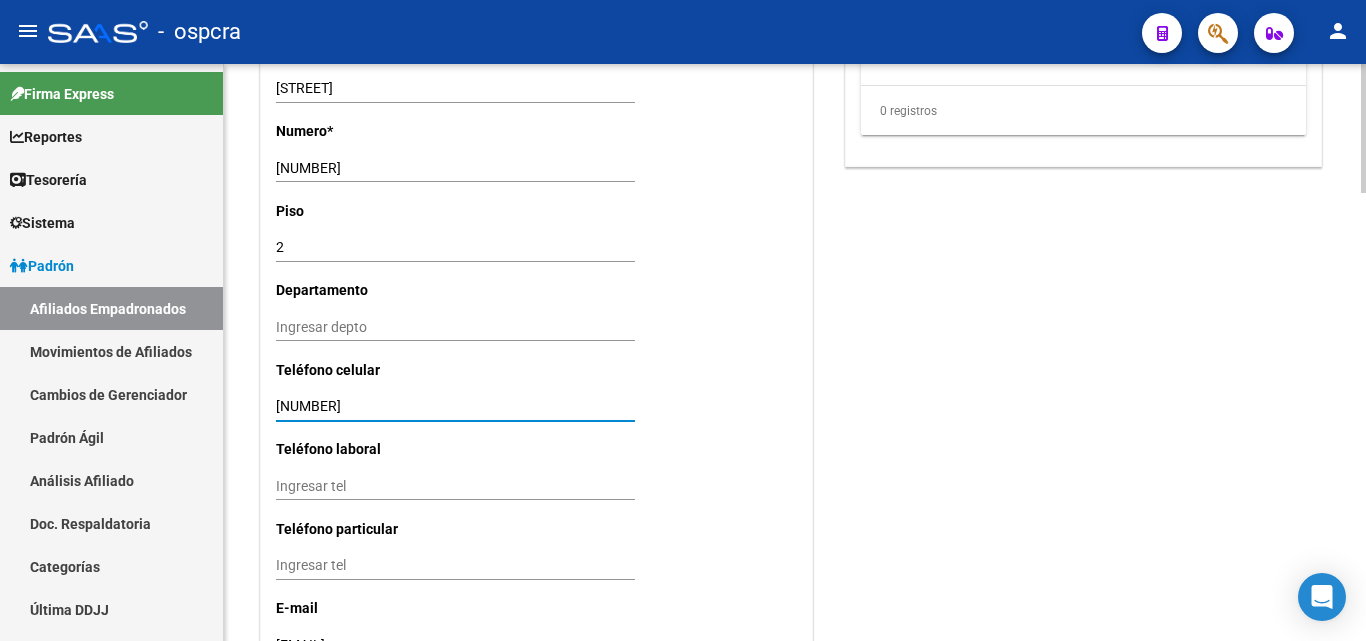 type on "[NUMBER]" 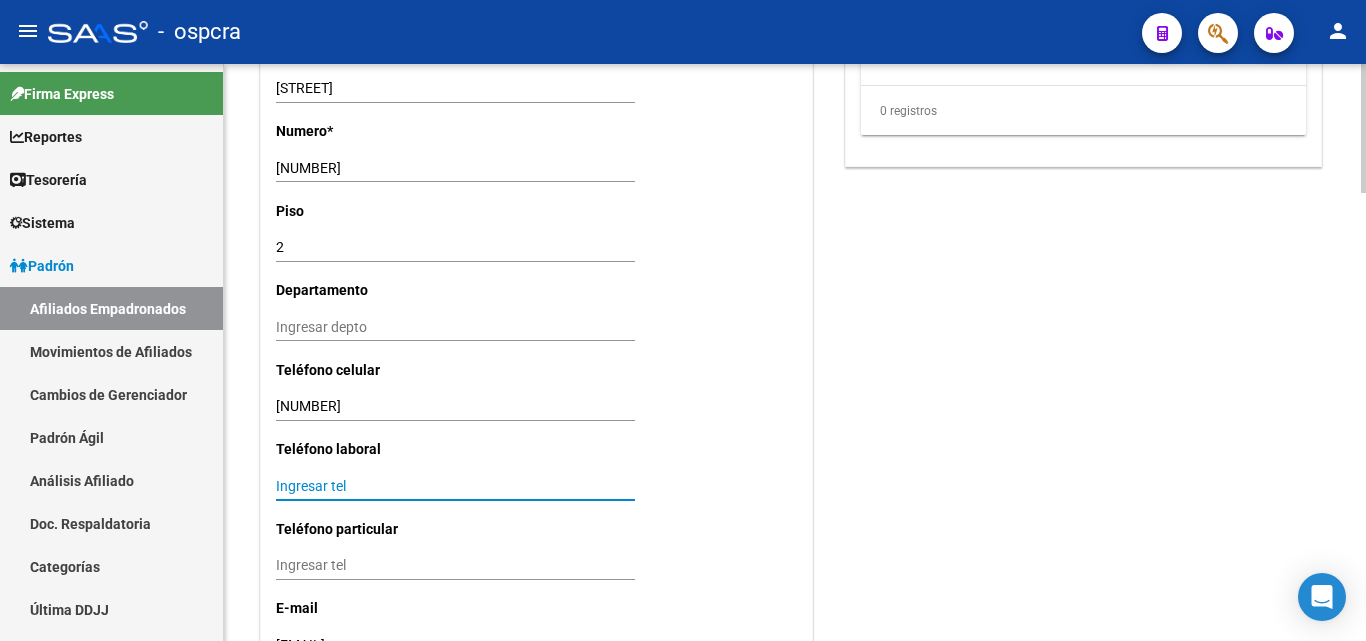 scroll, scrollTop: 1897, scrollLeft: 0, axis: vertical 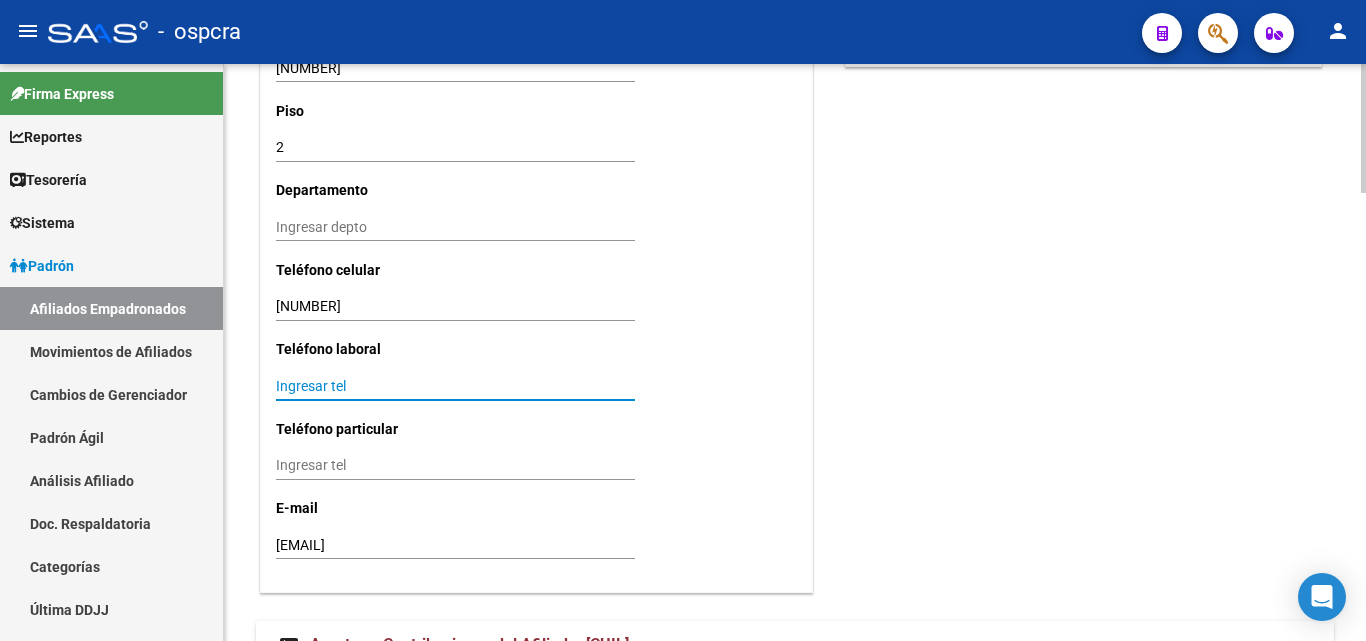 click on "[EMAIL]" at bounding box center (455, 545) 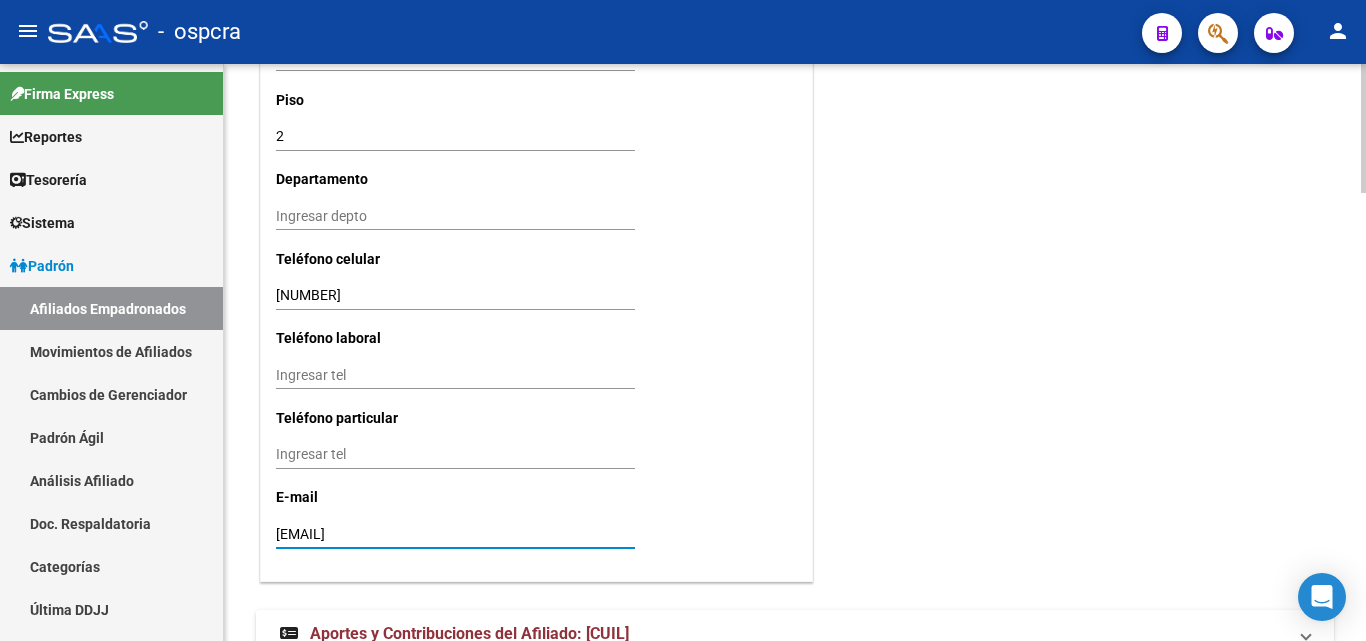 scroll, scrollTop: 1997, scrollLeft: 0, axis: vertical 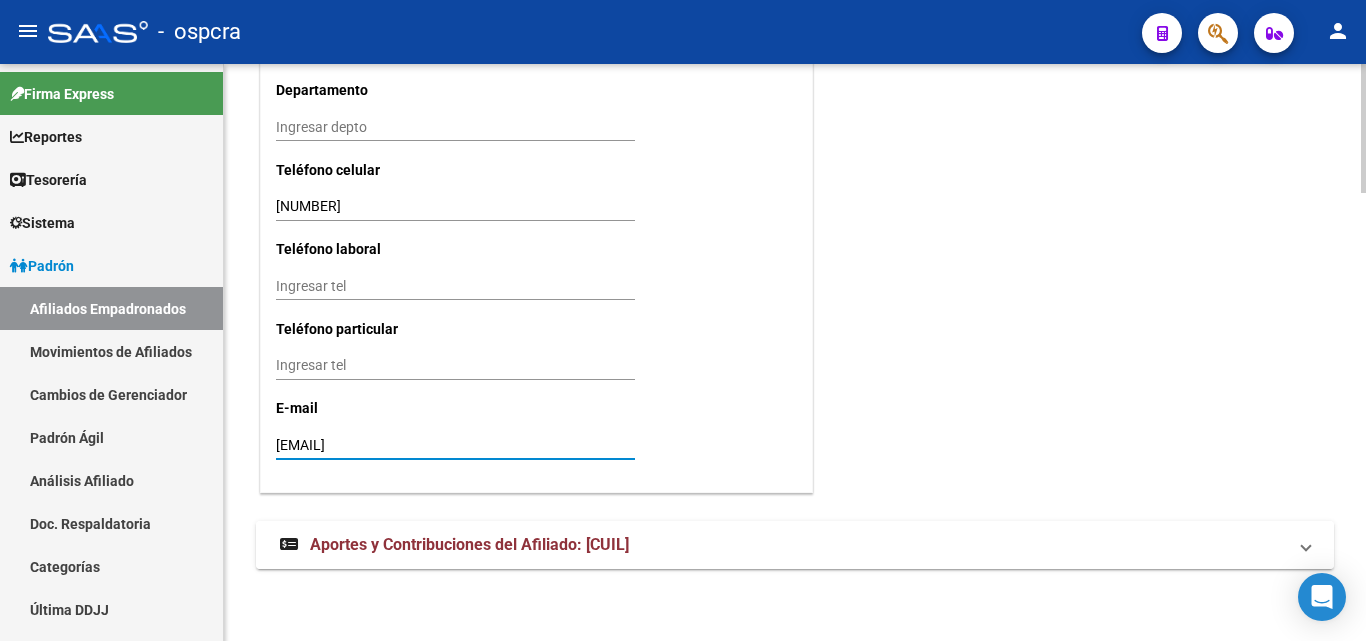 click on "save Guardar cambios" 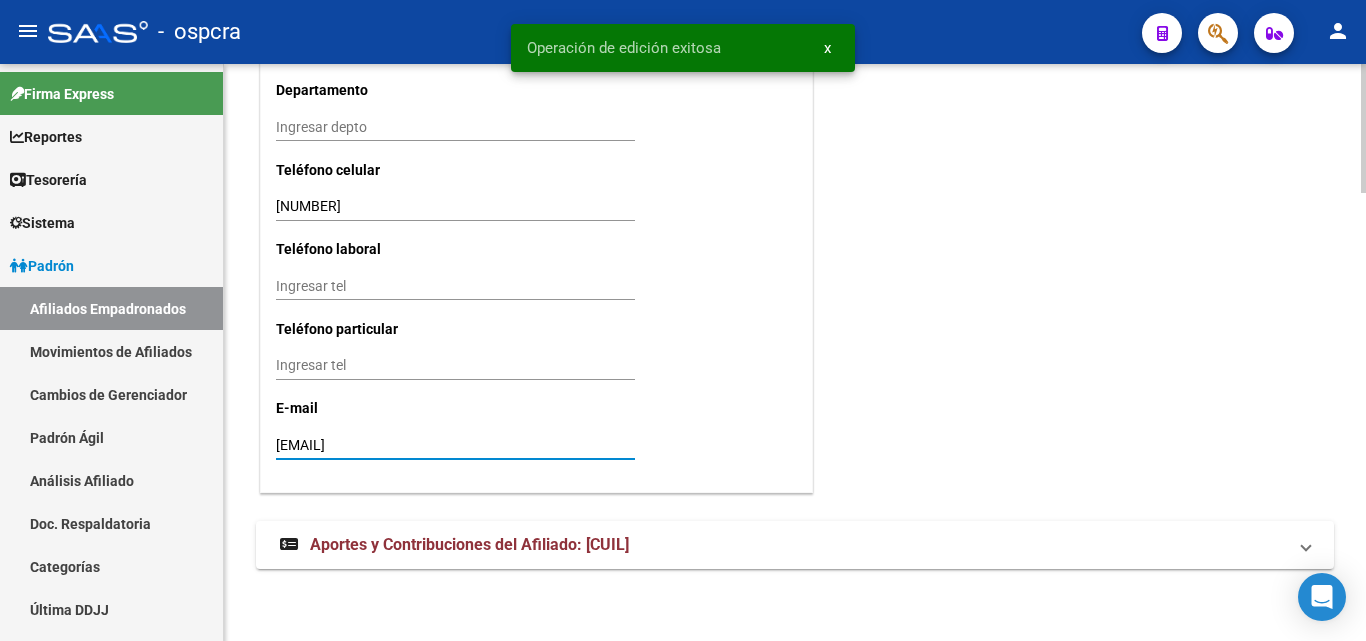 click on "[PHONE] Ingresar tel" 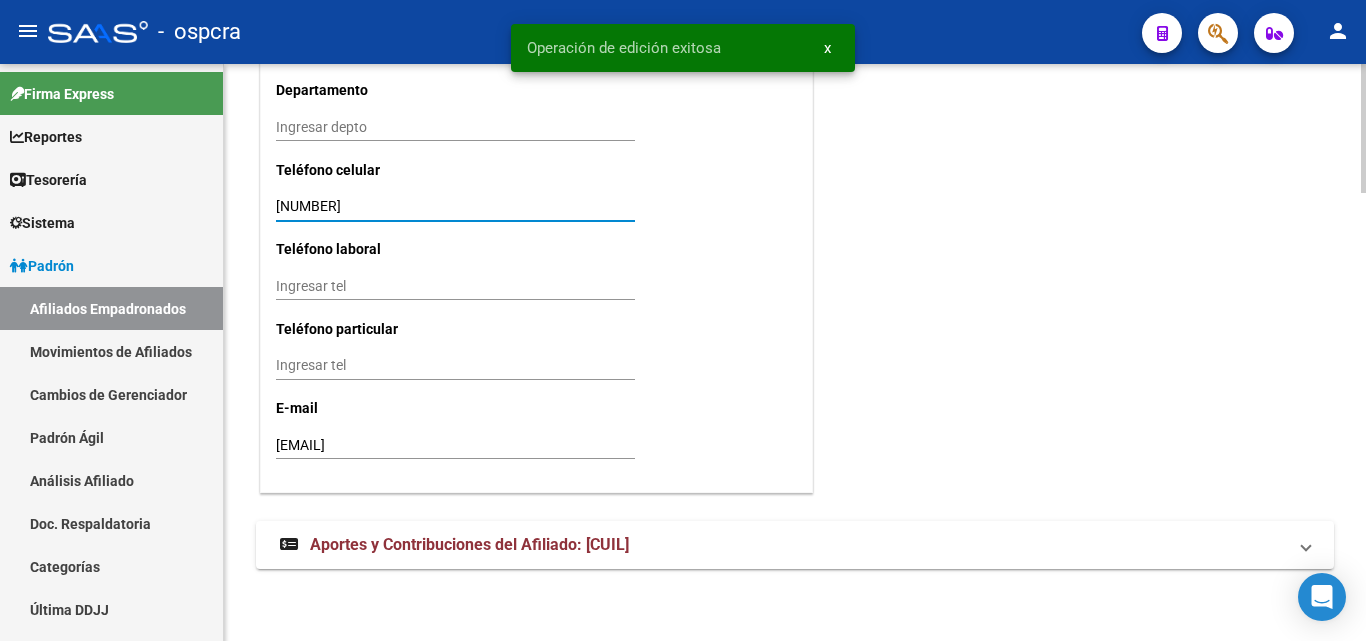click on "save Guardar cambios" 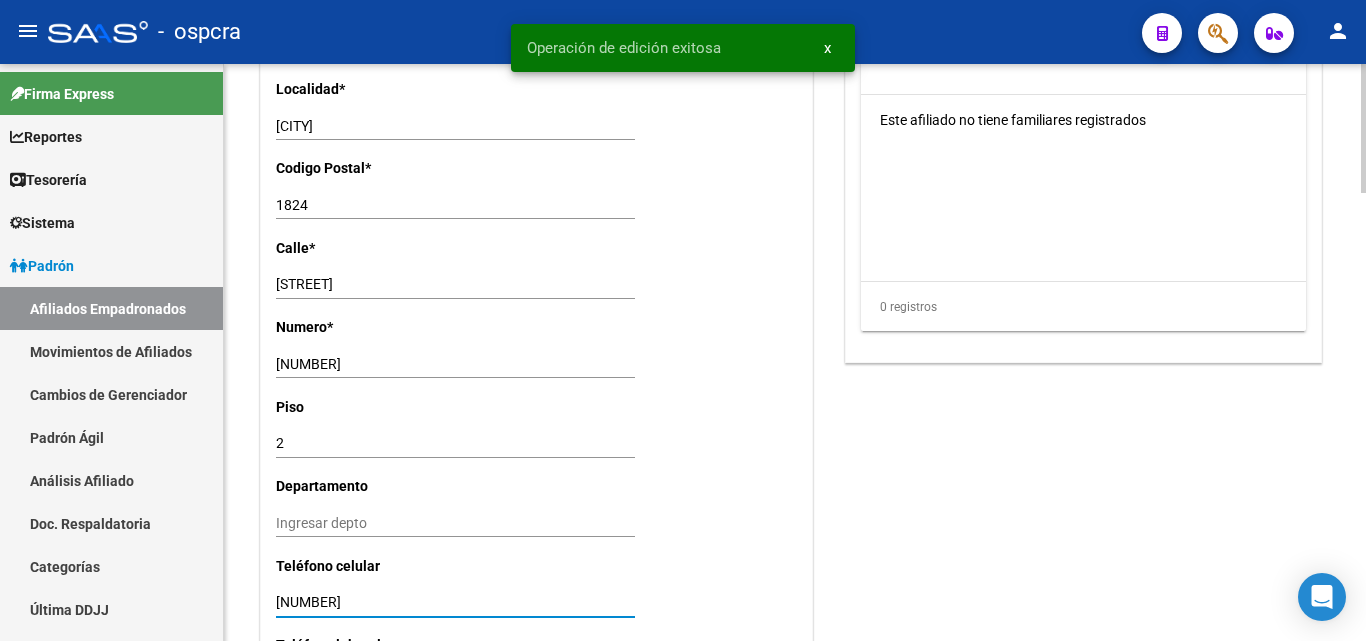 scroll, scrollTop: 1597, scrollLeft: 0, axis: vertical 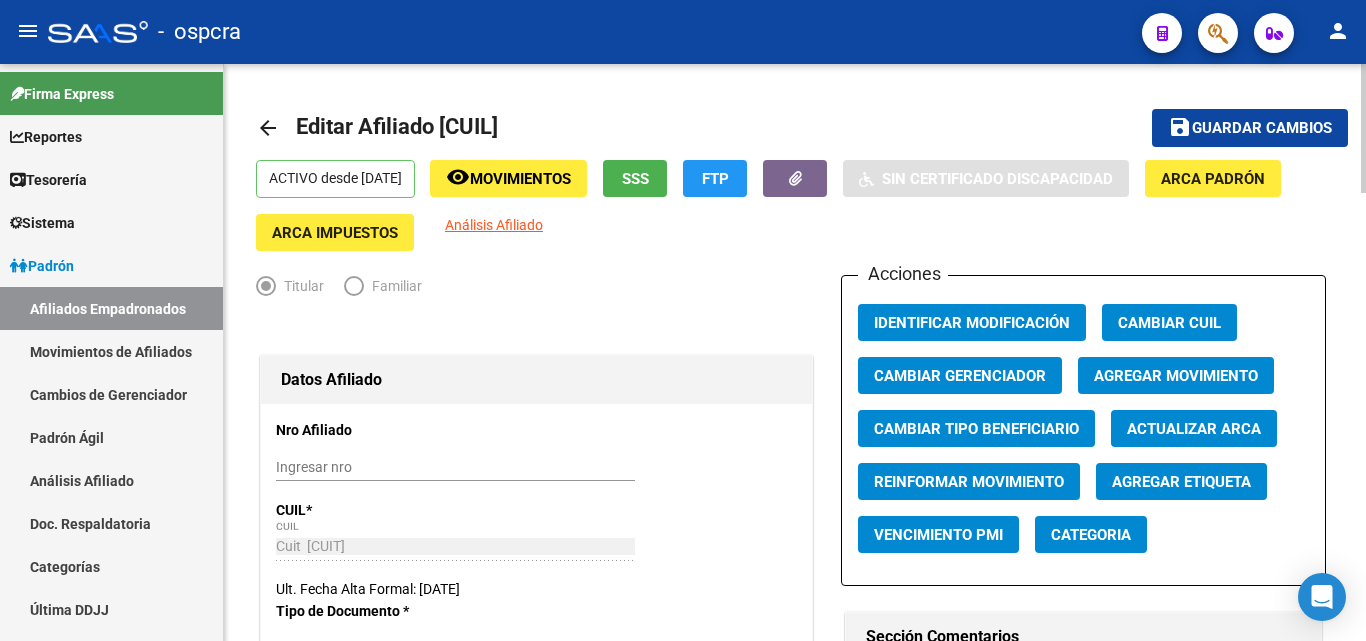 click on "Guardar cambios" 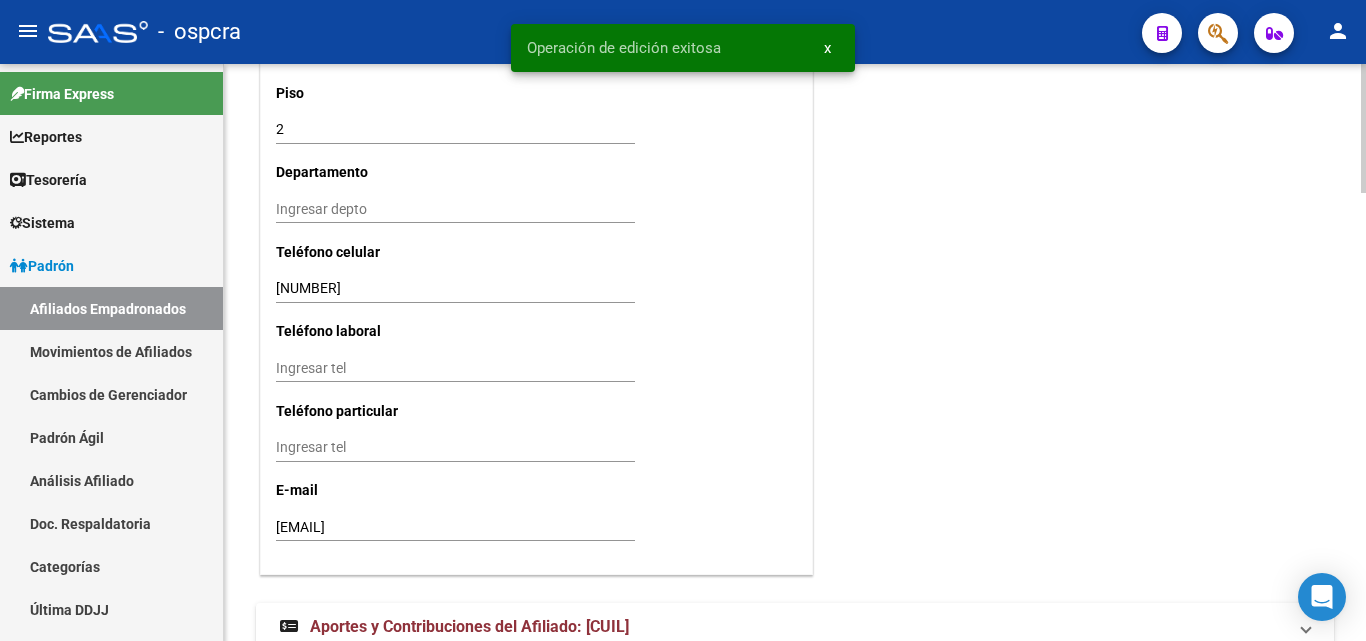 scroll, scrollTop: 1997, scrollLeft: 0, axis: vertical 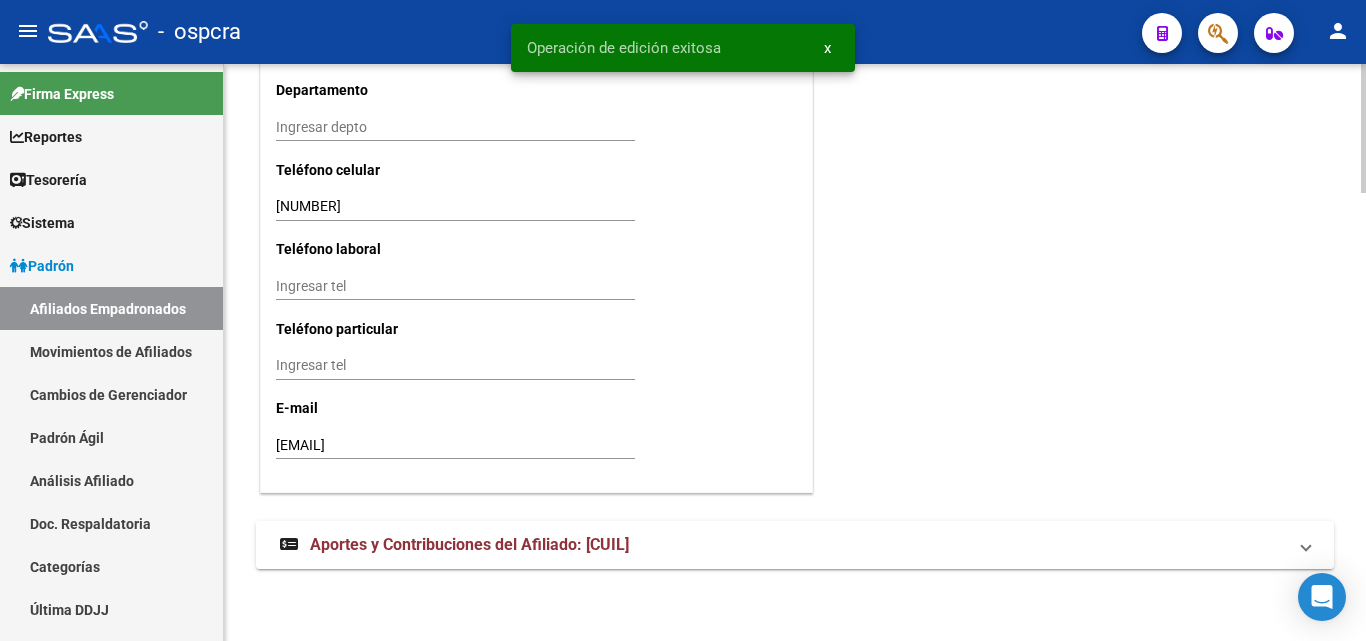 click on "Aportes y Contribuciones del Afiliado: [CUIL]" at bounding box center (795, 545) 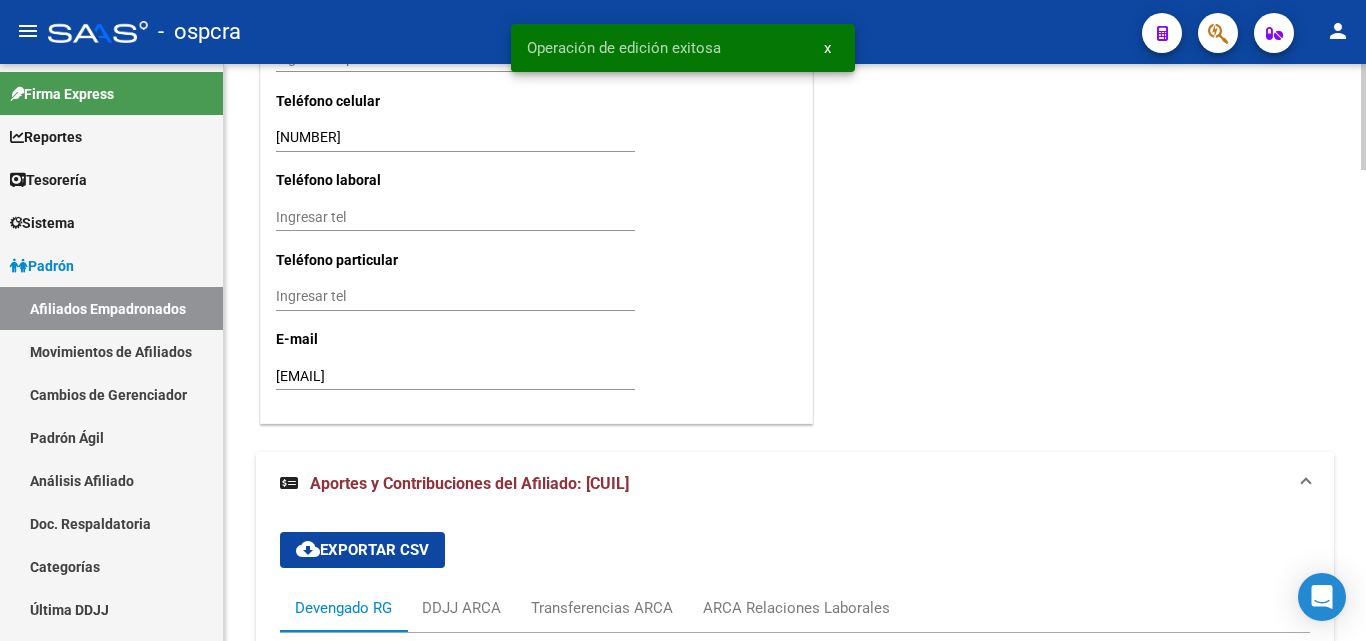 scroll, scrollTop: 2466, scrollLeft: 0, axis: vertical 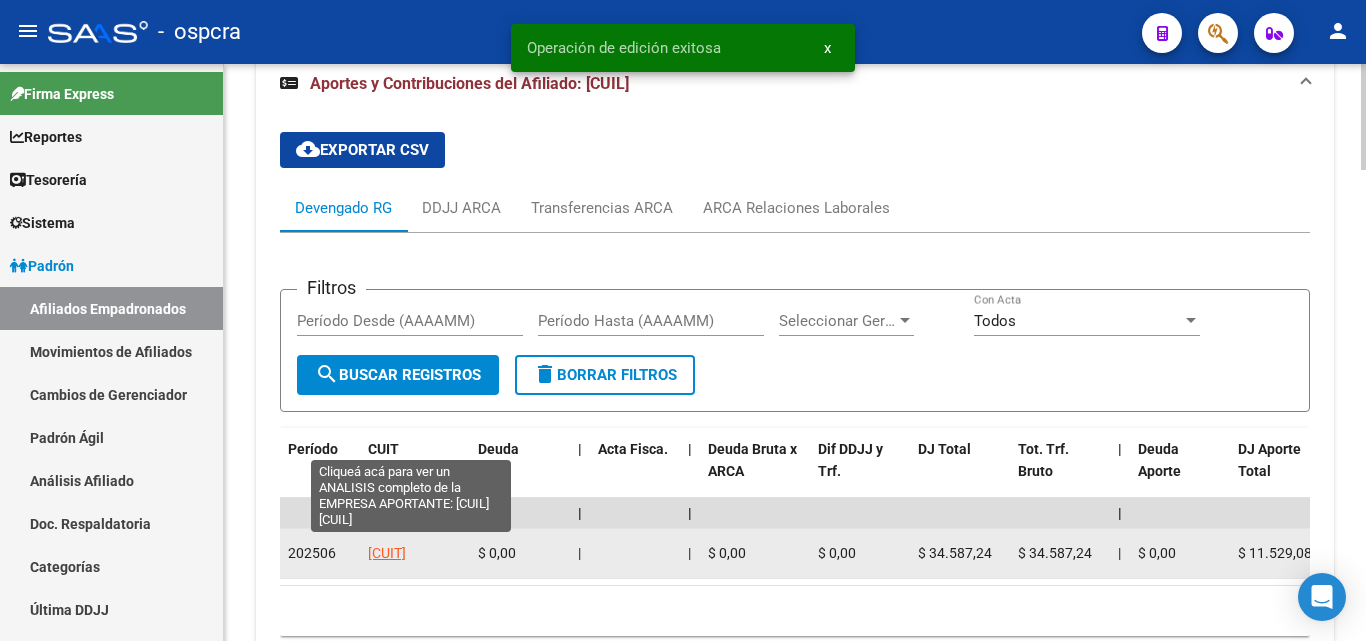click on "[CUIT]" 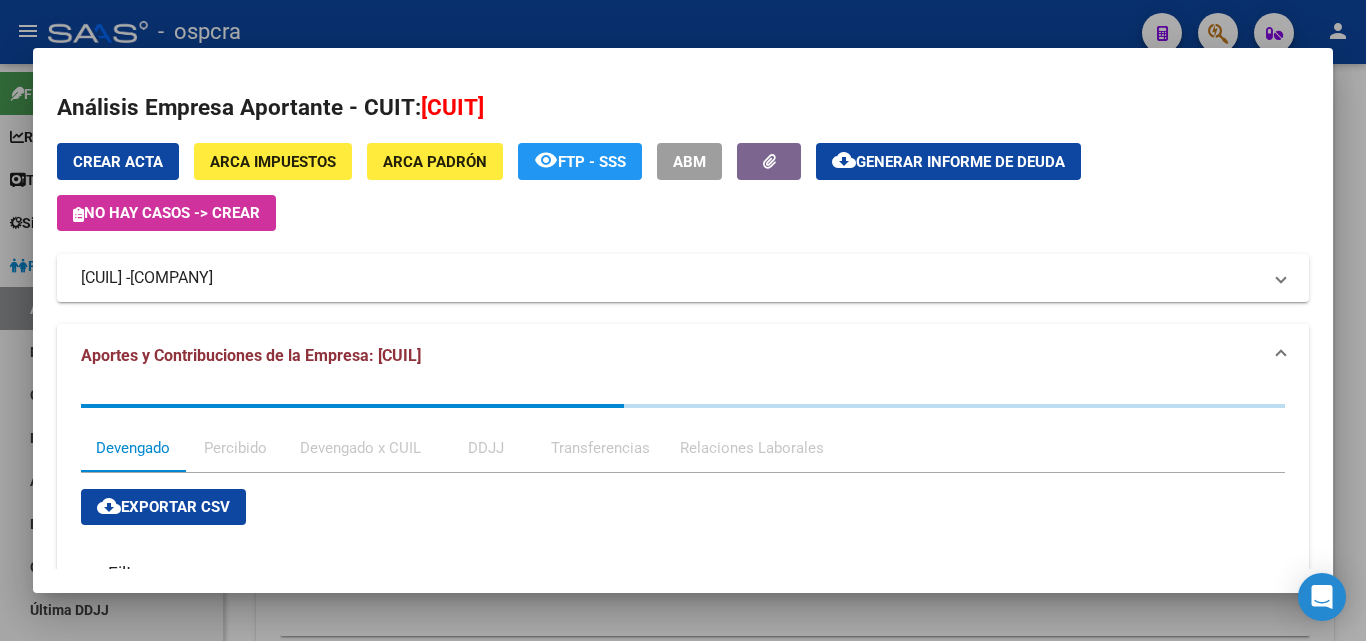 click on "Crear Acta ARCA Impuestos ARCA Padrón remove_red_eye  FTP - SSS  ABM  cloud_download  Generar informe de deuda   No hay casos -> Crear" at bounding box center [683, 187] 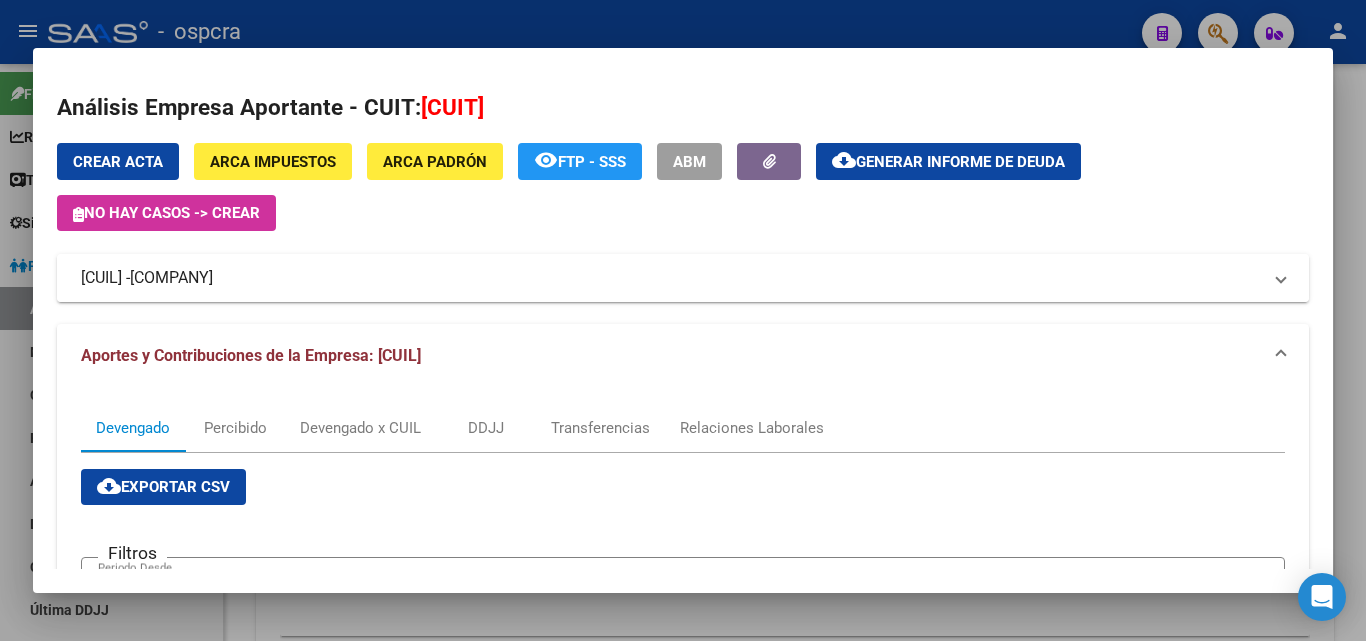 click on "[COMPANY]" at bounding box center (171, 278) 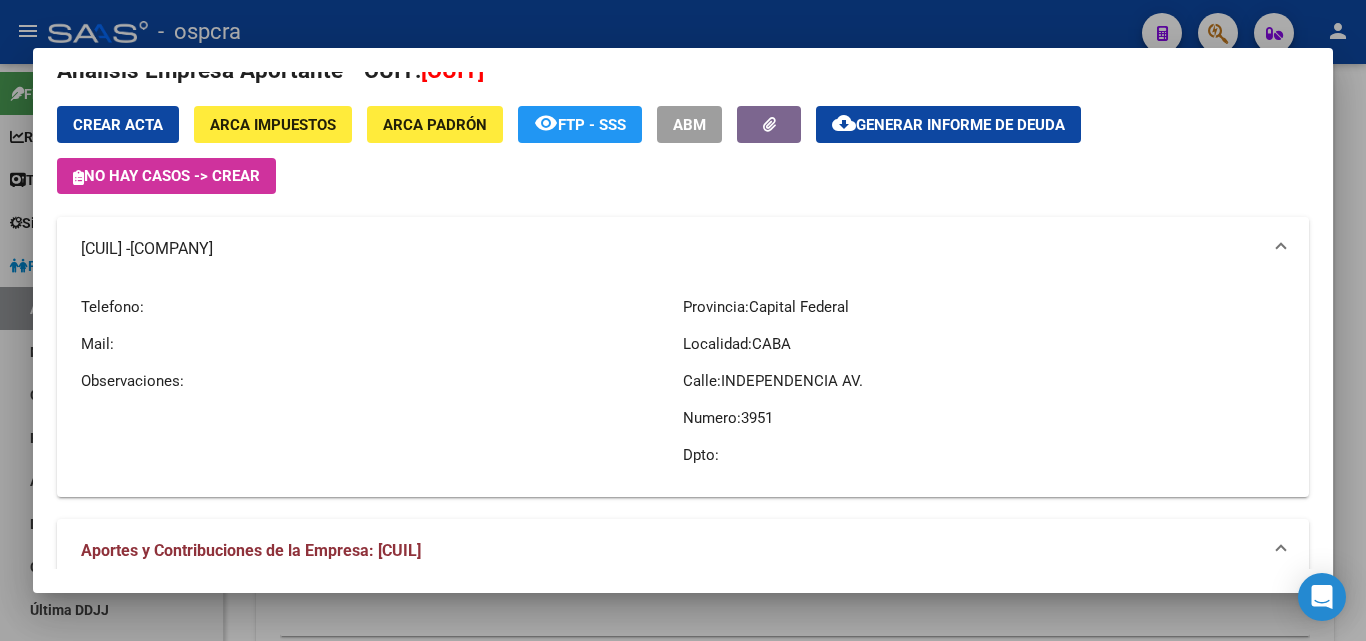 scroll, scrollTop: 100, scrollLeft: 0, axis: vertical 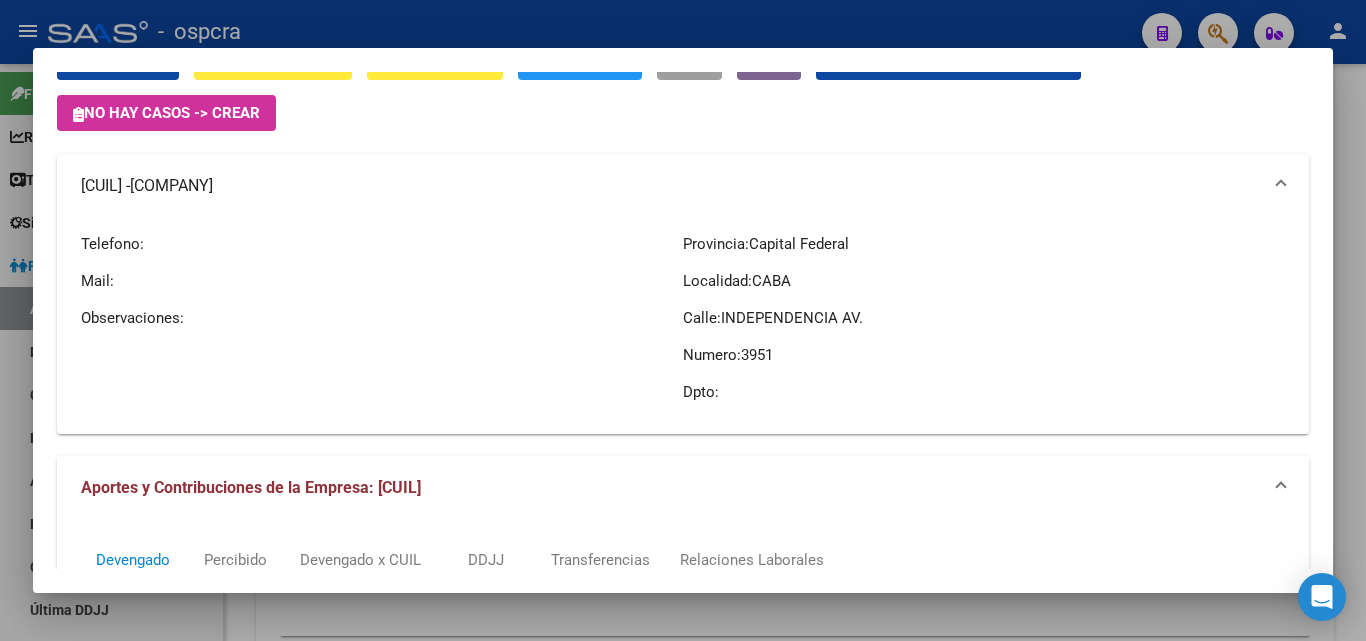 click at bounding box center (683, 320) 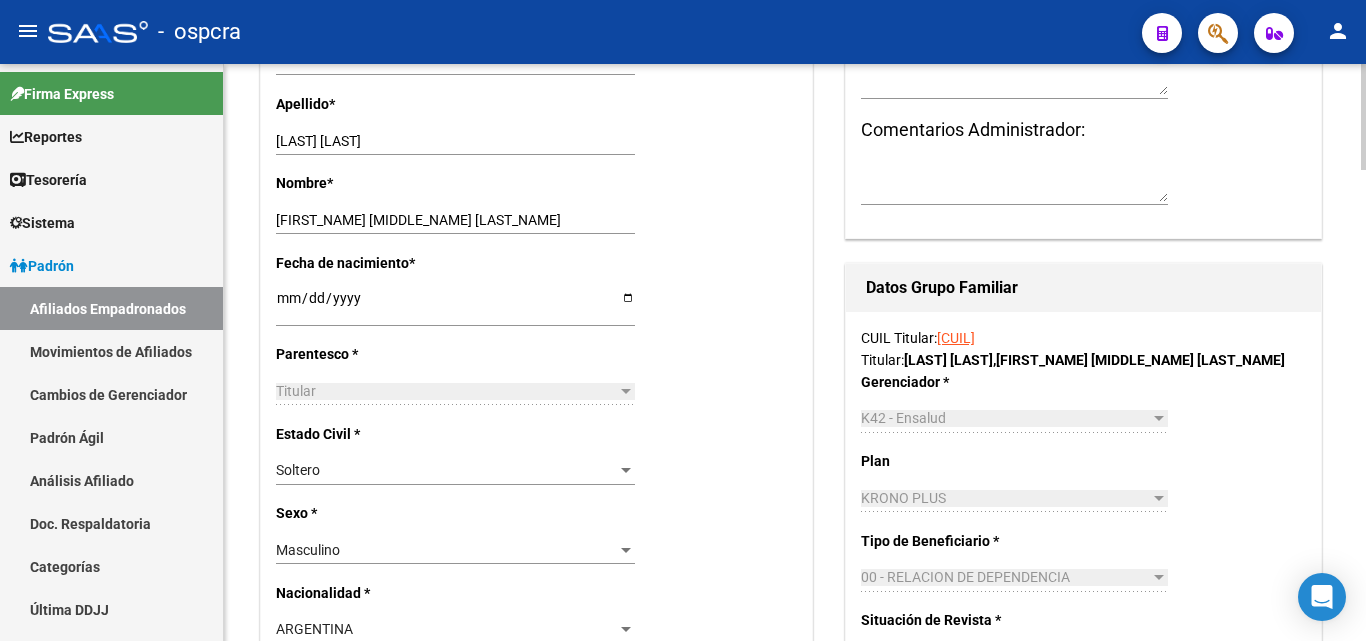 scroll, scrollTop: 0, scrollLeft: 0, axis: both 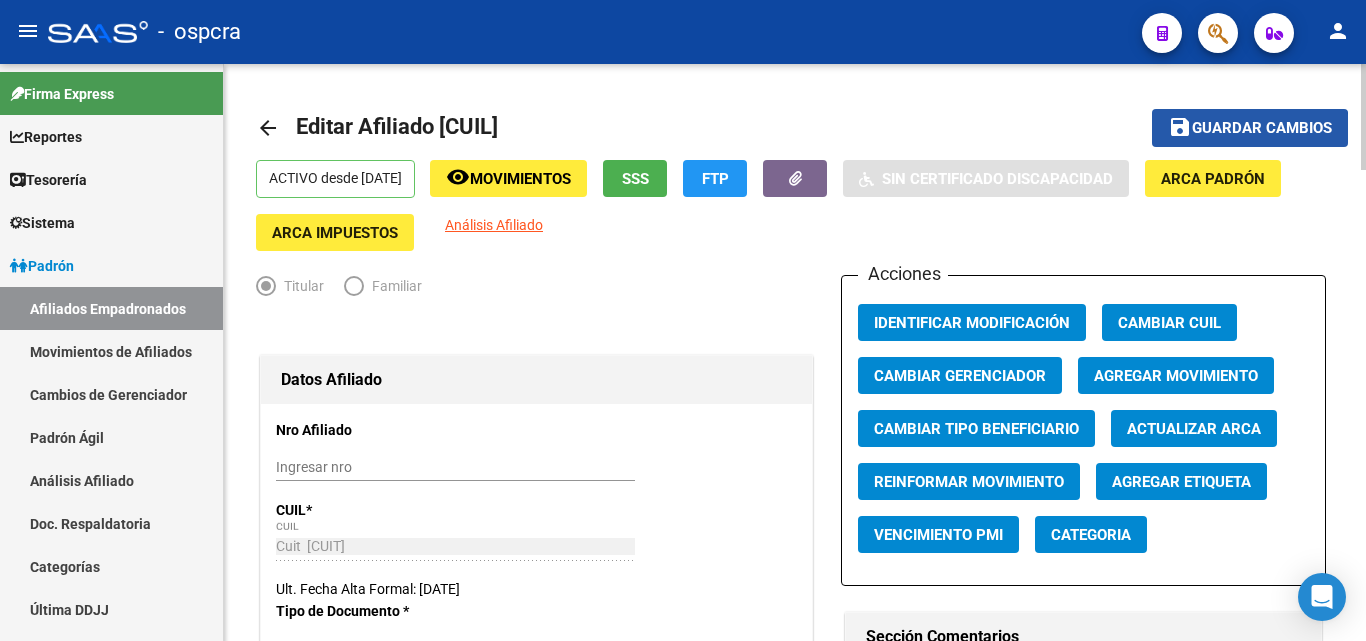 drag, startPoint x: 1240, startPoint y: 136, endPoint x: 1236, endPoint y: 112, distance: 24.33105 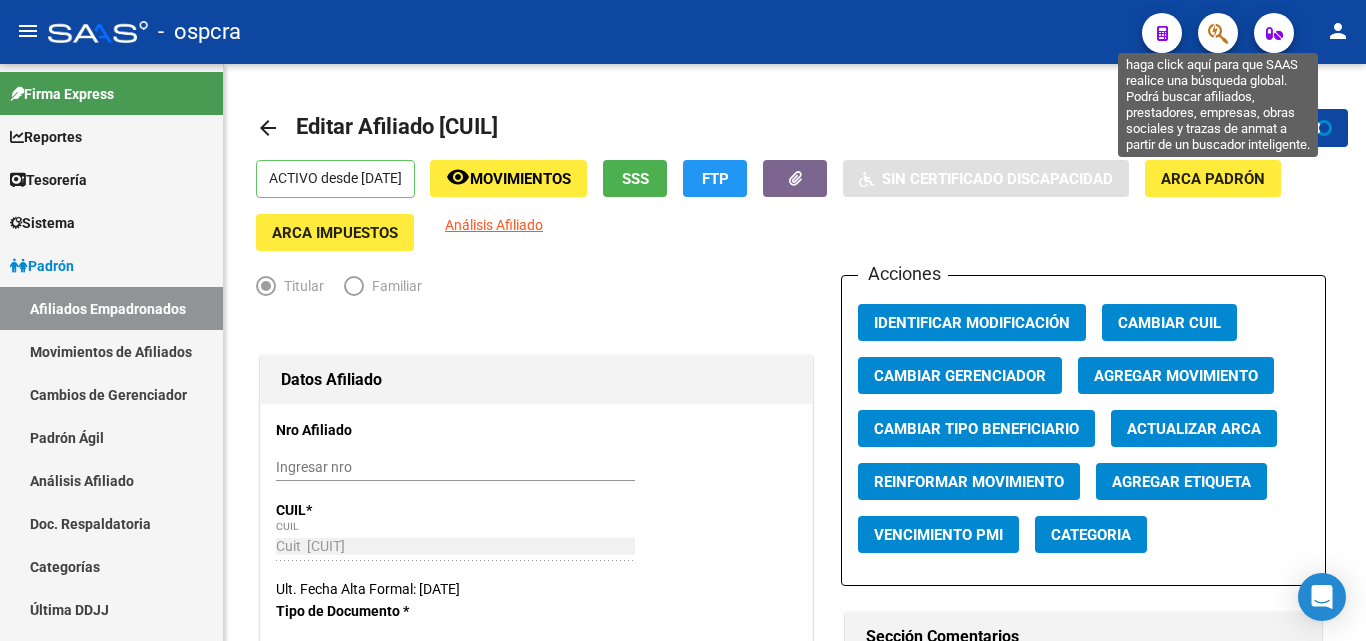 click 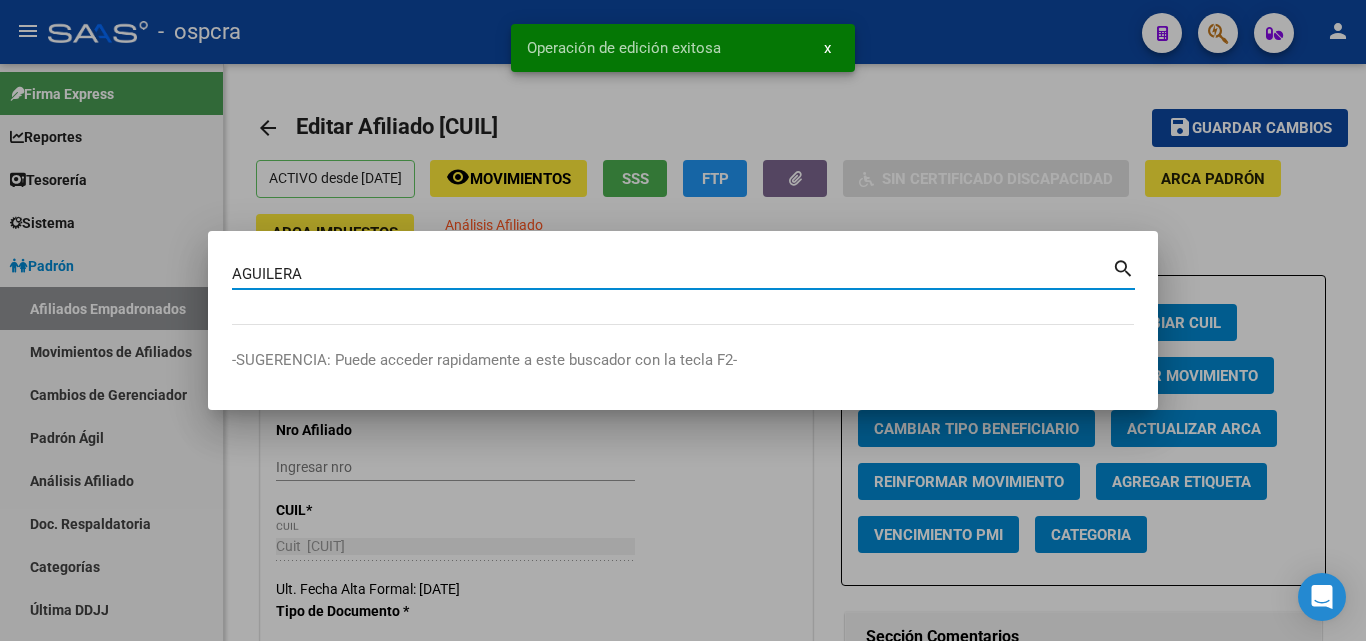 type on "AGUILERA" 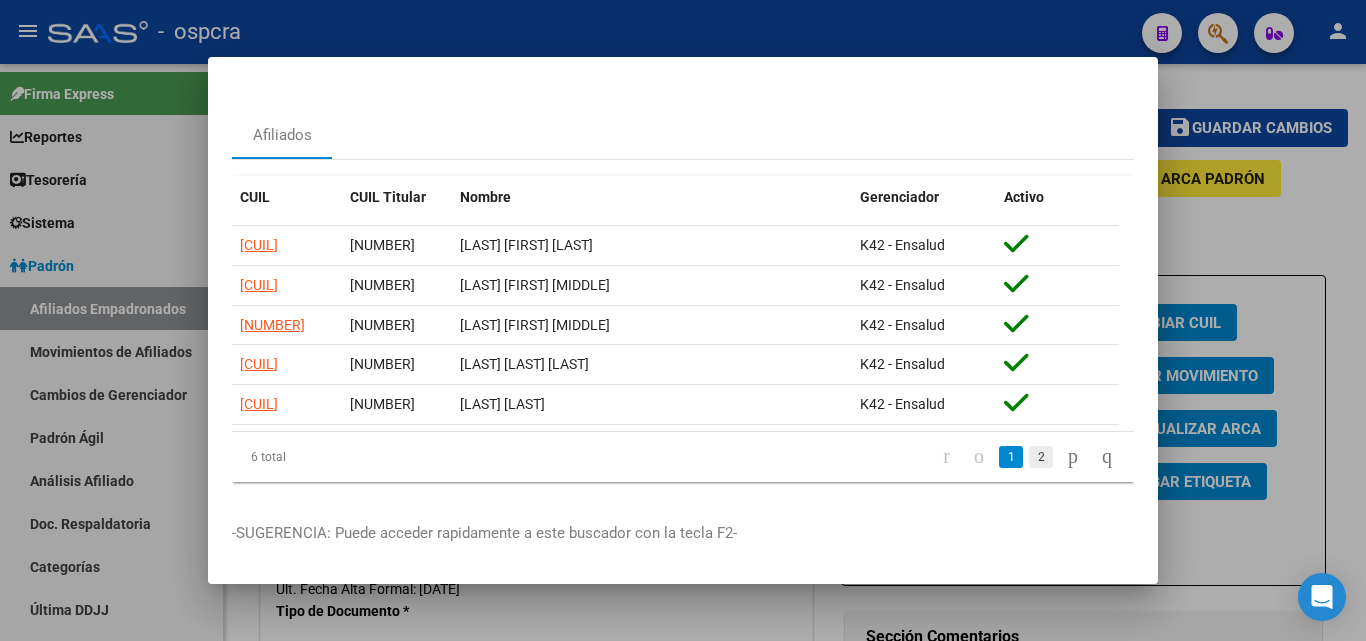 click on "2" 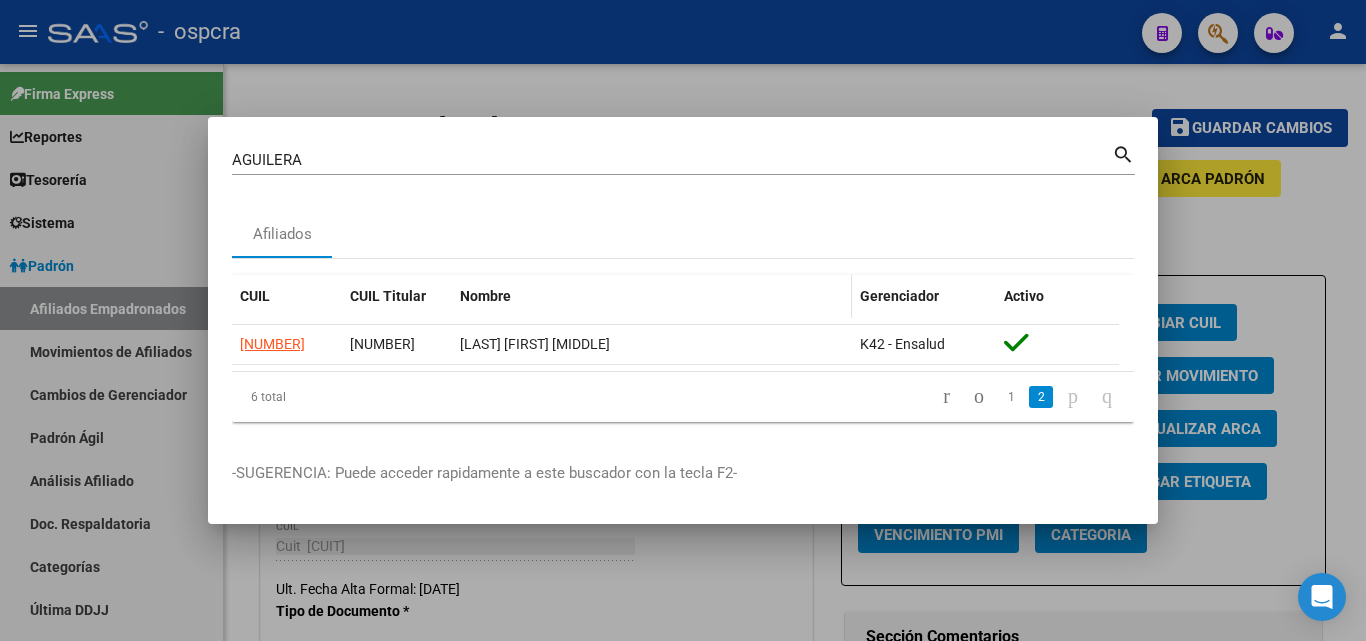 scroll, scrollTop: 0, scrollLeft: 0, axis: both 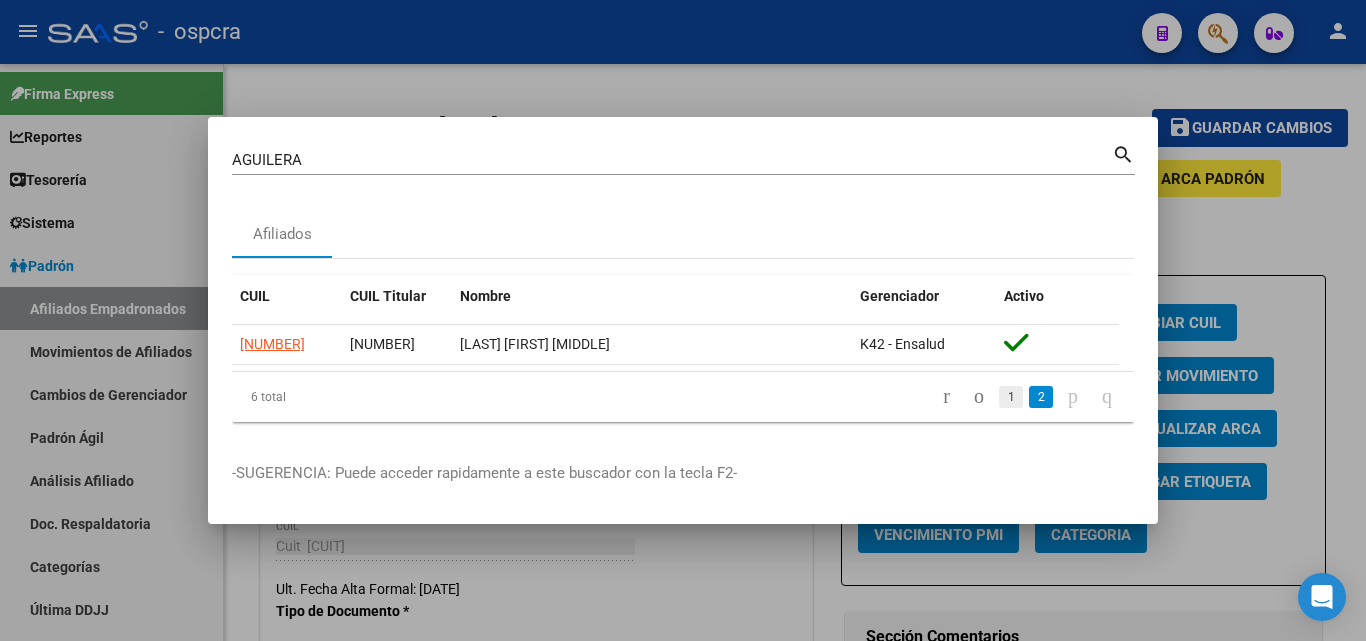 click on "1" 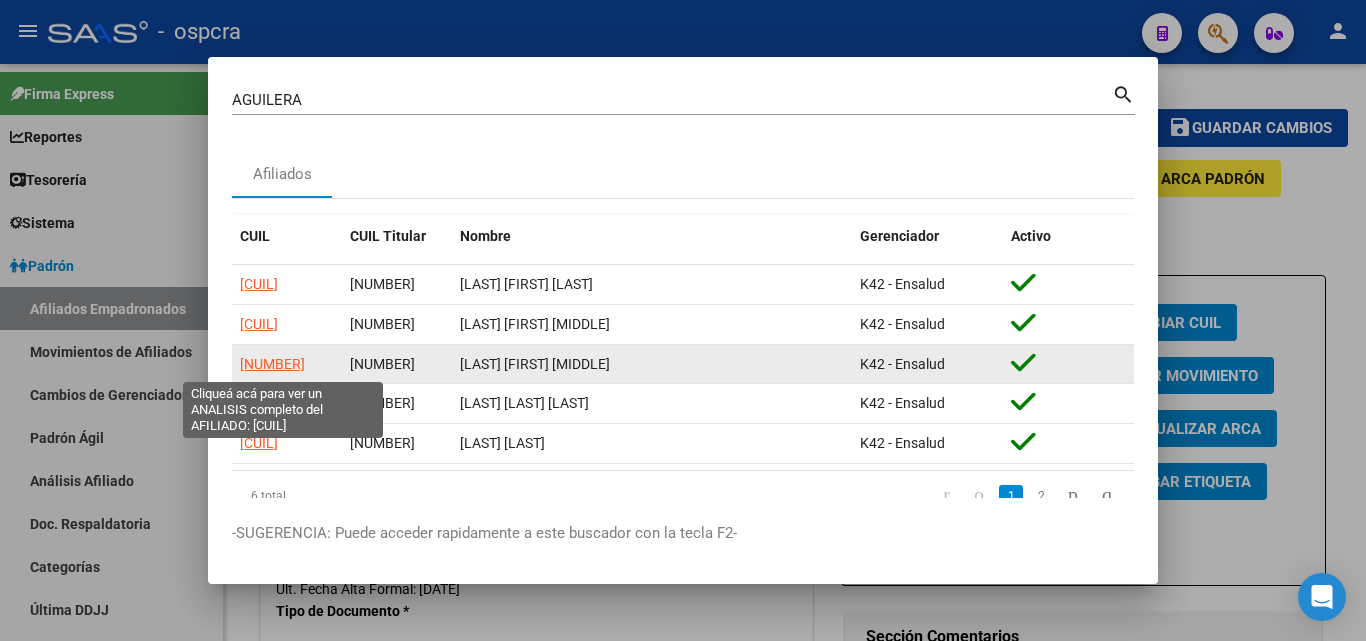 click on "[NUMBER]" 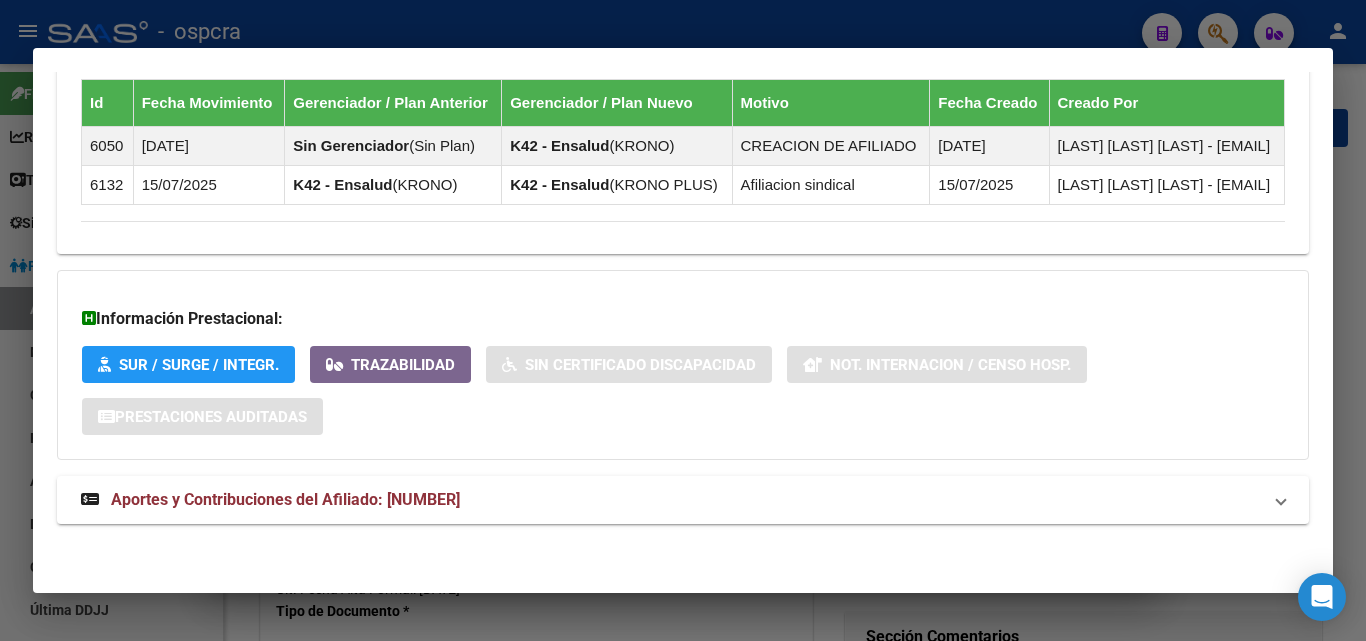 scroll, scrollTop: 1400, scrollLeft: 0, axis: vertical 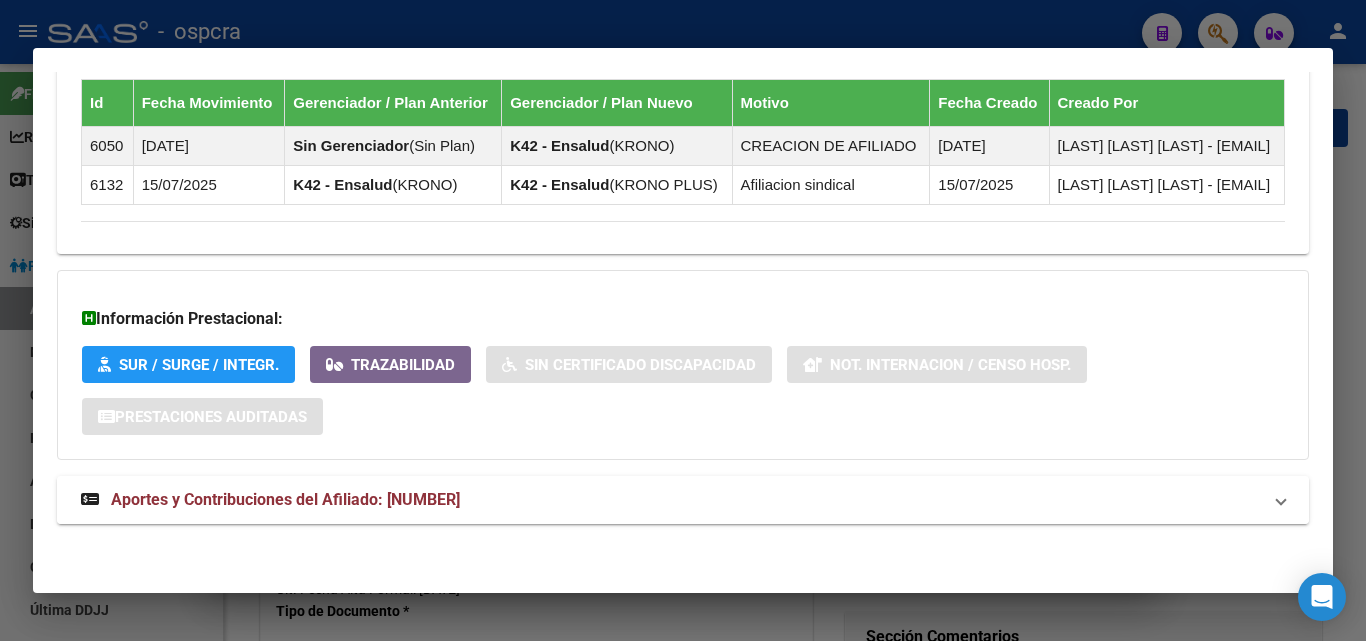 click on "Aportes y Contribuciones del Afiliado: [NUMBER]" at bounding box center (270, 500) 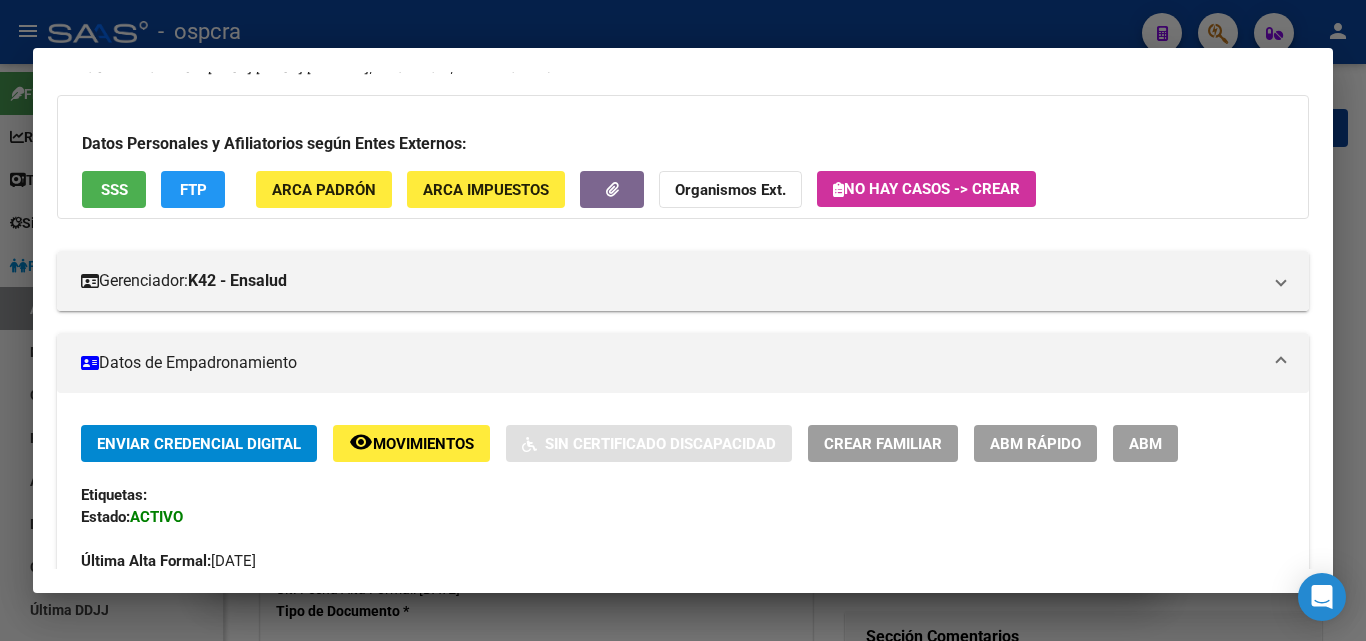 scroll, scrollTop: 0, scrollLeft: 0, axis: both 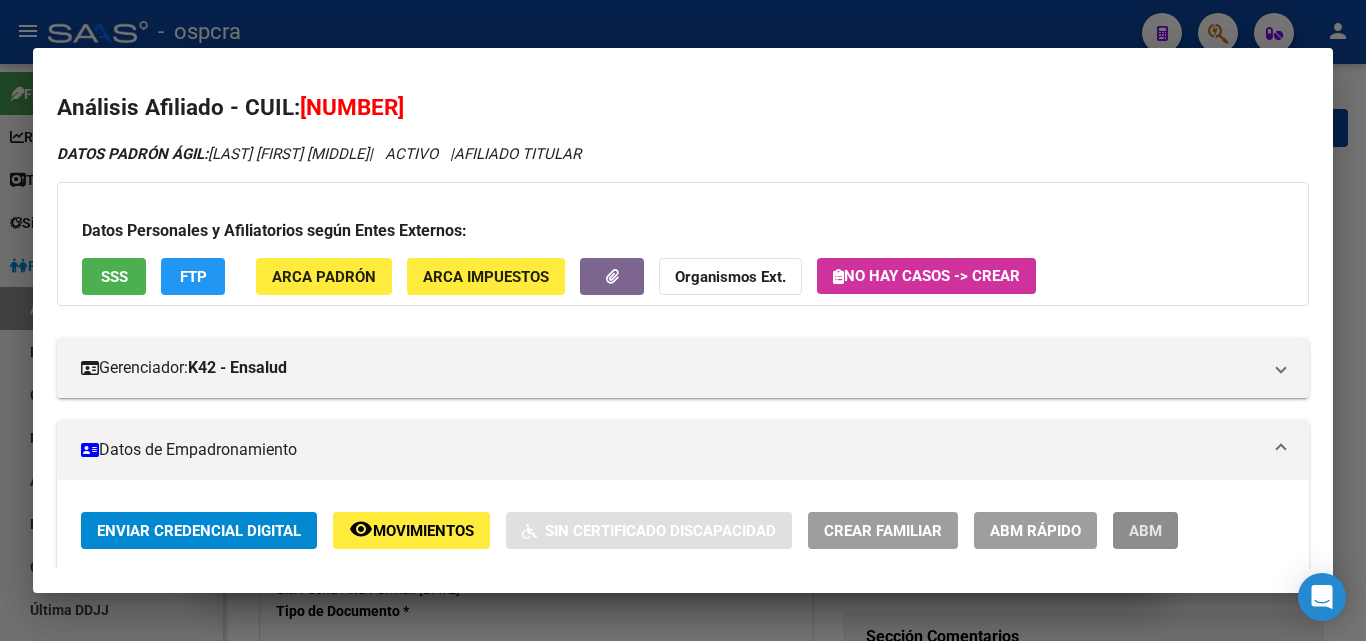 click on "ABM" at bounding box center [1145, 530] 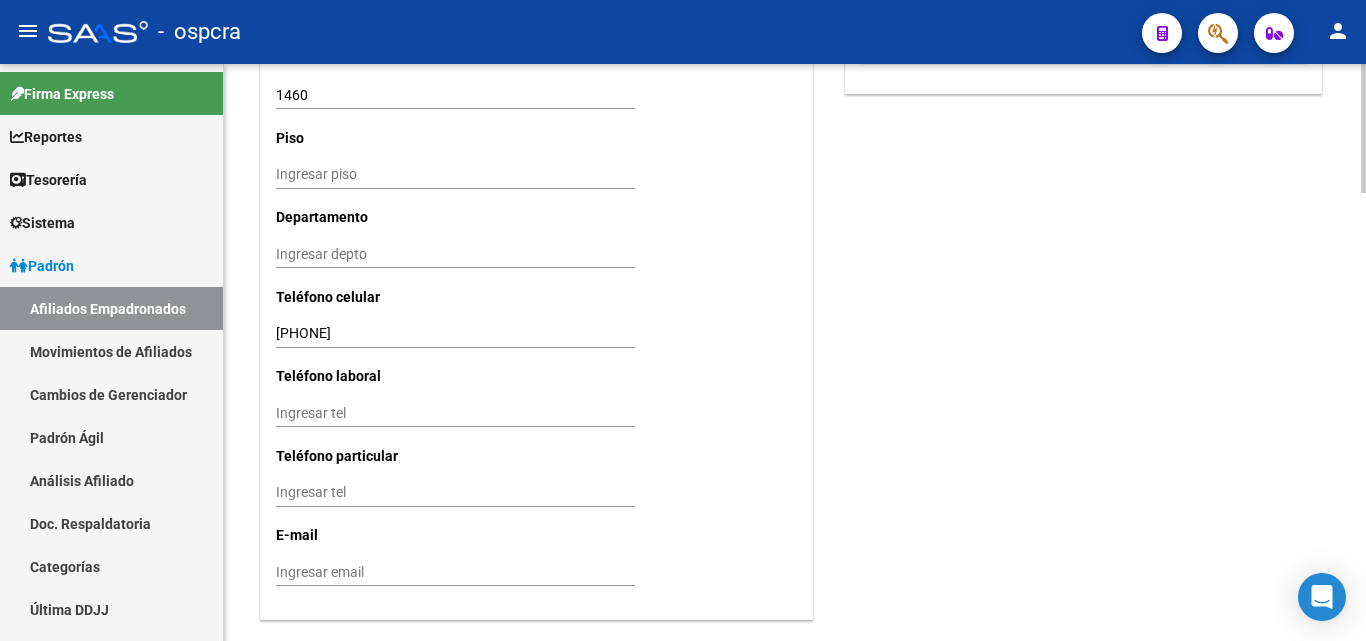 scroll, scrollTop: 1900, scrollLeft: 0, axis: vertical 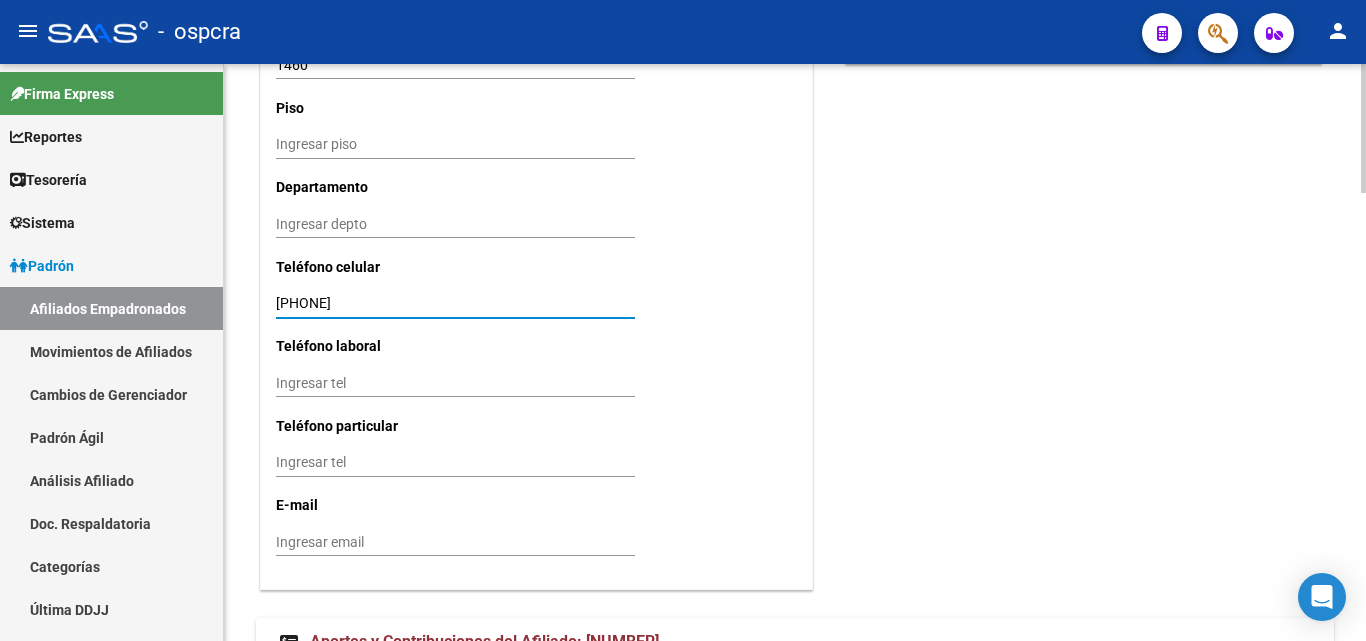 drag, startPoint x: 364, startPoint y: 299, endPoint x: 268, endPoint y: 296, distance: 96.04687 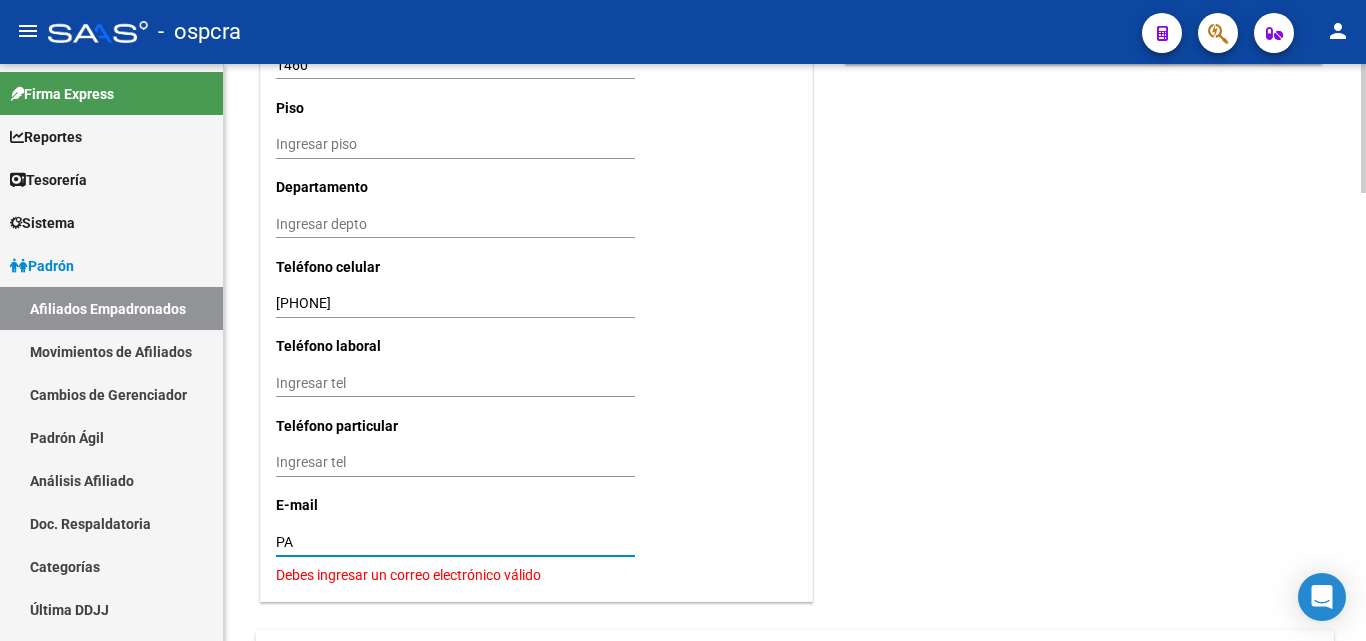 type on "P" 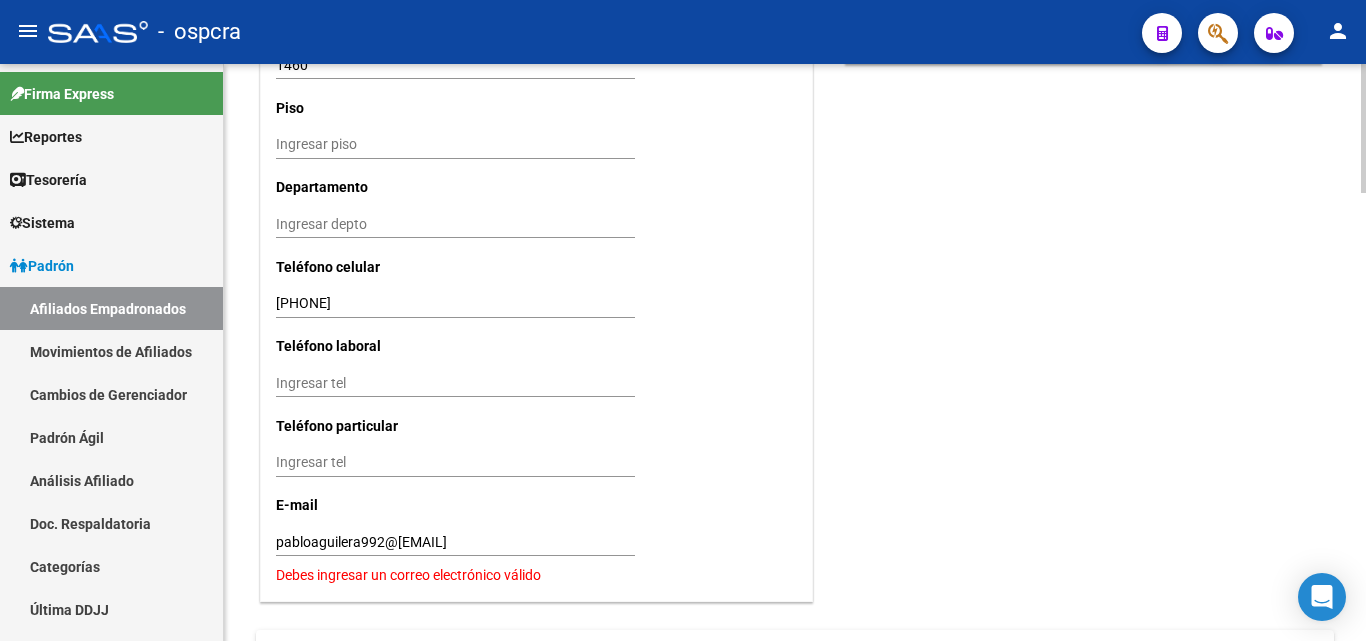 click on "Nro Afiliado    Ingresar nro  CUIL  *   [CUIL] CUIL  ARCA Padrón  Ult. Fecha Alta Formal: [DATE]  Tipo de Documento * DOCUMENTO UNICO Seleccionar tipo Nro Documento  *   [NUMBER] Ingresar nro  Apellido  *   [LAST_NAME] Ingresar apellido  Nombre  *   [FIRST_NAME] [MIDDLE_NAME] Ingresar nombre  Fecha de nacimiento  *   [DATE] Ingresar fecha   Parentesco * Titular Seleccionar parentesco  Estado Civil * Soltero Seleccionar tipo  Sexo * Masculino Seleccionar sexo  Nacionalidad * ARGENTINA Seleccionar tipo  Discapacitado * No incapacitado Seleccionar tipo Vencimiento Certificado Estudio    Ingresar fecha   Tipo domicilio * Domicilio Completo Seleccionar tipo domicilio  Provincia * Buenos Aires Seleccionar provincia Localidad  *   Mar del plata Ingresar el nombre  Codigo Postal  *   [POSTAL_CODE] Ingresar el codigo  Calle  *   Calle 841 Ingresar calle  Numero  *   1460 Ingresar nro  Piso    Ingresar piso  Departamento    Ingresar depto  Teléfono celular    [PHONE] Ingresar tel  Teléfono laboral    Ingresar tel    E-mail" 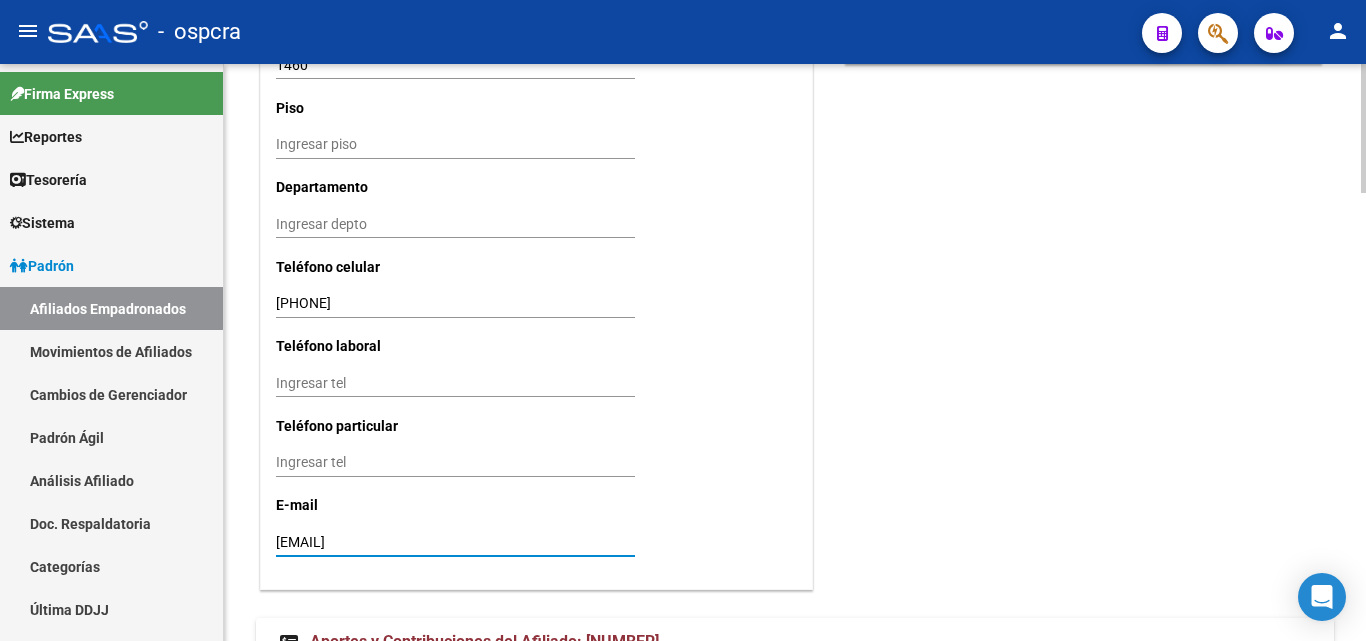 click on "[EMAIL]" at bounding box center [455, 542] 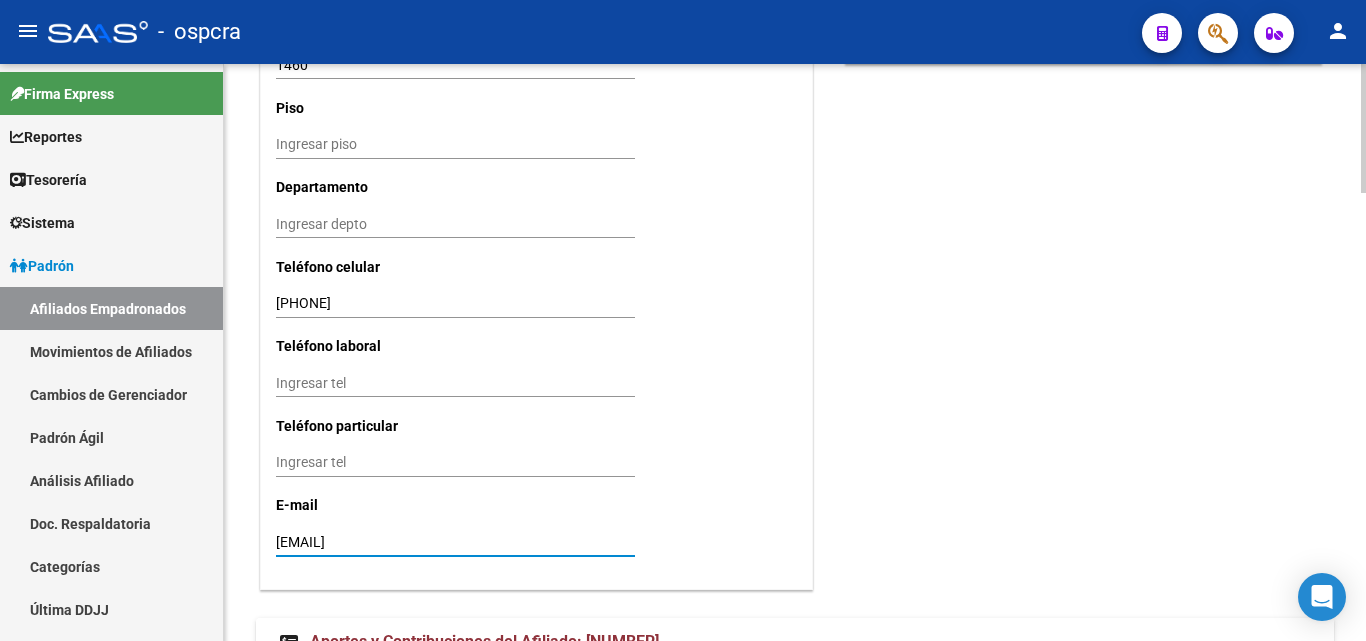 type on "[EMAIL]" 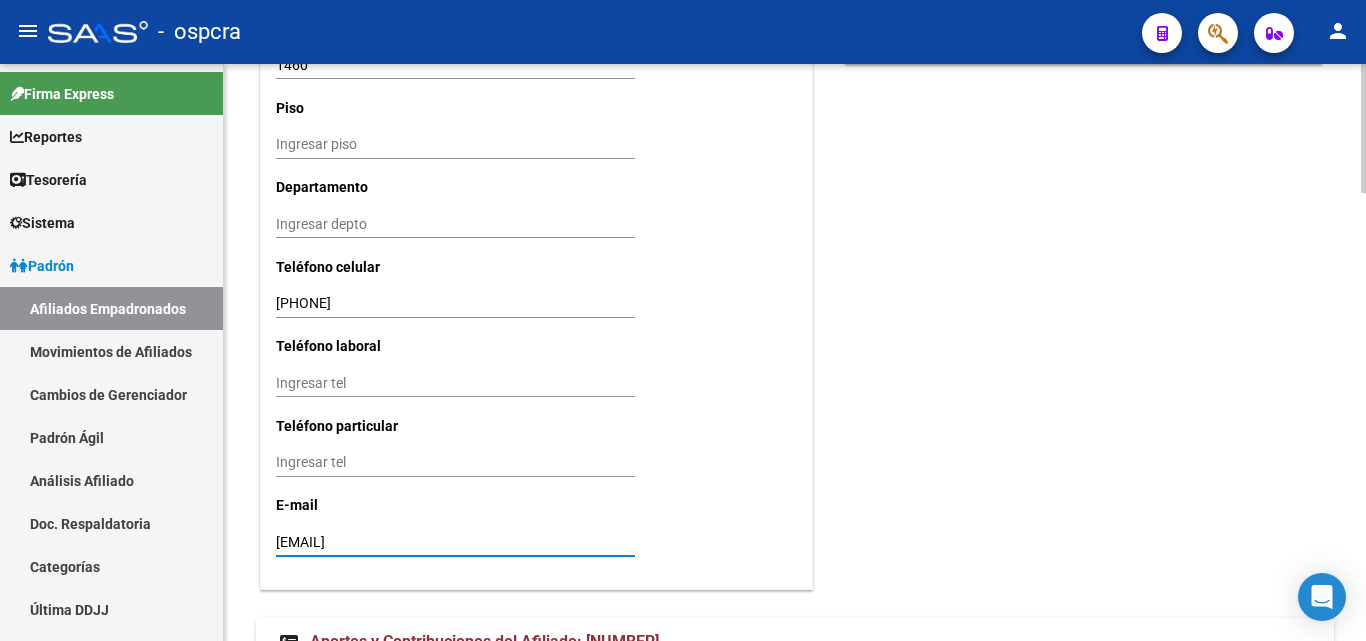 click on "Ingresar tel" at bounding box center (455, 383) 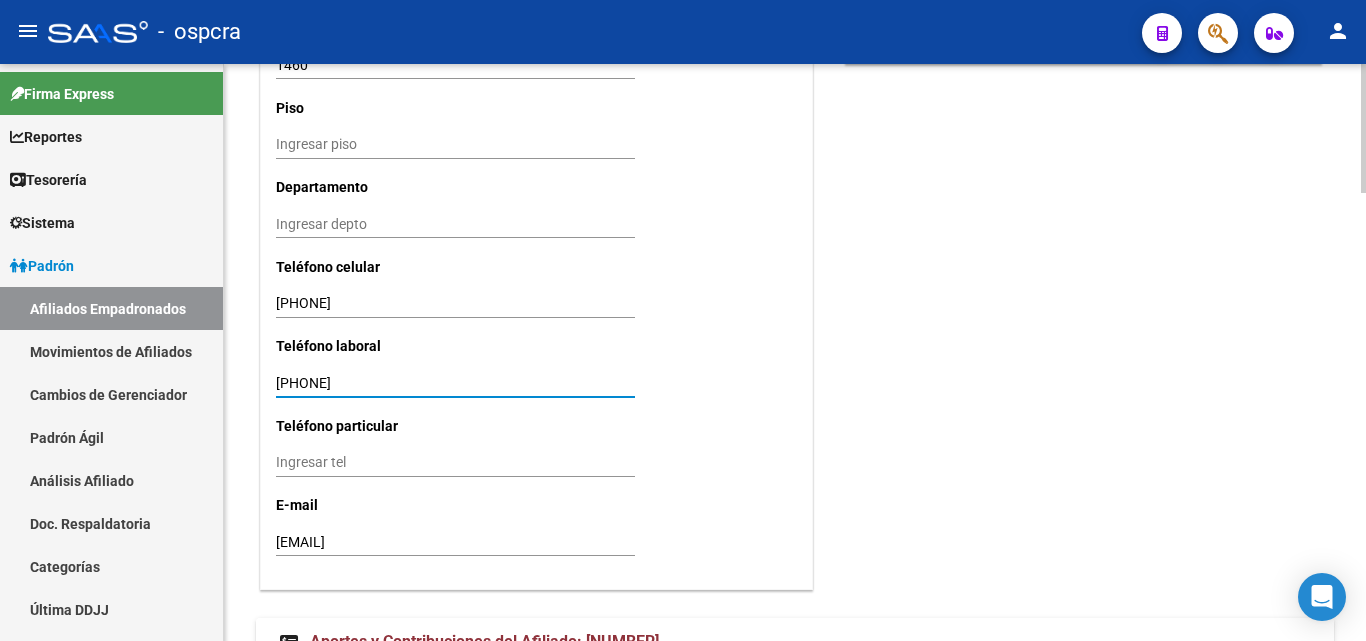 type on "[PHONE]" 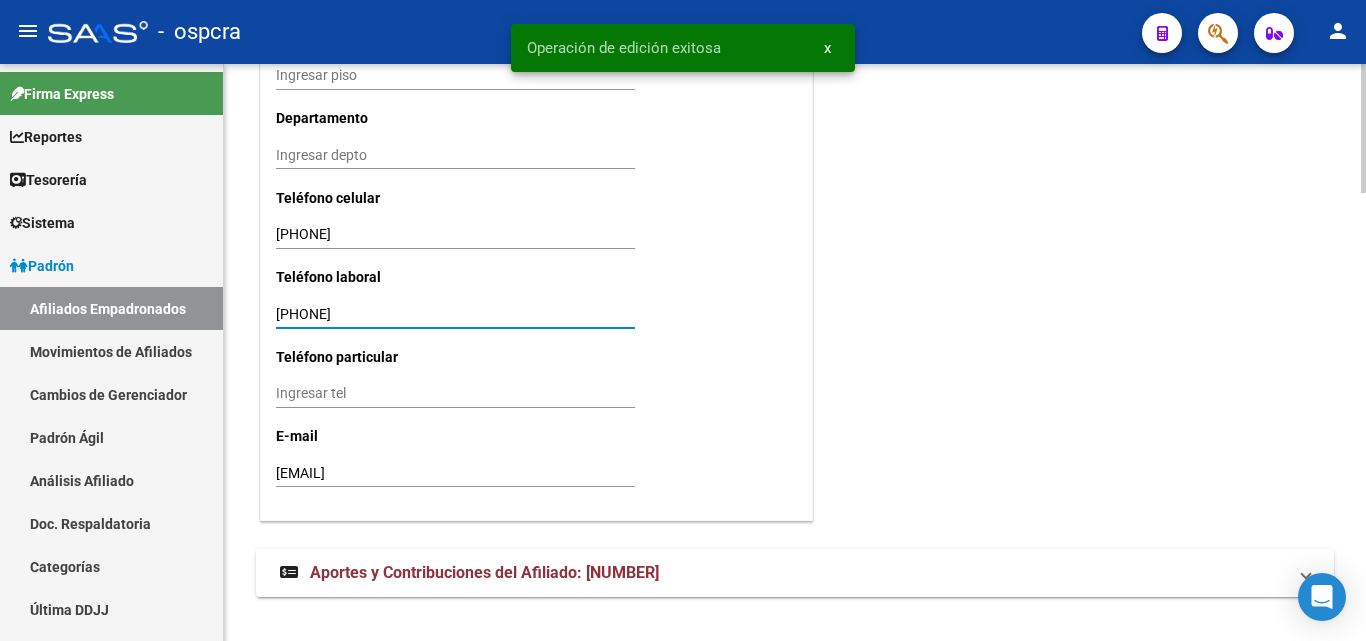 scroll, scrollTop: 1997, scrollLeft: 0, axis: vertical 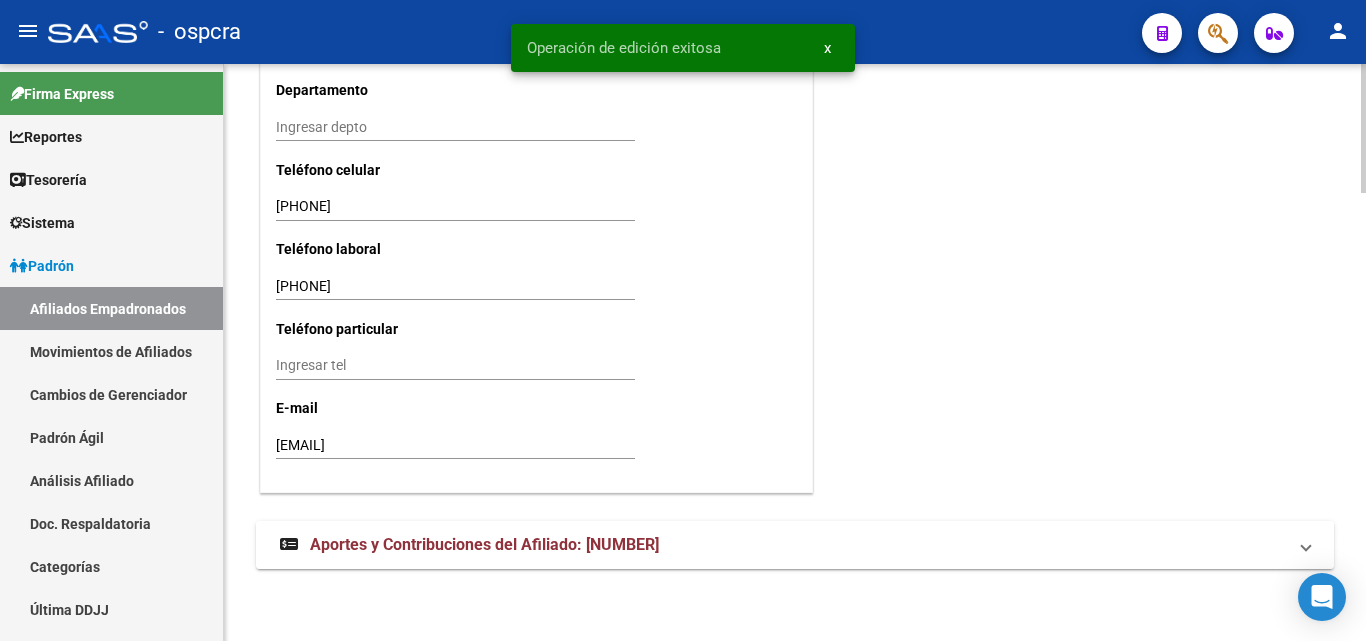 click on "Aportes y Contribuciones del Afiliado: [NUMBER]" at bounding box center (484, 544) 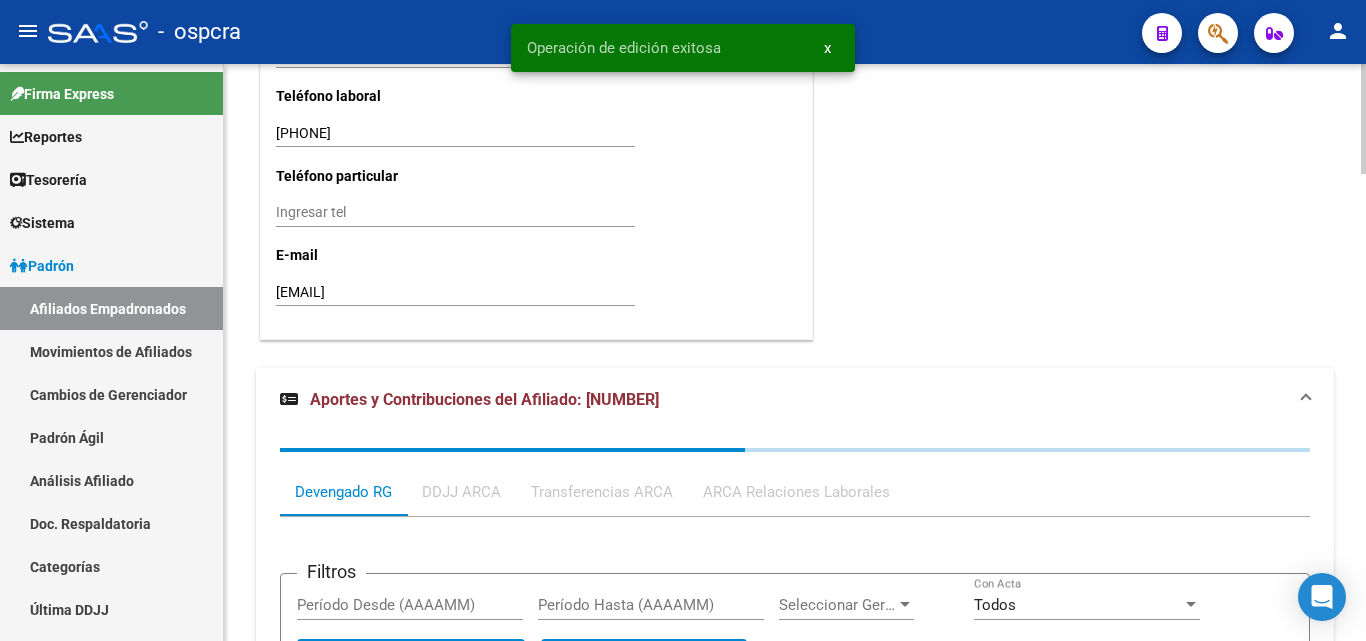 scroll, scrollTop: 2451, scrollLeft: 0, axis: vertical 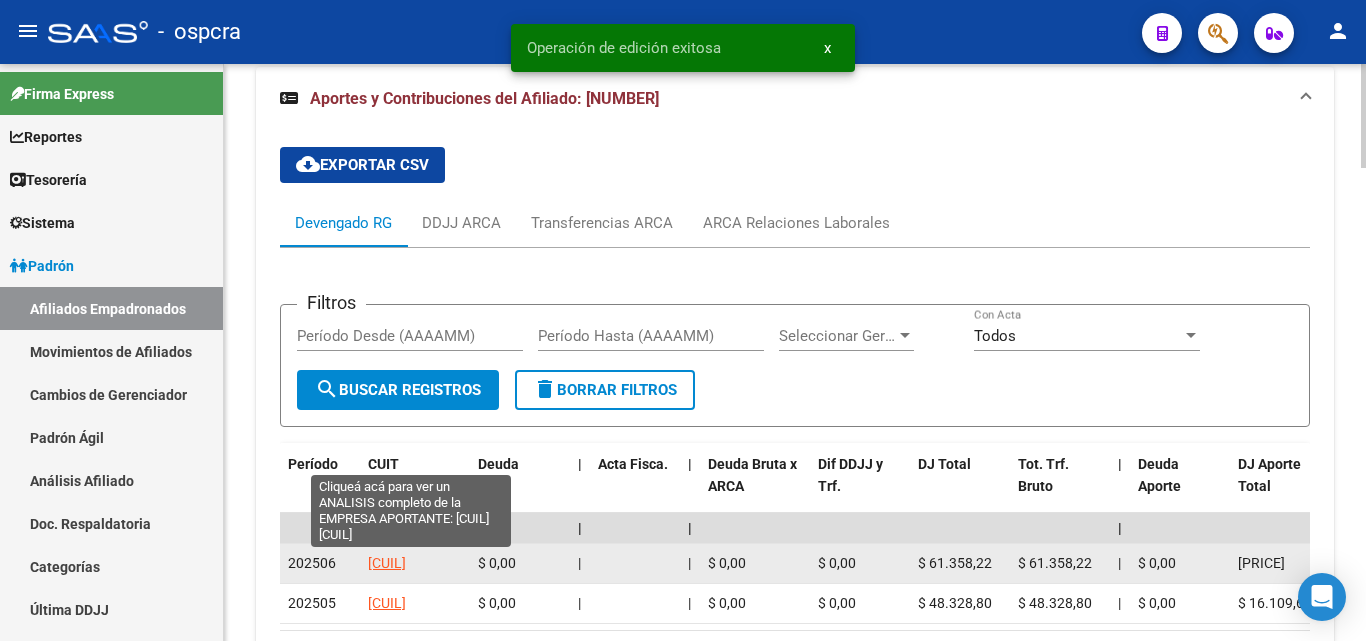 click on "[CUIL]" 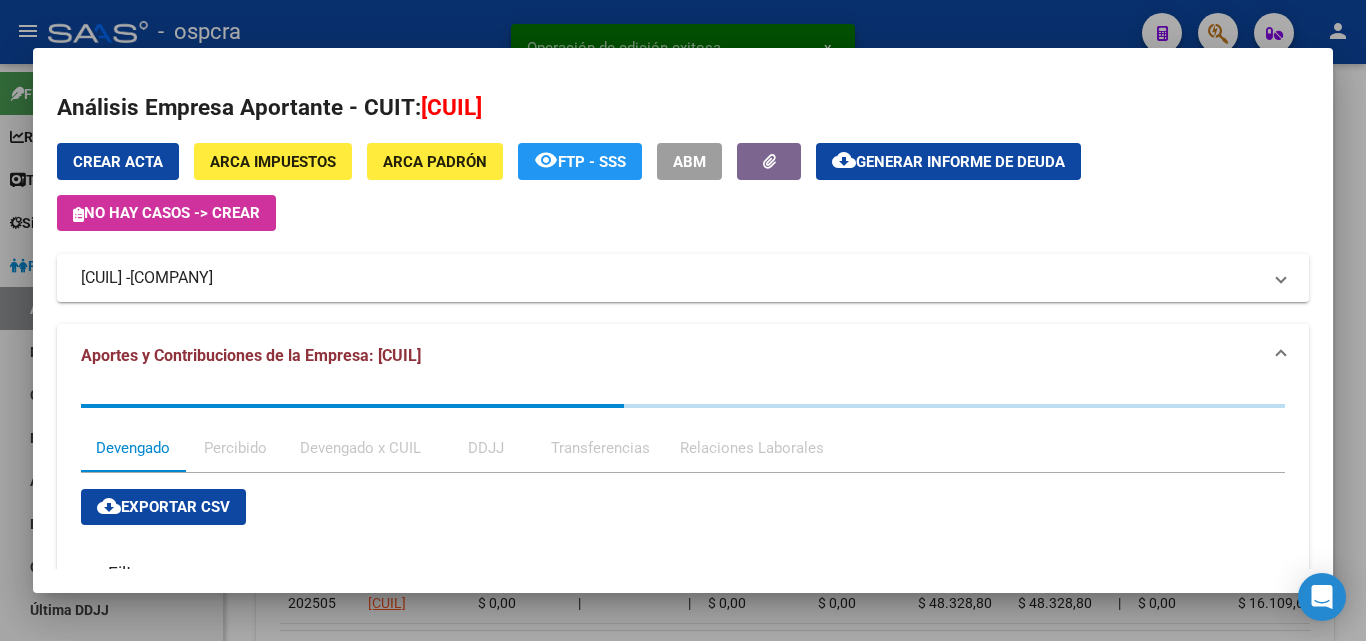 click on "Crear Acta ARCA Impuestos ARCA Padrón remove_red_eye  FTP - SSS  ABM  cloud_download  Generar informe de deuda   No hay casos -> Crear" at bounding box center [683, 187] 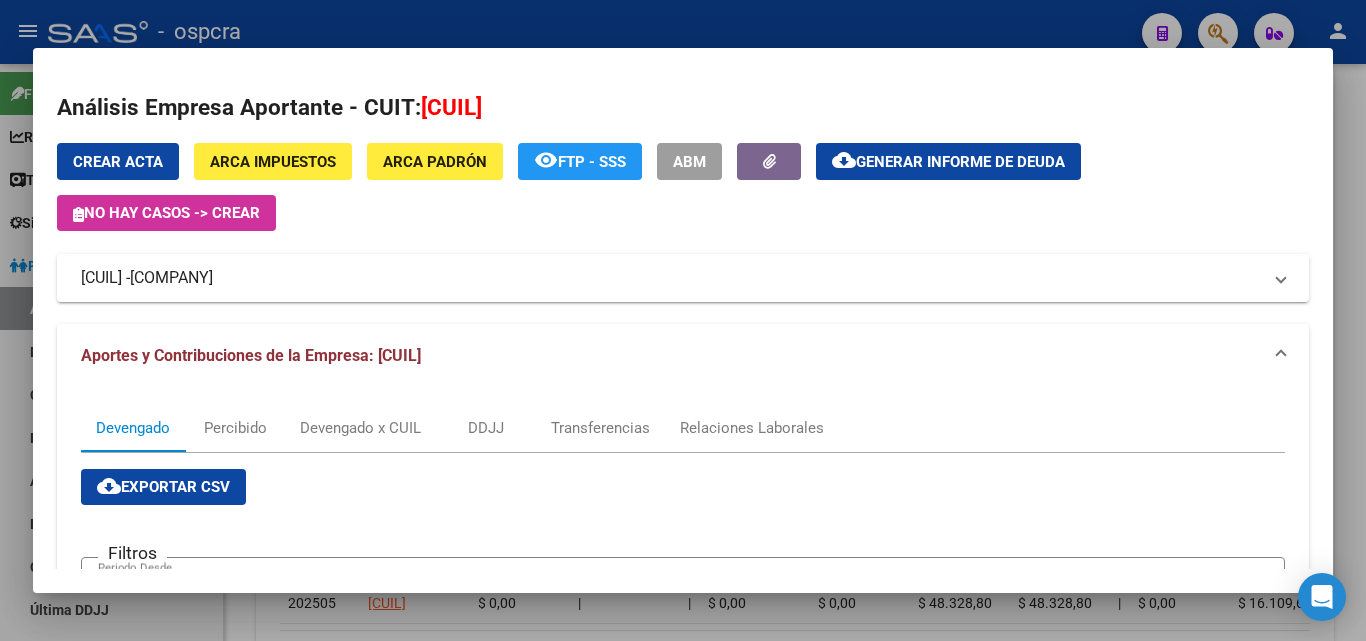 click on "[COMPANY]" at bounding box center [171, 278] 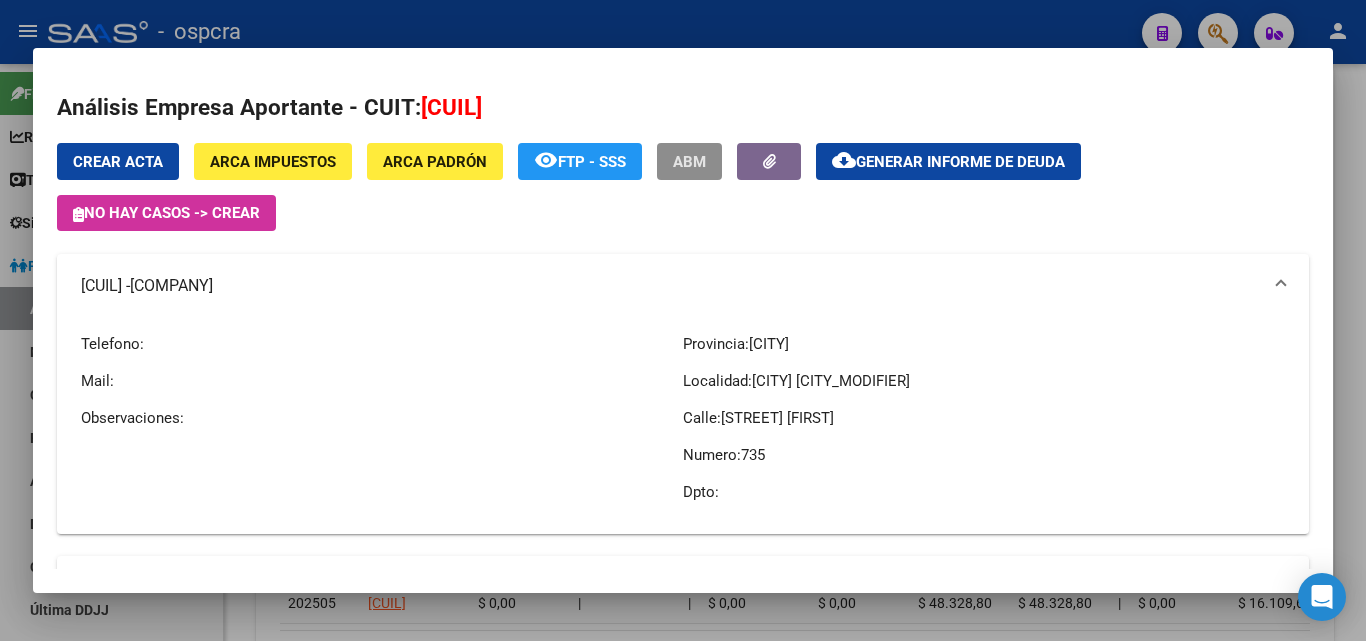 click on "ABM" at bounding box center (689, 162) 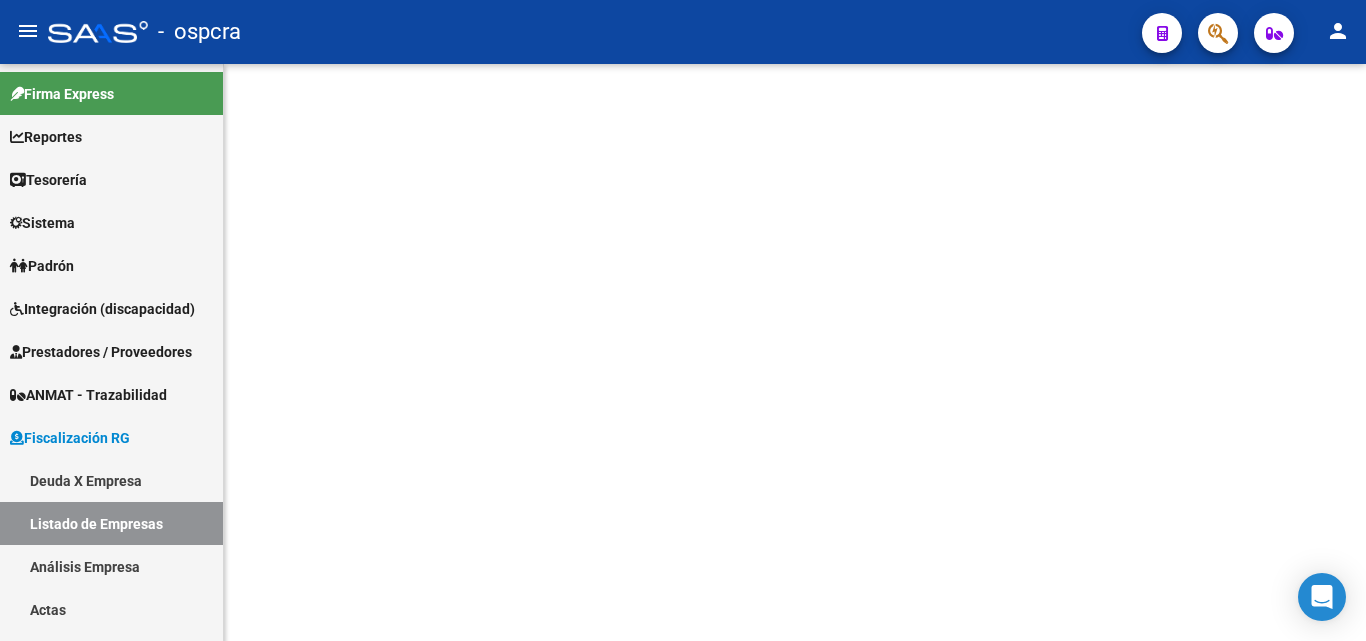 scroll, scrollTop: 0, scrollLeft: 0, axis: both 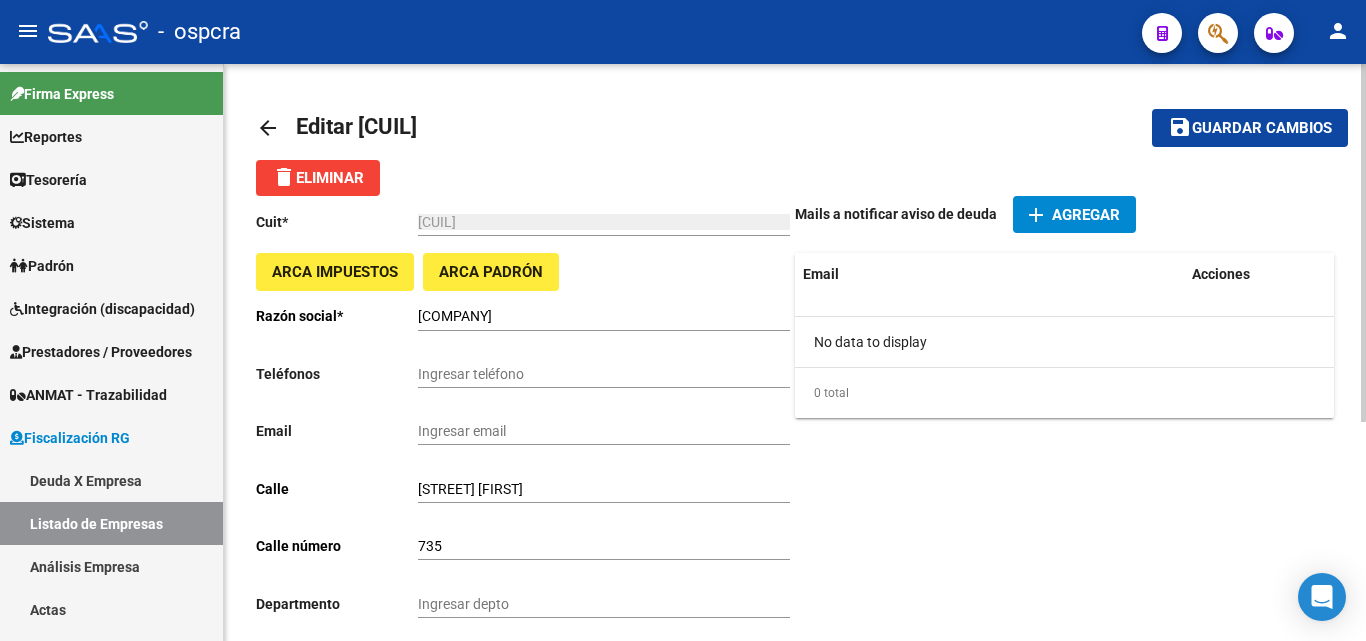 click on "Ingresar teléfono" at bounding box center (604, 374) 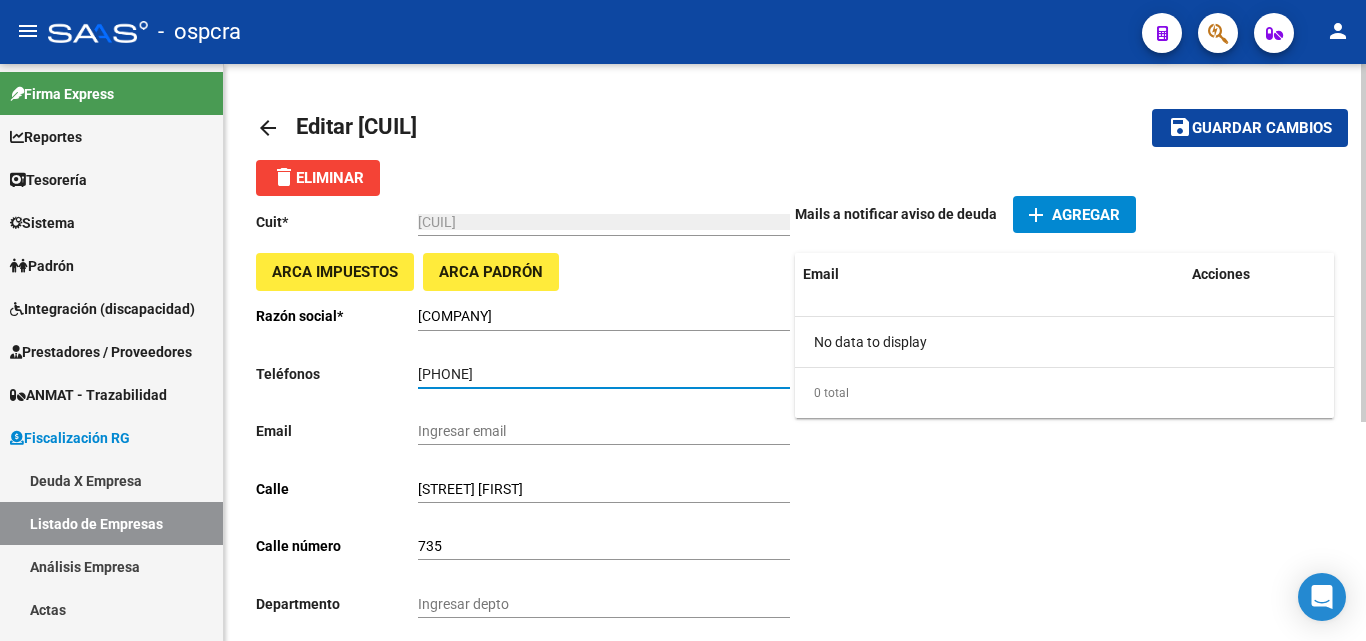 click on "[PHONE]" at bounding box center (604, 374) 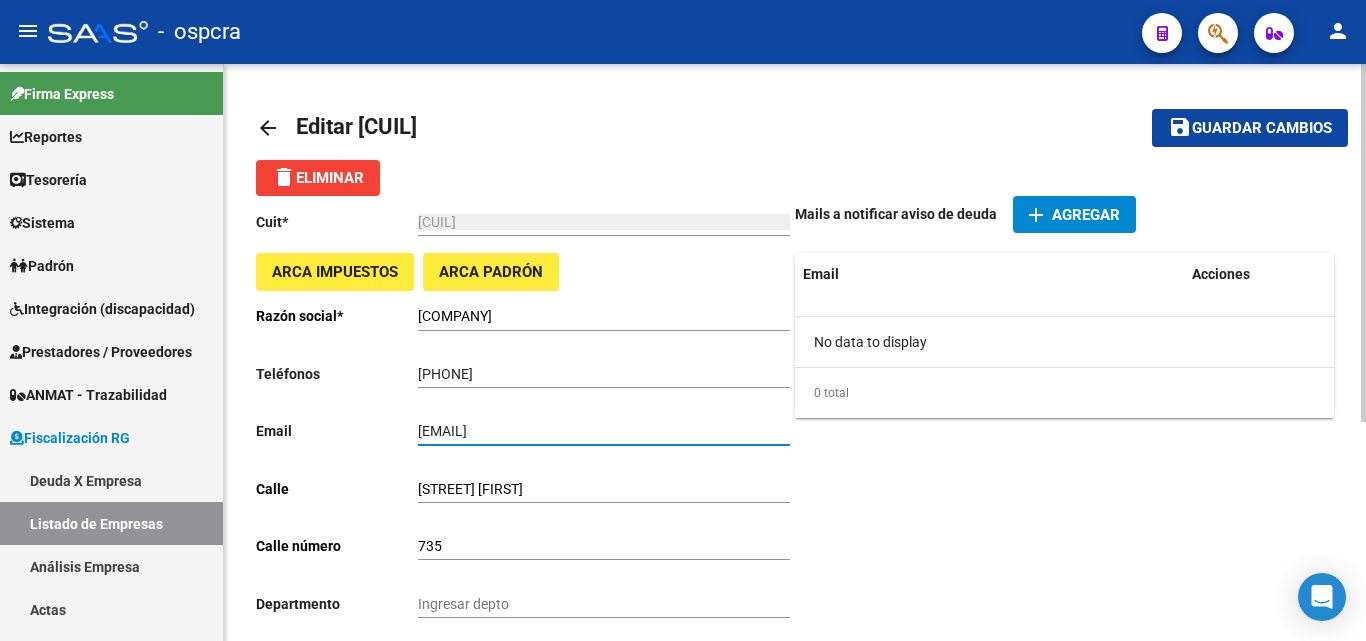 type on "[EMAIL]" 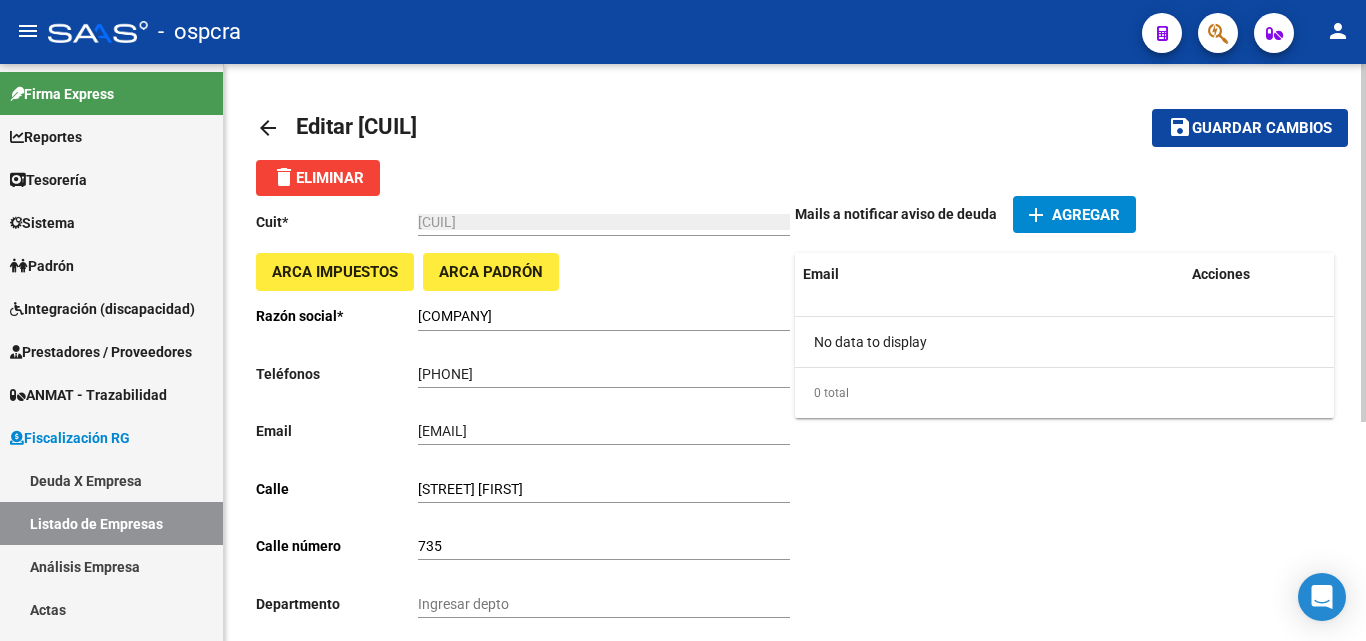 click on "save Guardar cambios" 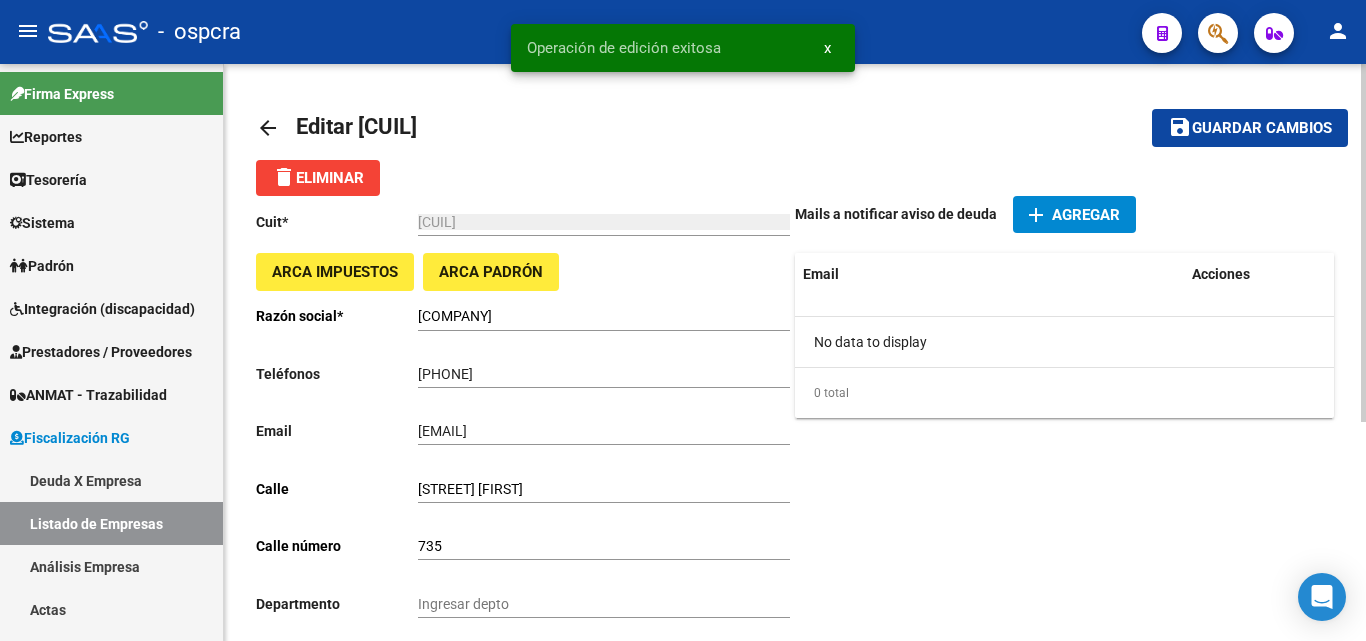 click on "arrow_back" 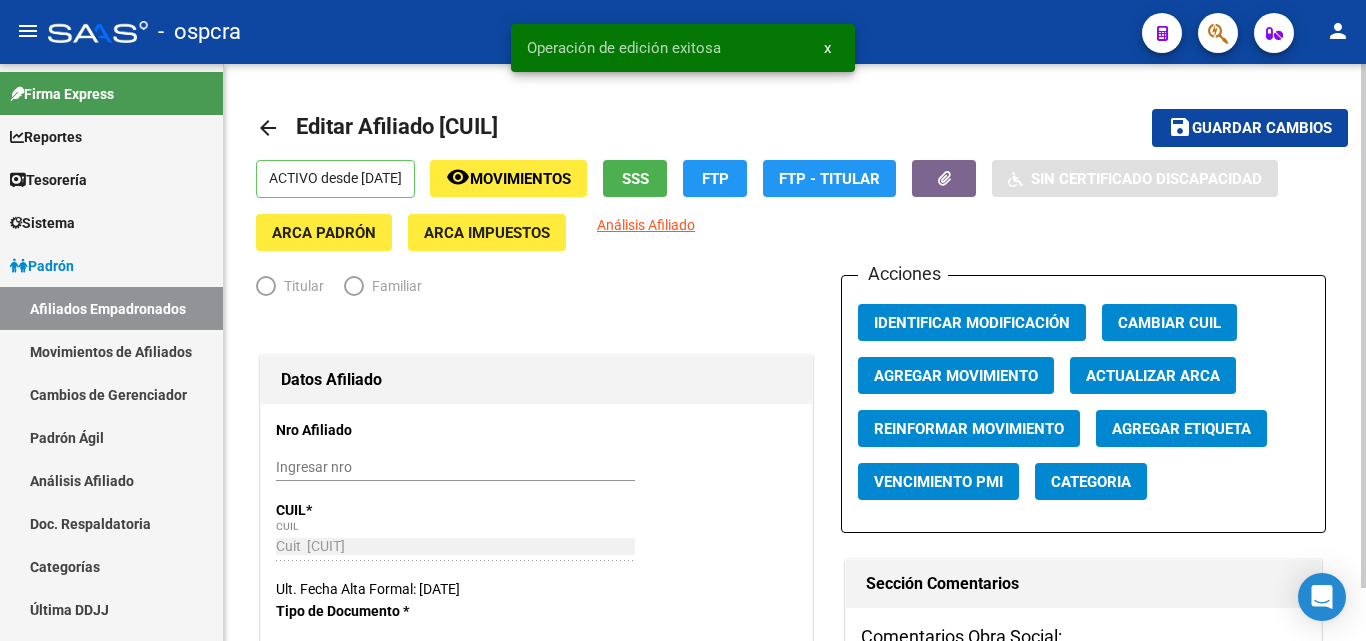 radio on "true" 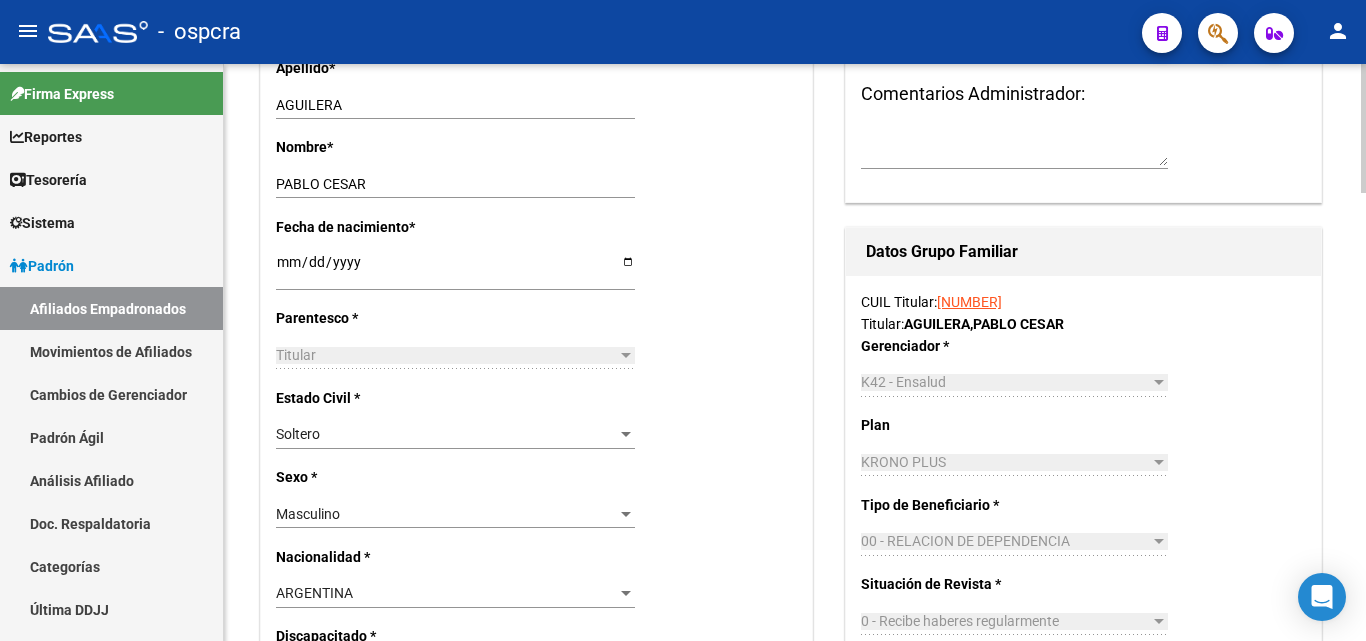 scroll, scrollTop: 800, scrollLeft: 0, axis: vertical 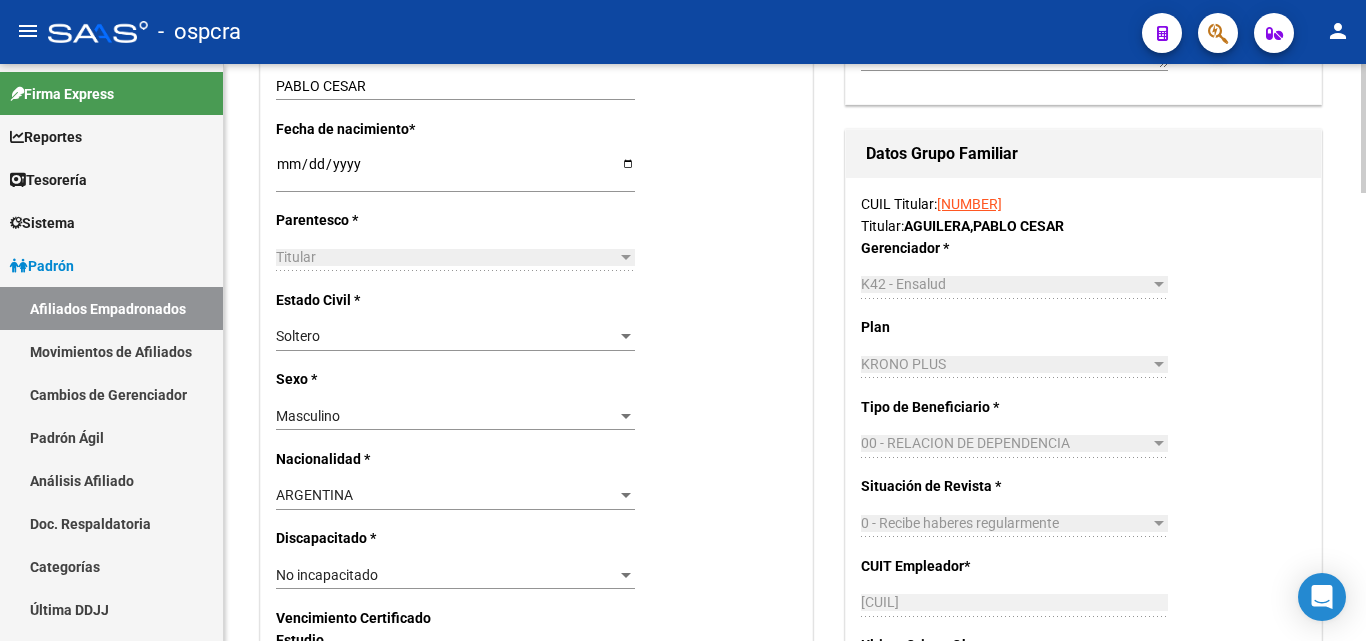 click at bounding box center [626, 337] 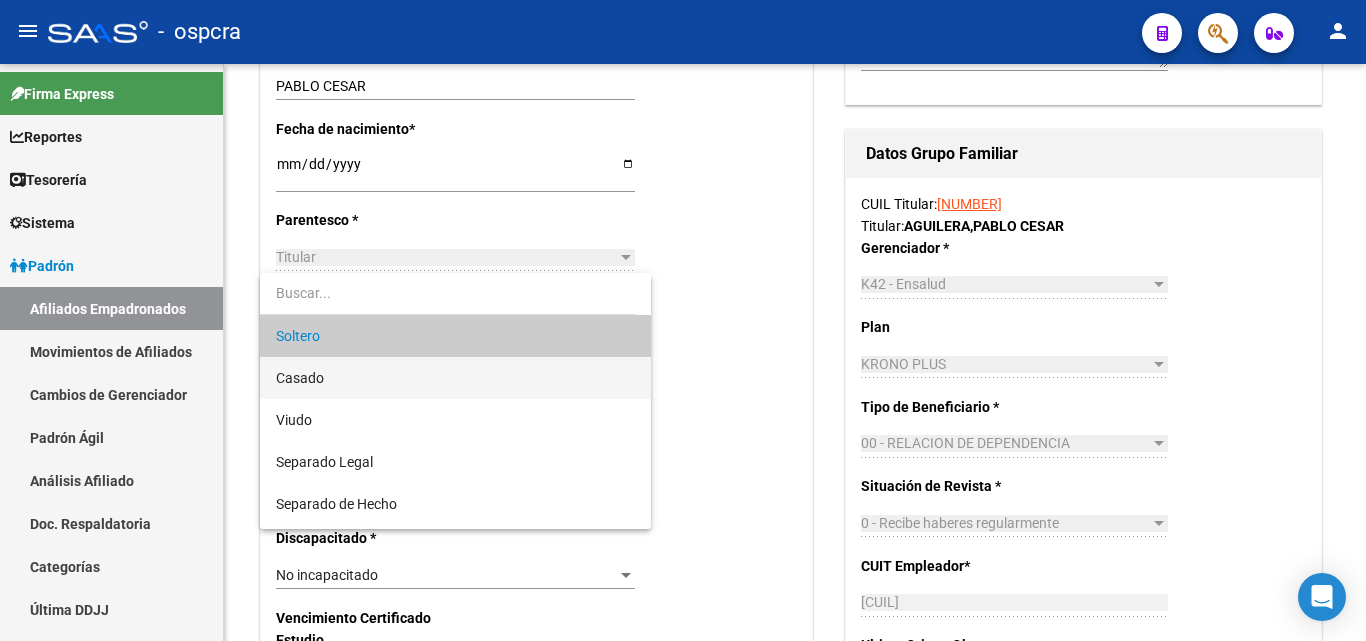click on "Casado" at bounding box center [455, 378] 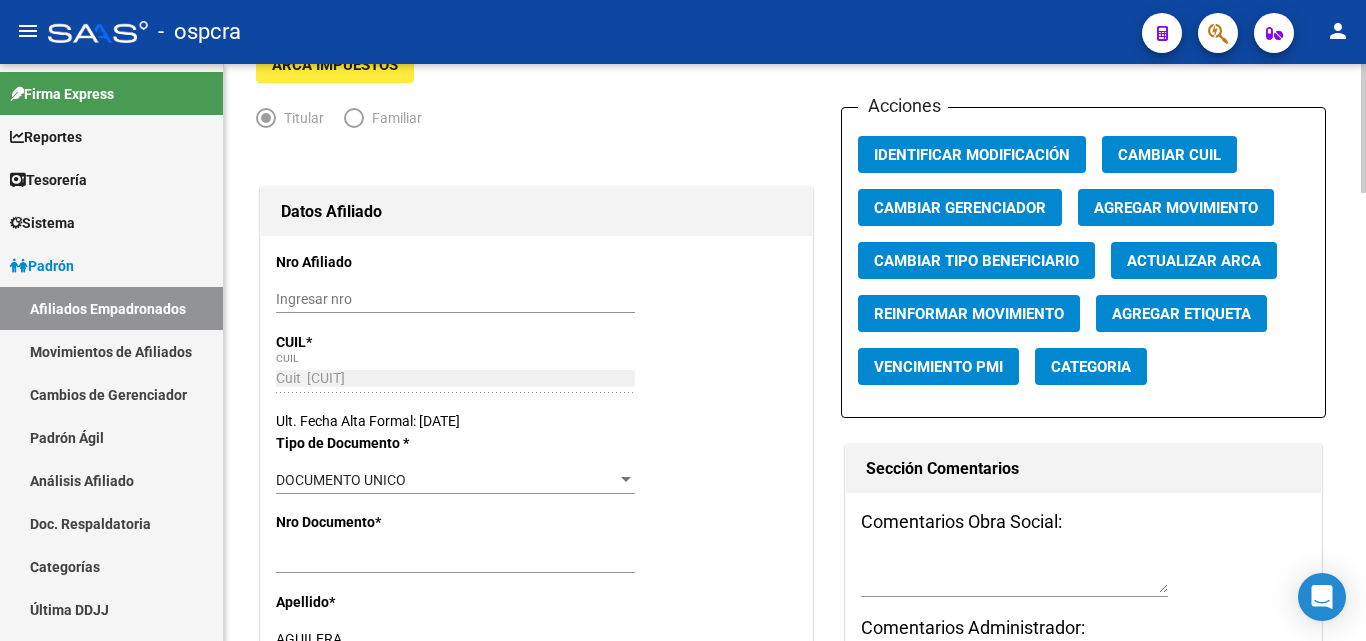 scroll, scrollTop: 0, scrollLeft: 0, axis: both 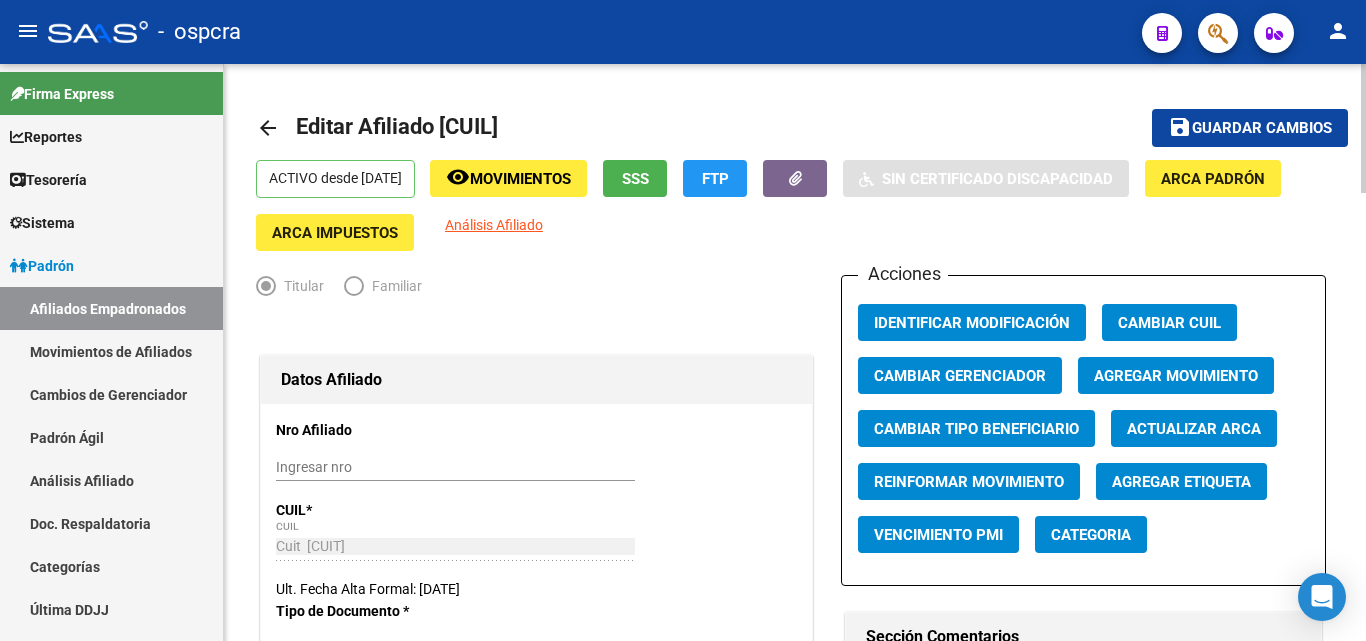 click on "Guardar cambios" 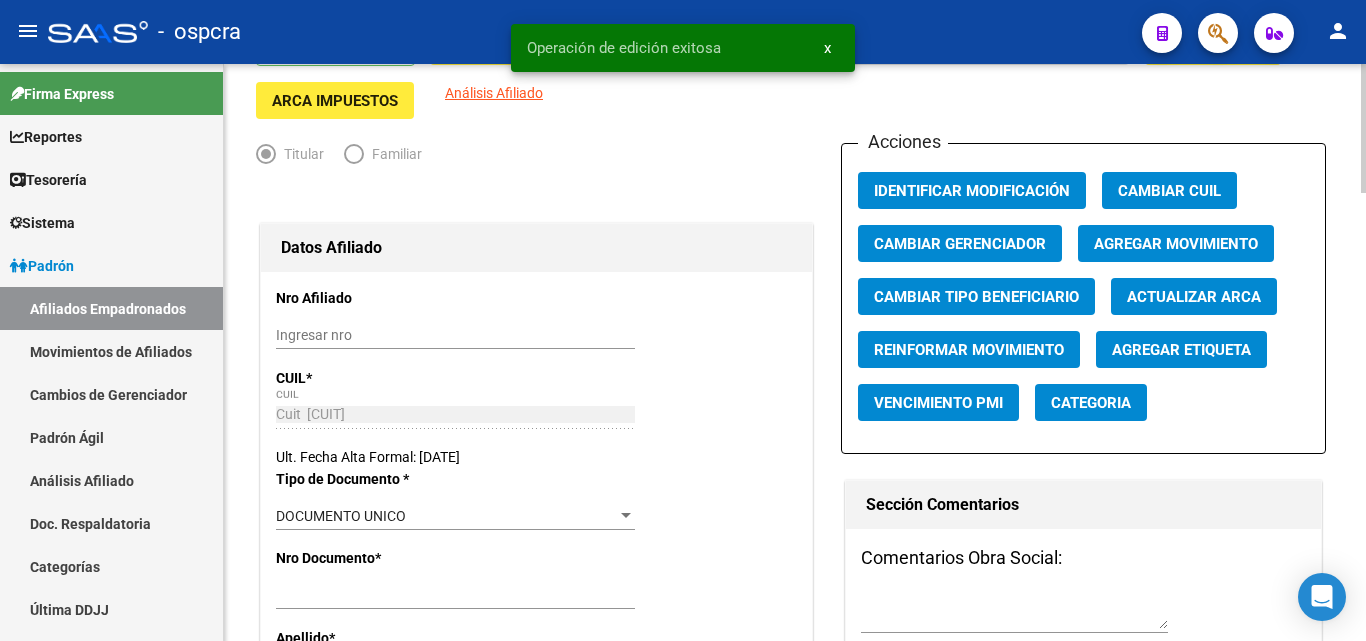 scroll, scrollTop: 0, scrollLeft: 0, axis: both 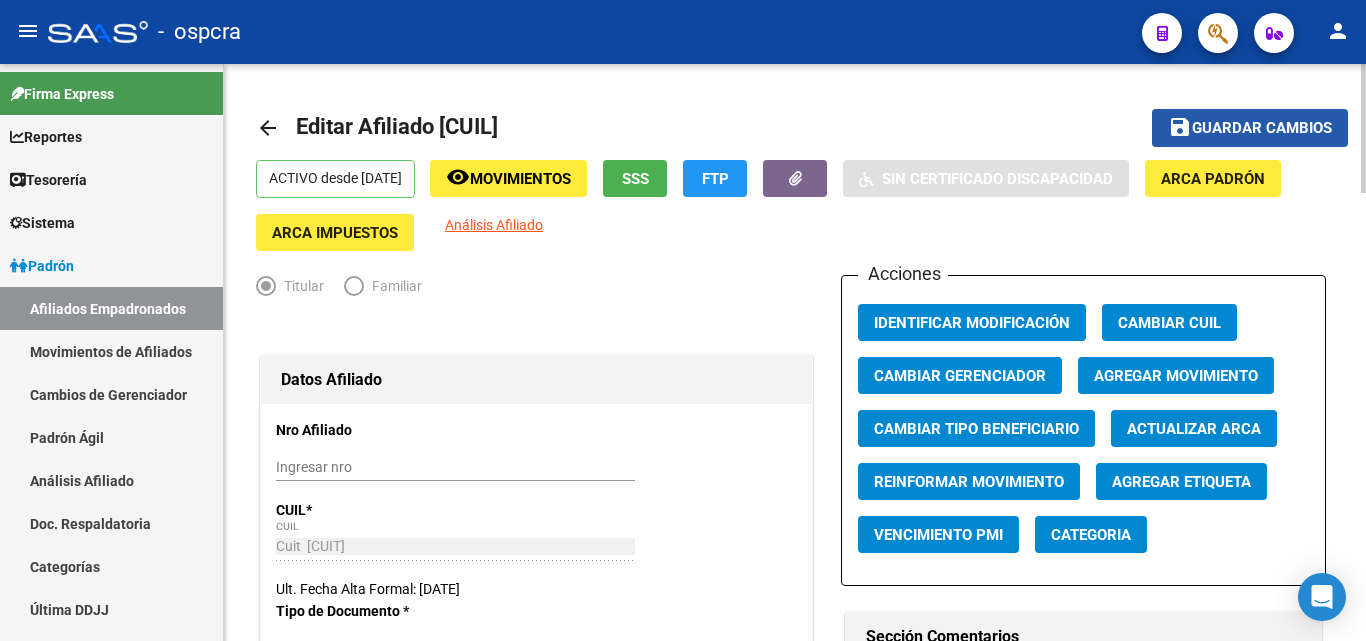 click on "Guardar cambios" 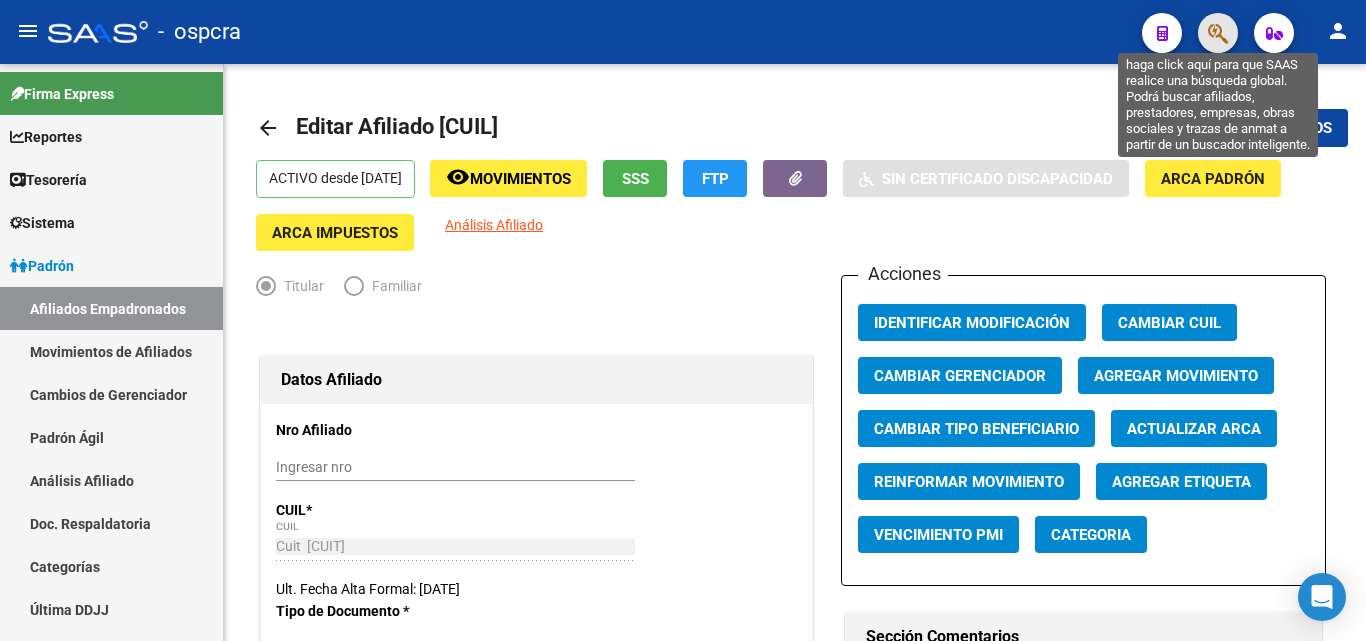 click 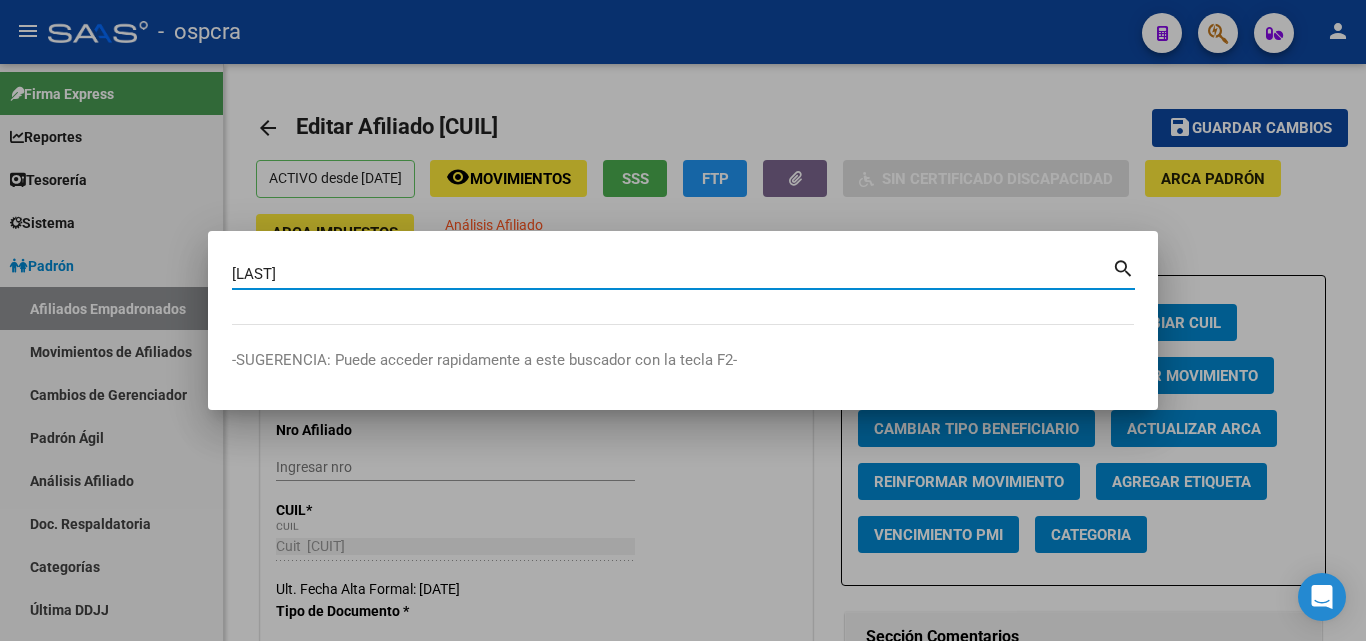 type on "[LAST]" 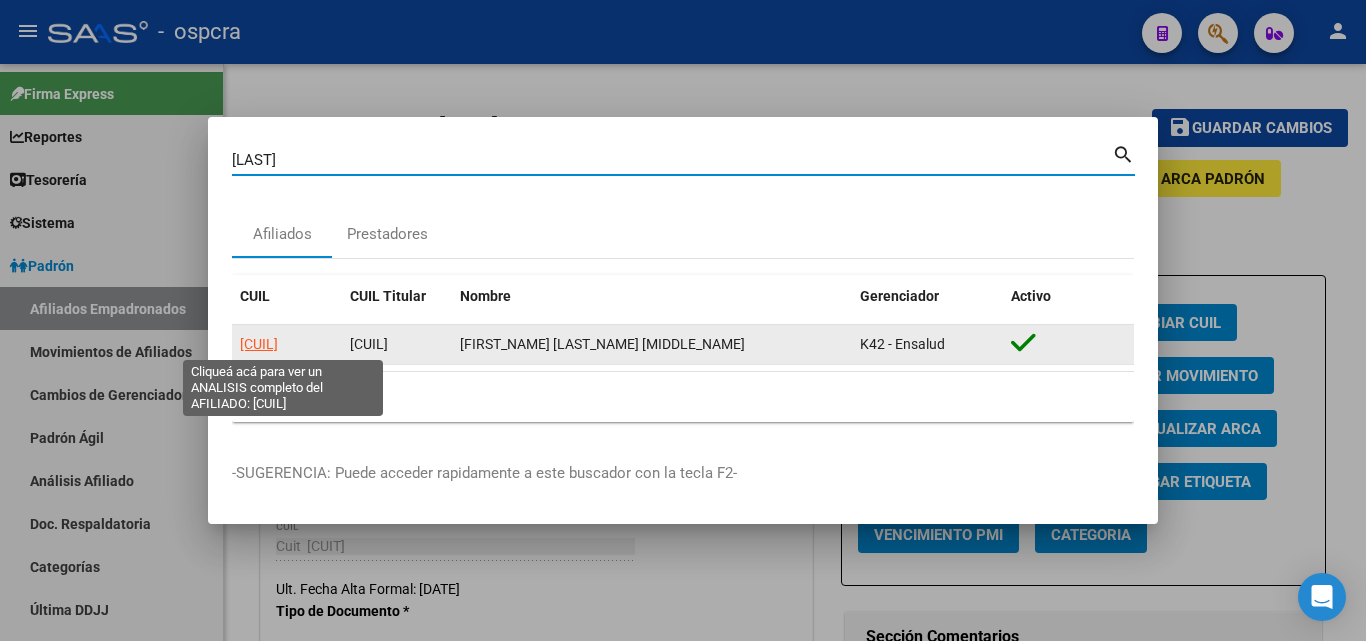 click on "[CUIL]" 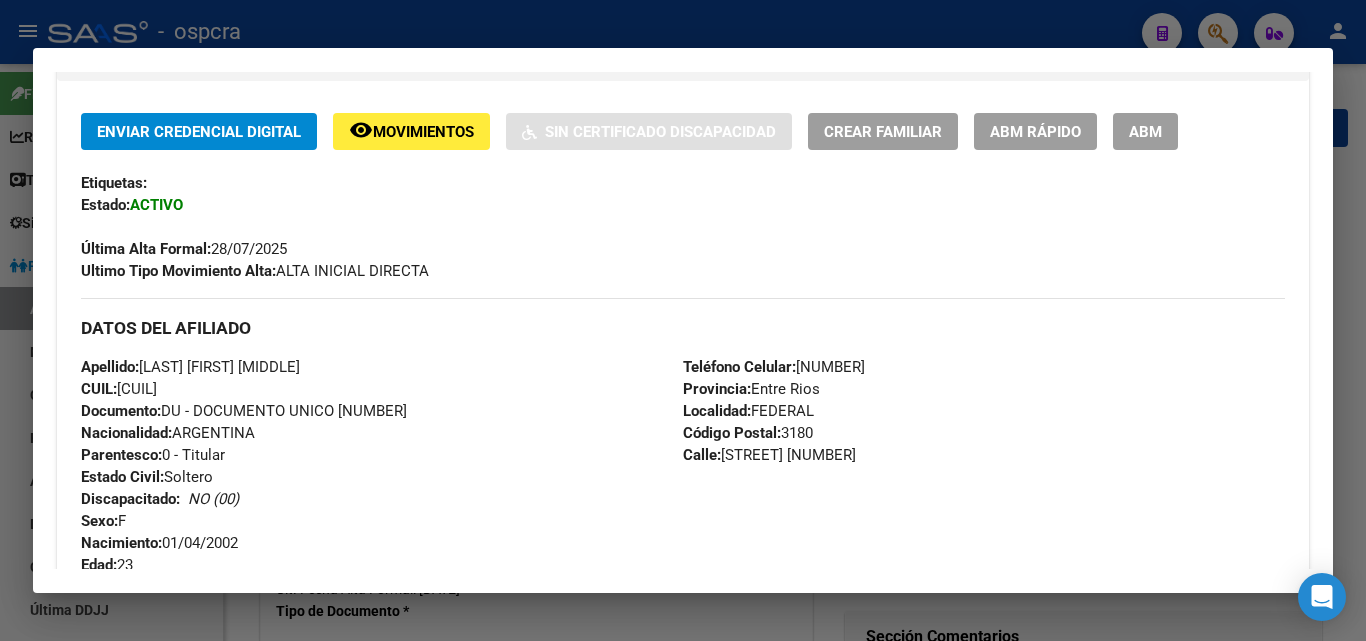 scroll, scrollTop: 205, scrollLeft: 0, axis: vertical 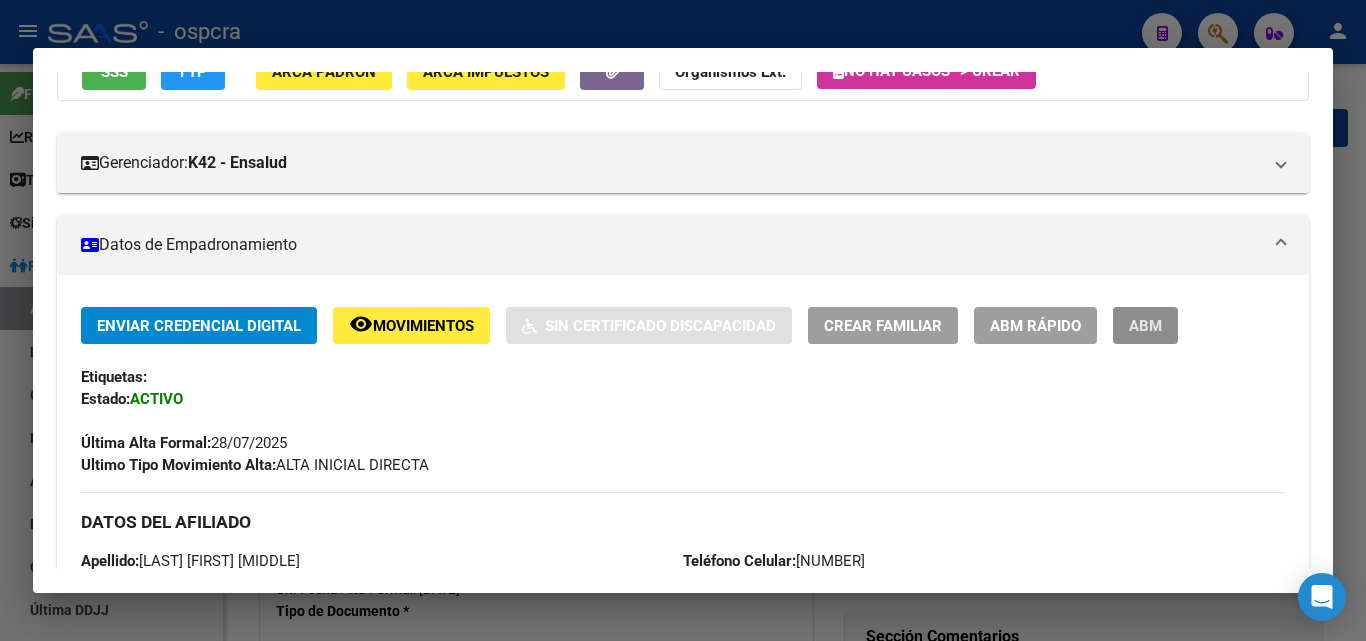click on "ABM" at bounding box center (1145, 325) 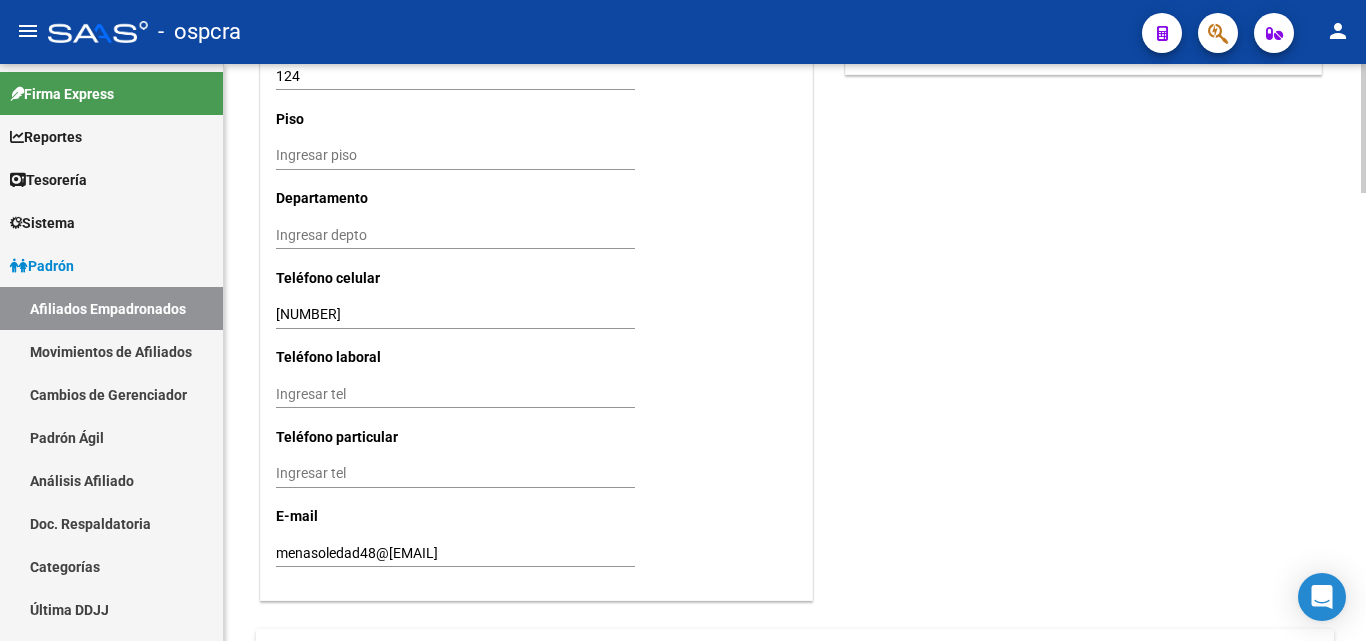scroll, scrollTop: 1900, scrollLeft: 0, axis: vertical 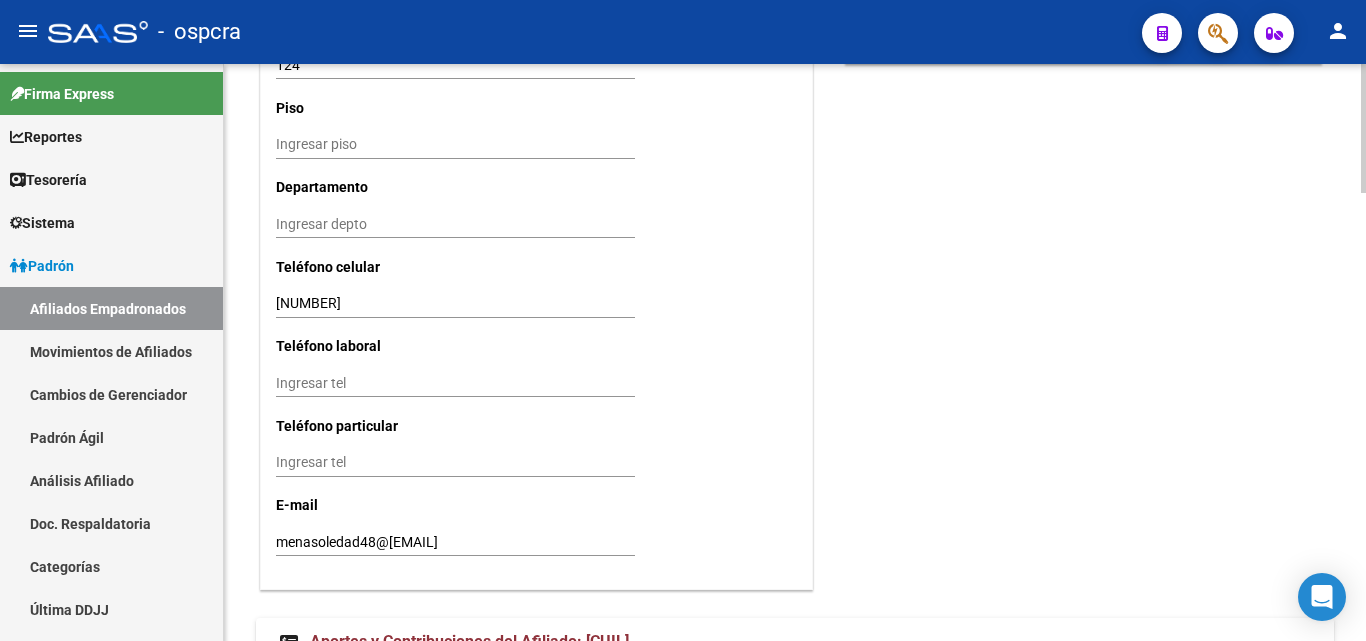 click on "Teléfono celular" 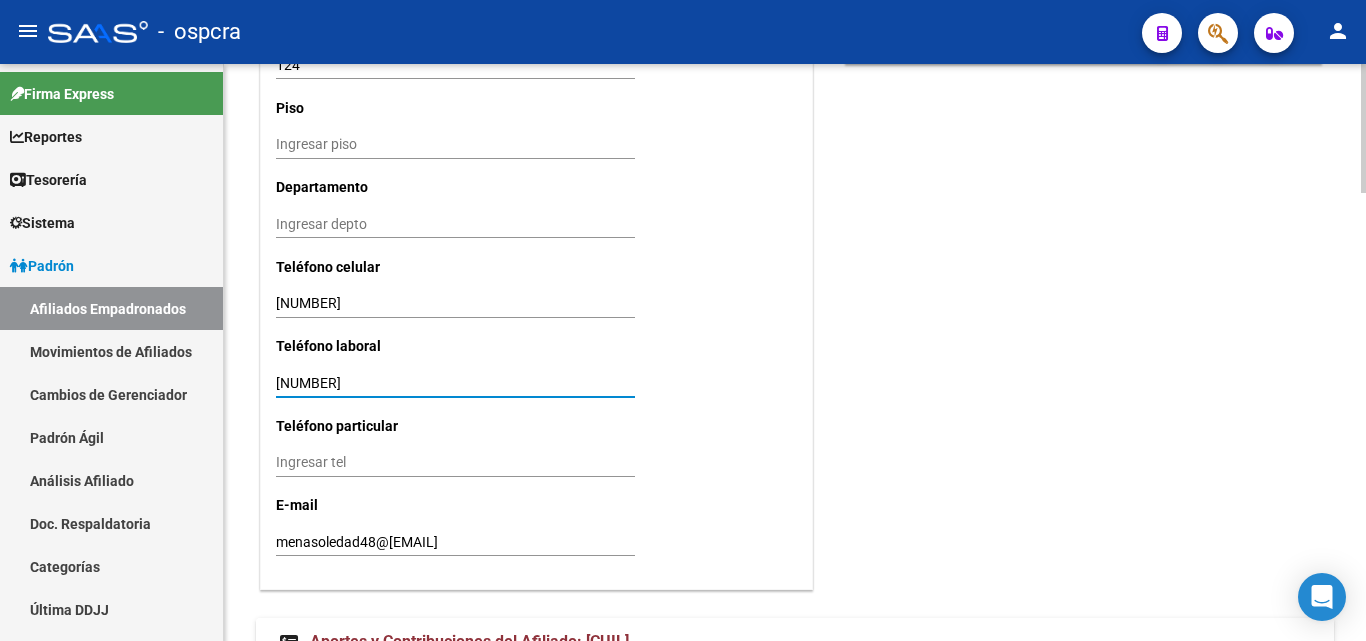 type on "[NUMBER]" 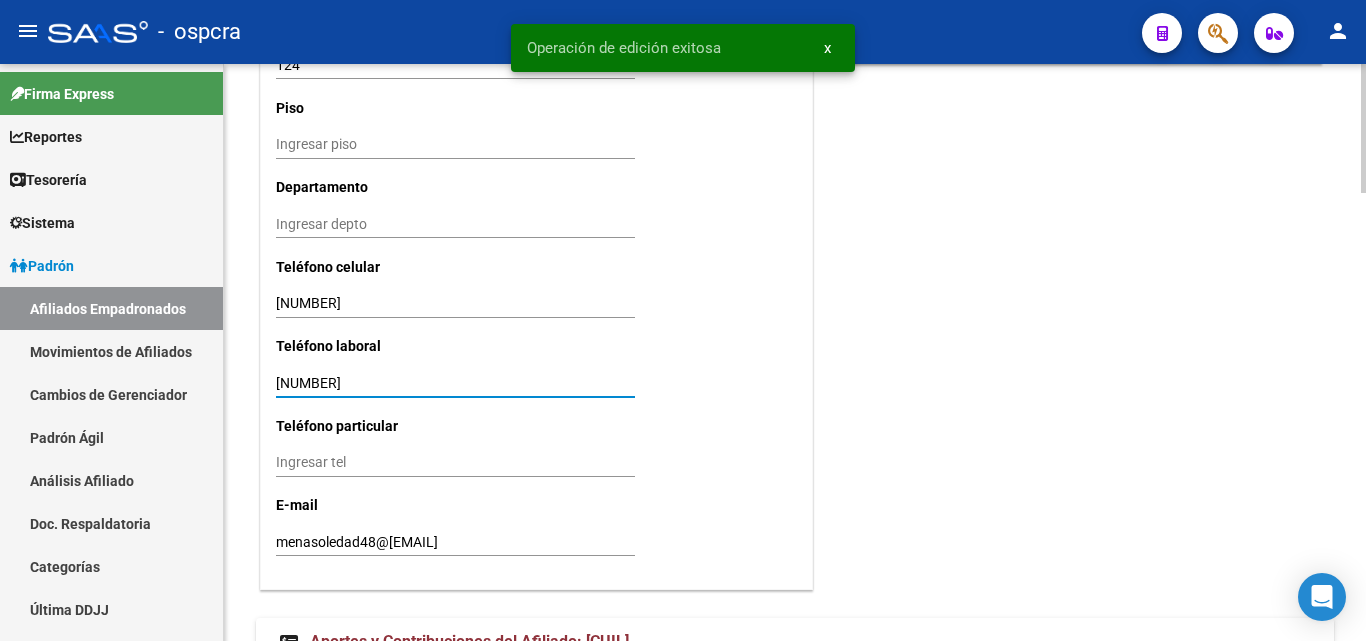 scroll, scrollTop: 1997, scrollLeft: 0, axis: vertical 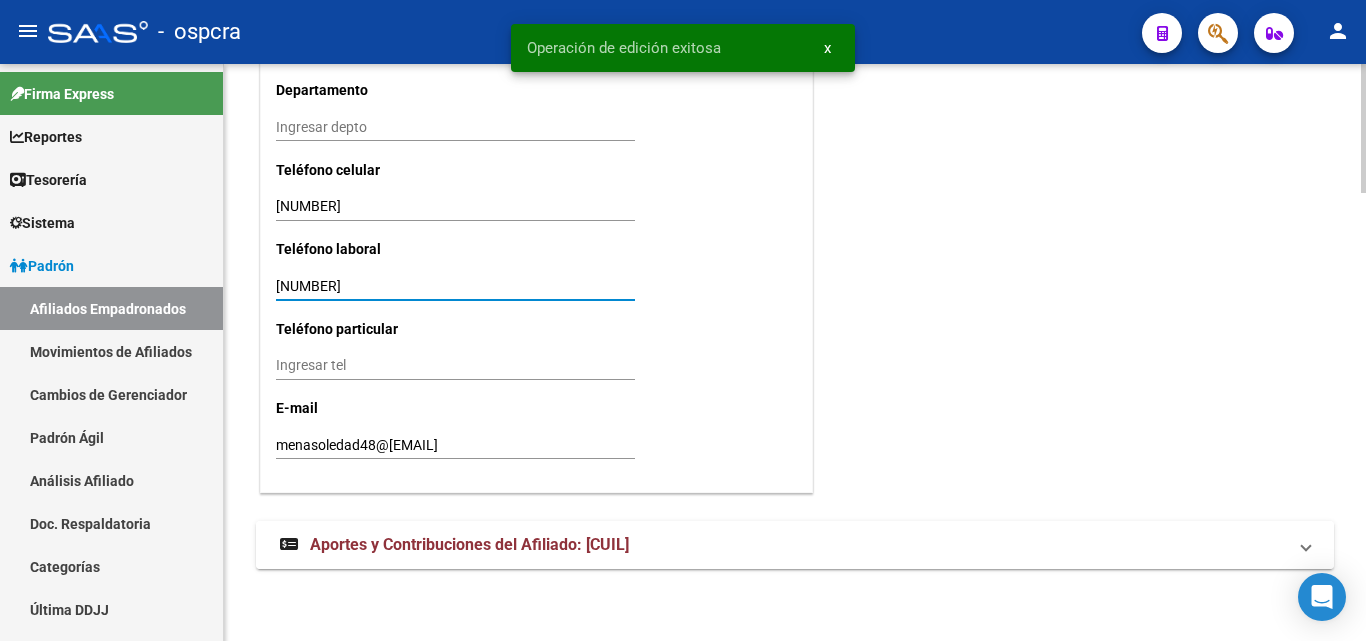 click on "Aportes y Contribuciones del Afiliado: [CUIL]" at bounding box center [469, 544] 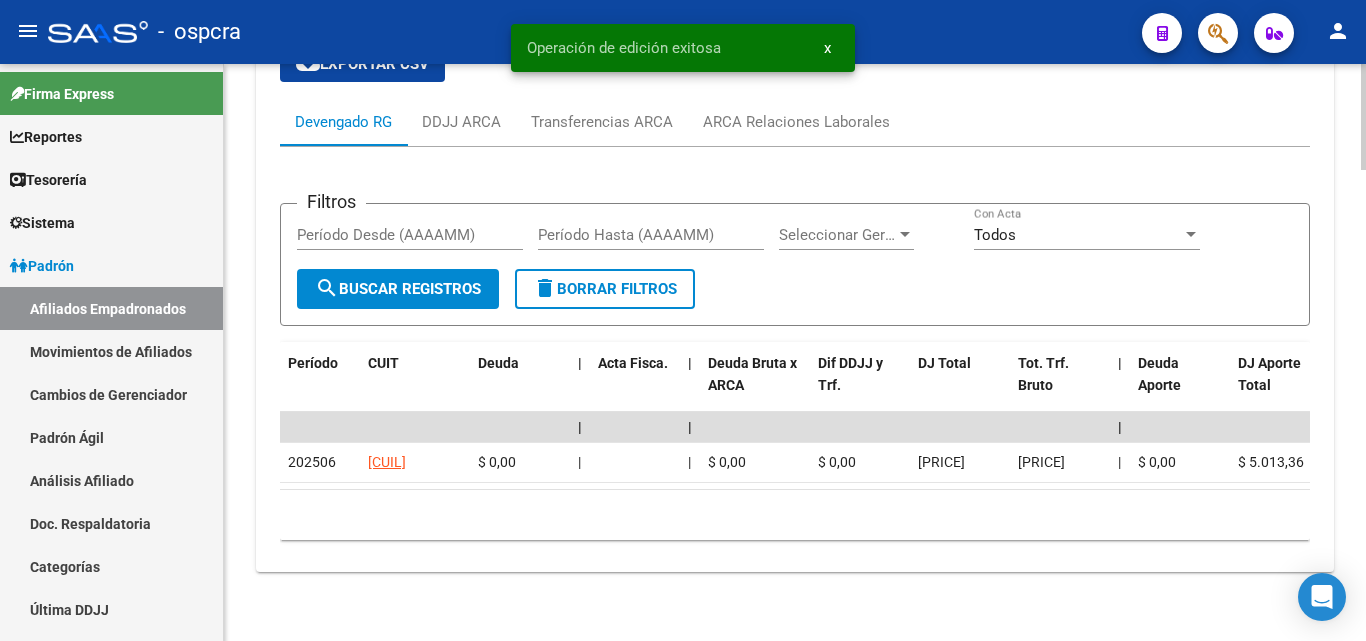 scroll, scrollTop: 2566, scrollLeft: 0, axis: vertical 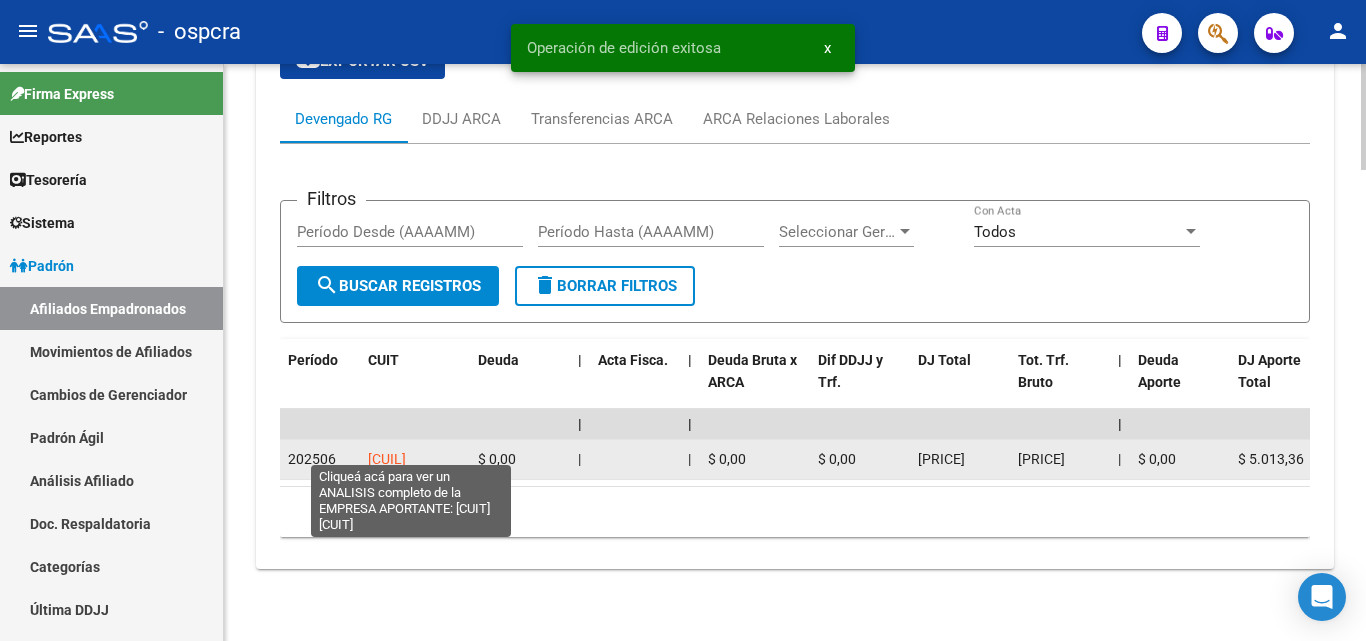 click on "[CUIL]" 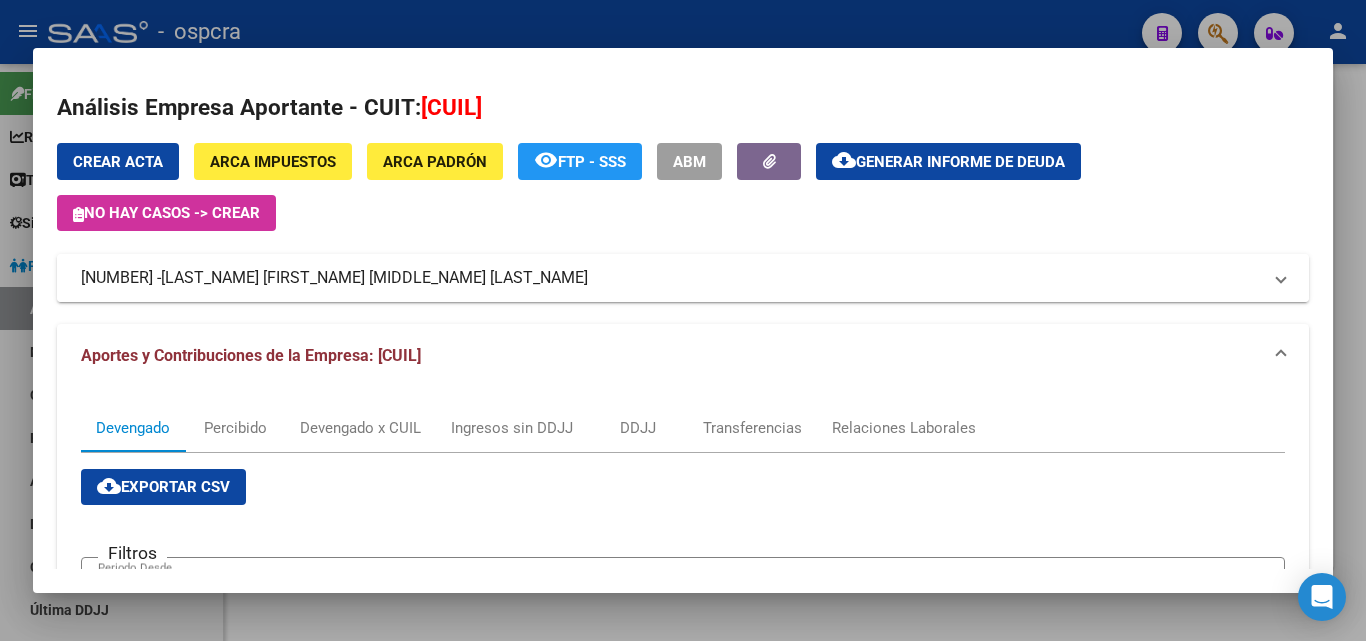 click on "[LAST_NAME] [FIRST_NAME] [MIDDLE_NAME] [LAST_NAME]" at bounding box center [374, 278] 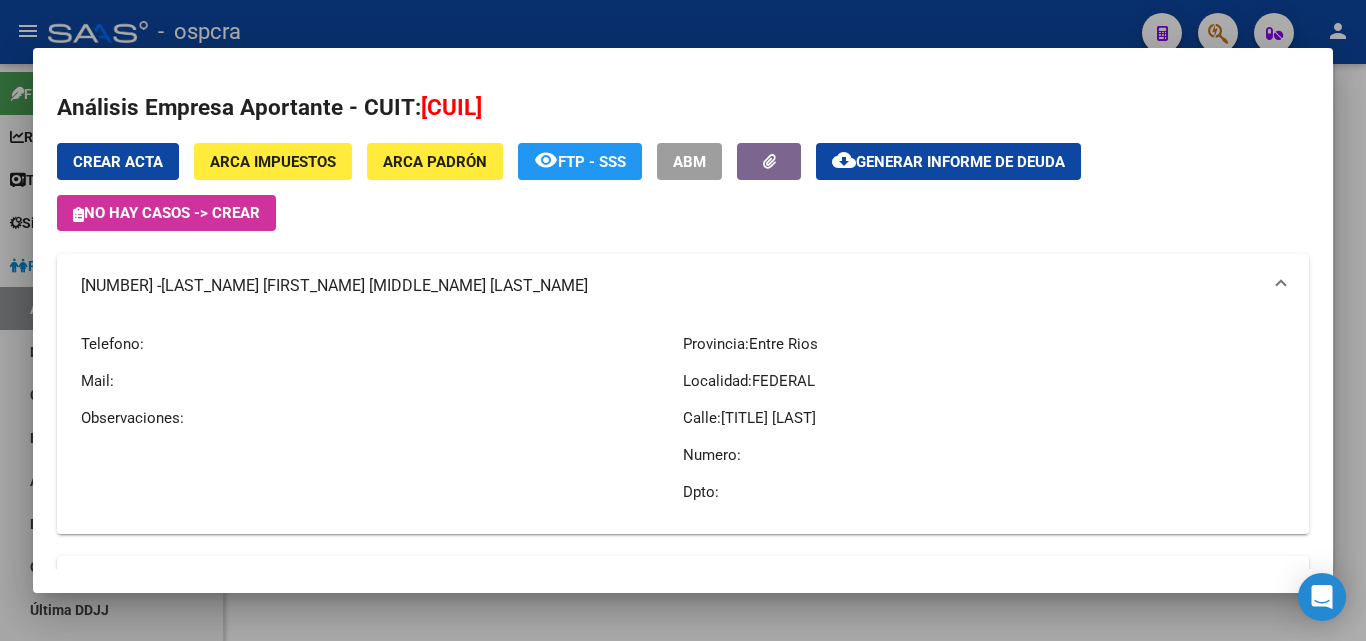 click on "ABM" at bounding box center [689, 162] 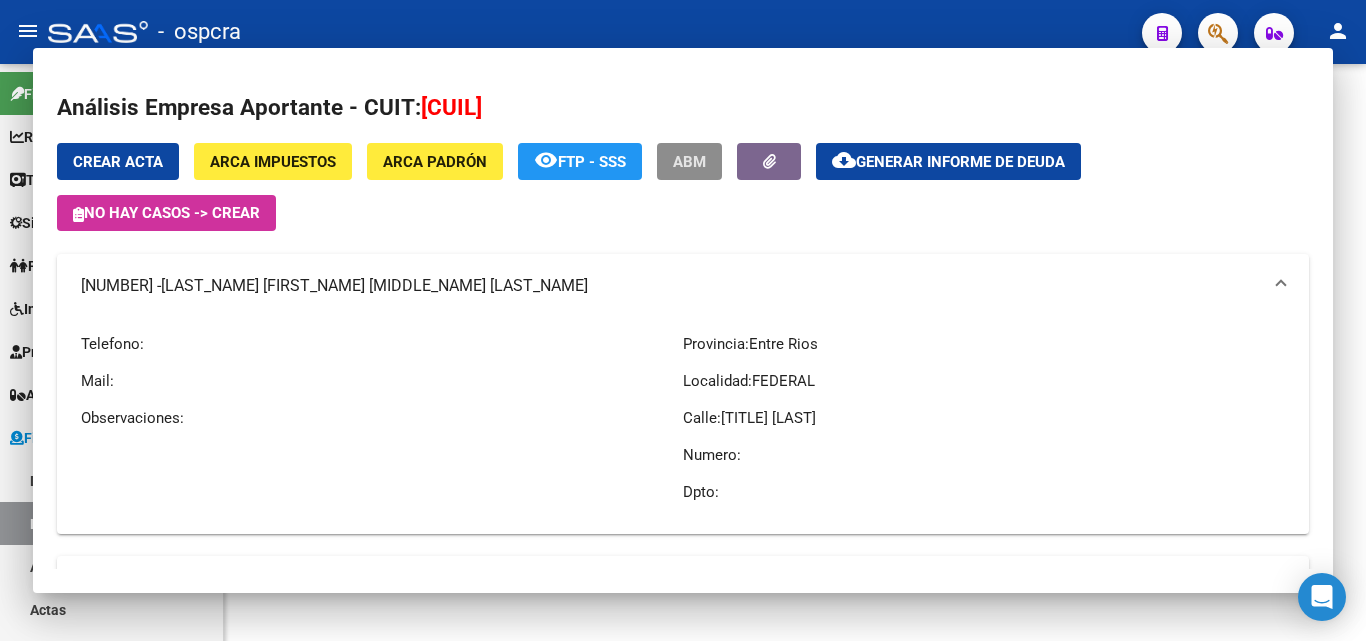 scroll, scrollTop: 0, scrollLeft: 0, axis: both 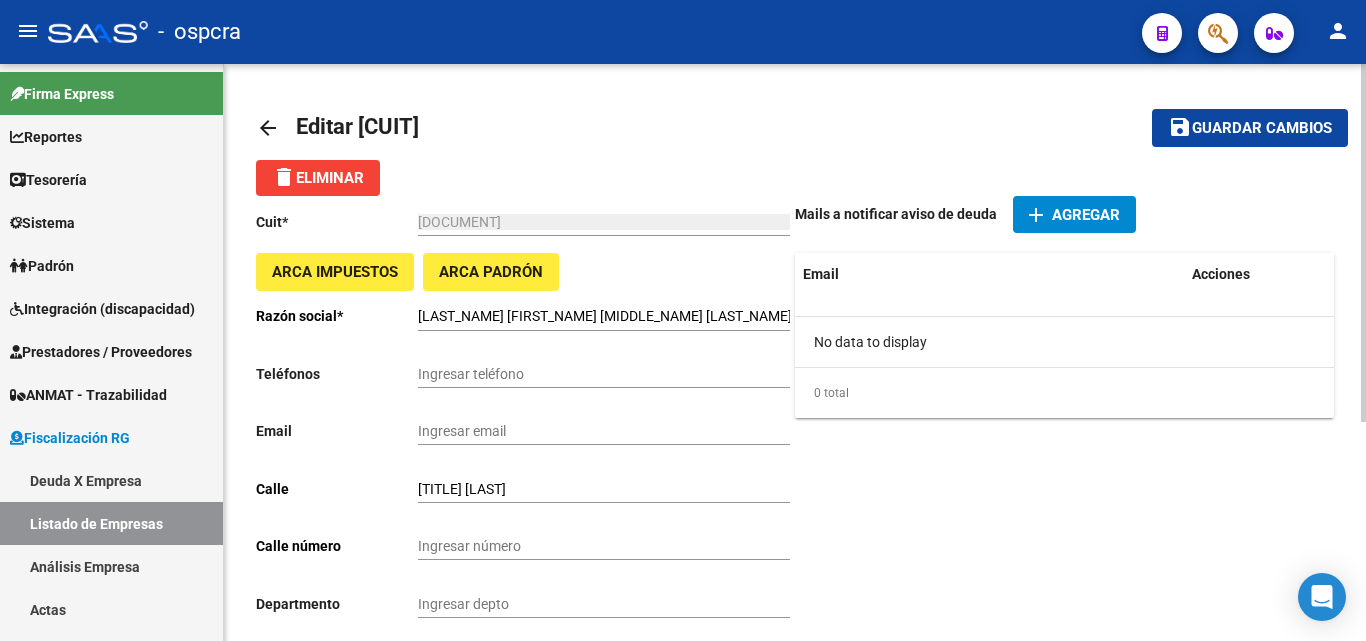click on "Ingresar teléfono" at bounding box center [604, 374] 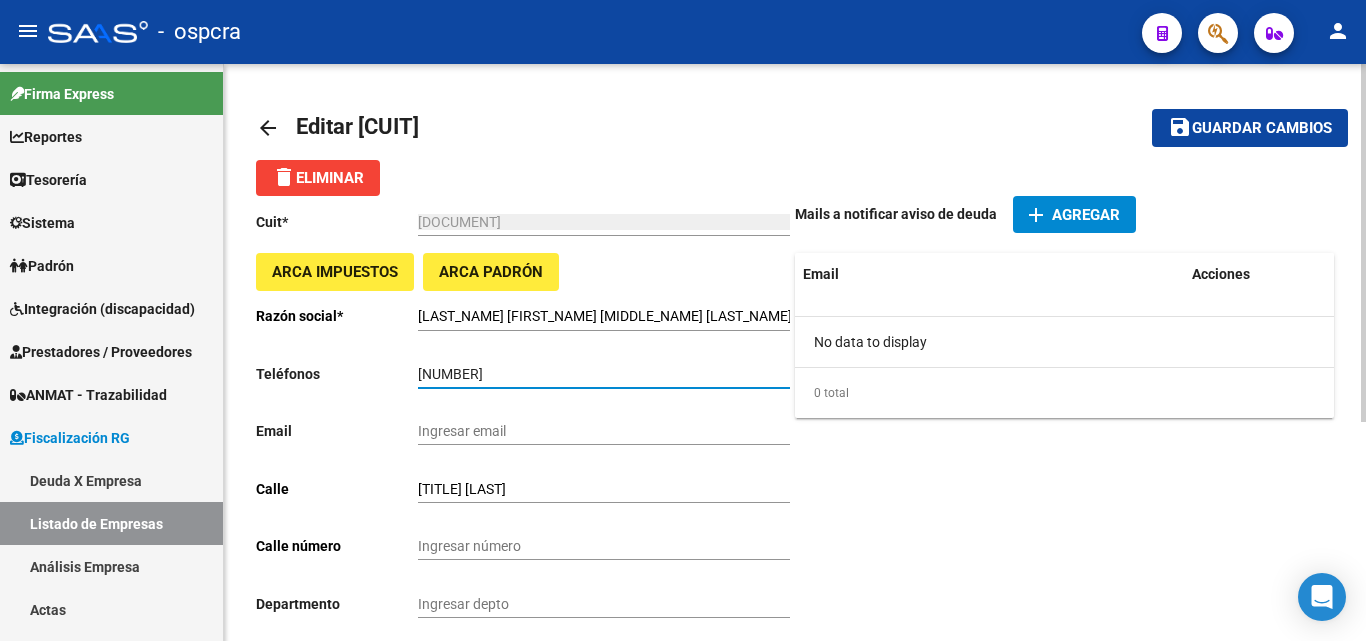 type on "[NUMBER]" 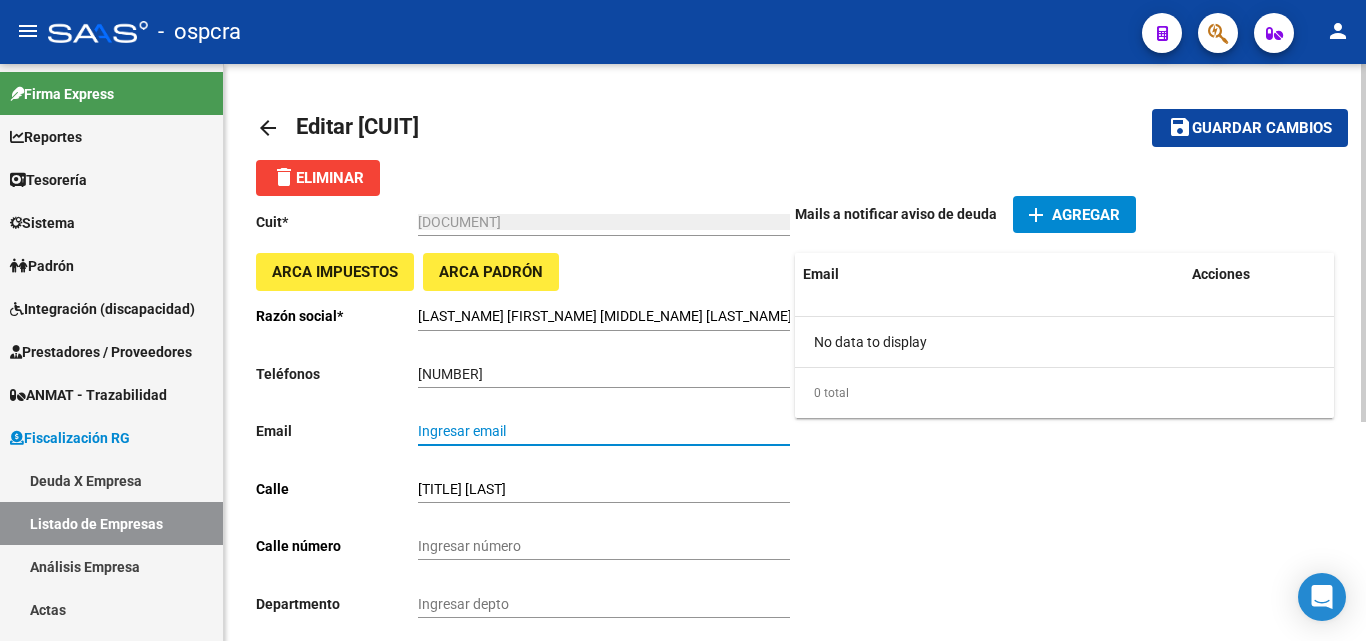 click on "Ingresar email" at bounding box center (604, 431) 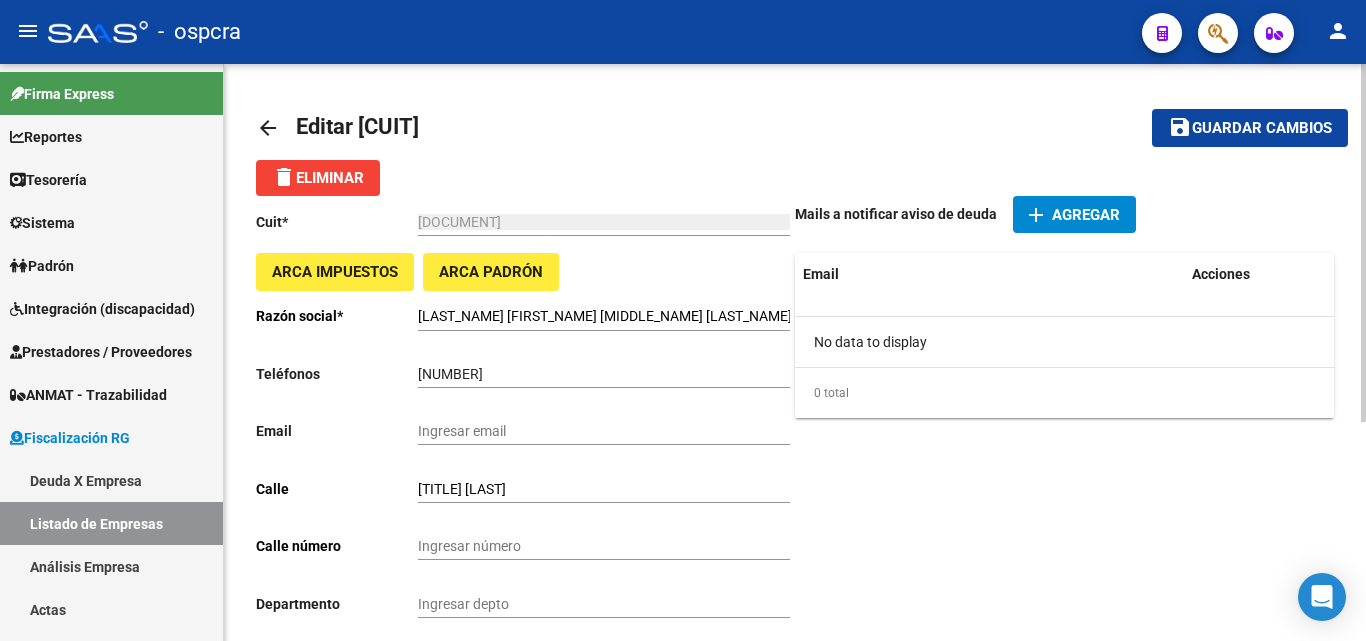 click on "Email" 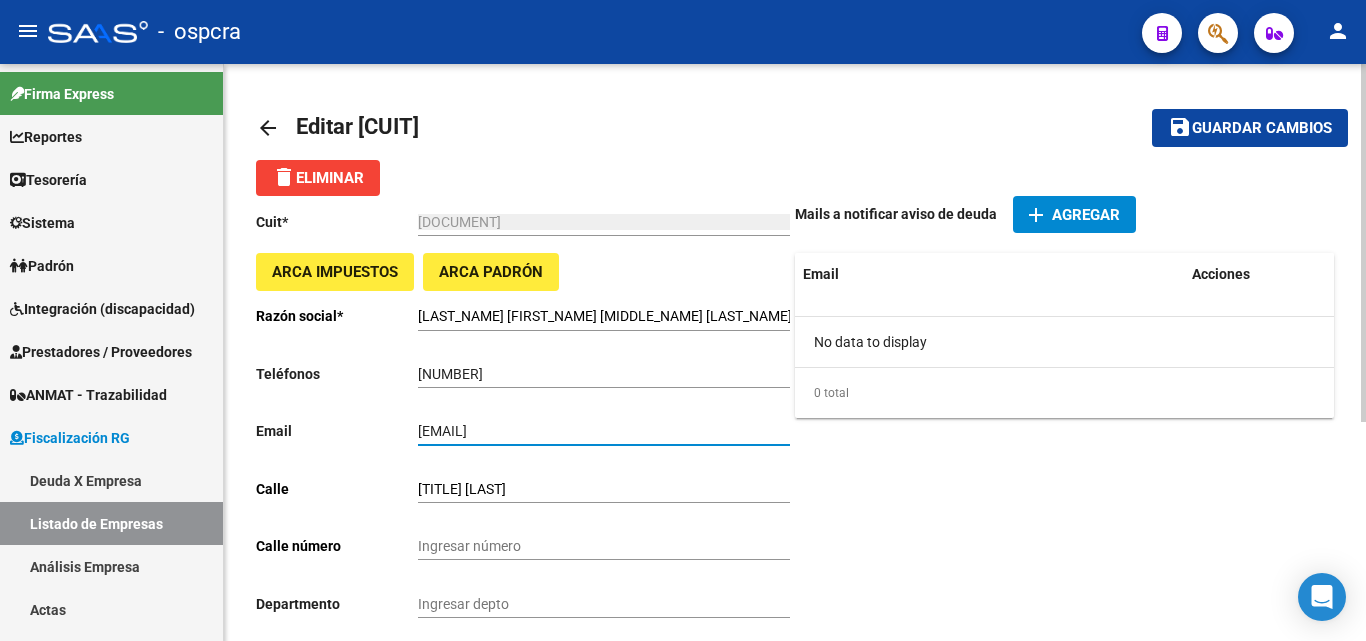 type on "[EMAIL]" 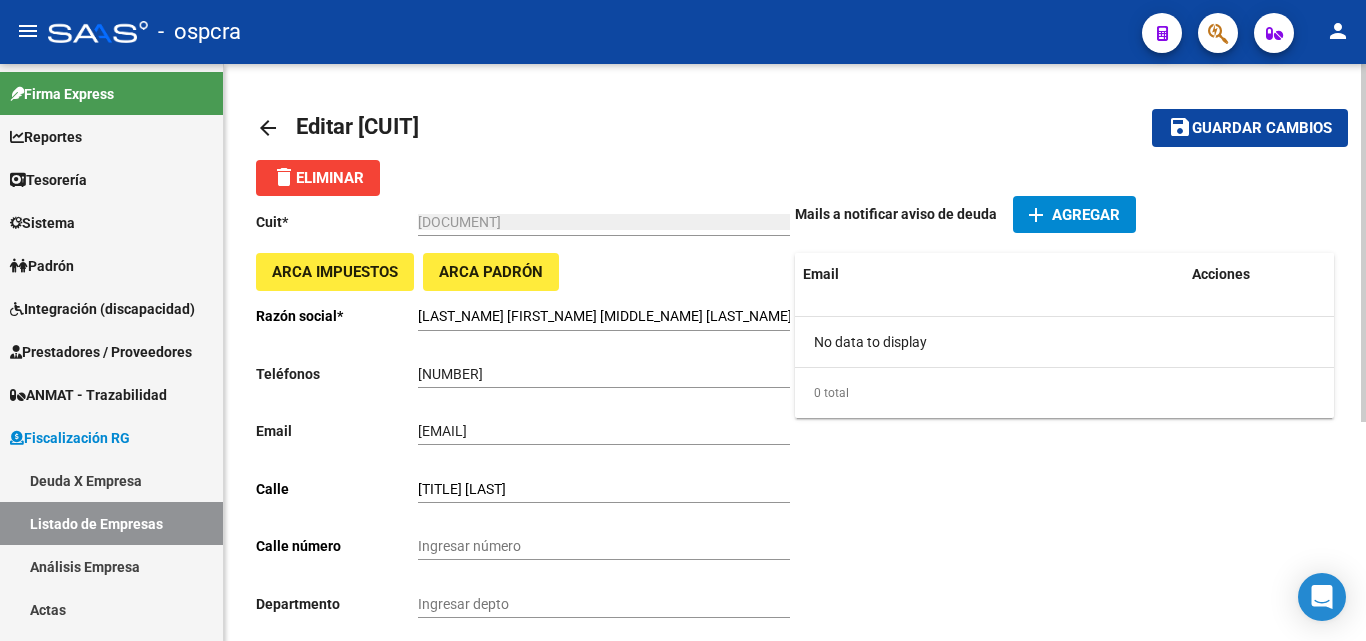 drag, startPoint x: 334, startPoint y: 470, endPoint x: 496, endPoint y: 493, distance: 163.62457 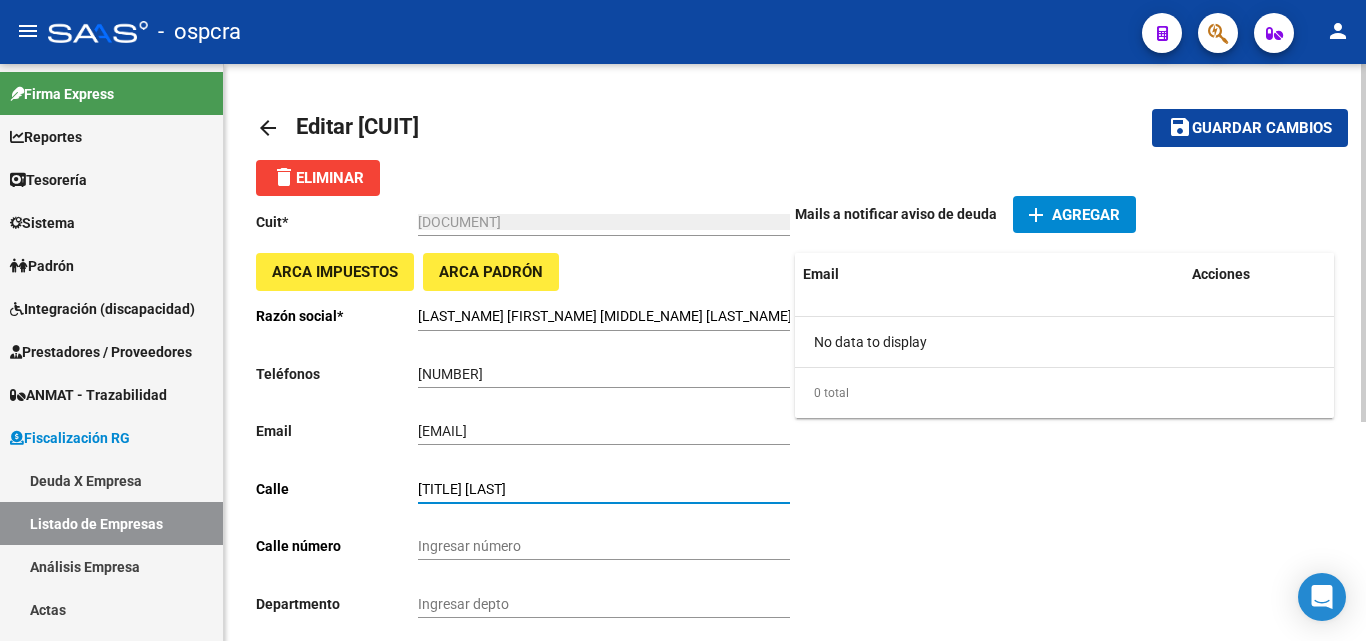 drag, startPoint x: 540, startPoint y: 490, endPoint x: 369, endPoint y: 499, distance: 171.23668 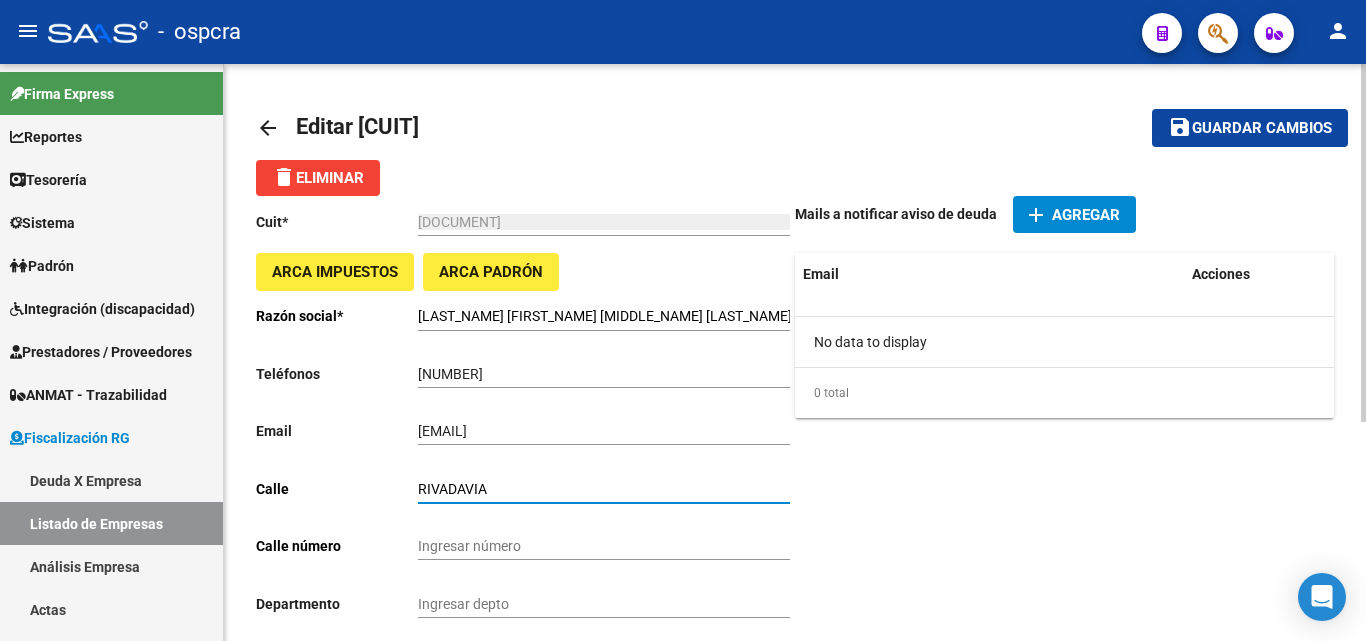 type on "RIVADAVIA" 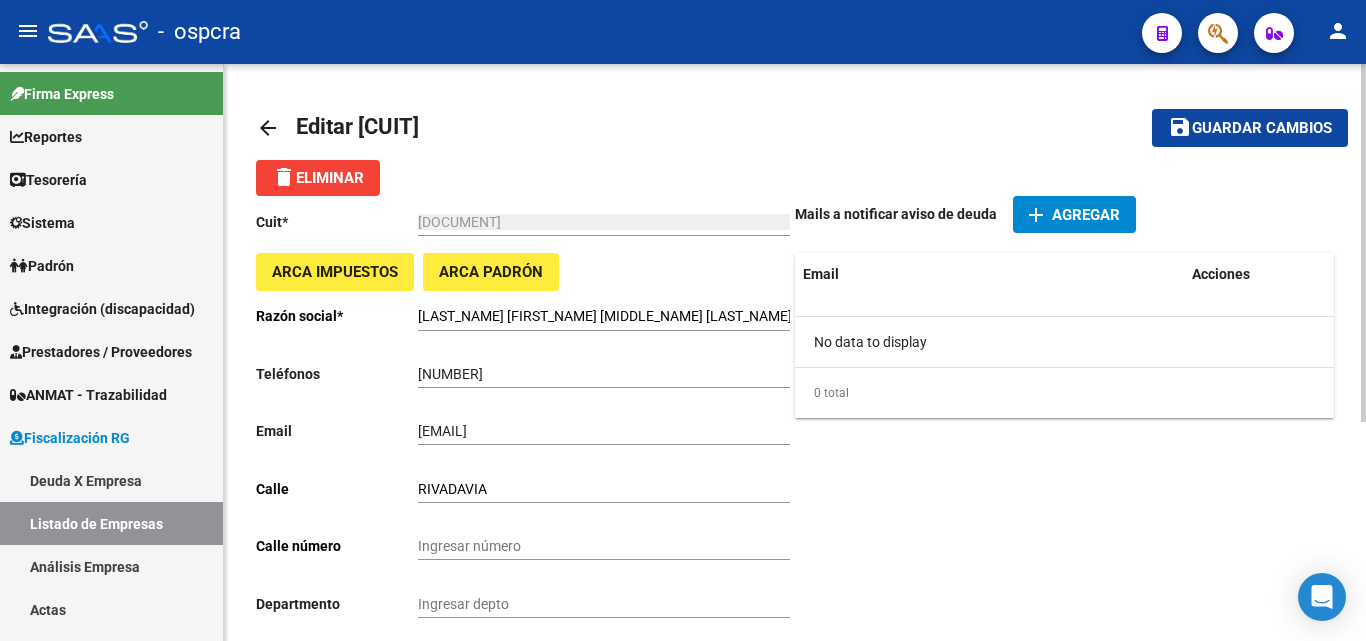 click on "Ingresar número" 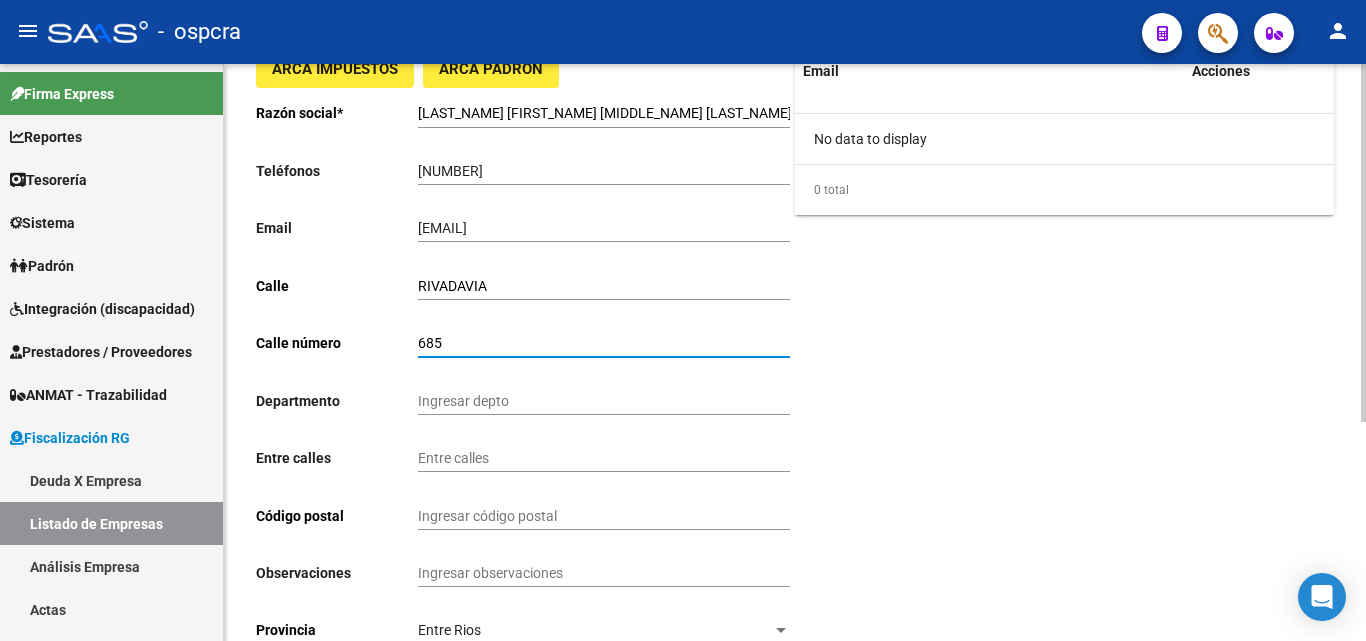 scroll, scrollTop: 0, scrollLeft: 0, axis: both 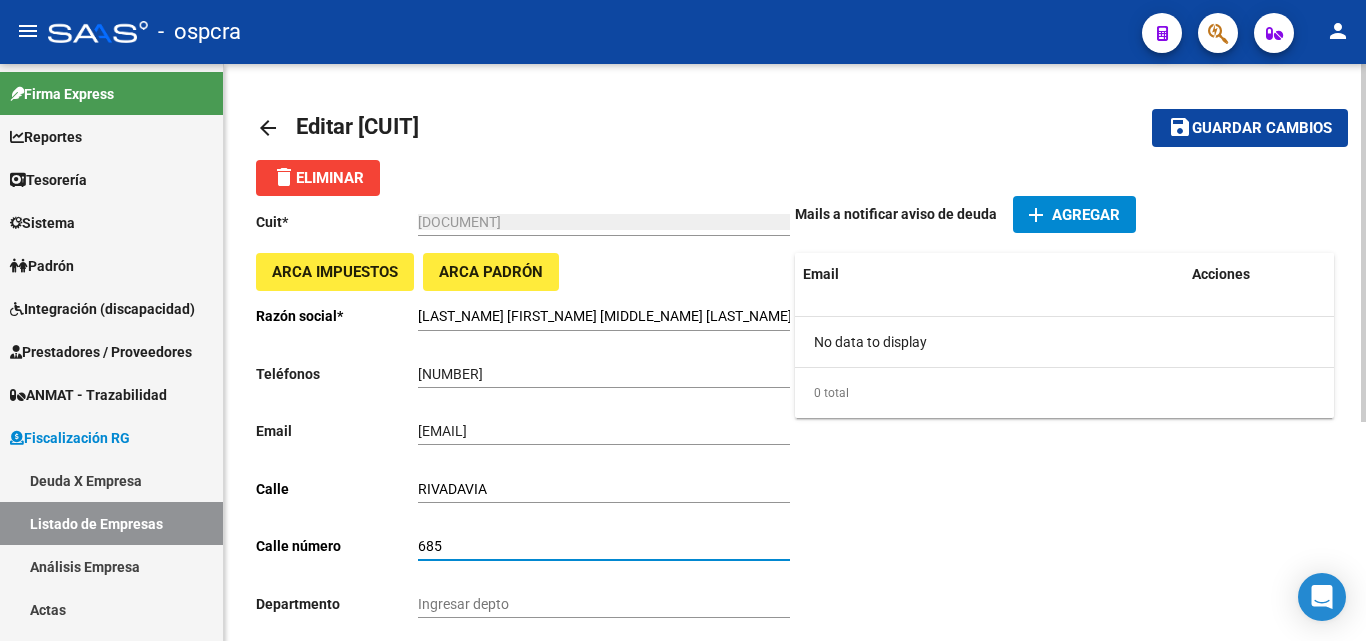 type on "685" 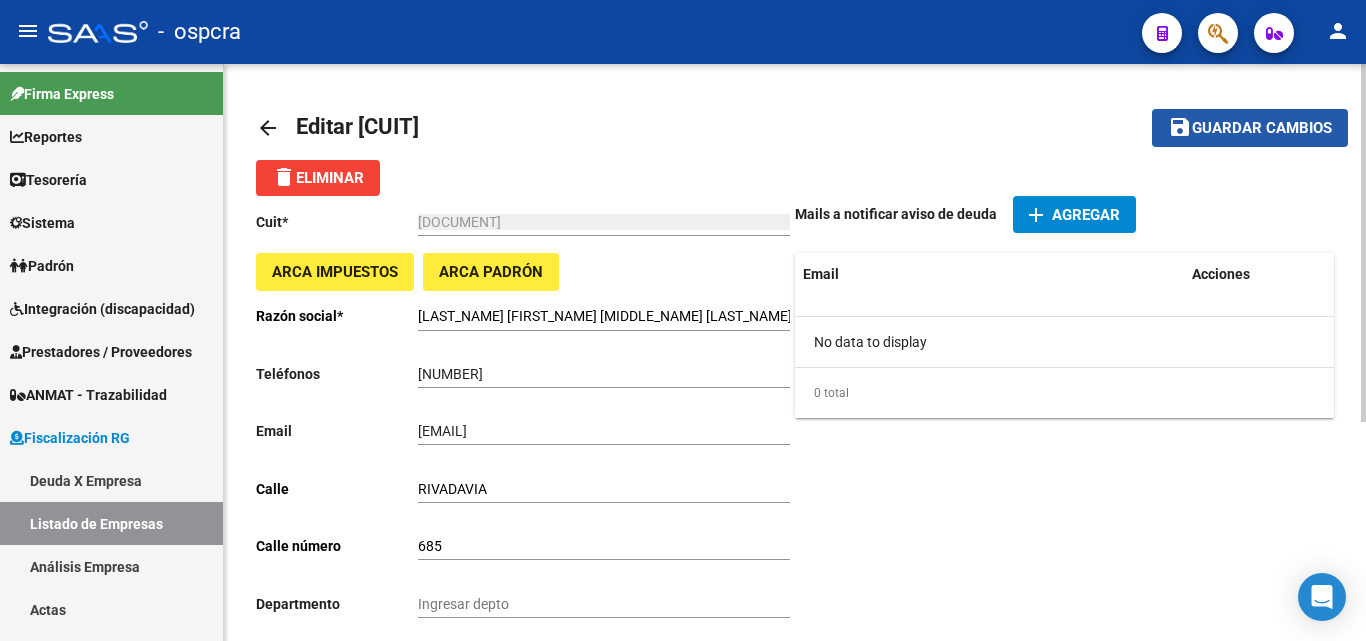click on "save Guardar cambios" 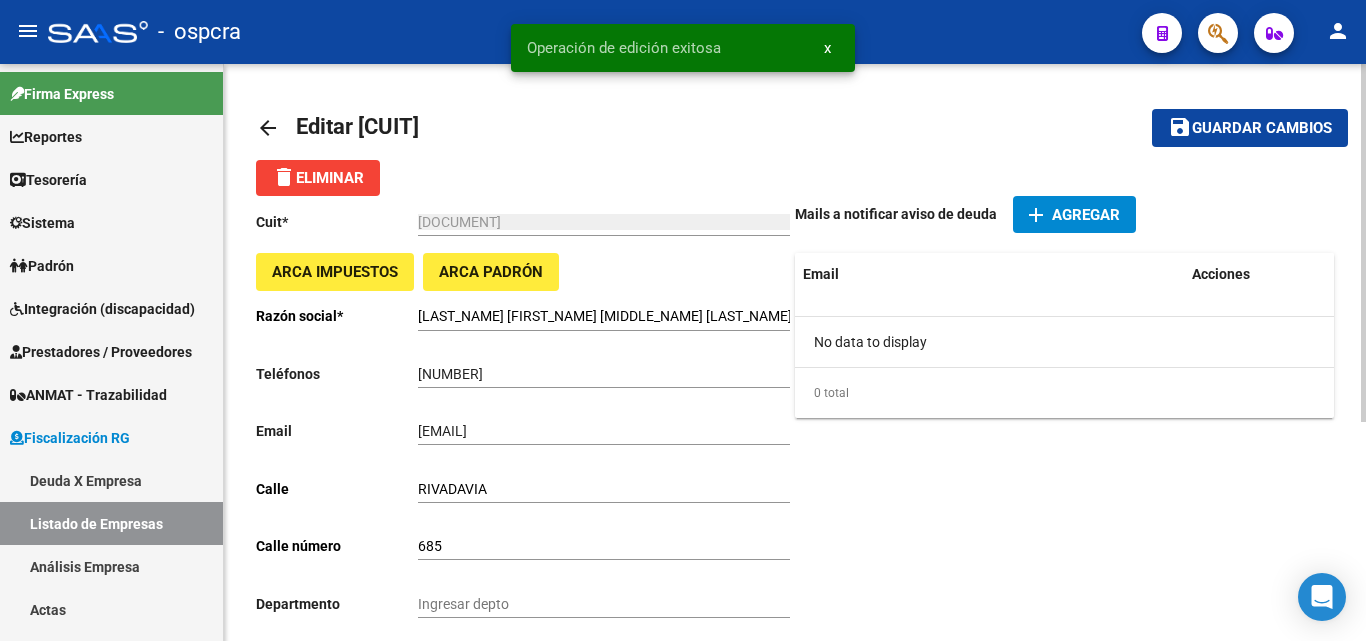 click on "arrow_back" 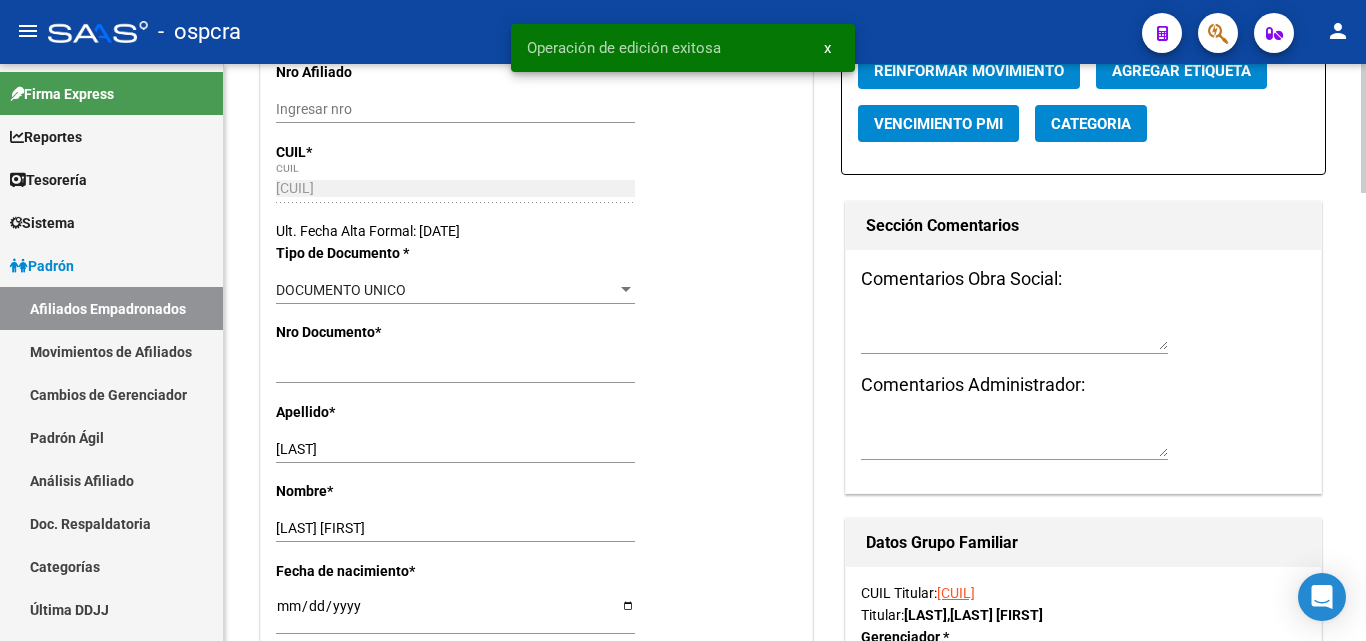 radio on "true" 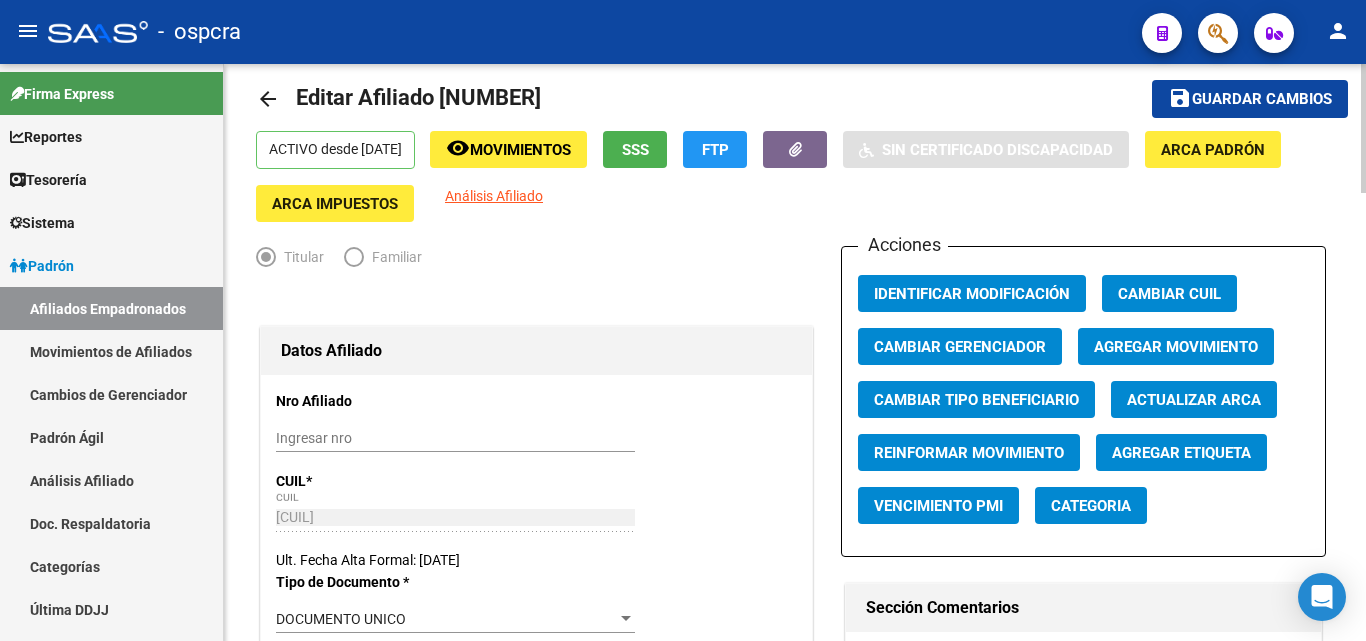 scroll, scrollTop: 0, scrollLeft: 0, axis: both 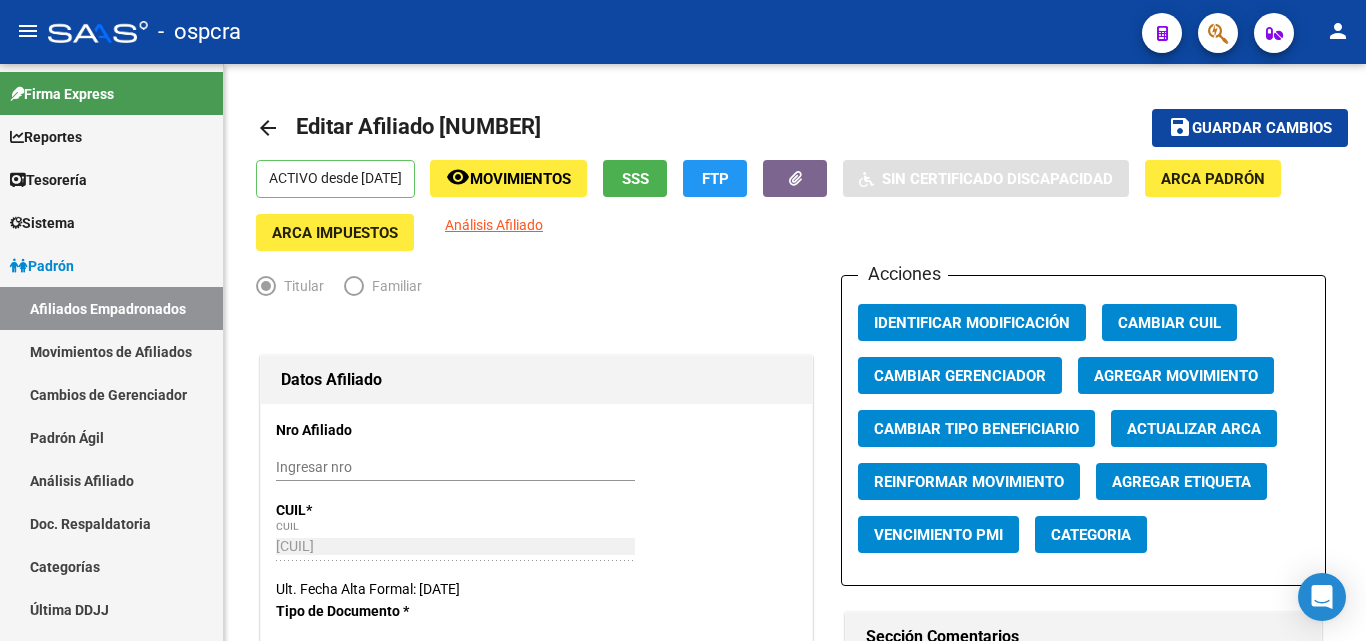 click 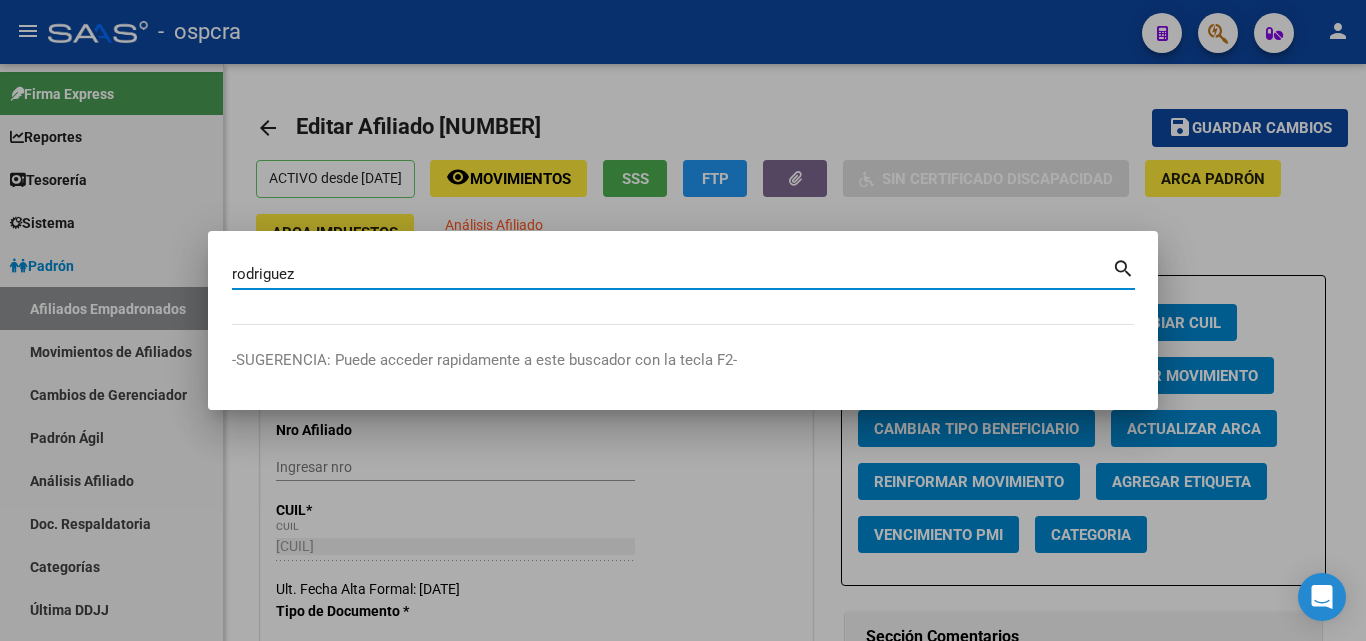 type on "rodriguez" 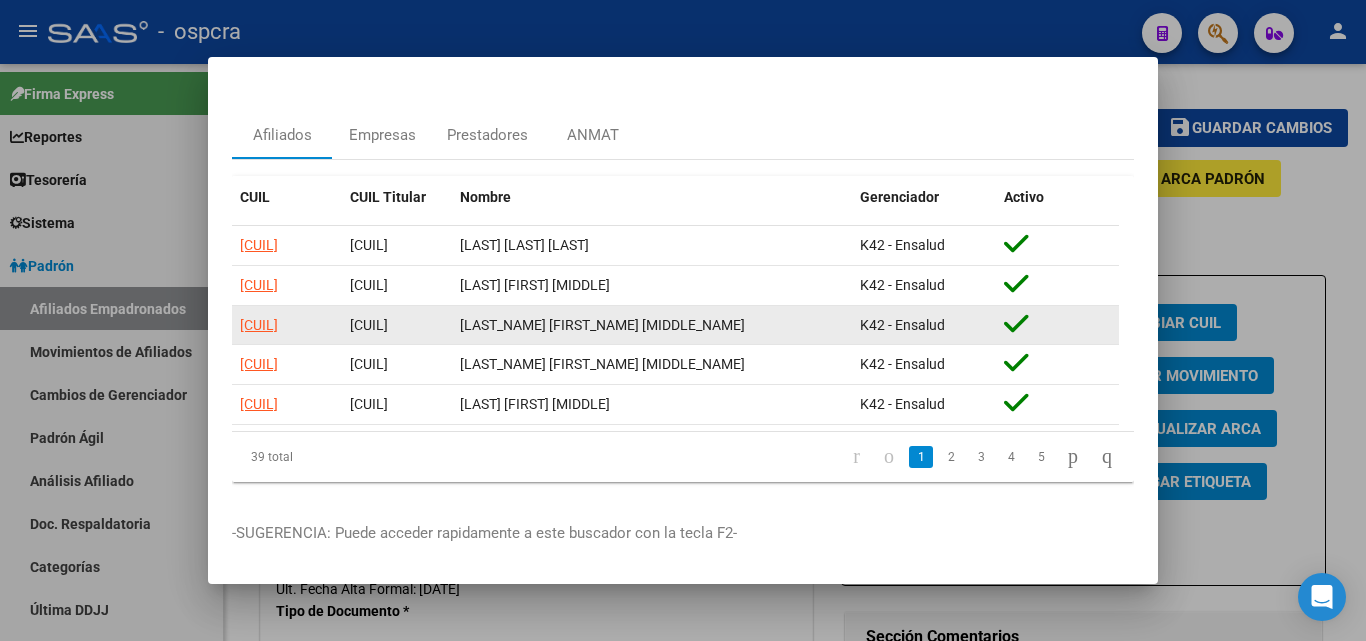 scroll, scrollTop: 59, scrollLeft: 0, axis: vertical 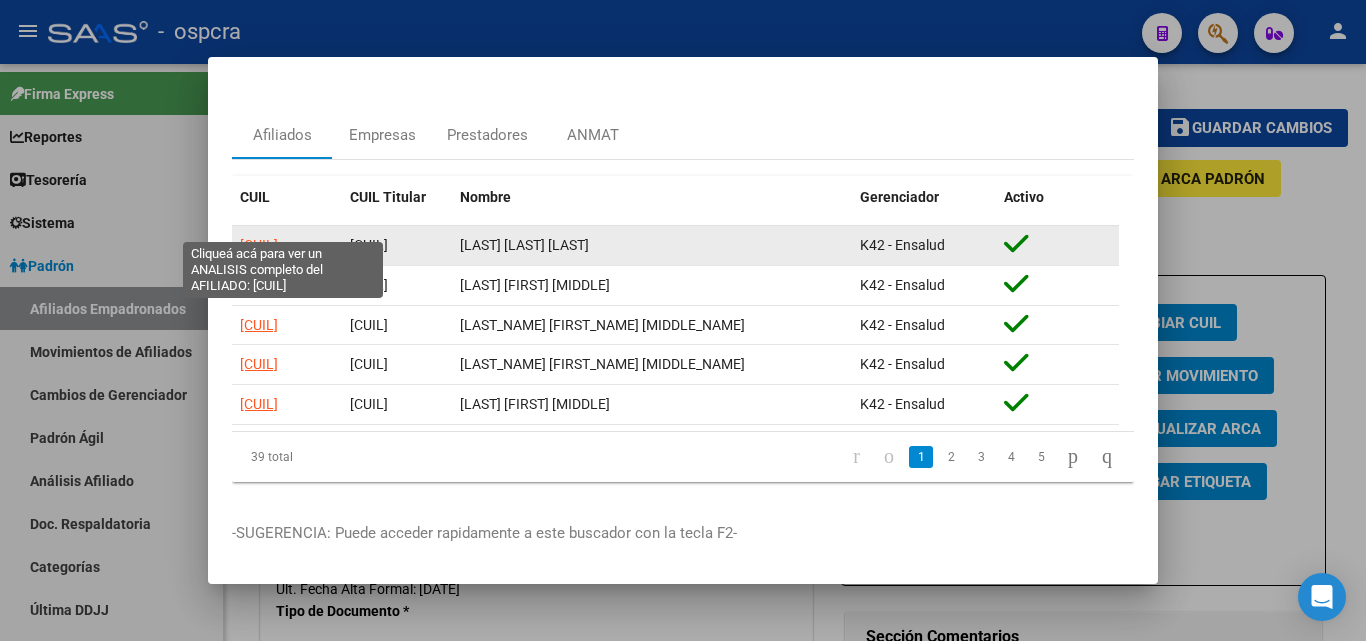 click on "[CUIL]" 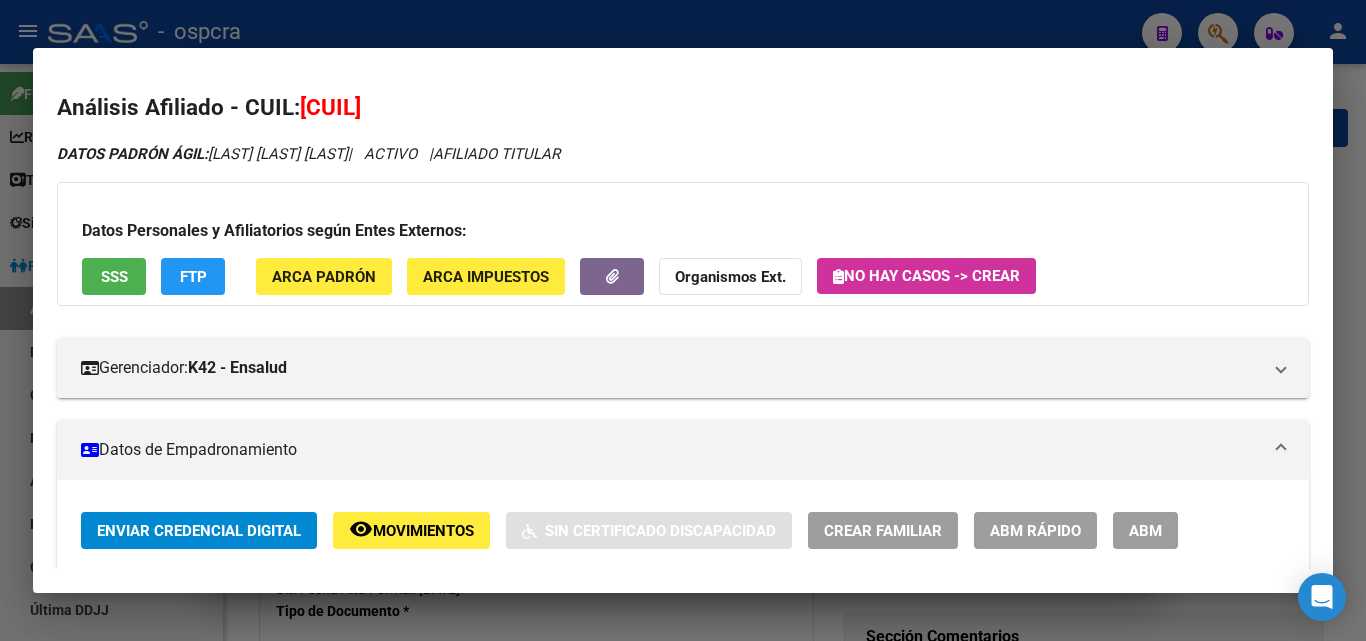 click on "ABM" at bounding box center [1145, 531] 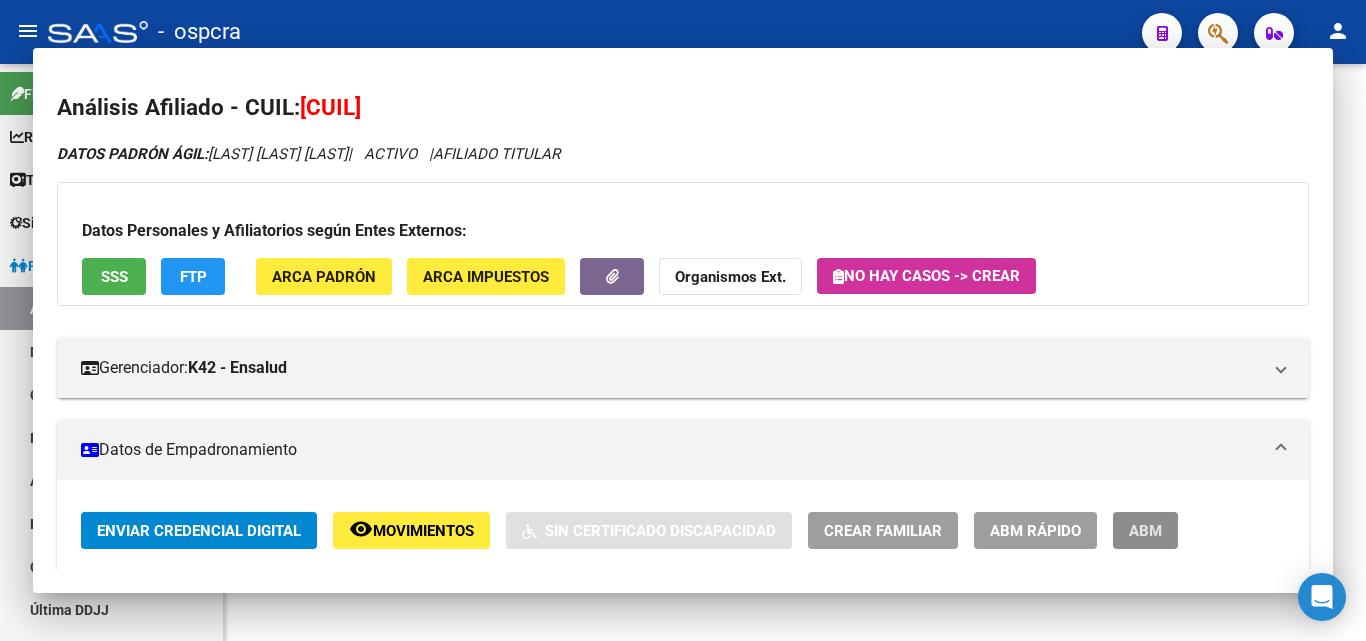 scroll, scrollTop: 0, scrollLeft: 0, axis: both 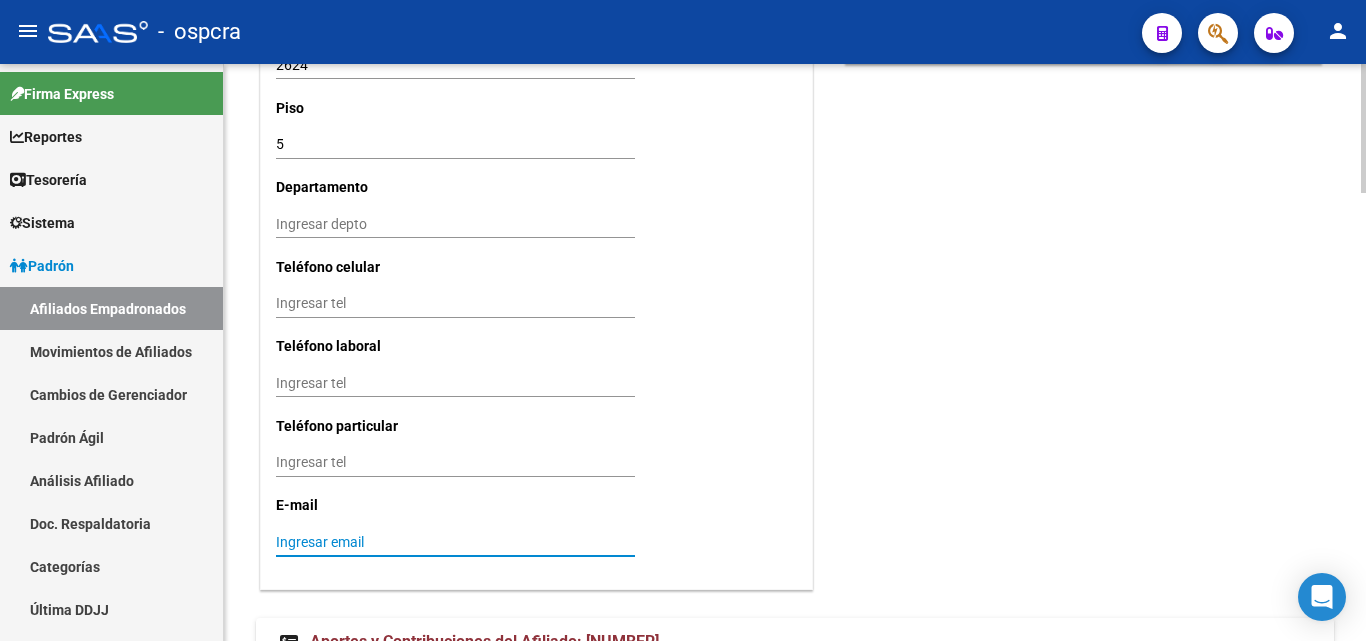 click on "Ingresar email" at bounding box center (455, 542) 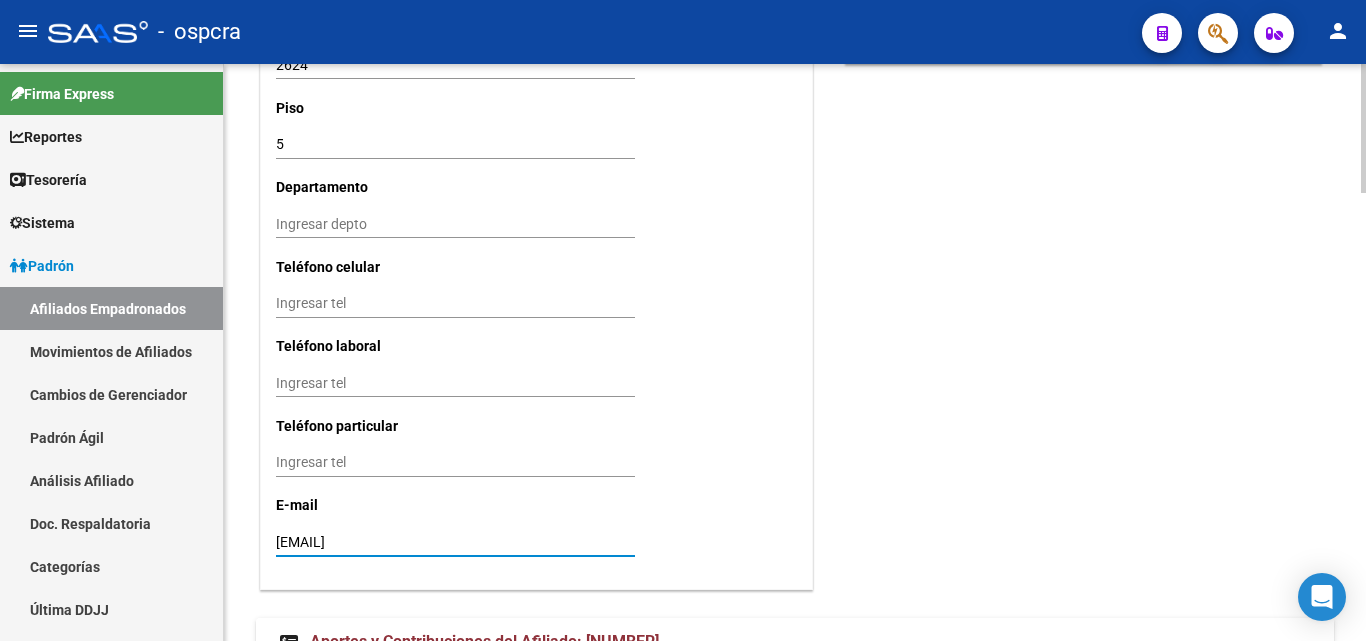 type on "[EMAIL]" 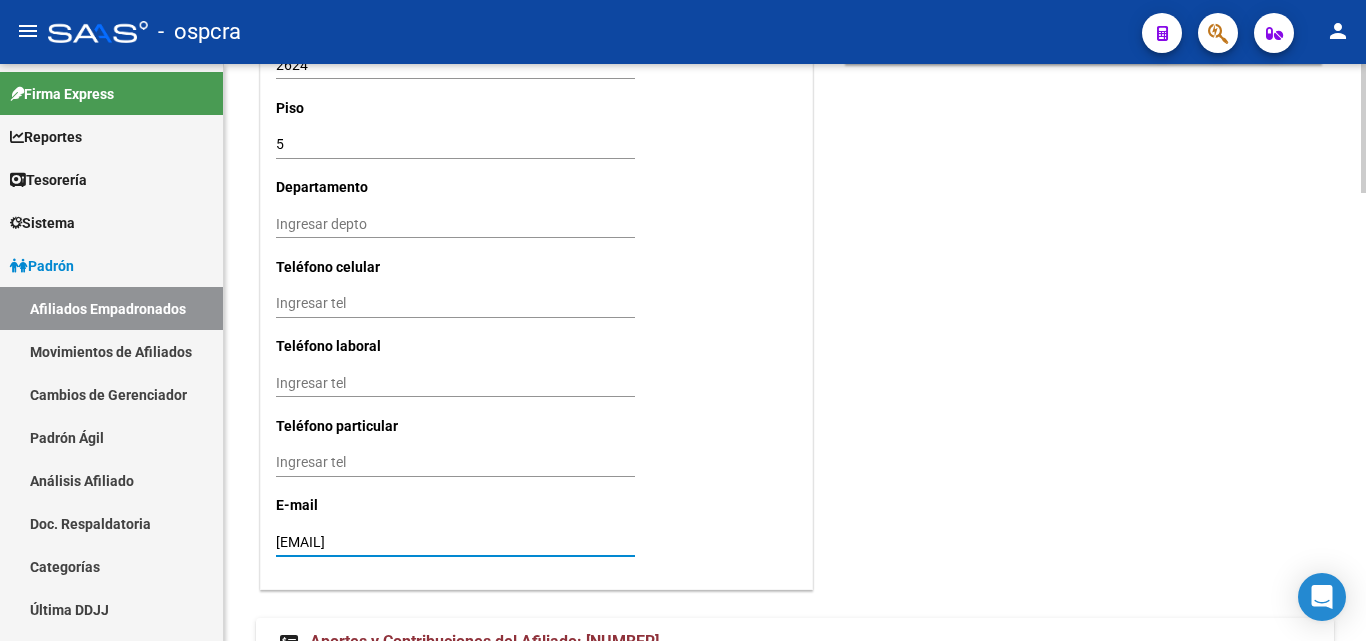 click on "Ingresar tel" 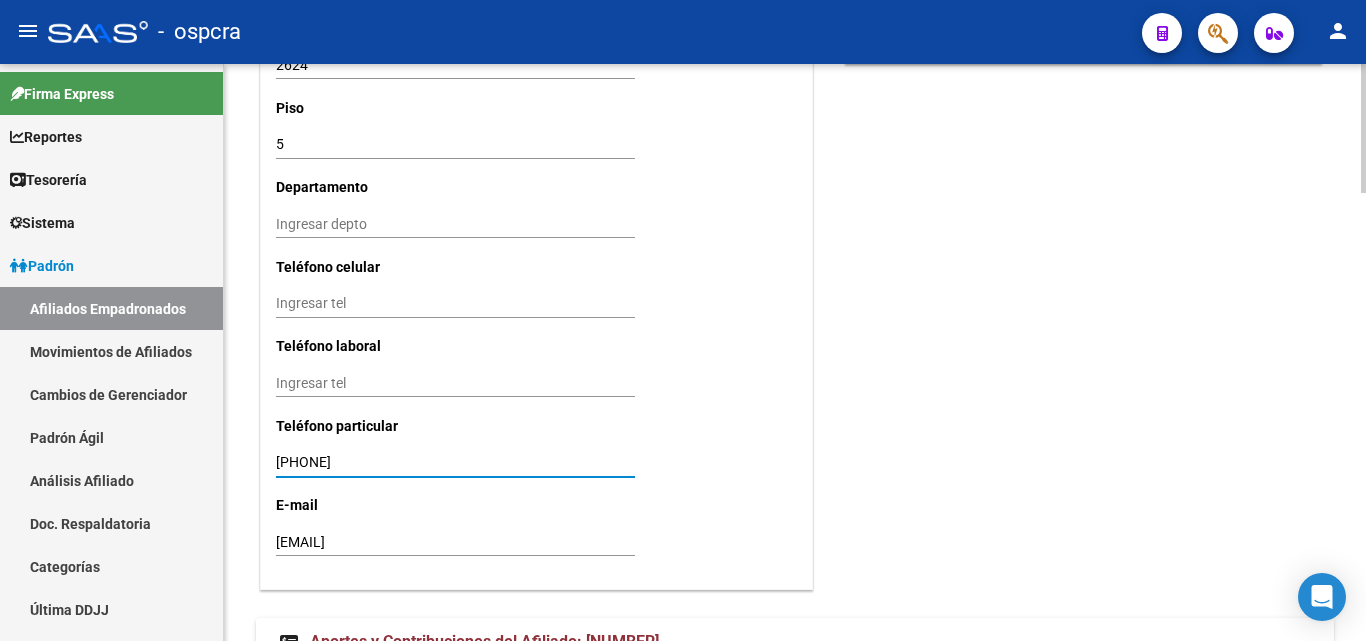 type on "[PHONE]" 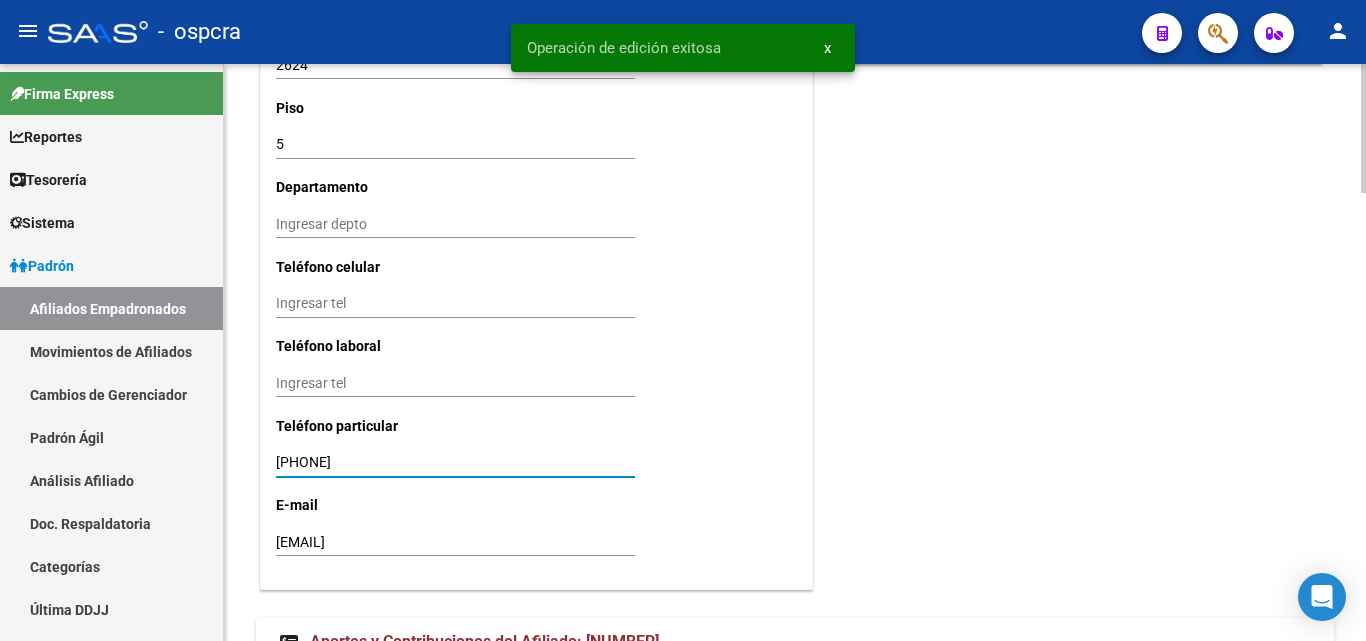 drag, startPoint x: 372, startPoint y: 460, endPoint x: 265, endPoint y: 469, distance: 107.37784 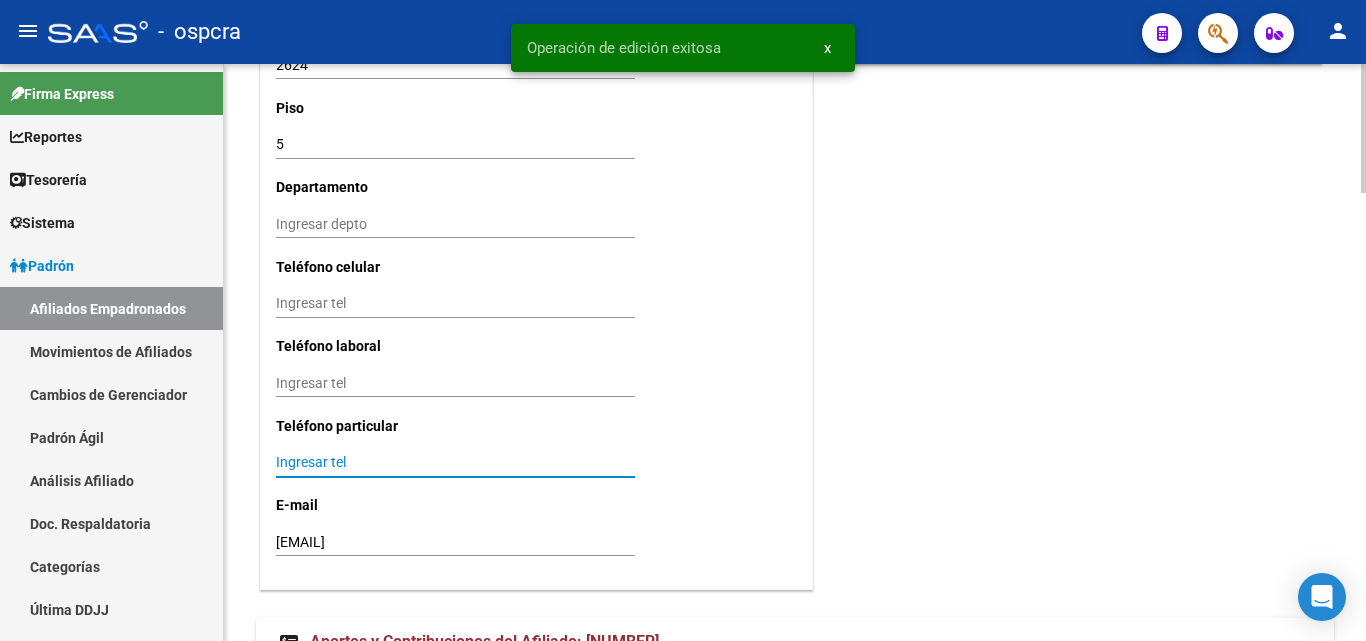 type 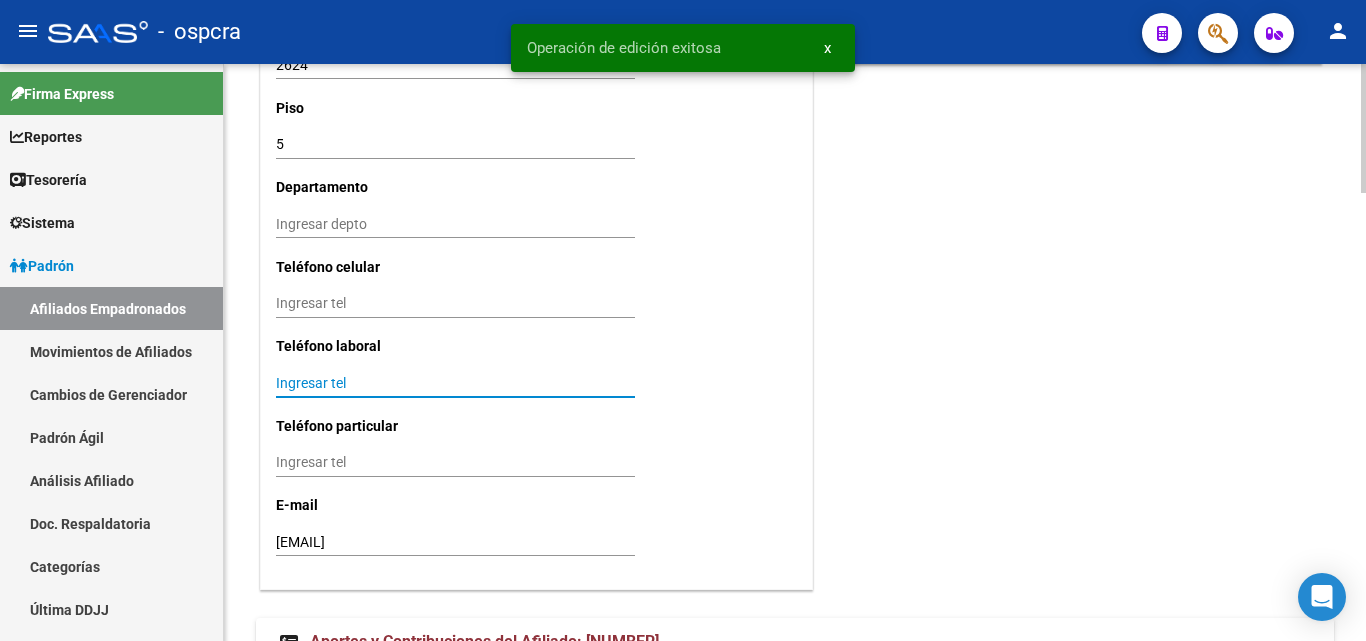 paste on "[PHONE]" 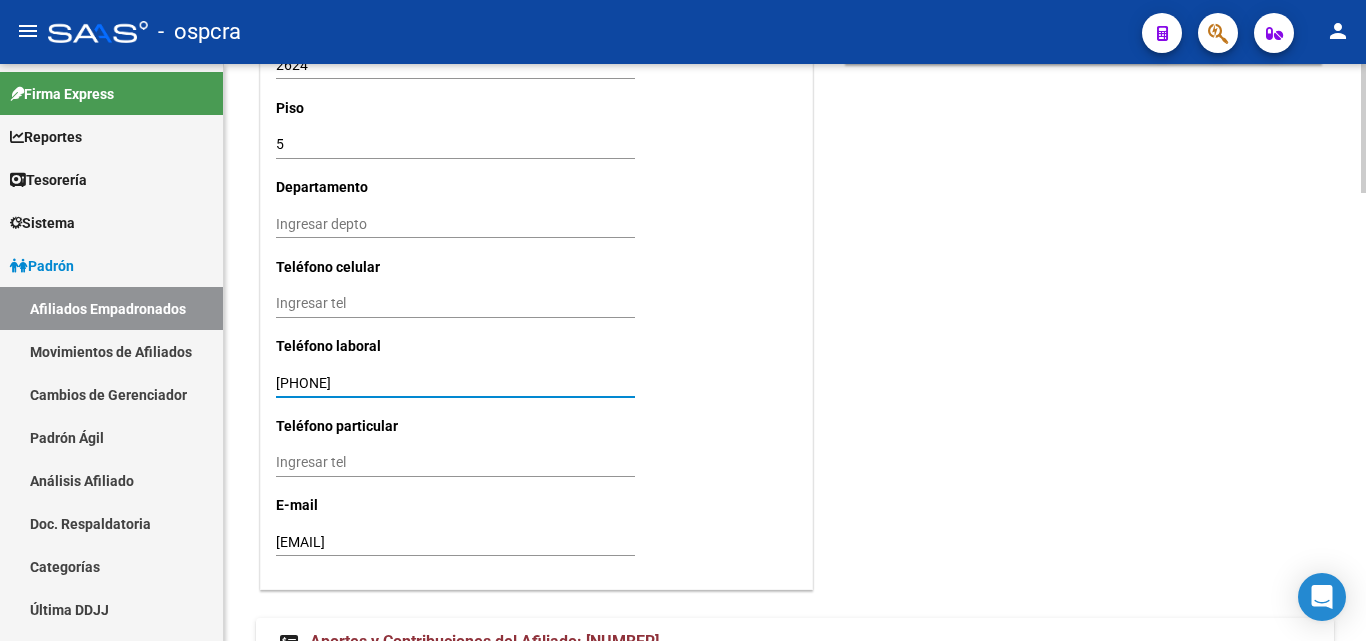 type on "[PHONE]" 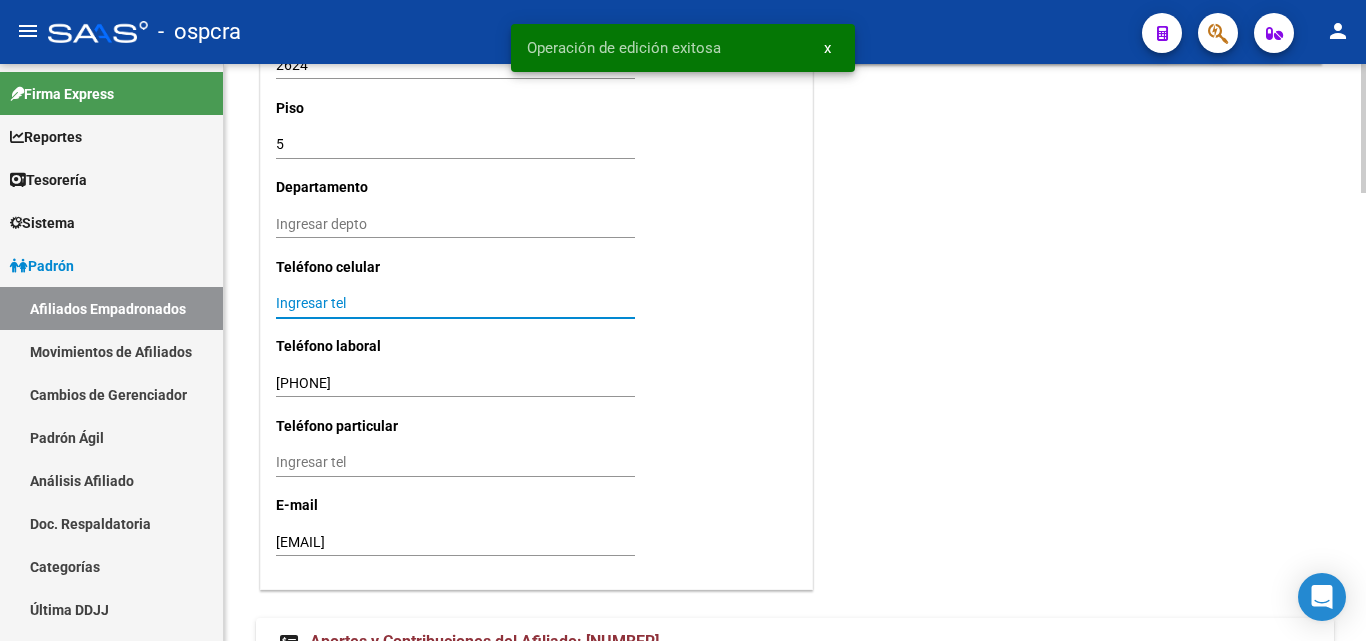 click on "Ingresar tel" at bounding box center (455, 303) 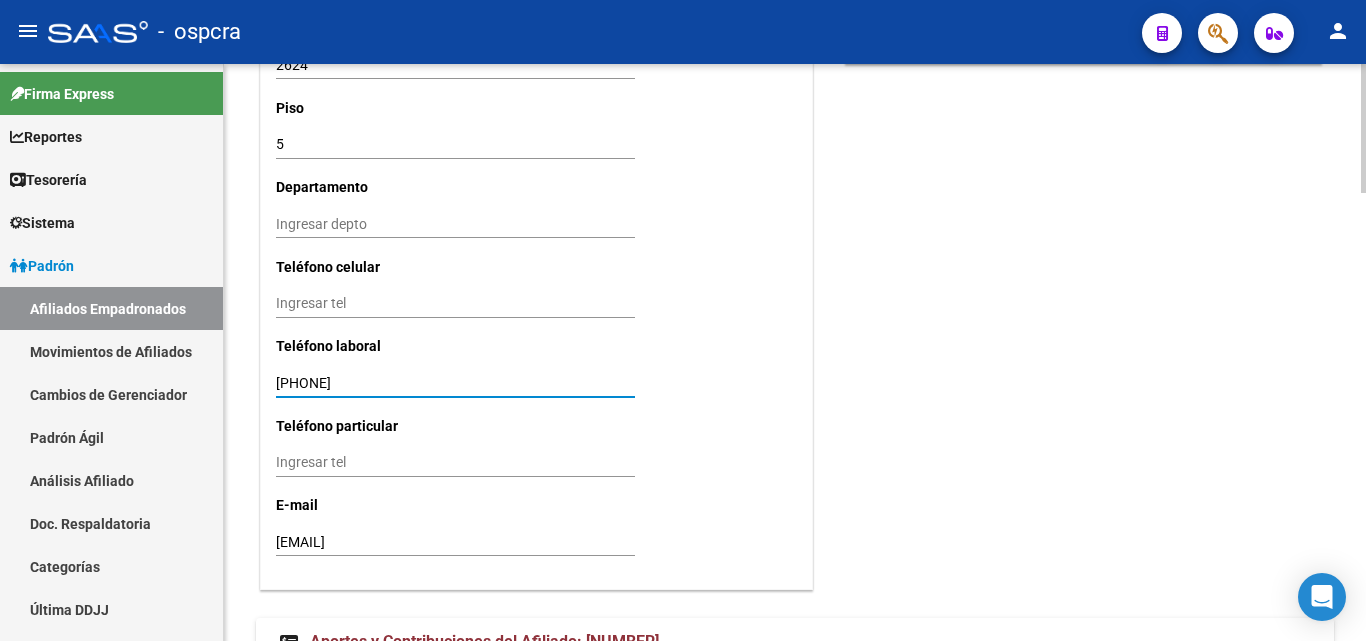 drag, startPoint x: 365, startPoint y: 379, endPoint x: 283, endPoint y: 388, distance: 82.492424 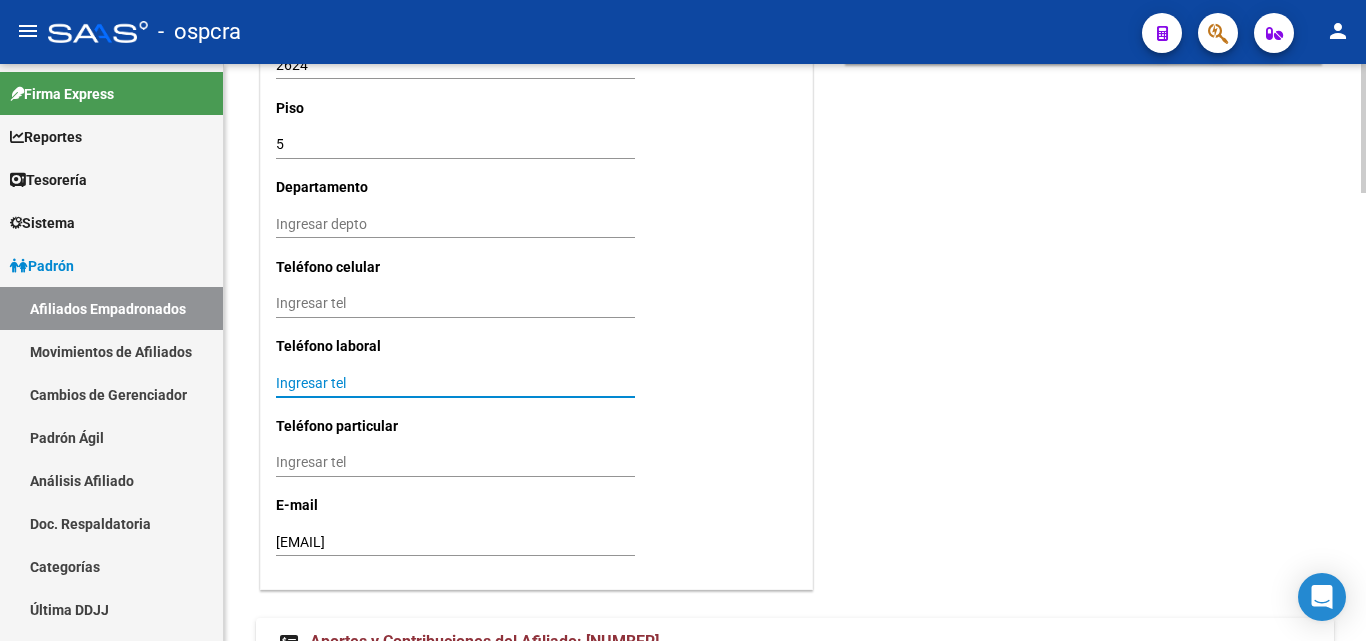type 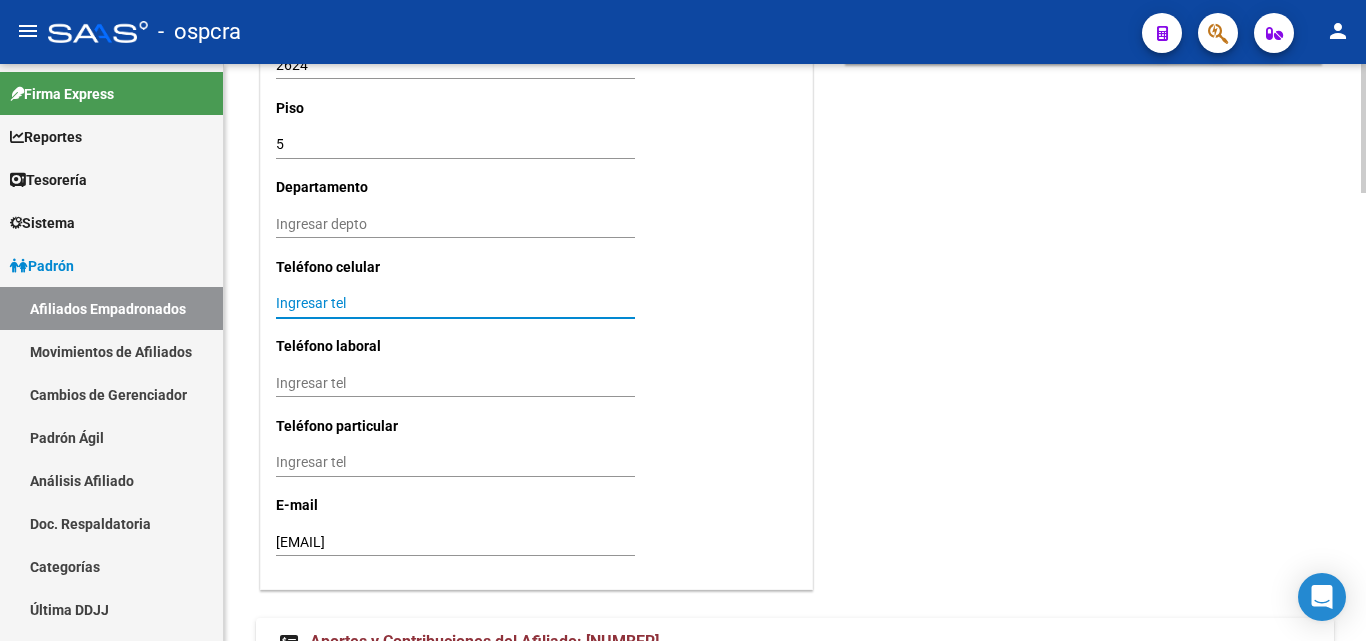 paste on "[PHONE]" 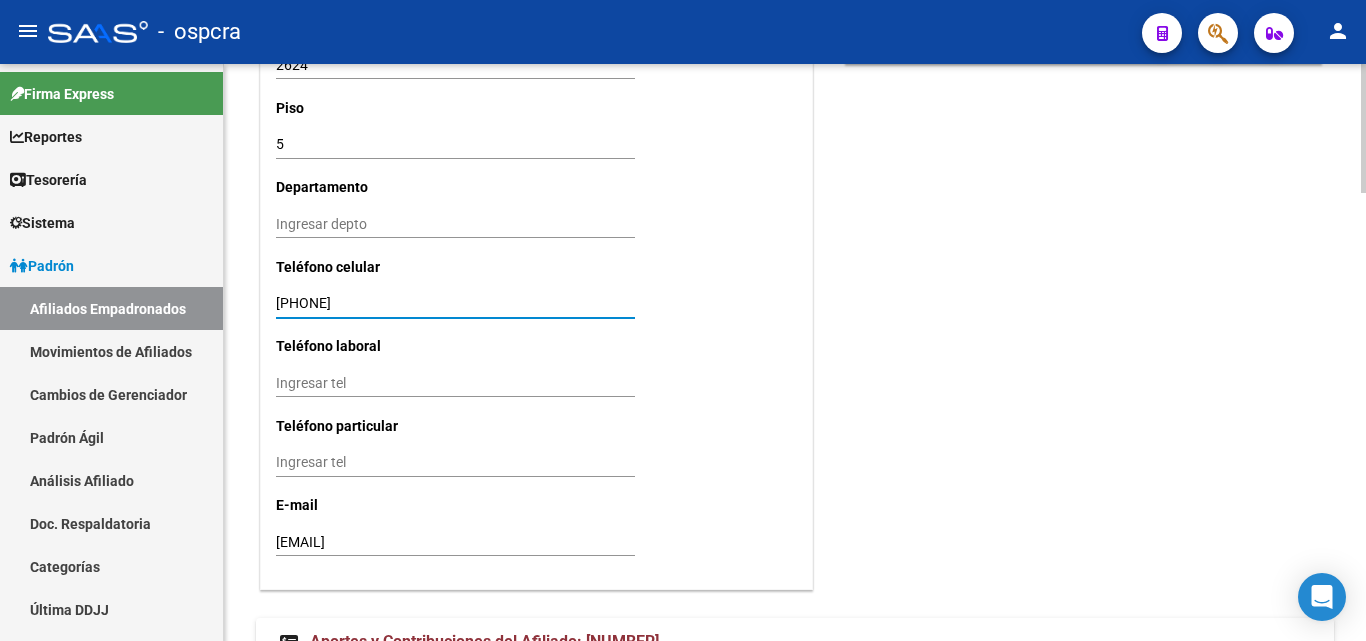 type on "[PHONE]" 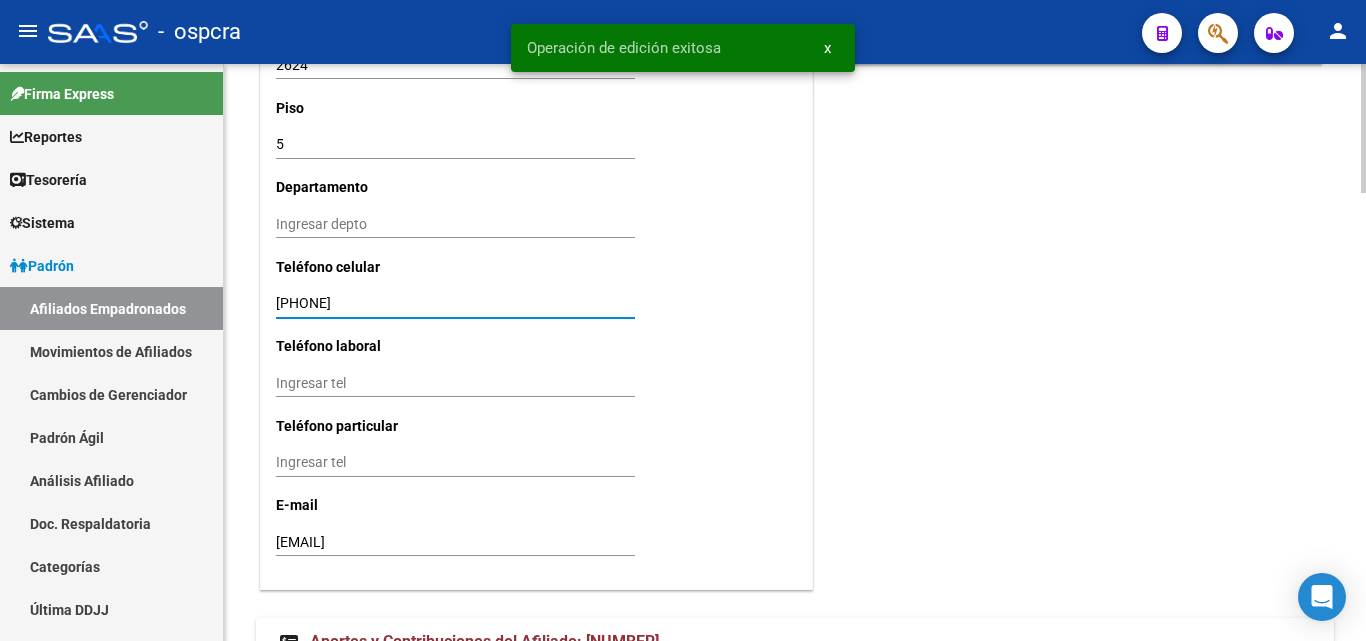 click on "Ingresar tel" at bounding box center (455, 383) 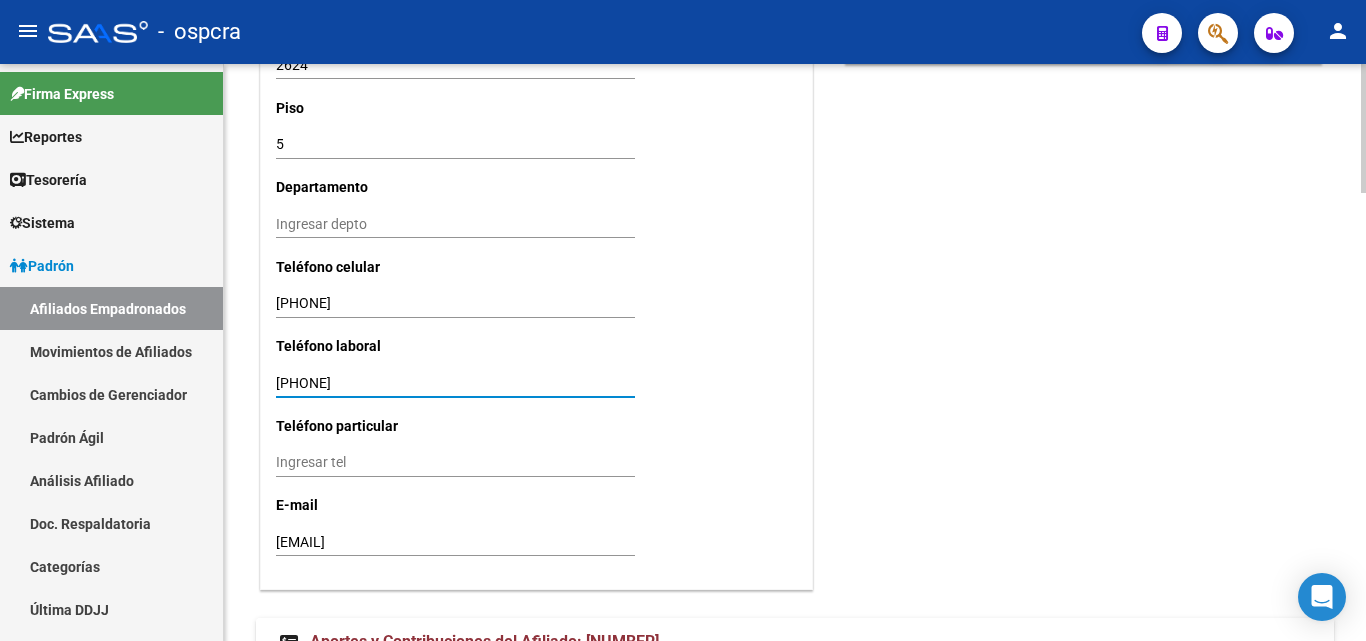 type on "[PHONE]" 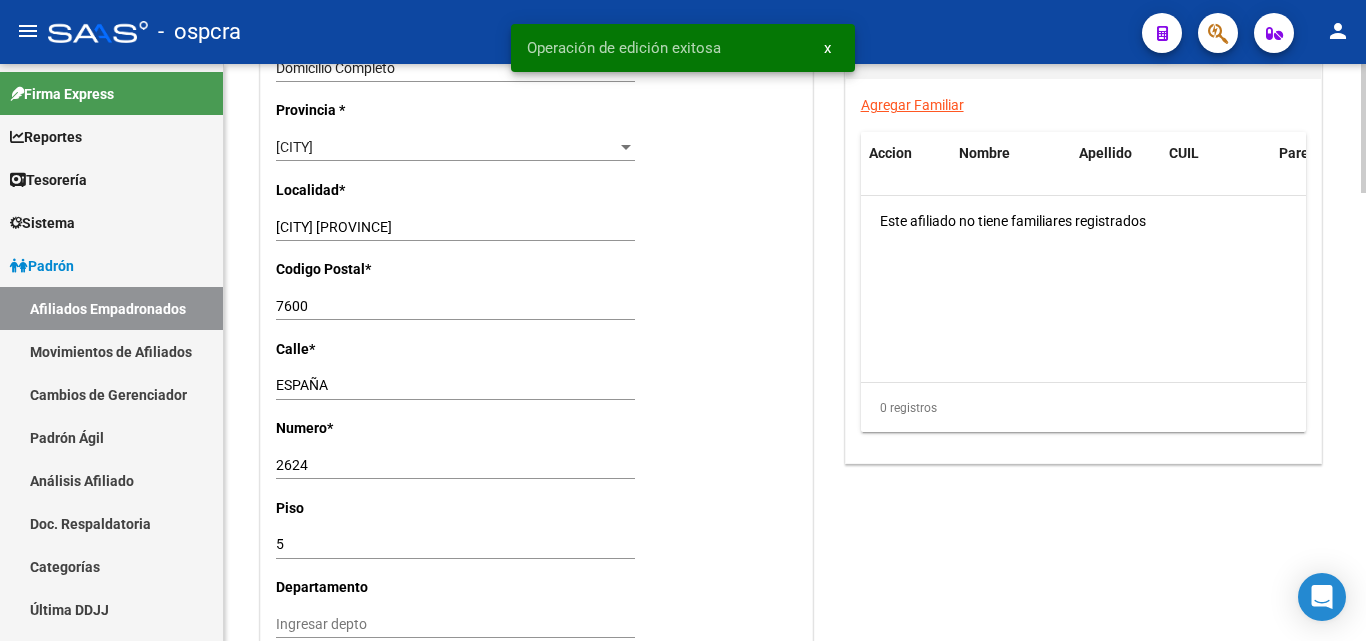 scroll, scrollTop: 1497, scrollLeft: 0, axis: vertical 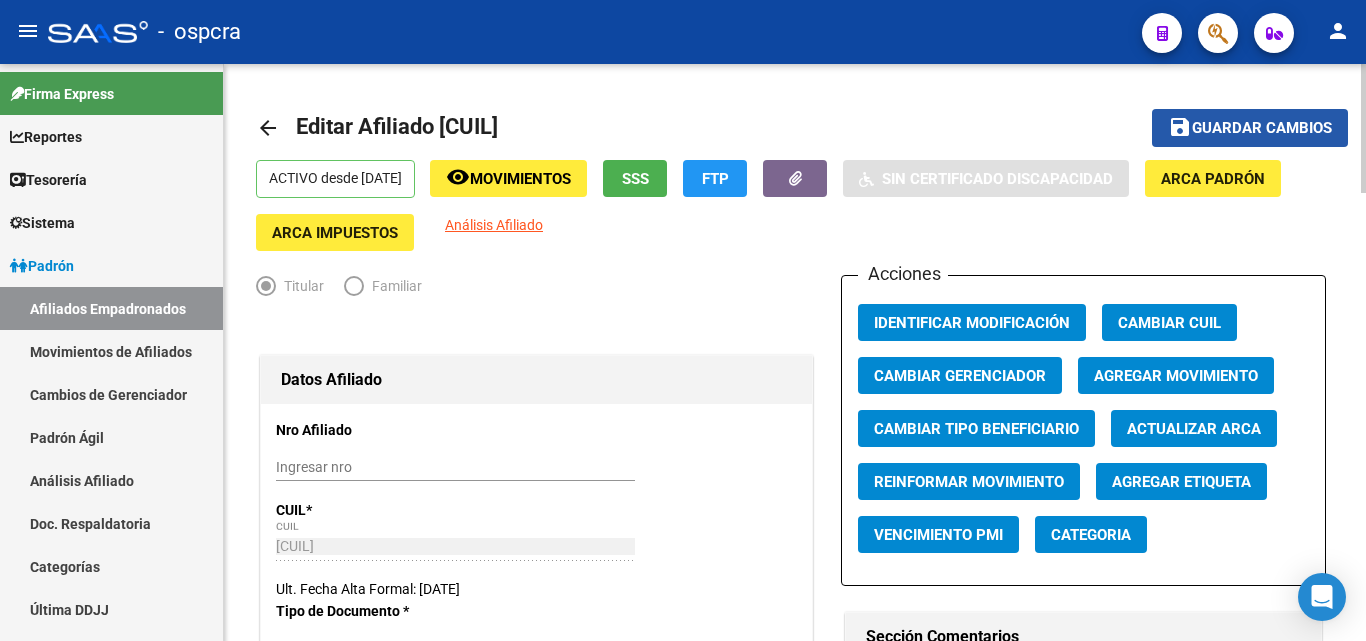 click on "Guardar cambios" 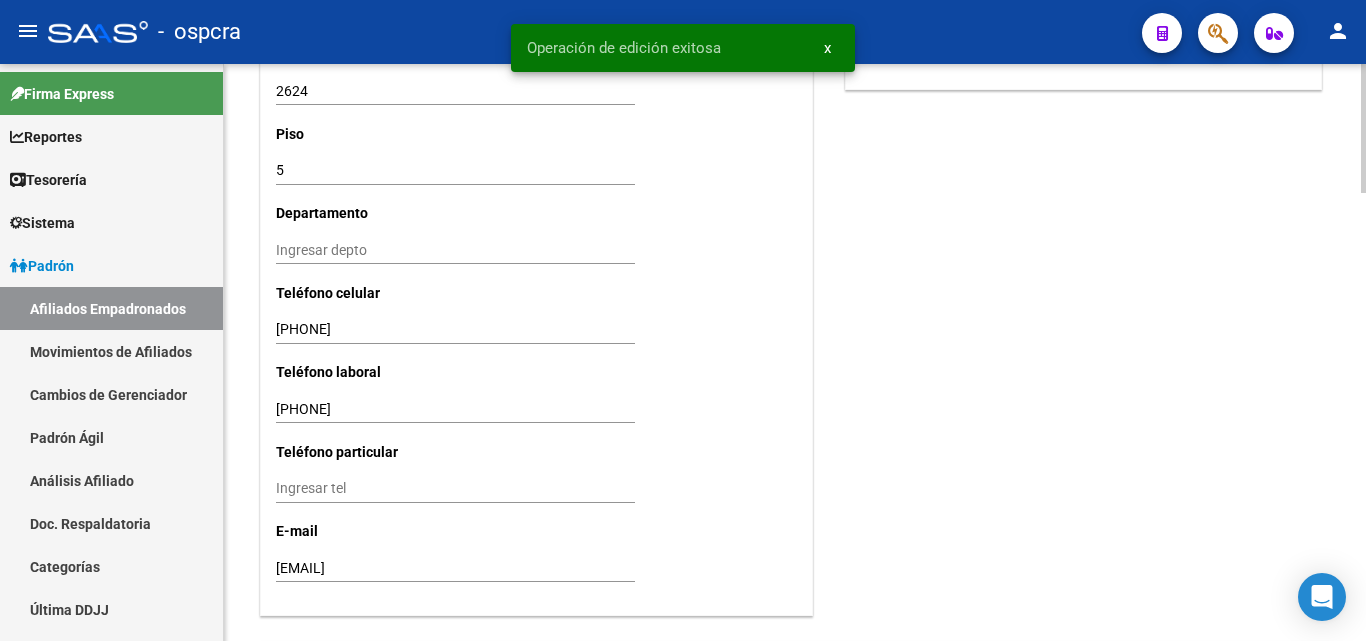 scroll, scrollTop: 1997, scrollLeft: 0, axis: vertical 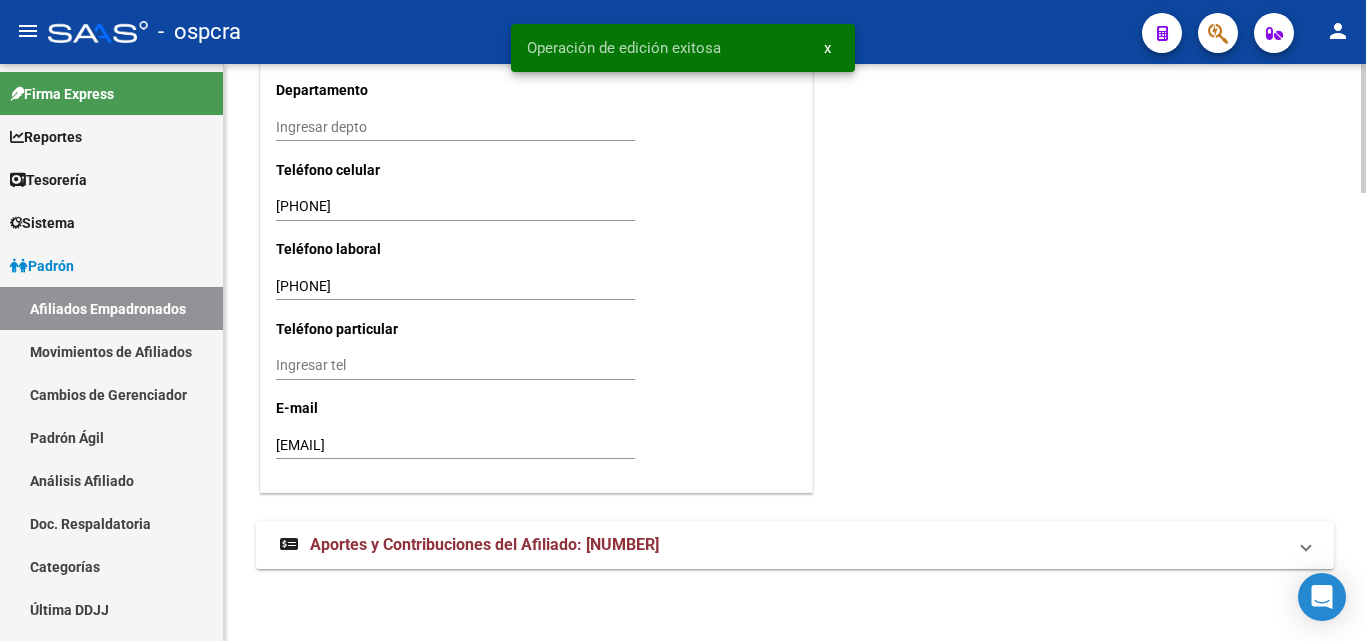 click on "Aportes y Contribuciones del Afiliado: [NUMBER]" at bounding box center [484, 544] 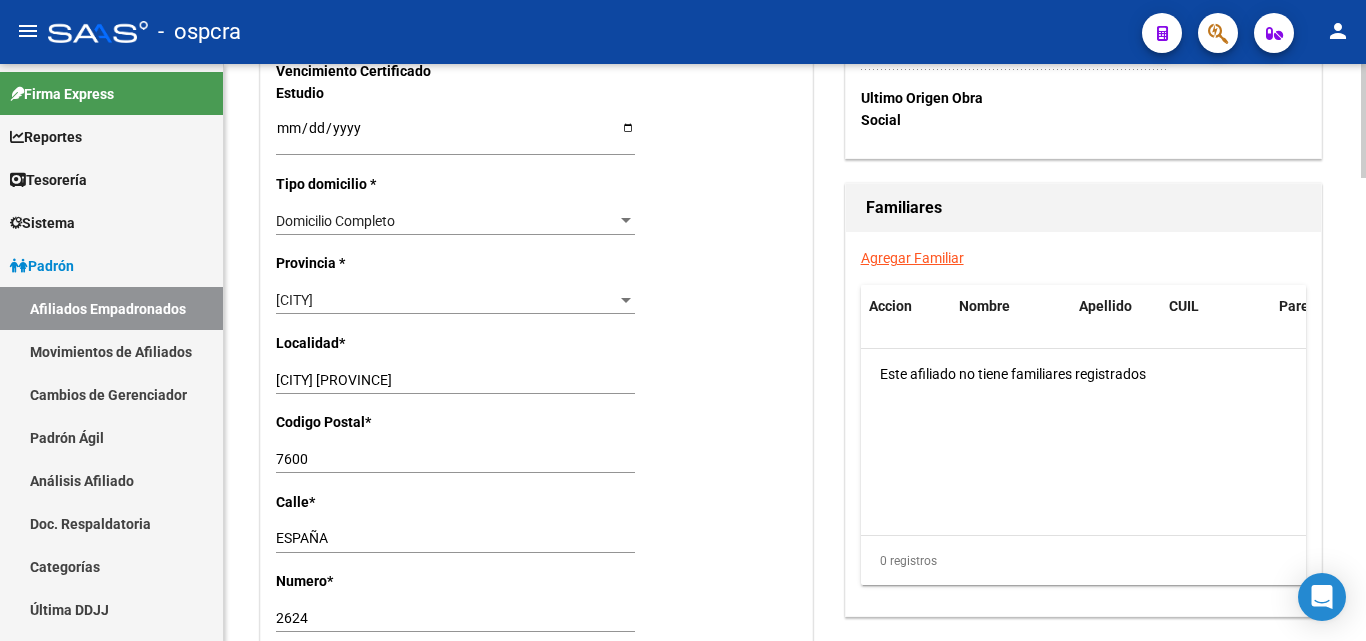 scroll, scrollTop: 1047, scrollLeft: 0, axis: vertical 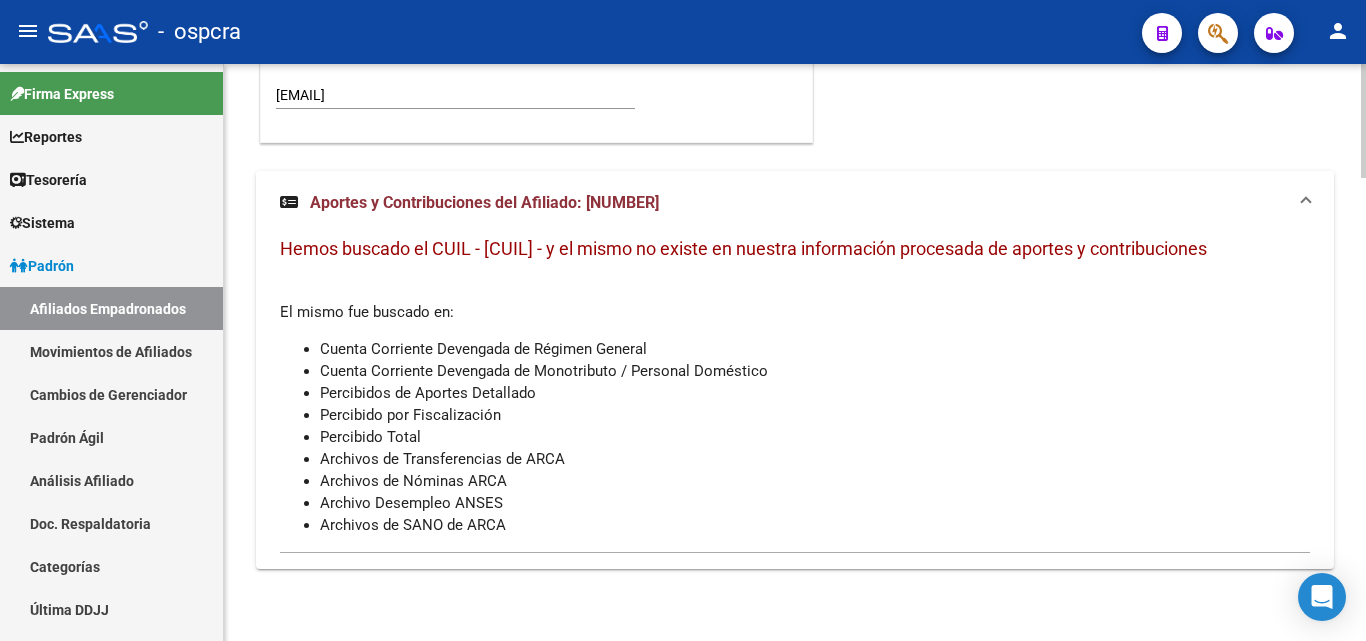 click on "Aportes y Contribuciones del Afiliado: [NUMBER]" at bounding box center (484, 202) 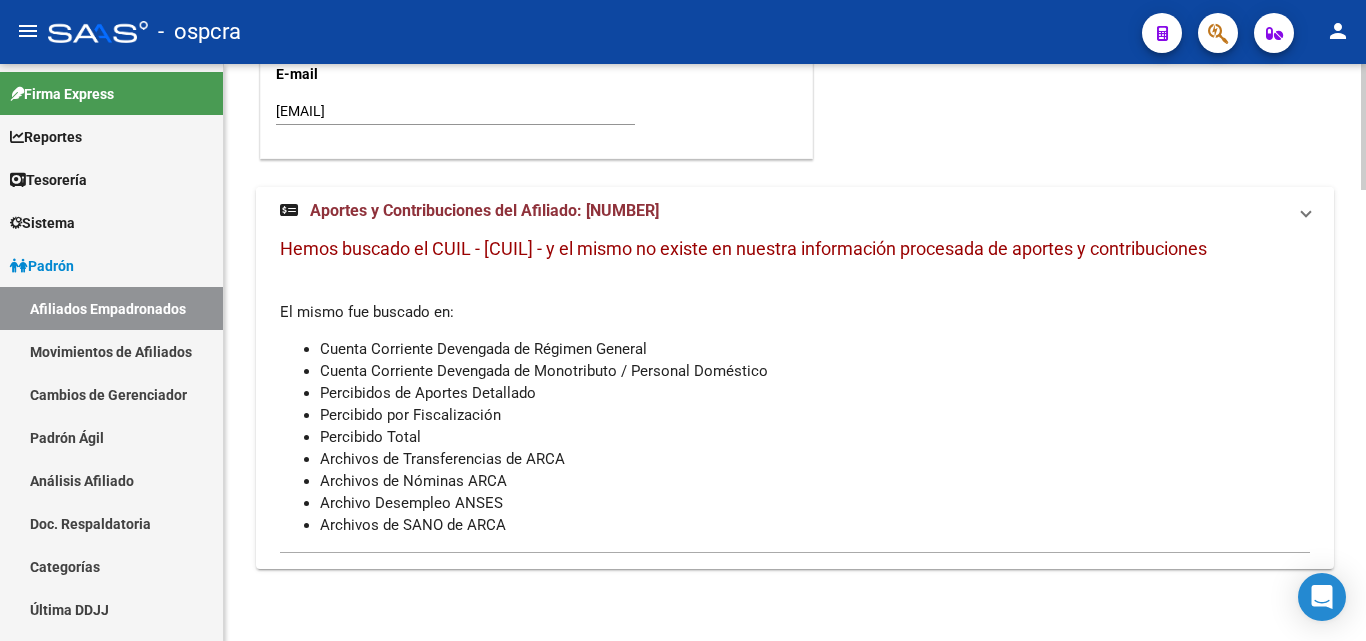 scroll, scrollTop: 1997, scrollLeft: 0, axis: vertical 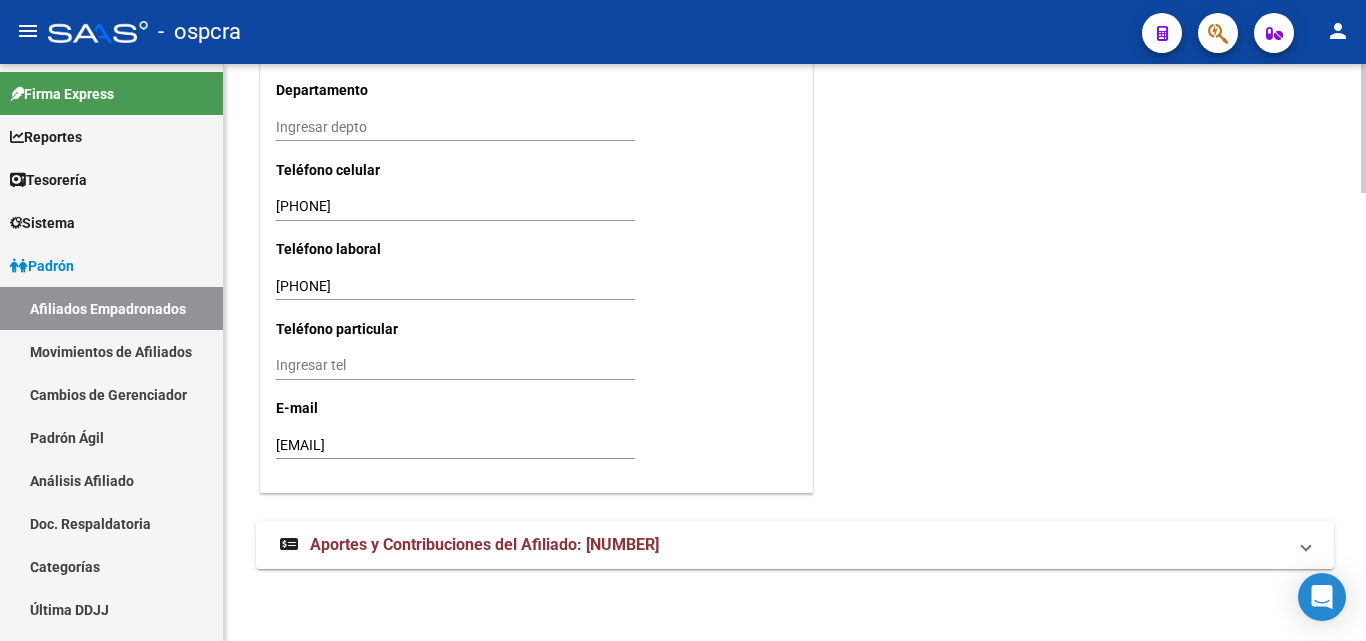 click on "Aportes y Contribuciones del Afiliado: [NUMBER]" at bounding box center [795, 545] 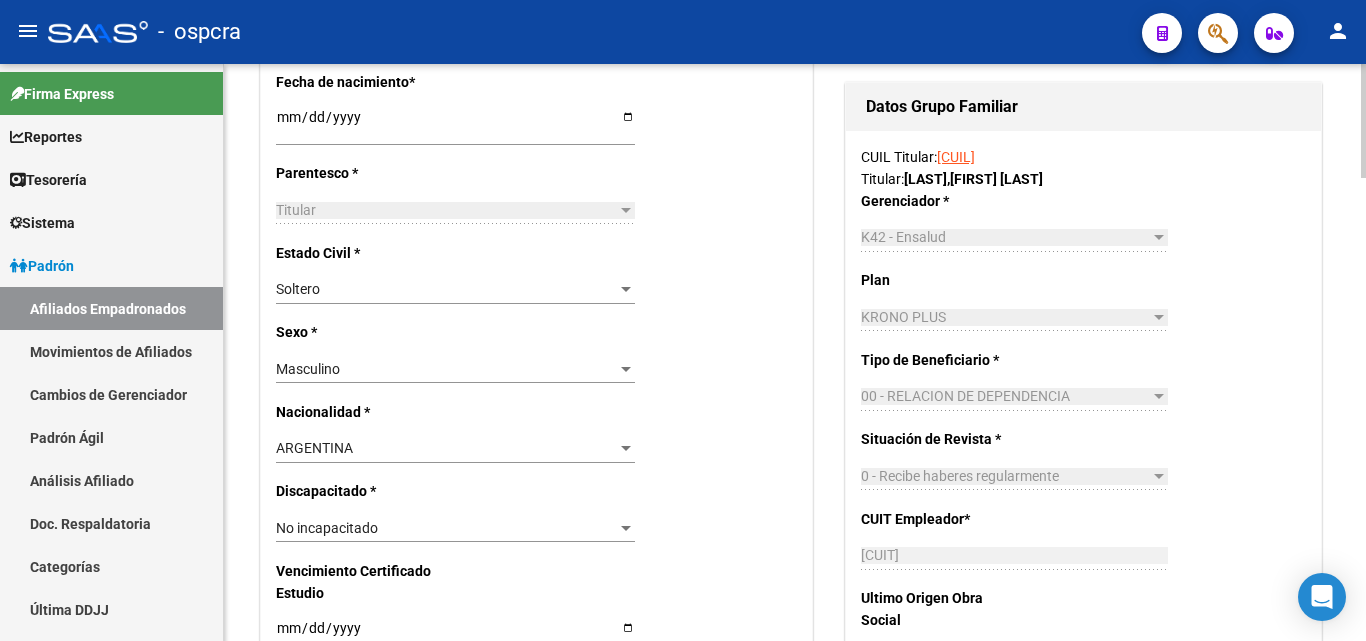 scroll, scrollTop: 647, scrollLeft: 0, axis: vertical 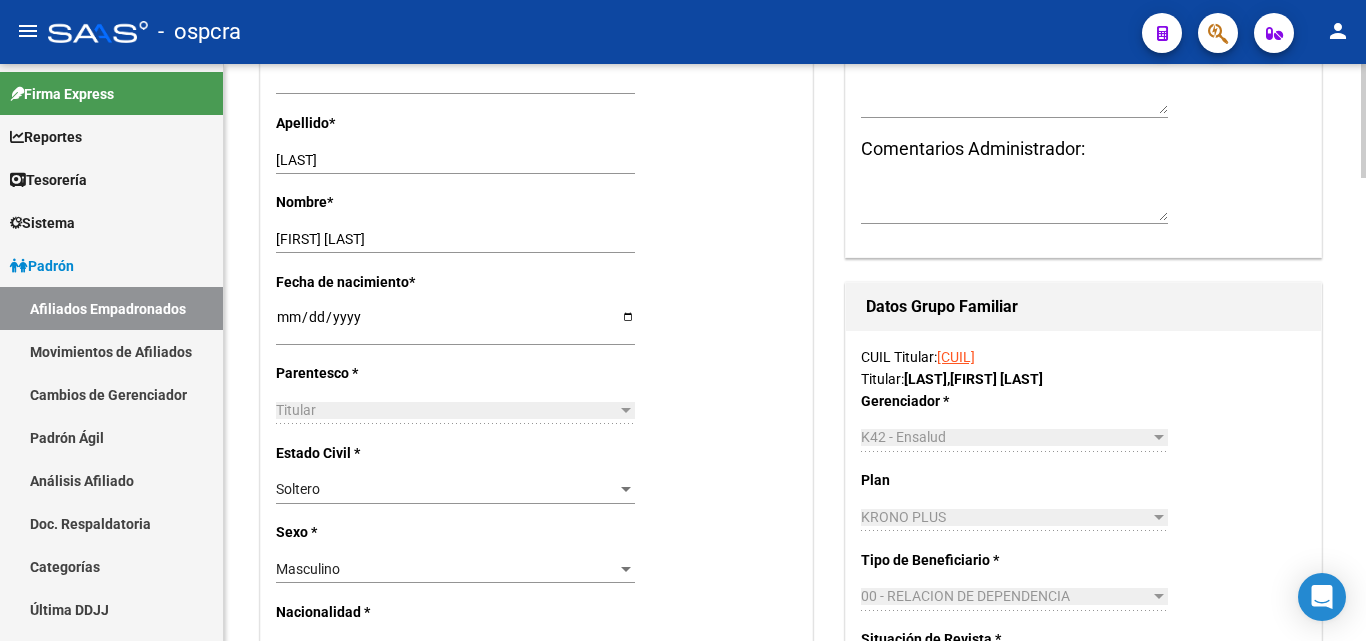 click on "[CUIL]" 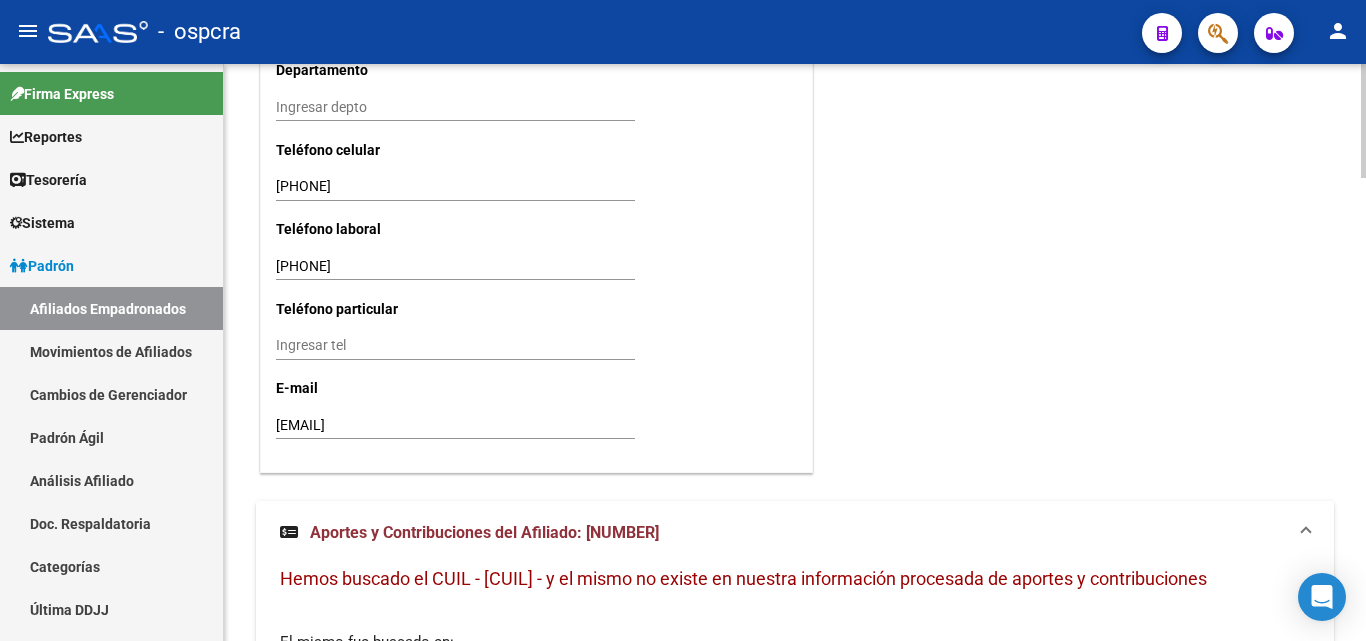 scroll, scrollTop: 2047, scrollLeft: 0, axis: vertical 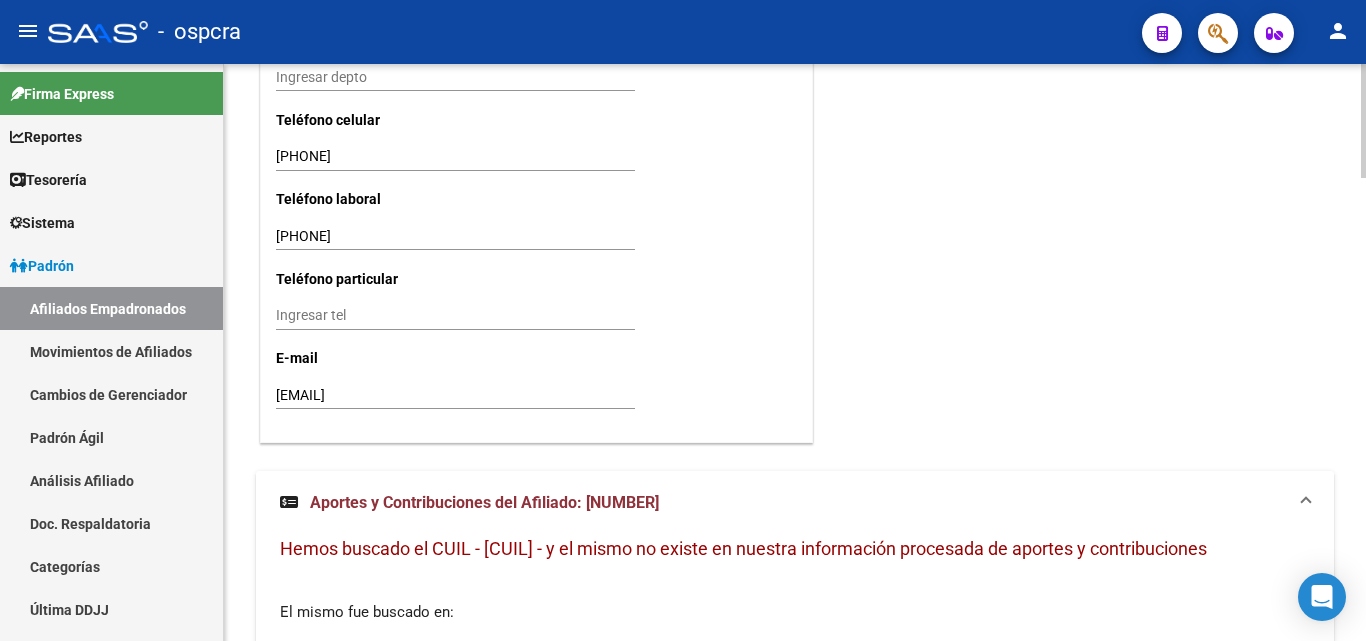 click on "Aportes y Contribuciones del Afiliado: [NUMBER]" at bounding box center (484, 502) 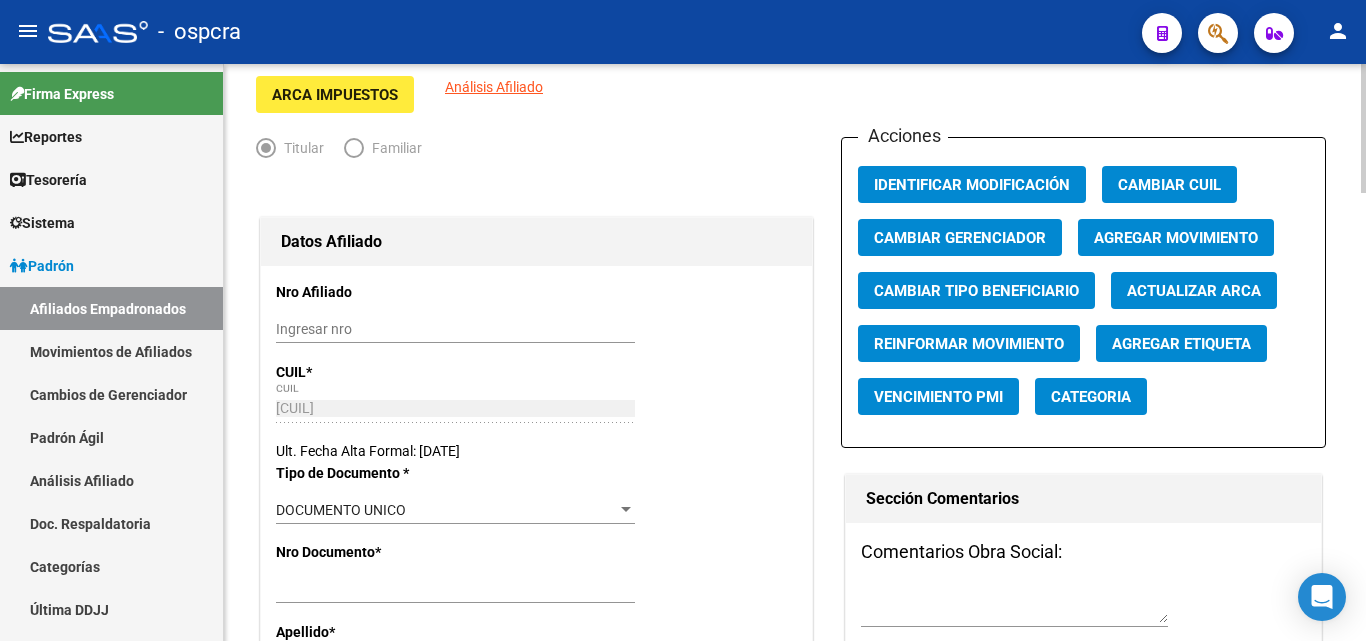scroll, scrollTop: 0, scrollLeft: 0, axis: both 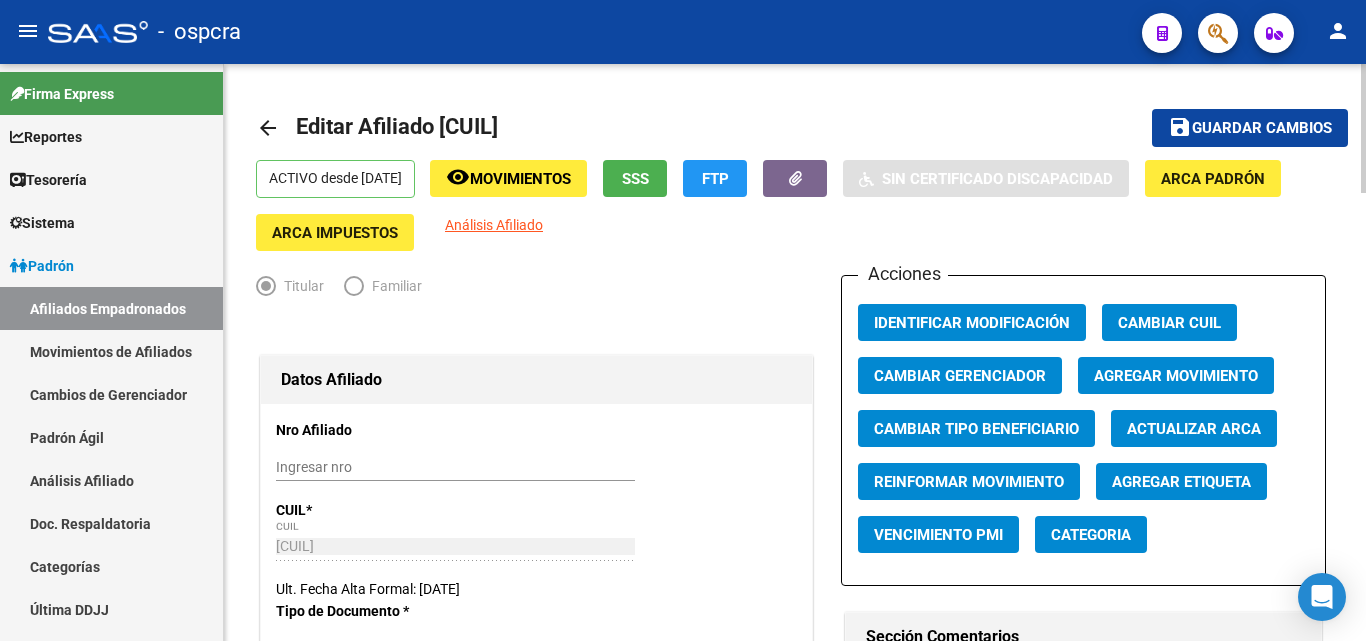 click on "SSS" 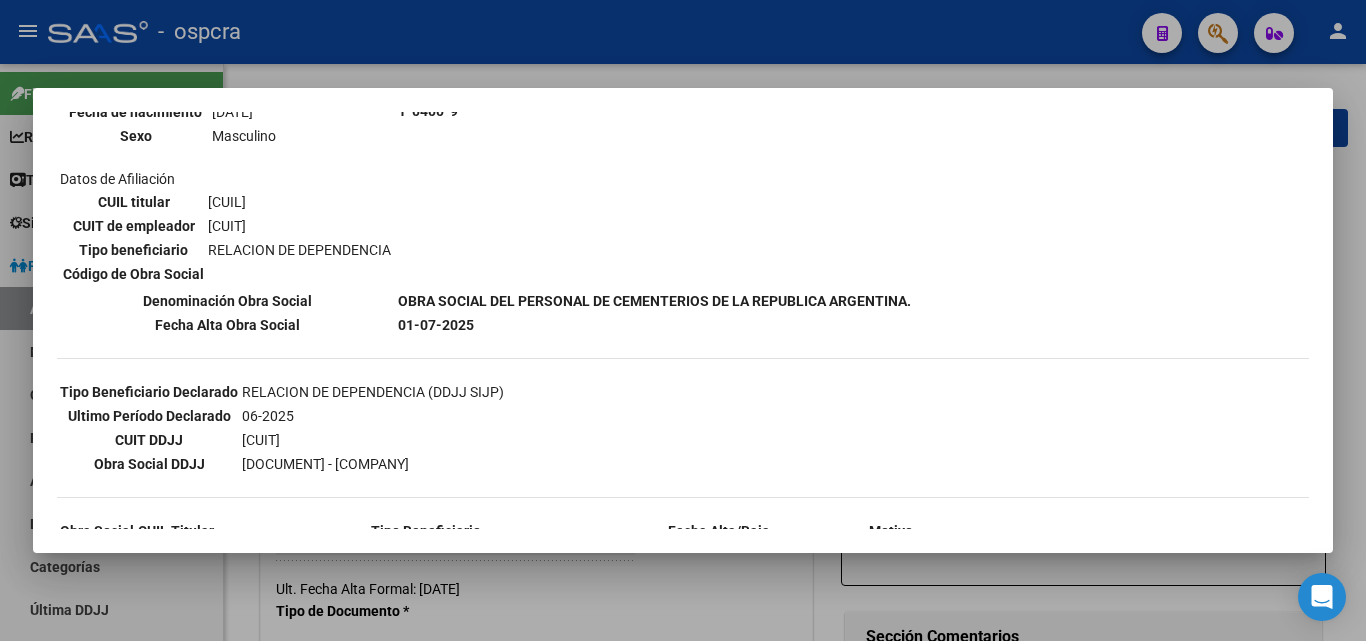 scroll, scrollTop: 180, scrollLeft: 0, axis: vertical 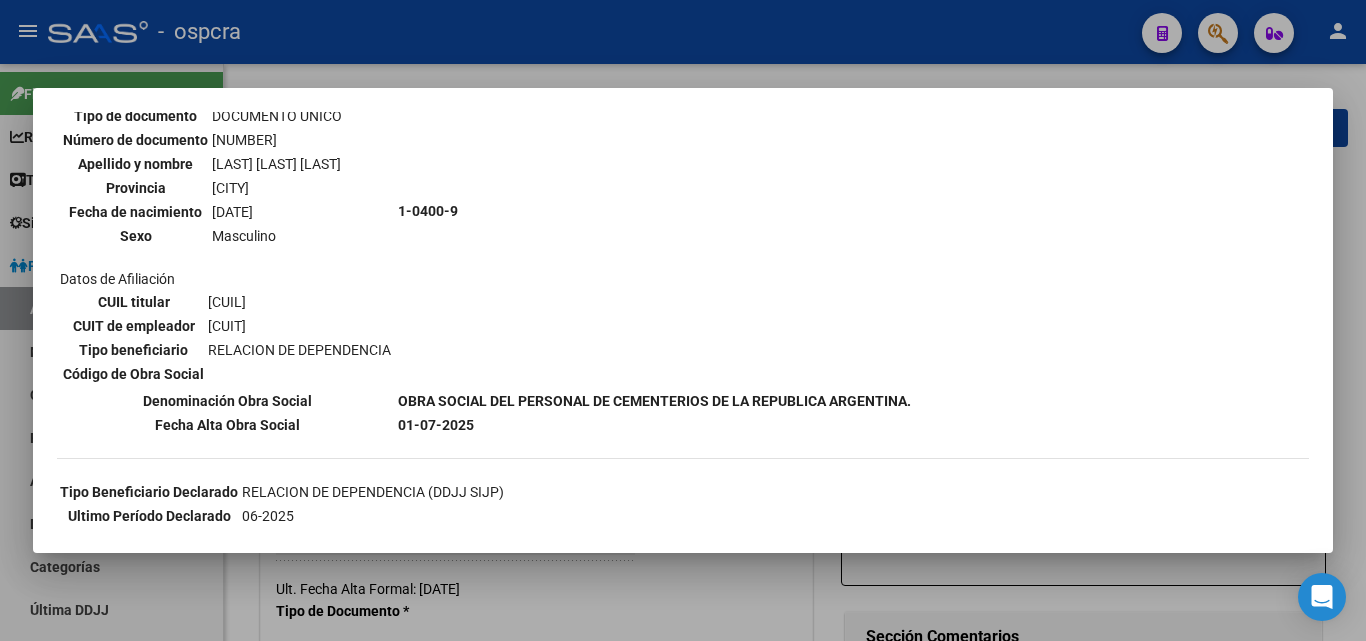 drag, startPoint x: 207, startPoint y: 321, endPoint x: 310, endPoint y: 320, distance: 103.00485 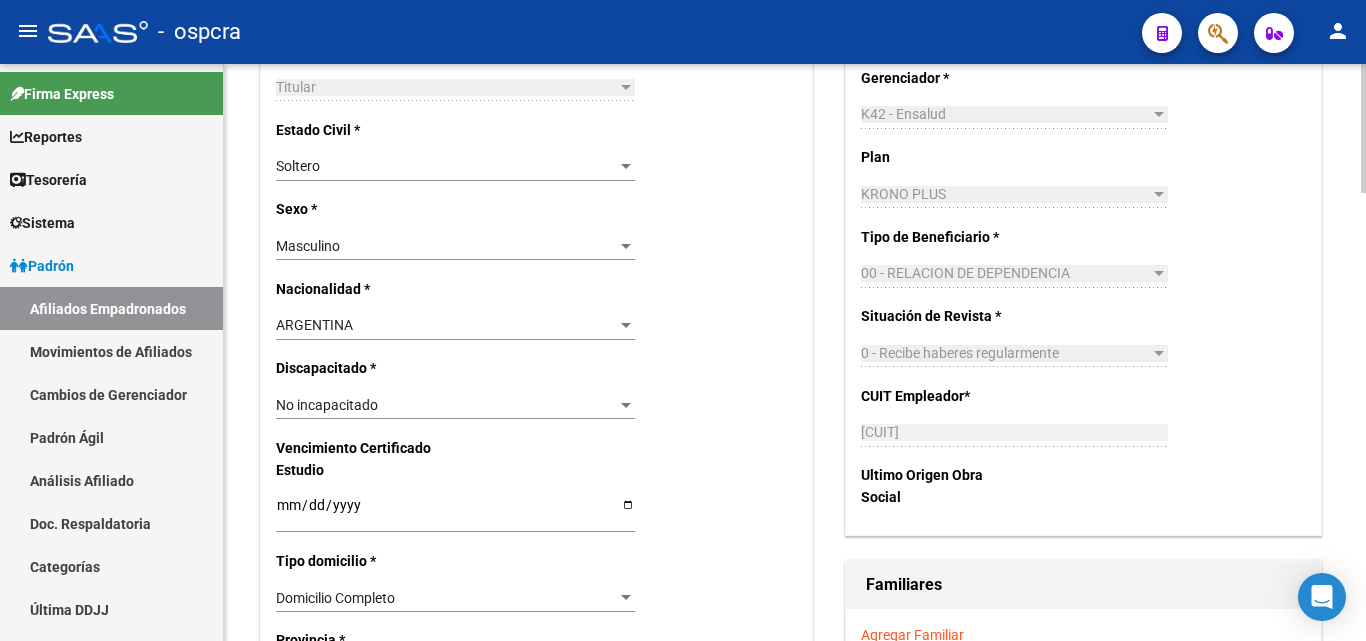 scroll, scrollTop: 1000, scrollLeft: 0, axis: vertical 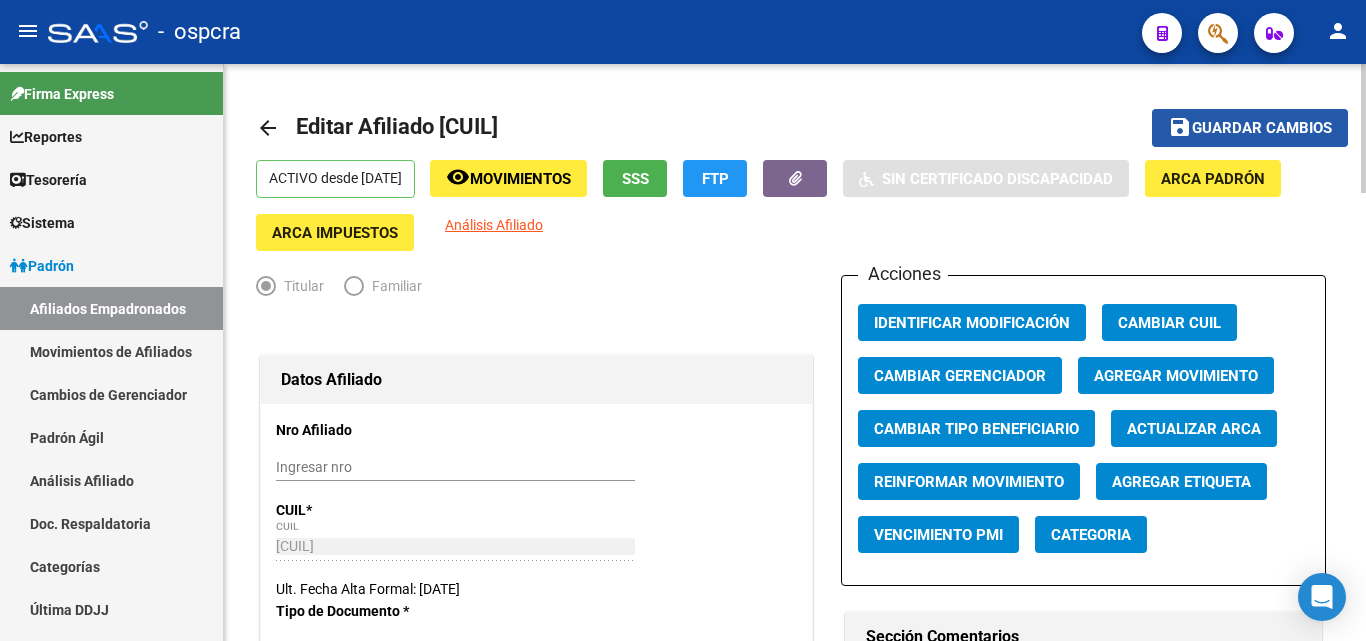 click on "Guardar cambios" 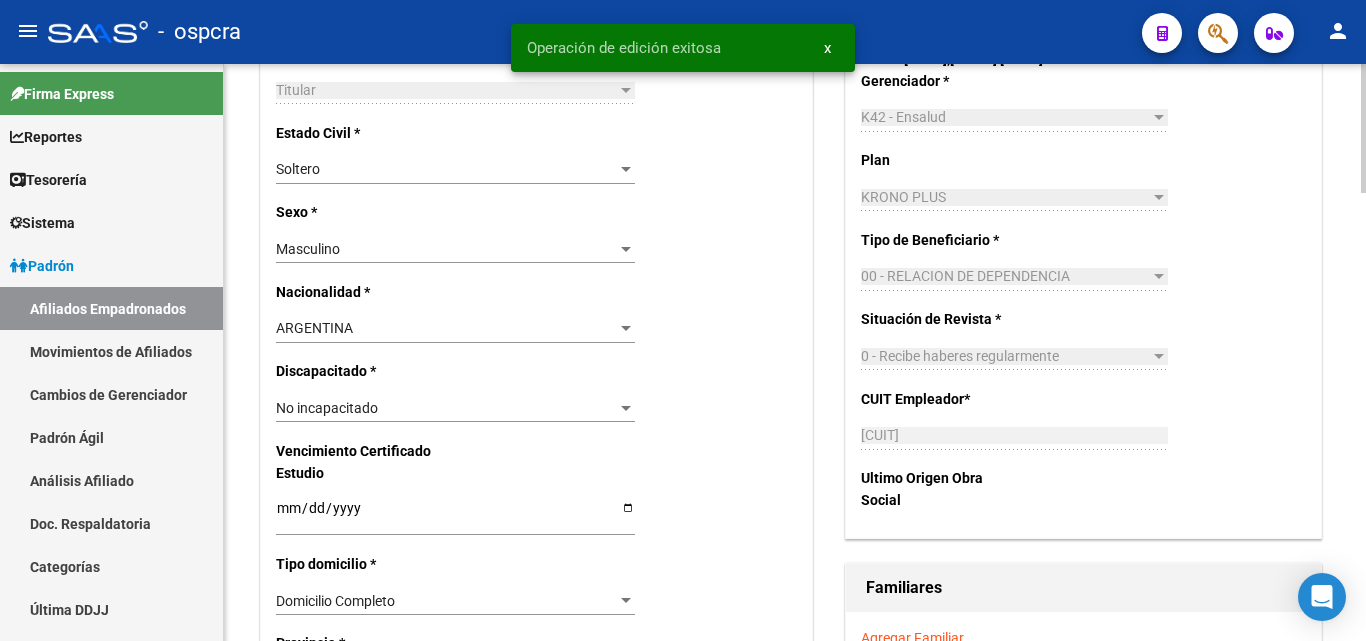 scroll, scrollTop: 1100, scrollLeft: 0, axis: vertical 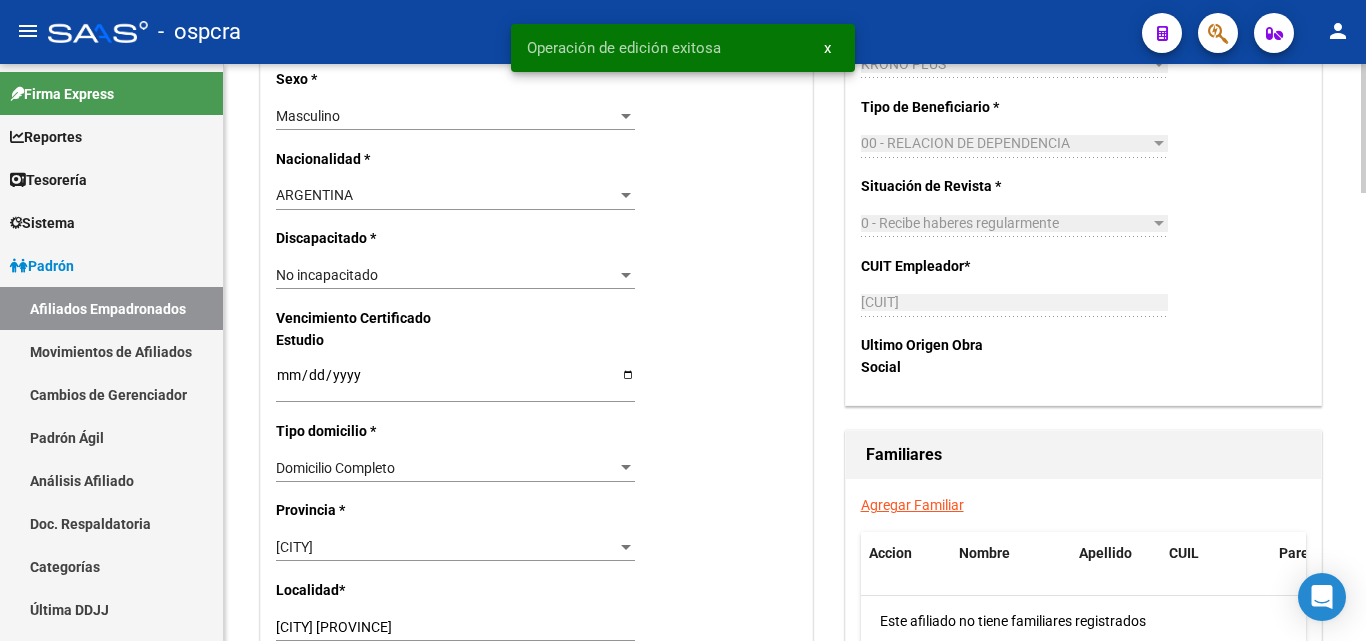 click on "CUIL Titular:   [CUIL]   Titular:   [LAST_NAME] ,  [FIRST_NAME] [MIDDLE_NAME] Gerenciador * K42 - Ensalud Seleccionar Gerenciador  Plan  KRONO PLUS Seleccionar Plan  Tipo de Beneficiario * 00 - RELACION DE DEPENDENCIA Seleccionar tipo  Situación de Revista * 0 - Recibe haberes regularmente Seleccionar tipo CUIT Empleador  *   [CUIT] Ingresar CUIT  Ultimo Origen Obra Social" 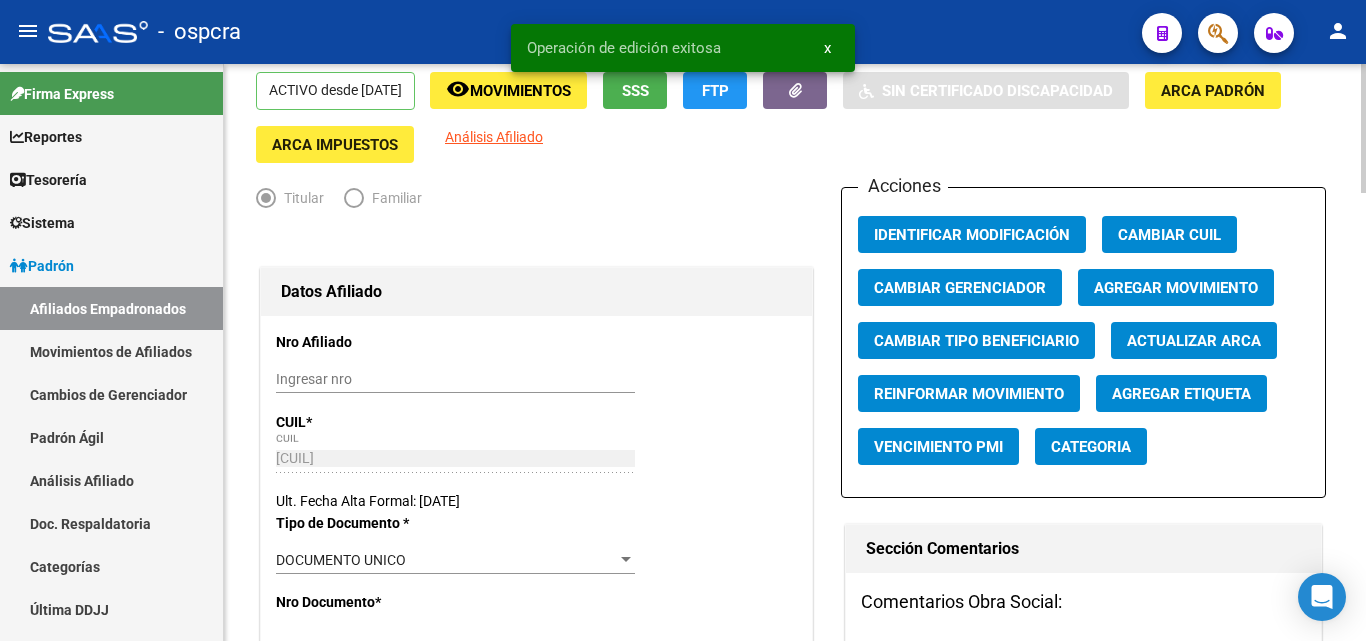 scroll, scrollTop: 0, scrollLeft: 0, axis: both 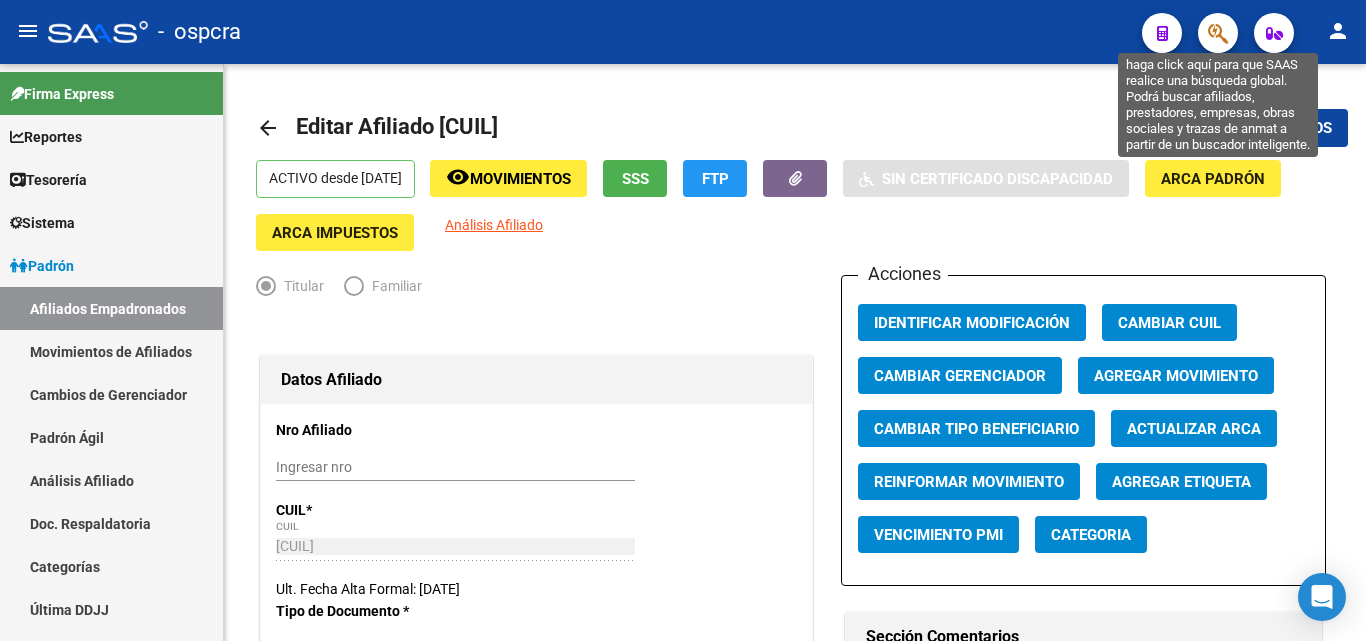 click 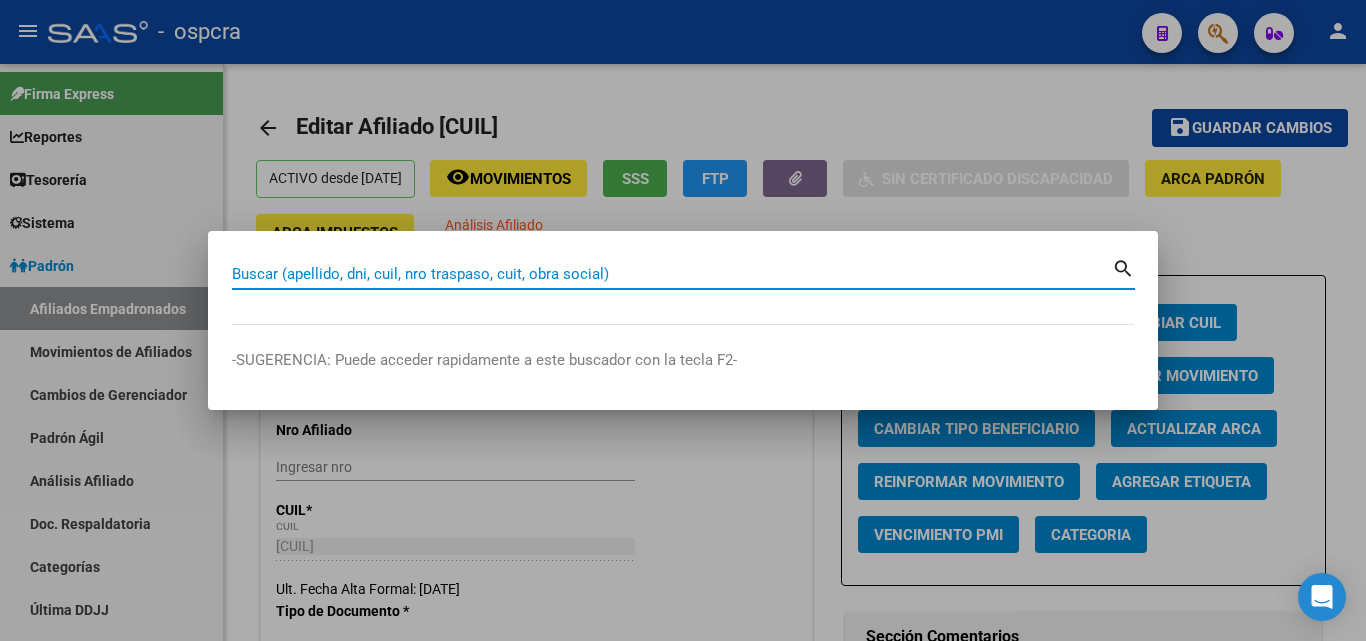 drag, startPoint x: 243, startPoint y: 273, endPoint x: 532, endPoint y: 282, distance: 289.1401 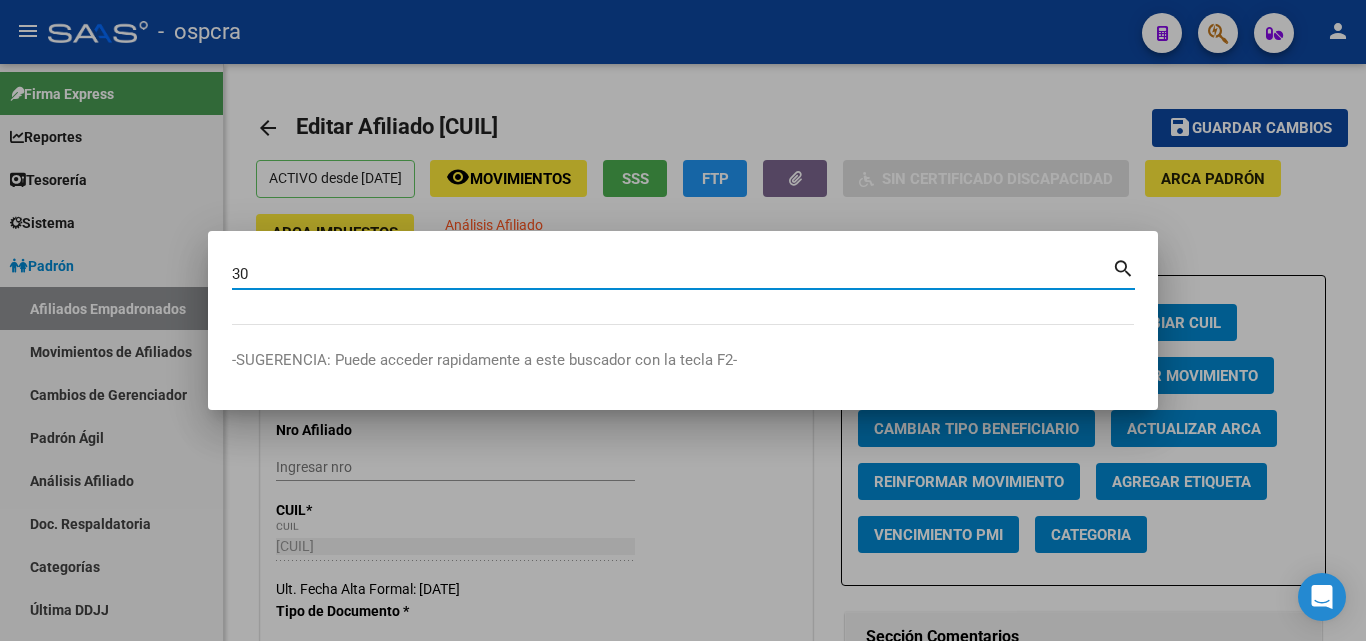 type on "3" 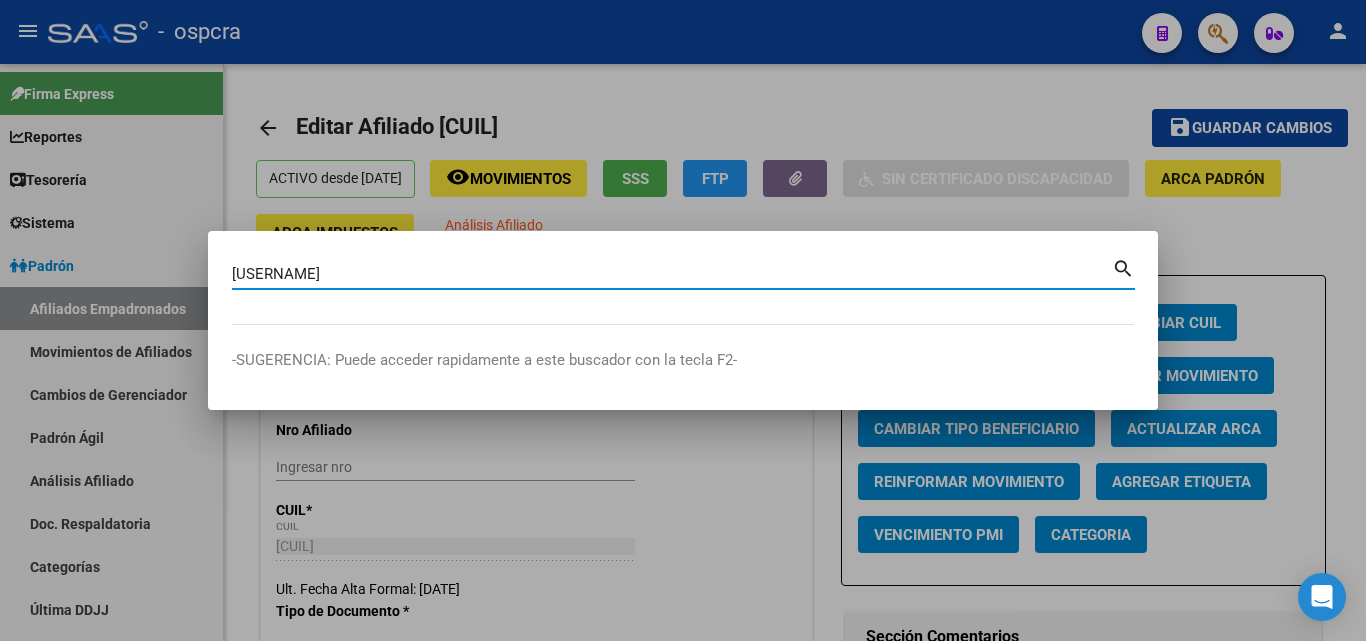 type on "[USERNAME]" 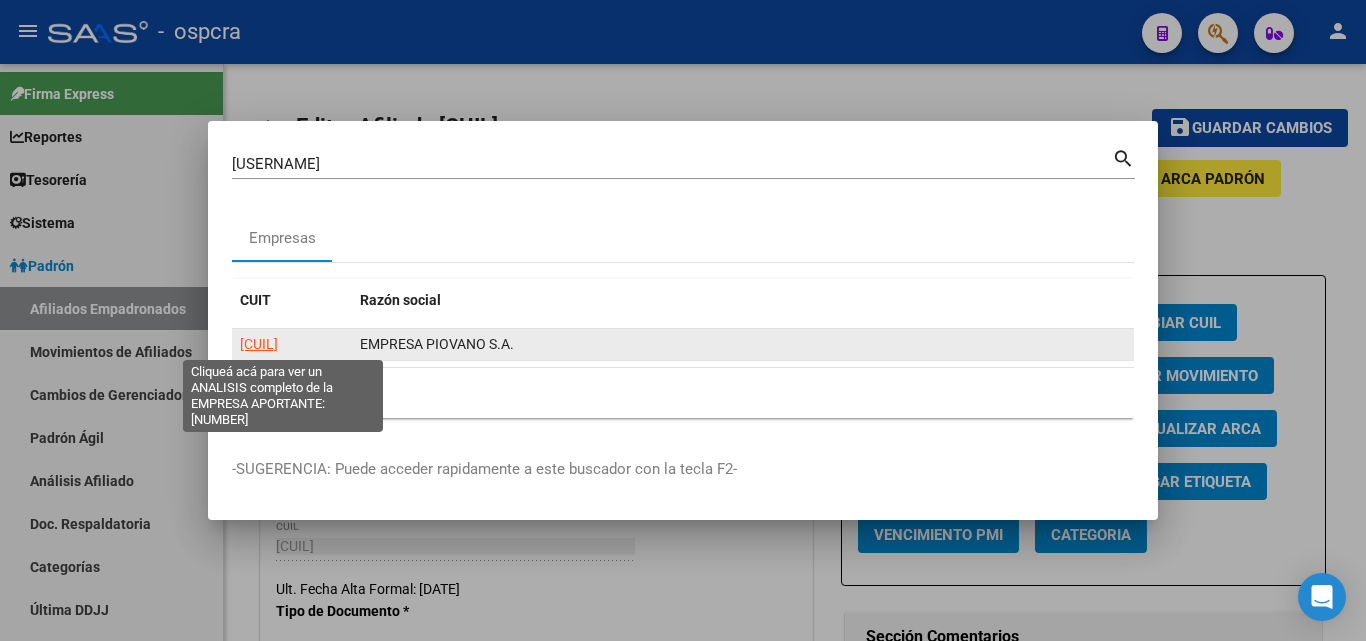 click on "[CUIL]" 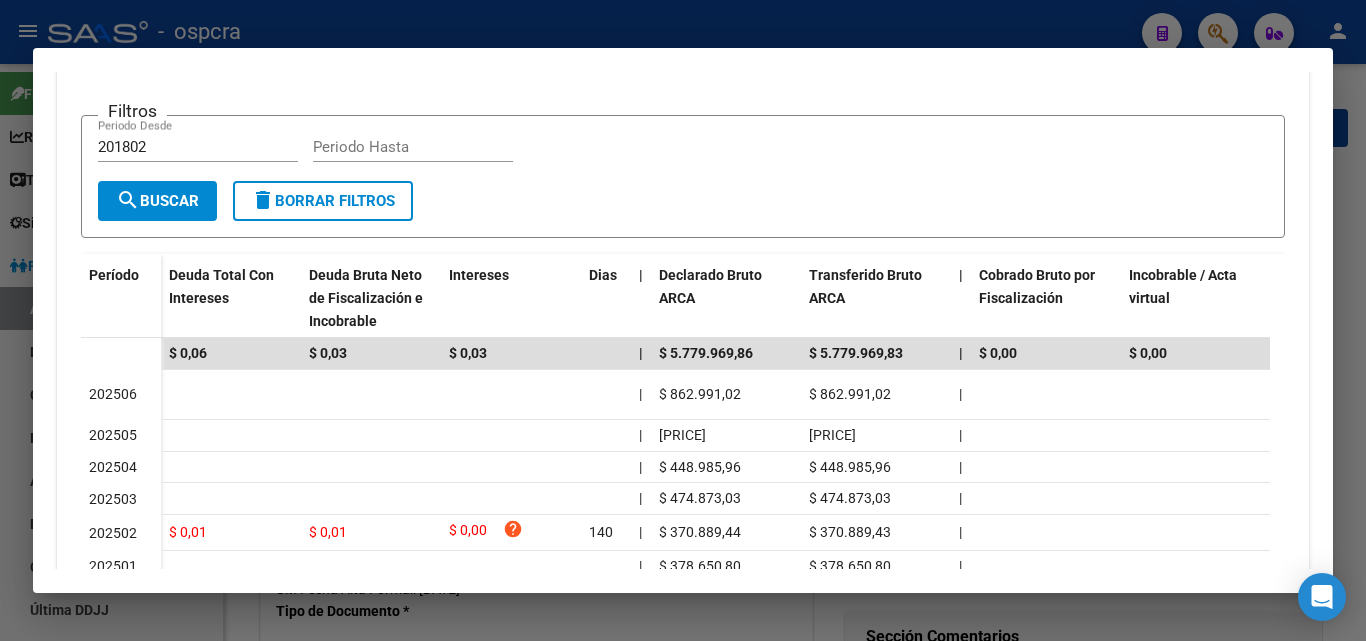 scroll, scrollTop: 42, scrollLeft: 0, axis: vertical 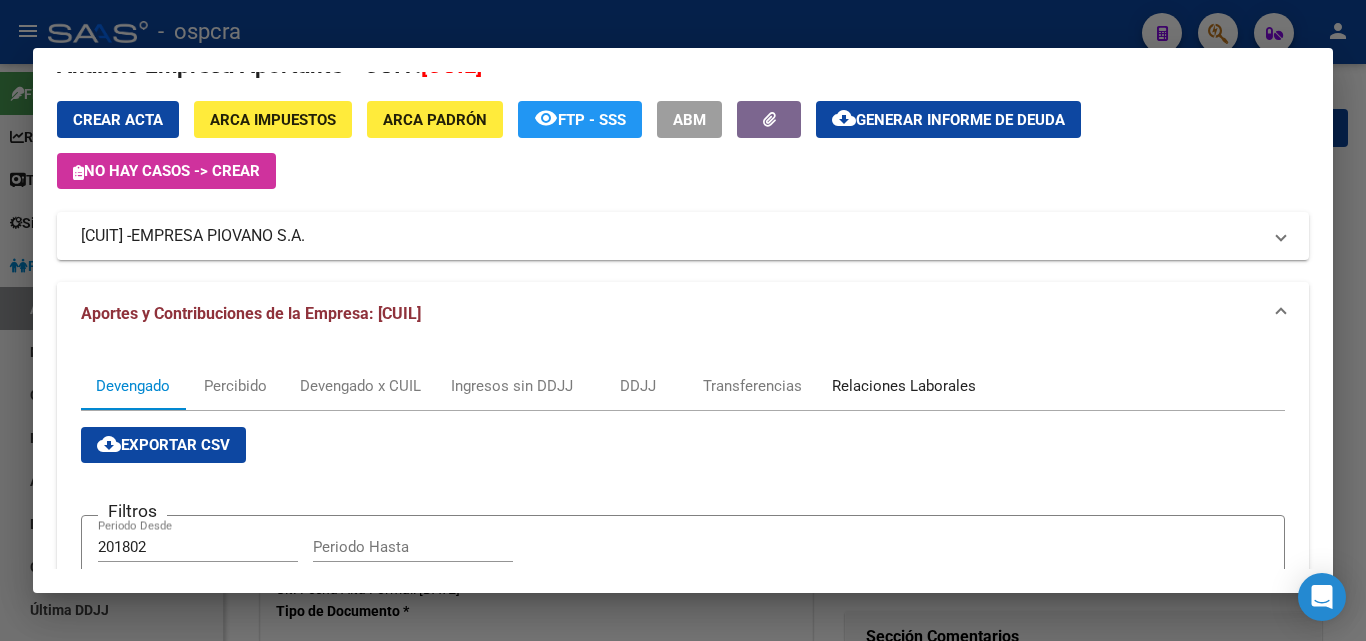 click on "Relaciones Laborales" at bounding box center (904, 386) 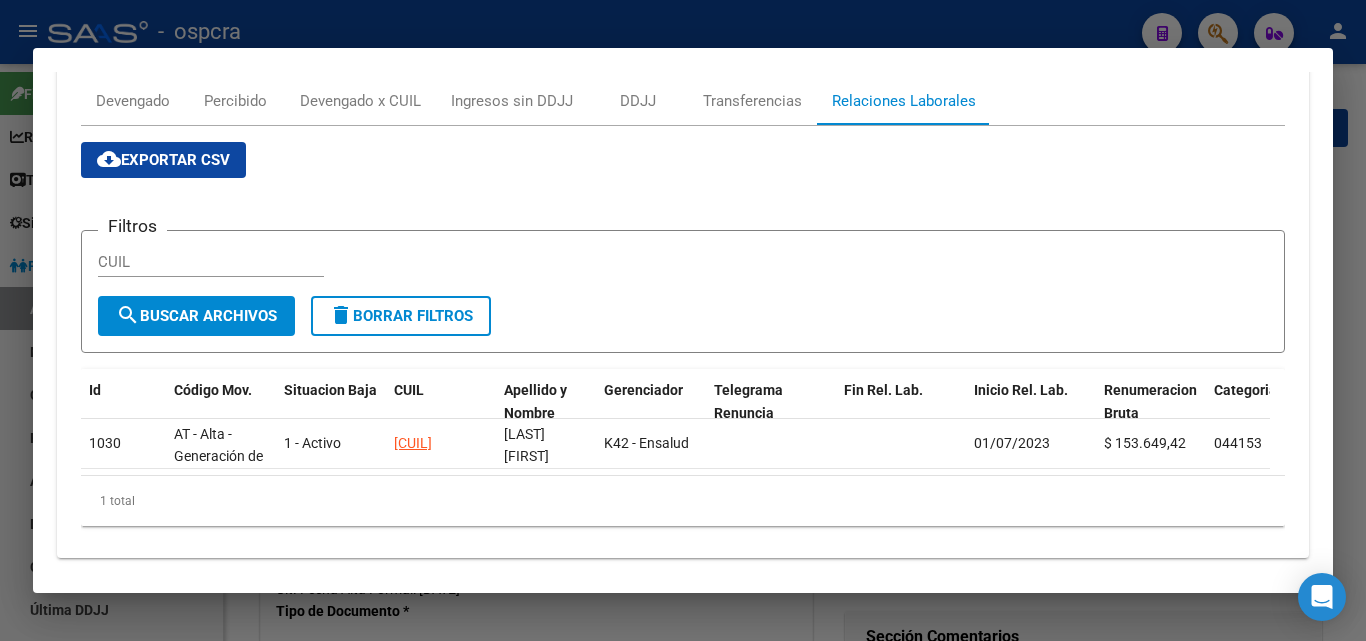 scroll, scrollTop: 353, scrollLeft: 0, axis: vertical 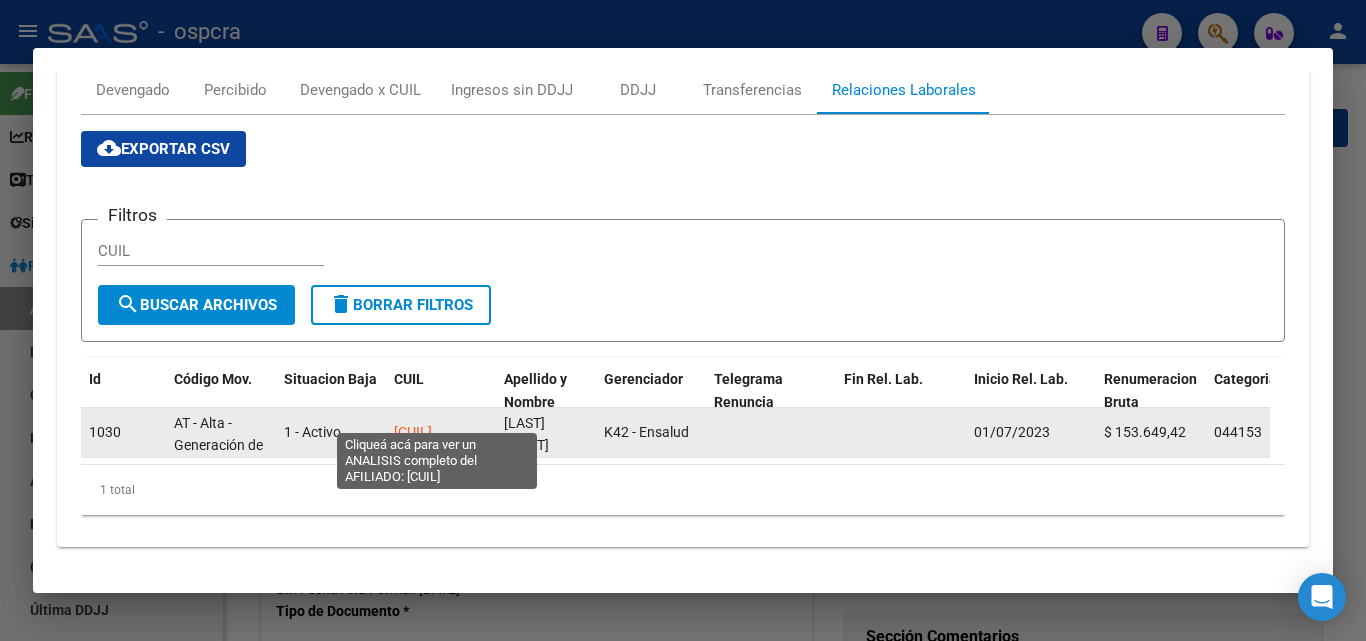 click on "[CUIL]" 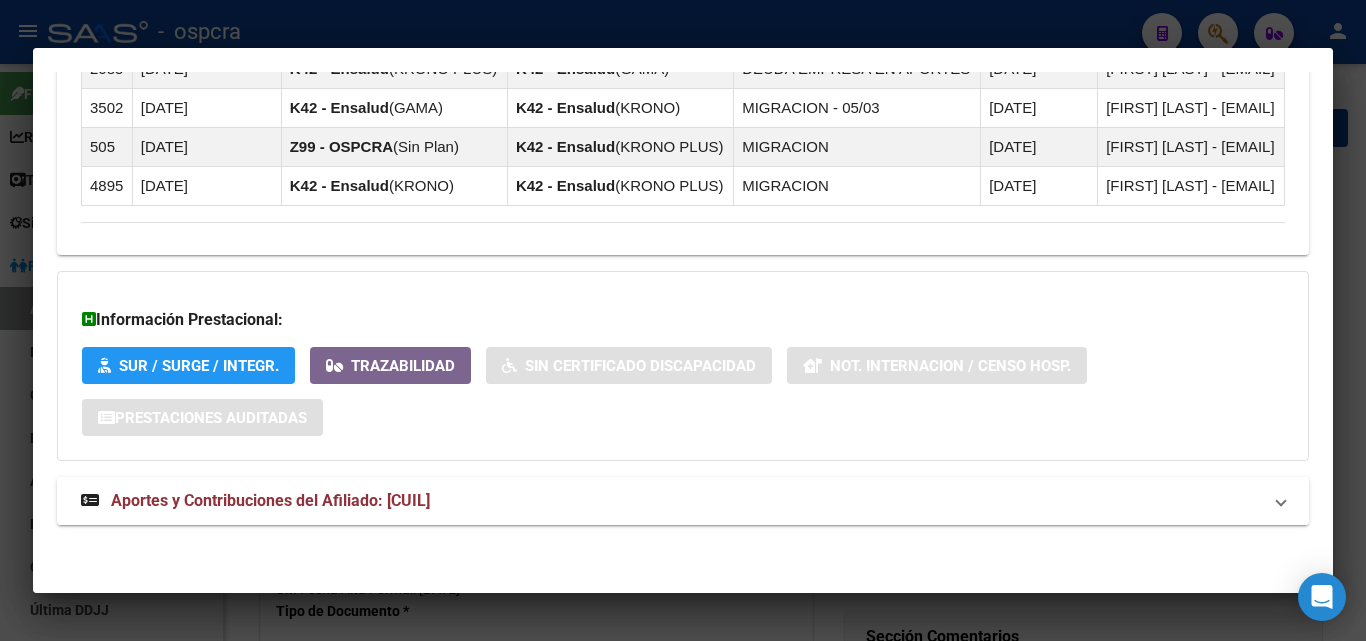 scroll, scrollTop: 1433, scrollLeft: 0, axis: vertical 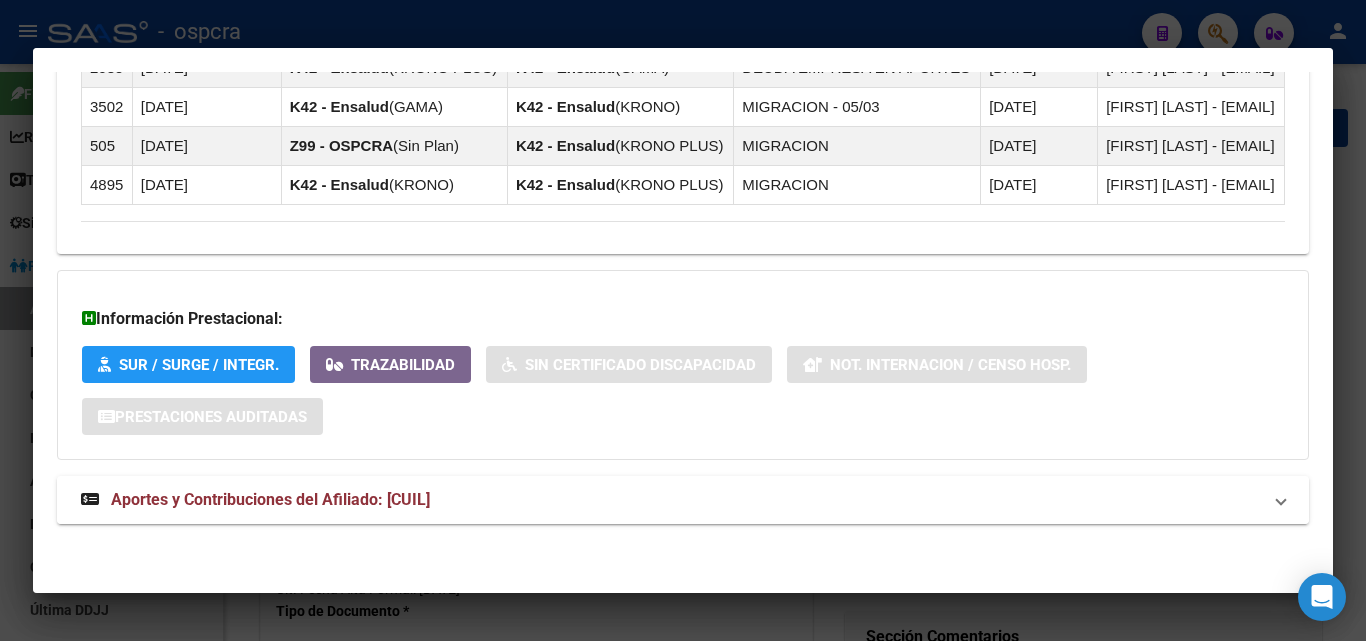 click on "Aportes y Contribuciones del Afiliado: [CUIL]" at bounding box center (270, 499) 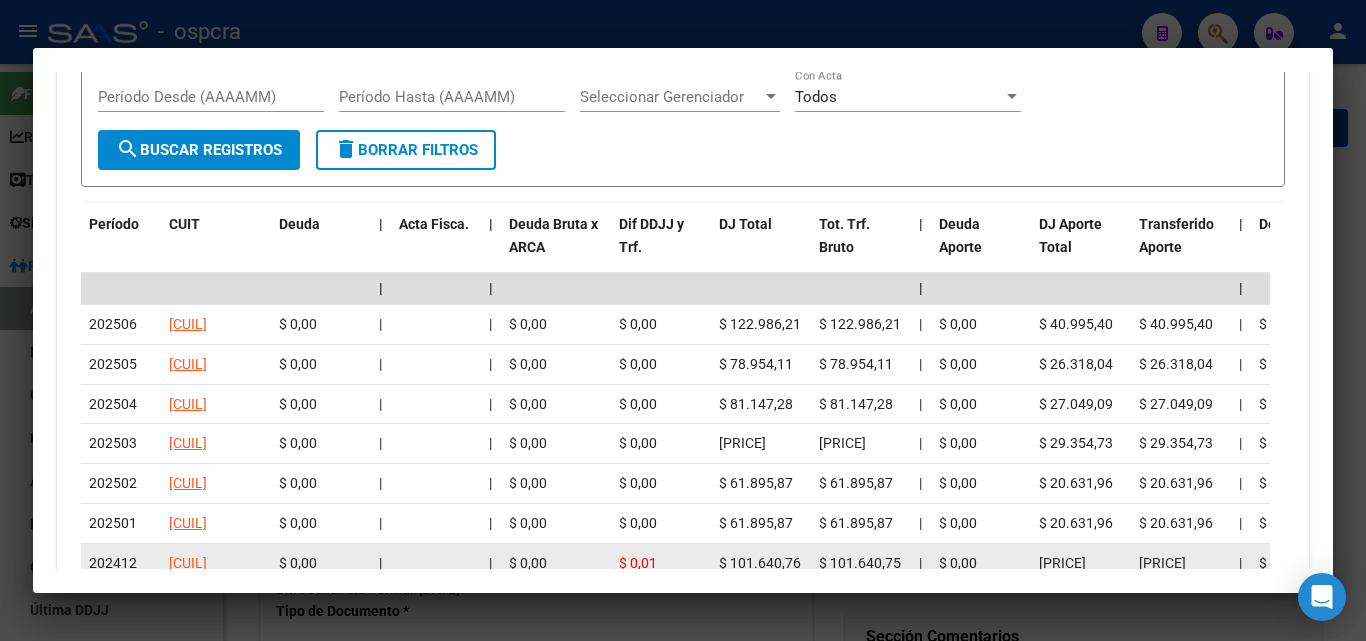 scroll, scrollTop: 2218, scrollLeft: 0, axis: vertical 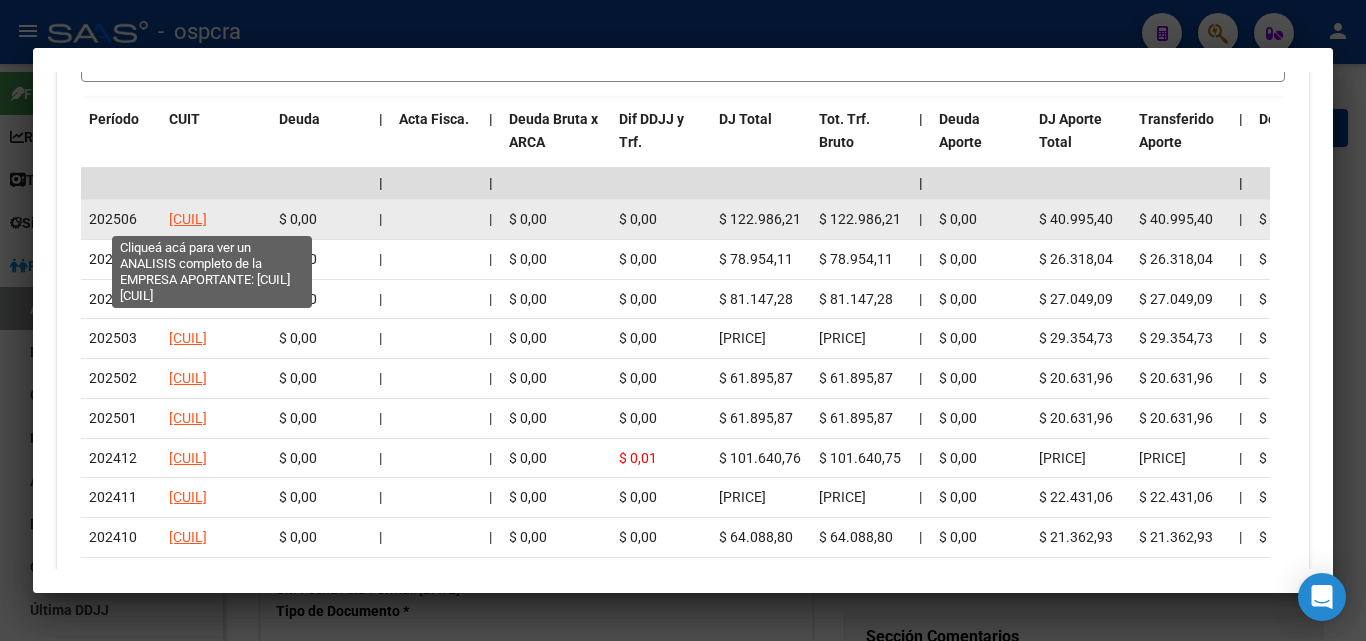 click on "[CUIL]" 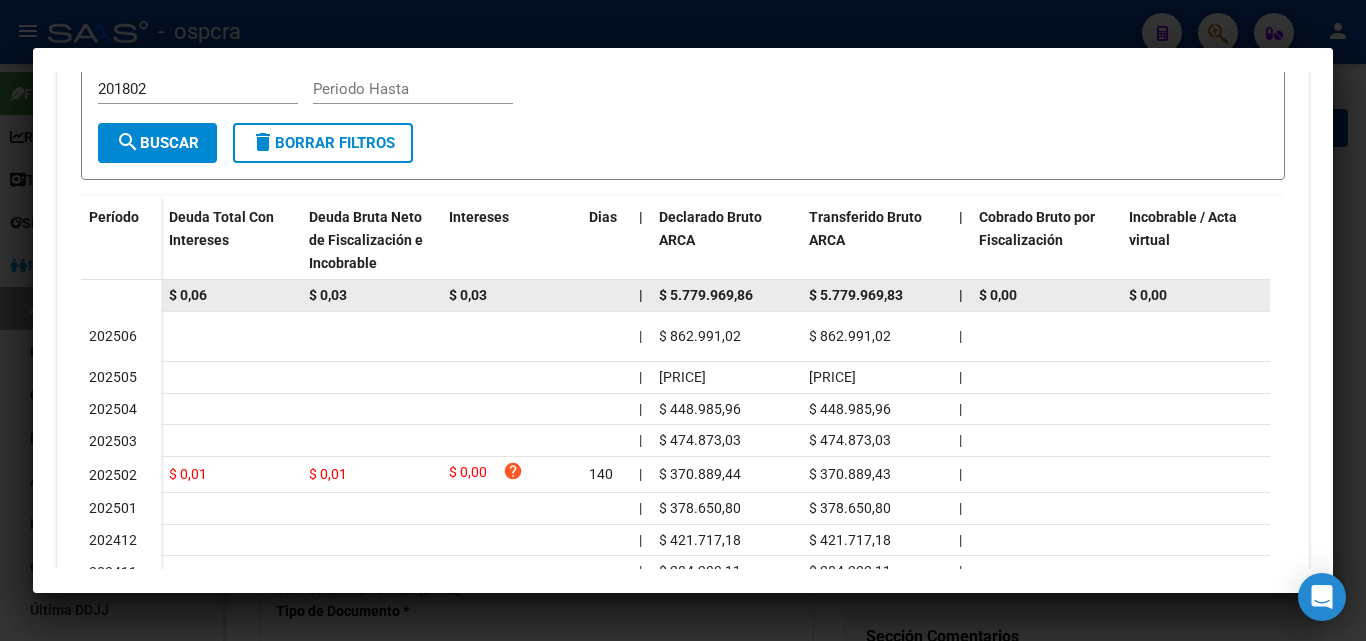 scroll, scrollTop: 0, scrollLeft: 0, axis: both 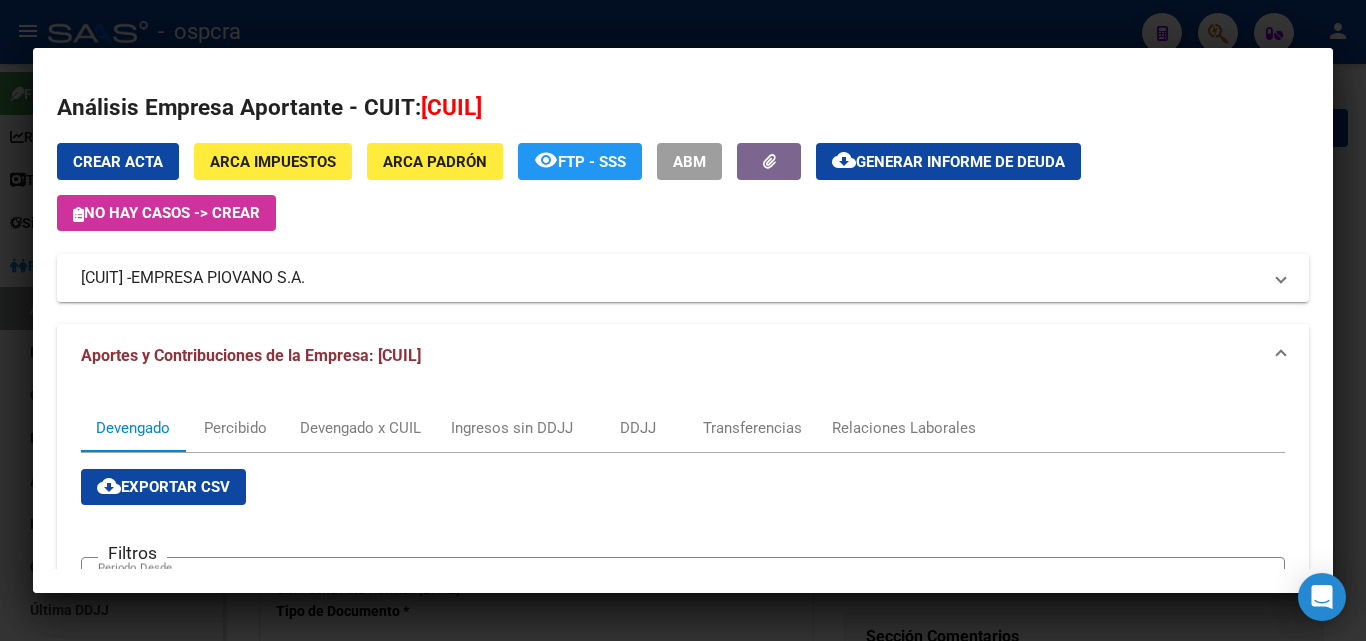 click on "[CUIL] - [COMPANY_NAME]" at bounding box center (683, 278) 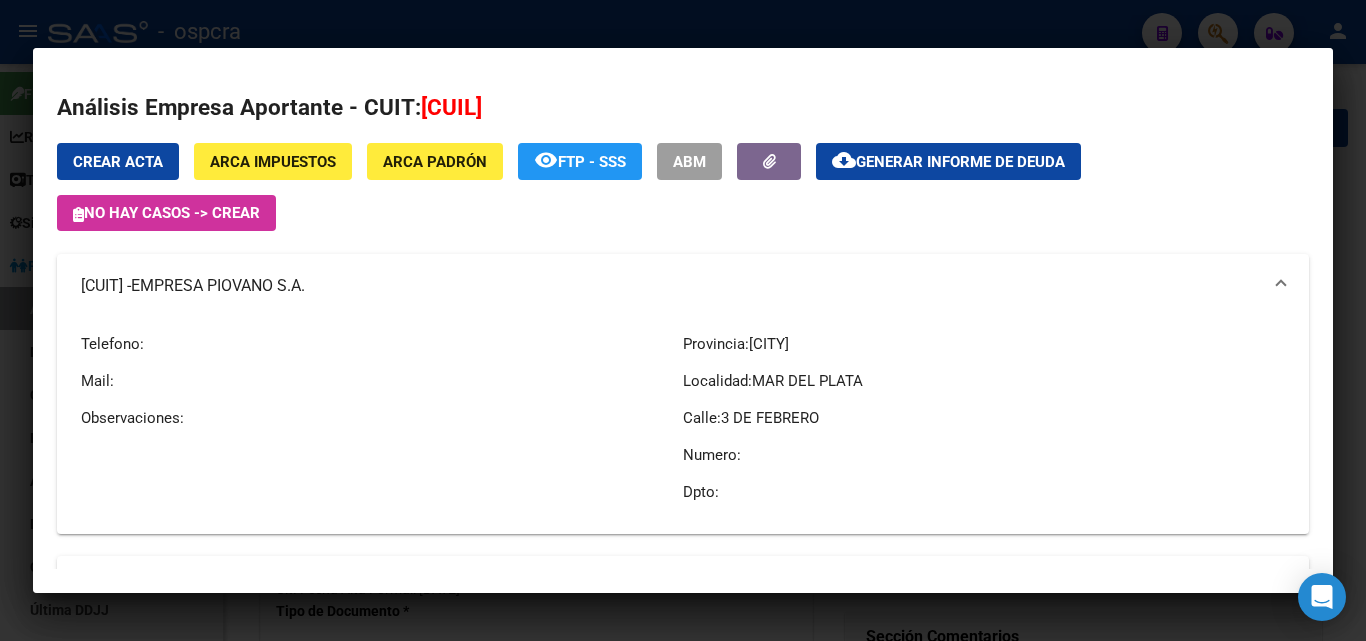 click on "ABM" at bounding box center (689, 162) 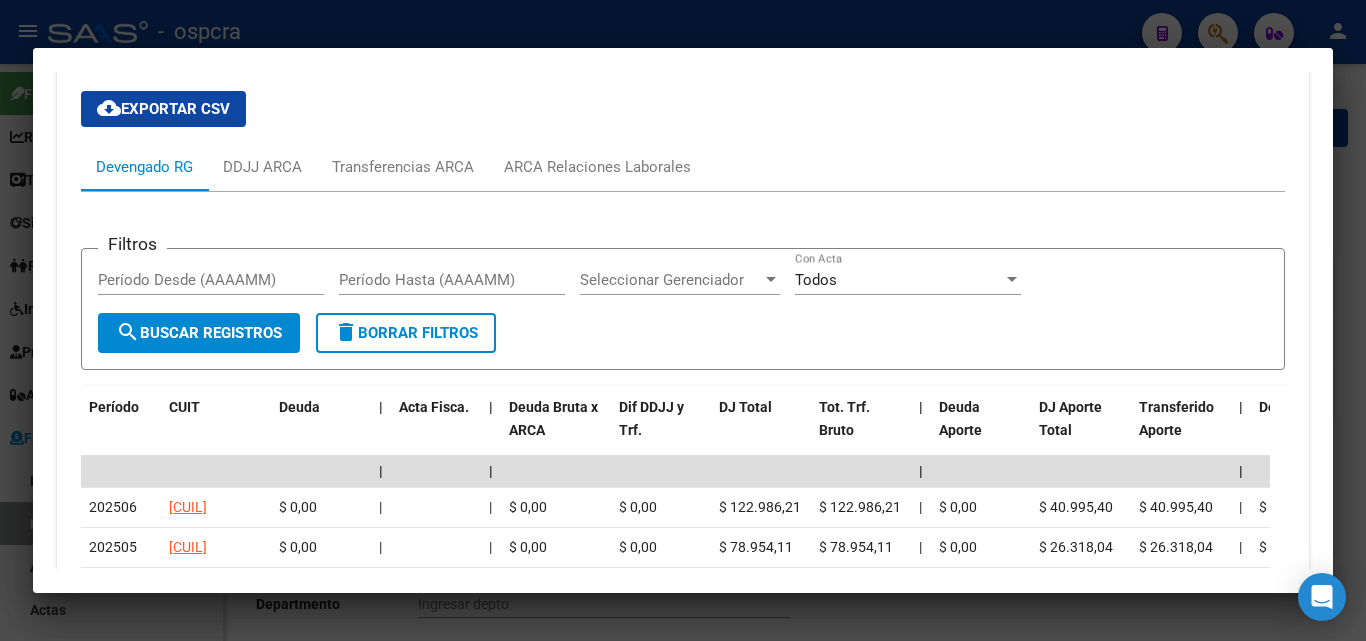 scroll, scrollTop: 1518, scrollLeft: 0, axis: vertical 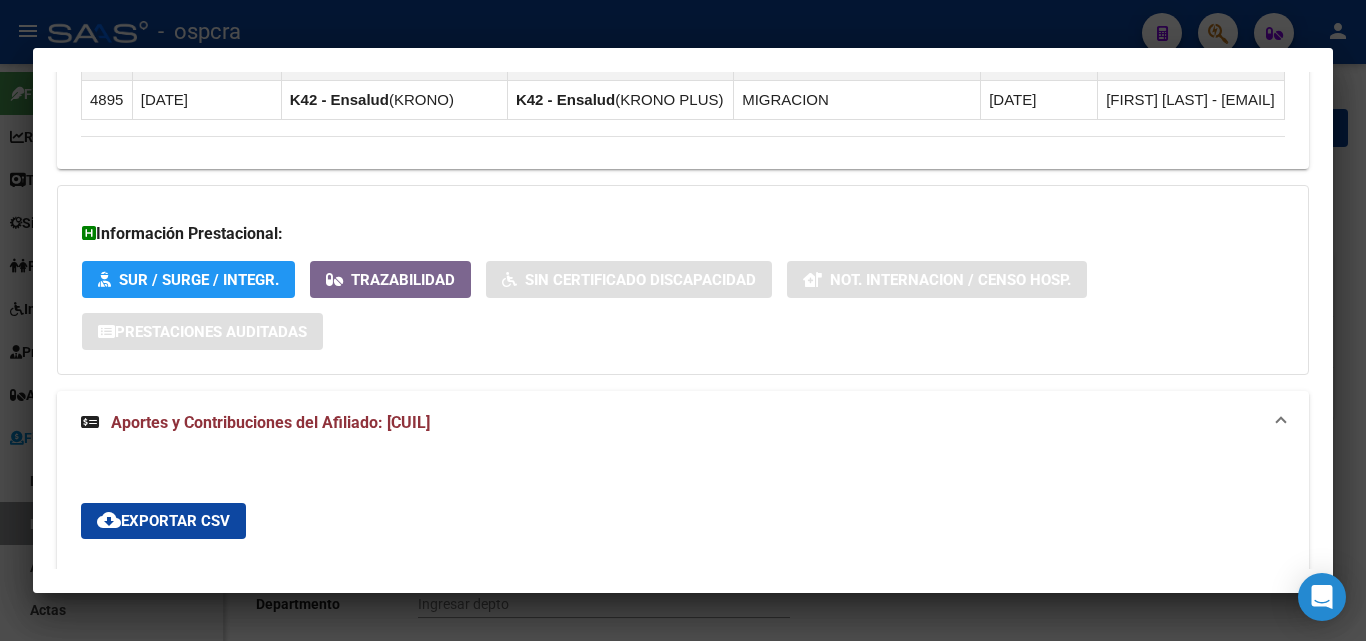 click at bounding box center (683, 320) 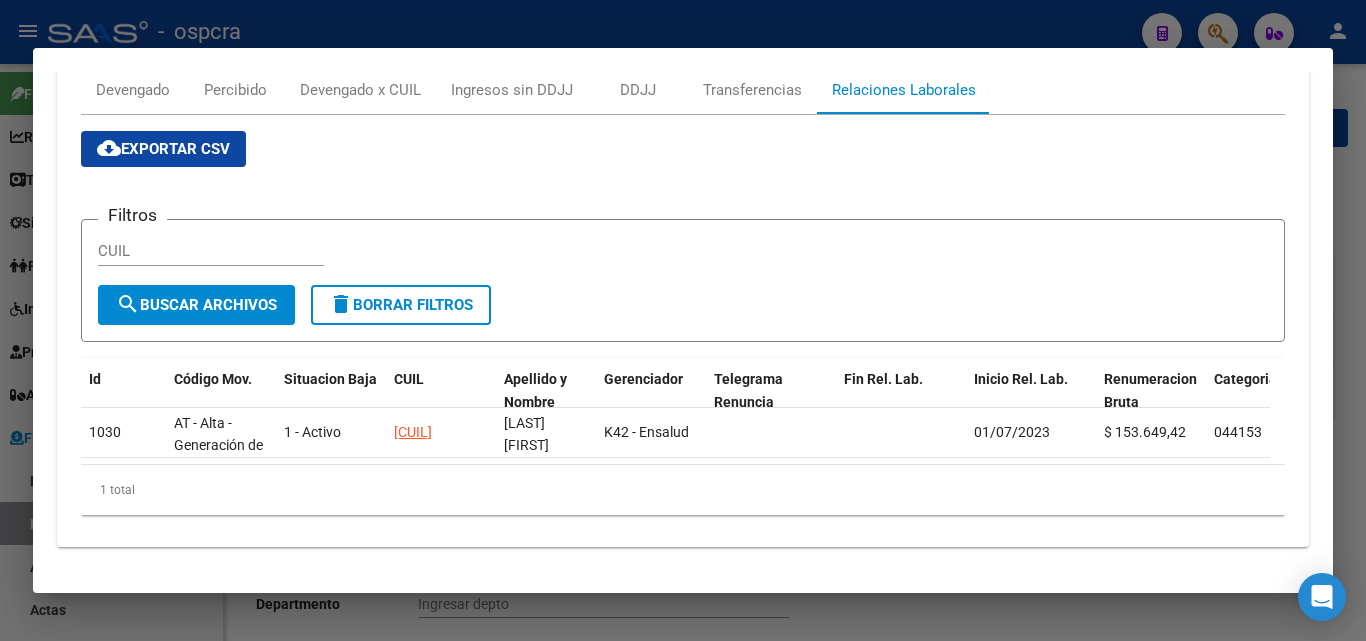 click at bounding box center [683, 320] 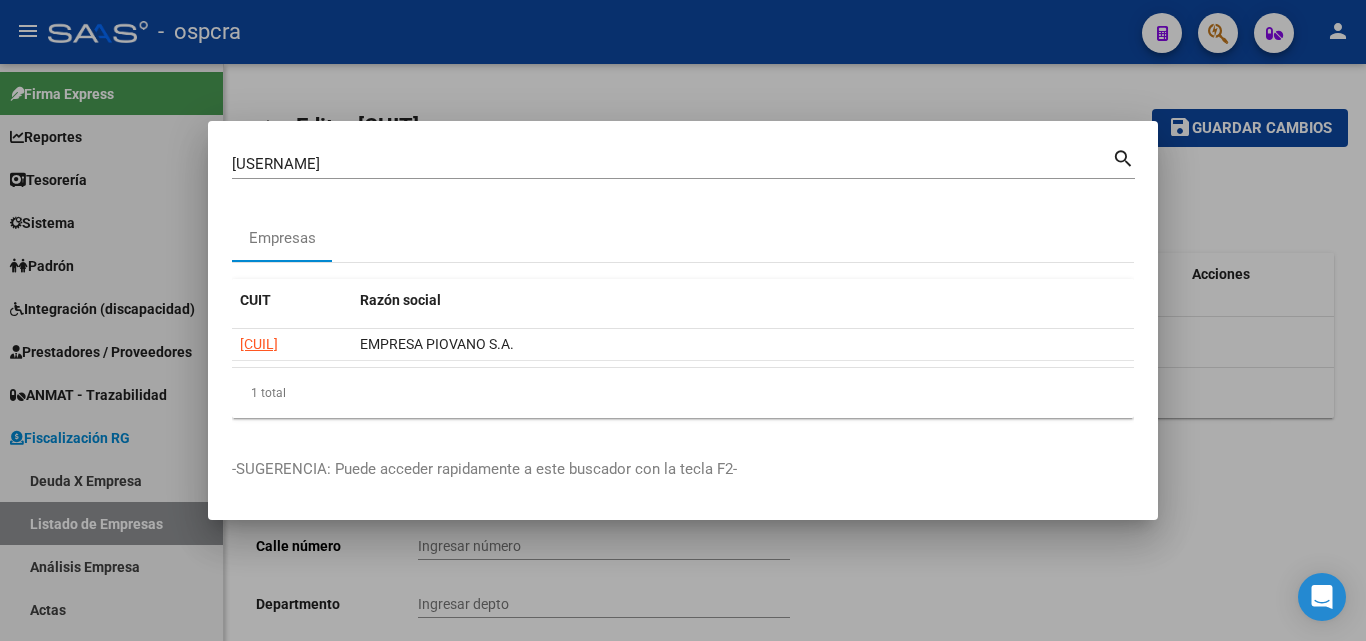 click at bounding box center [683, 320] 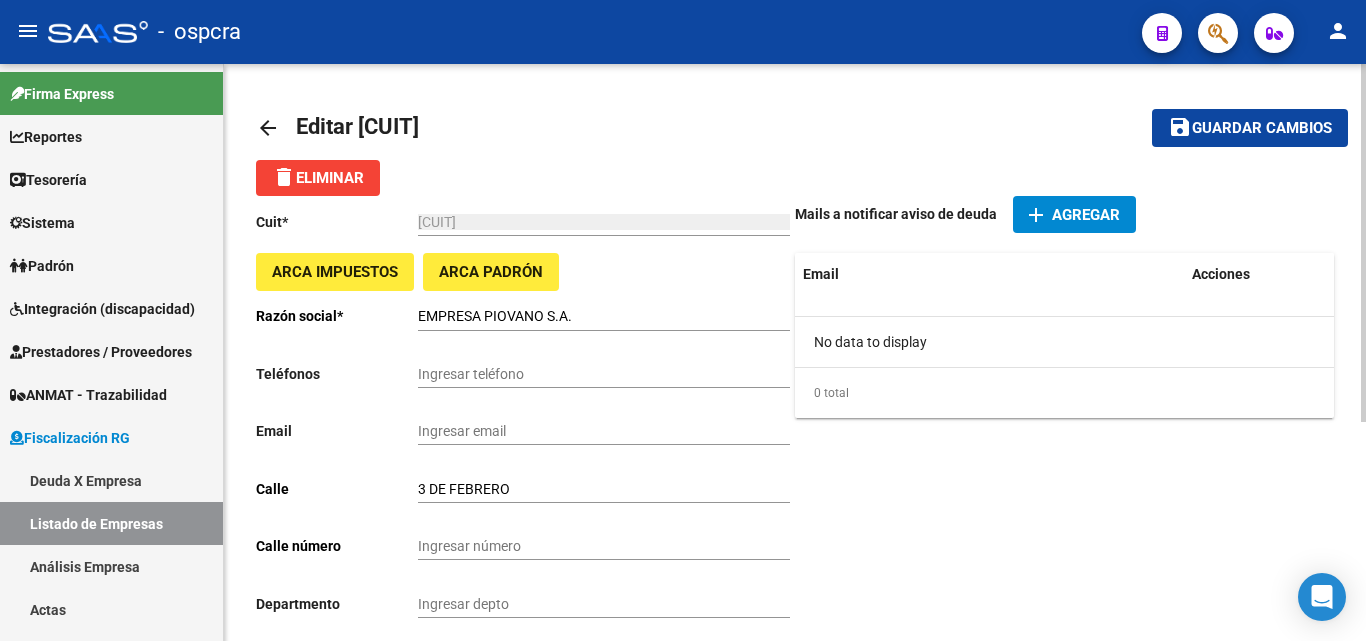 click on "Ingresar teléfono" at bounding box center [604, 374] 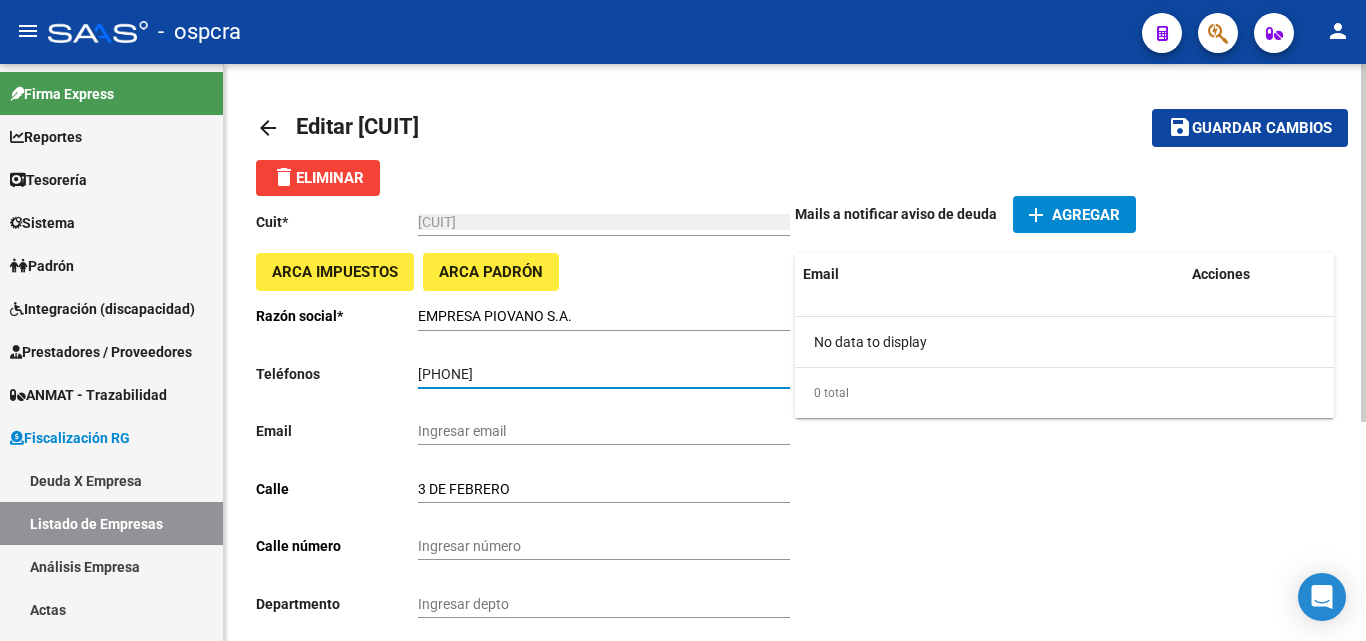 type on "[PHONE]" 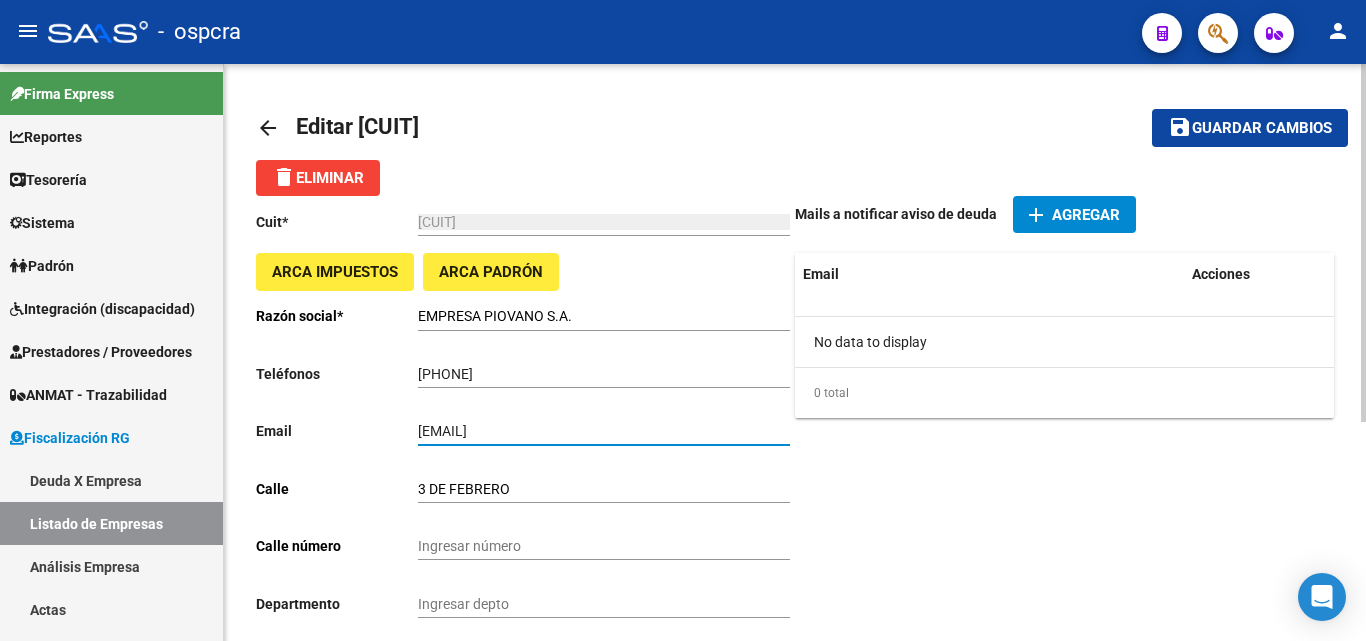 type on "[EMAIL]" 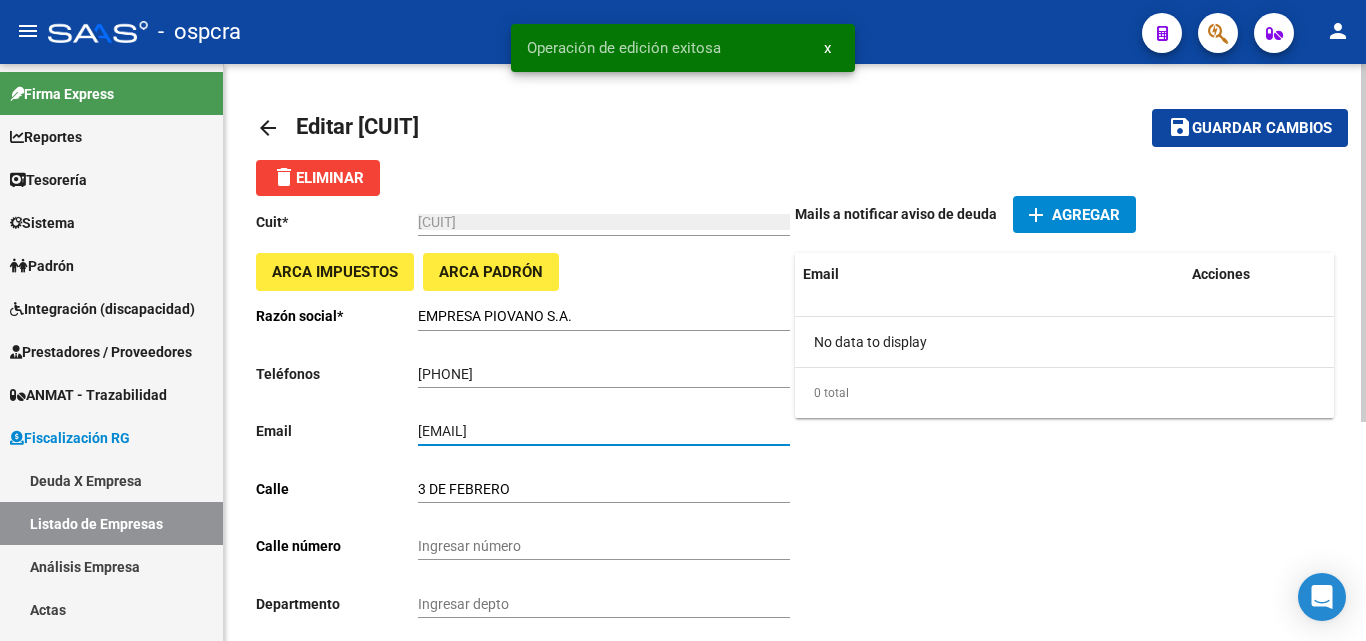 click on "Ingresar número" at bounding box center (604, 546) 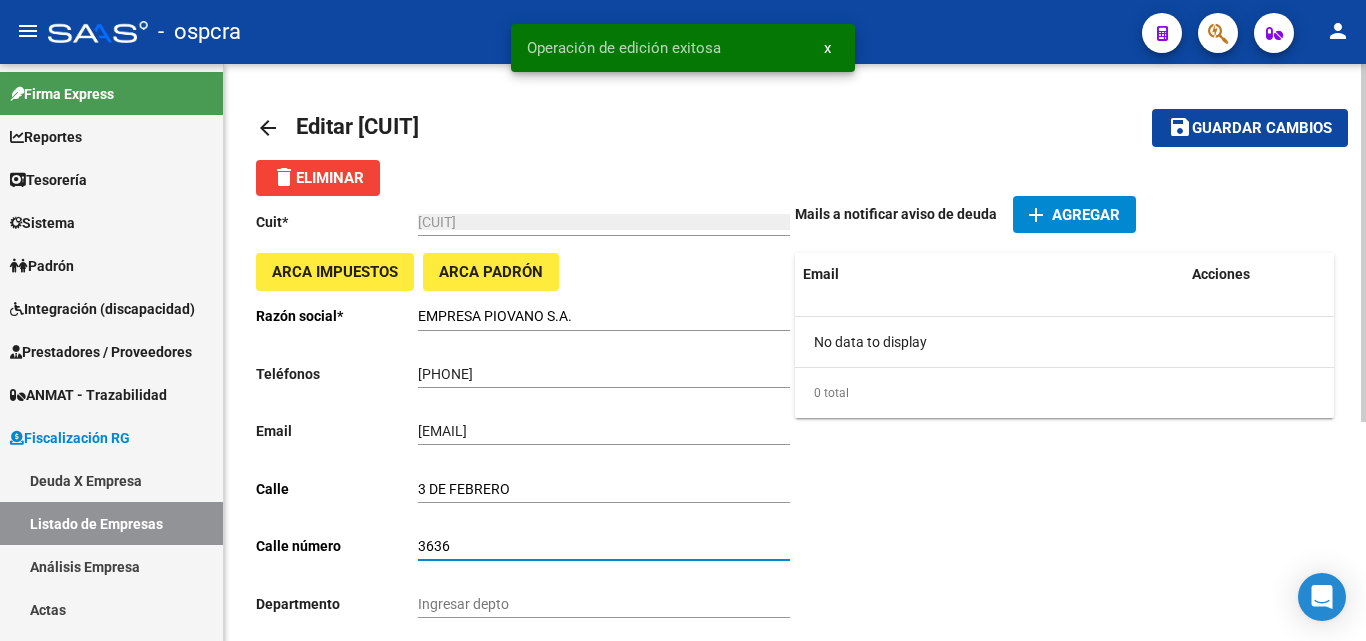 type on "3636" 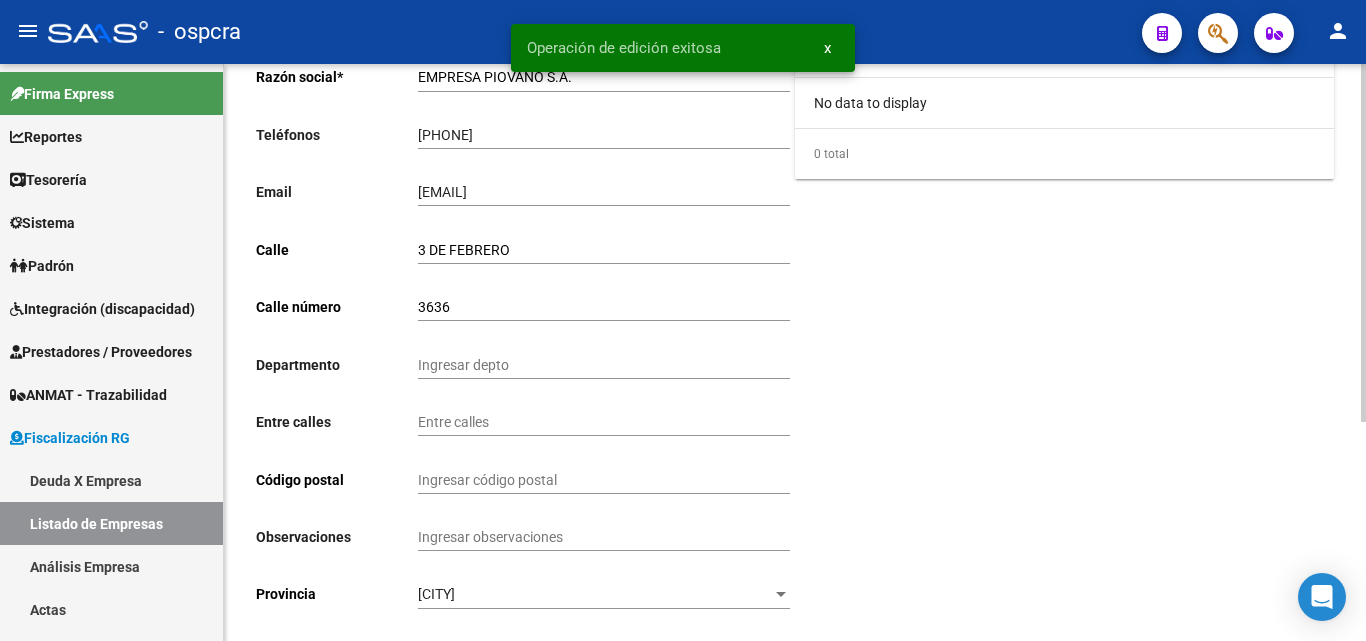 scroll, scrollTop: 0, scrollLeft: 0, axis: both 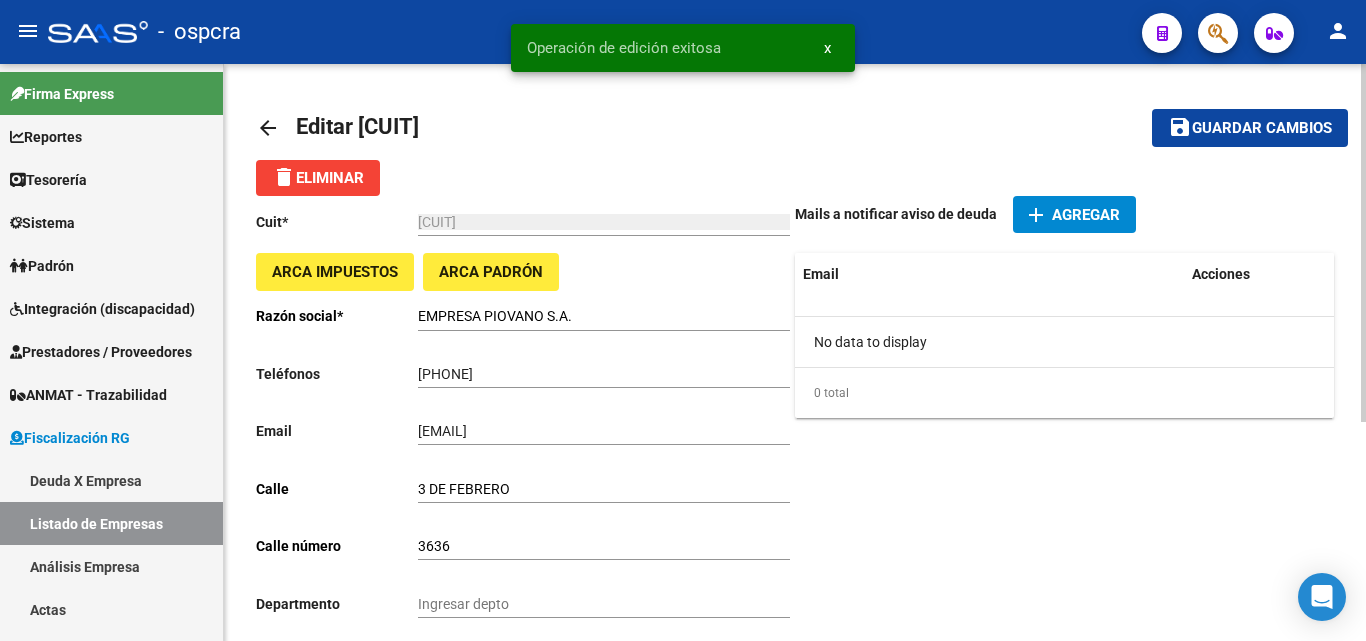 click on "arrow_back" 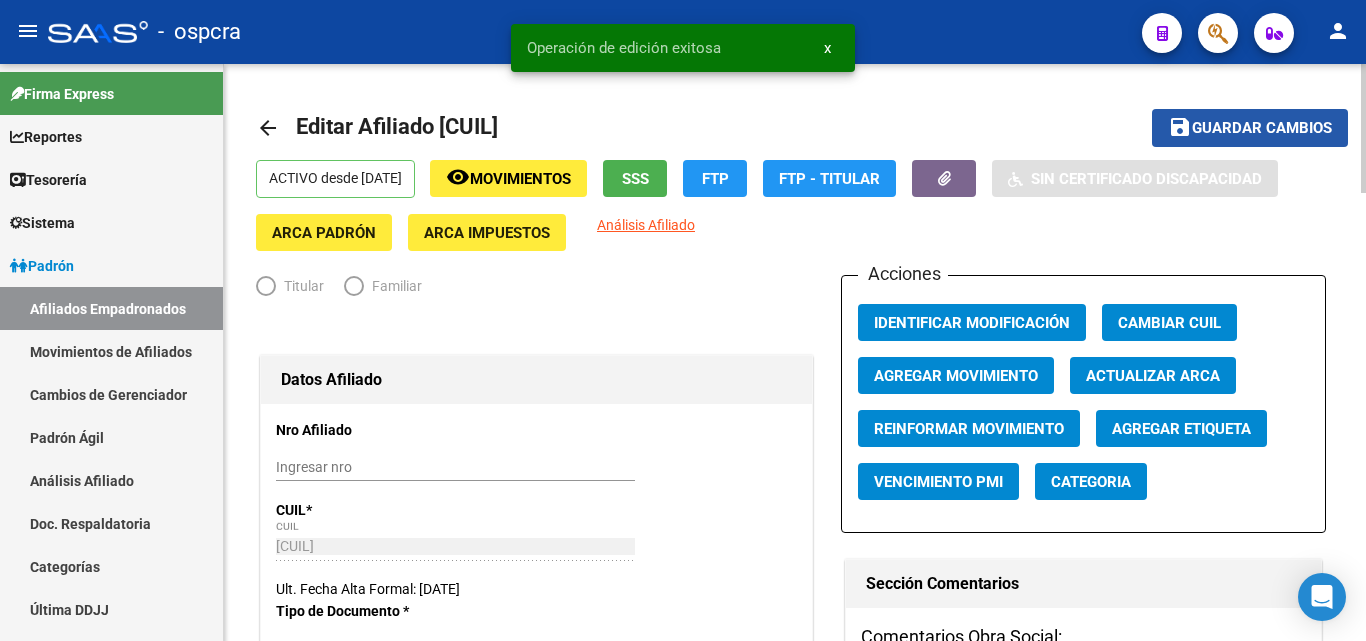 click on "Guardar cambios" 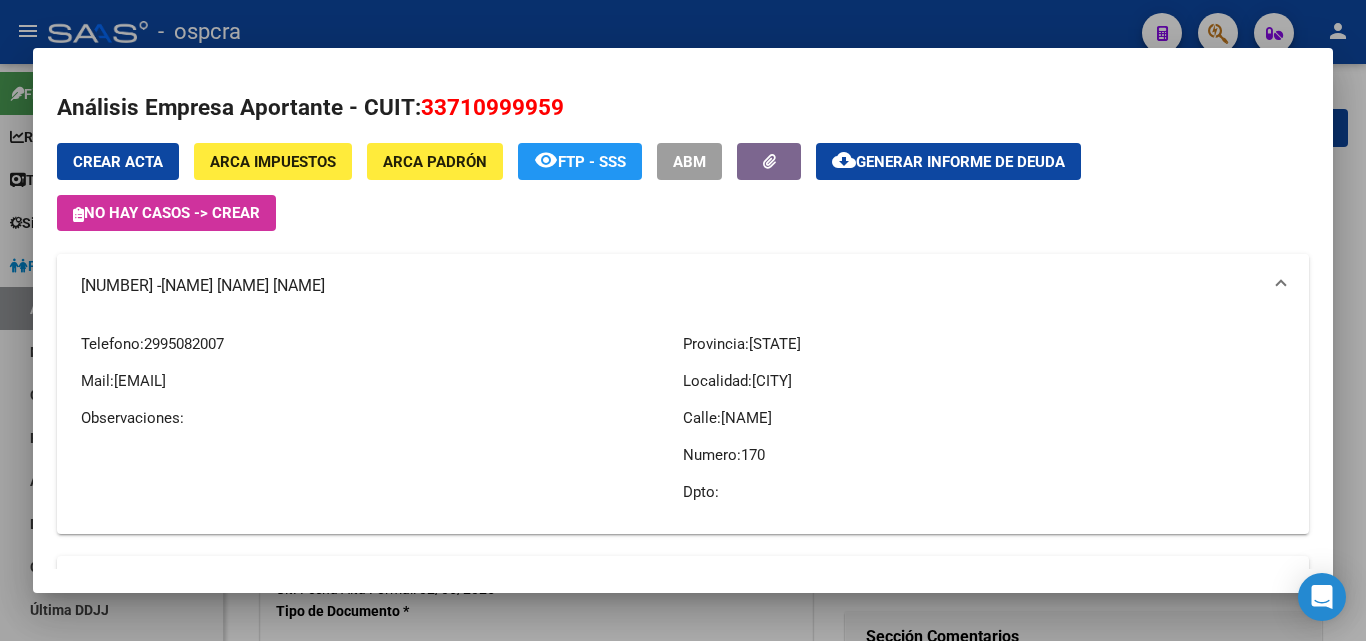 scroll, scrollTop: 0, scrollLeft: 0, axis: both 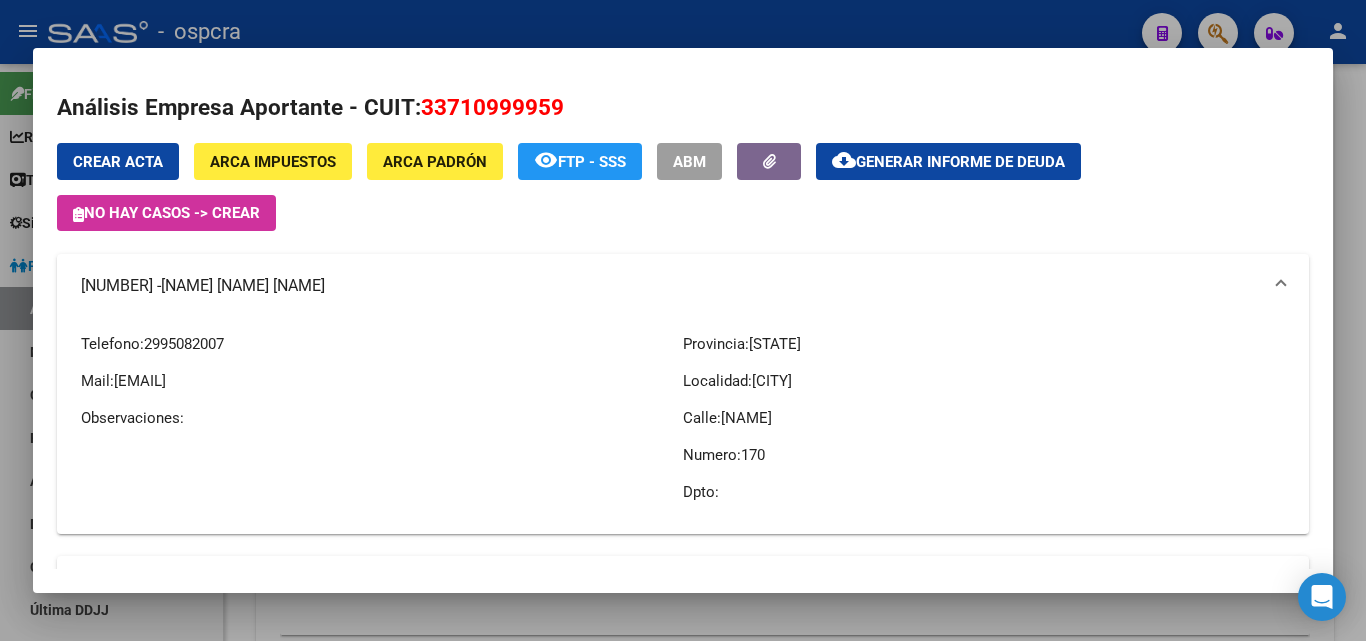click at bounding box center (683, 320) 